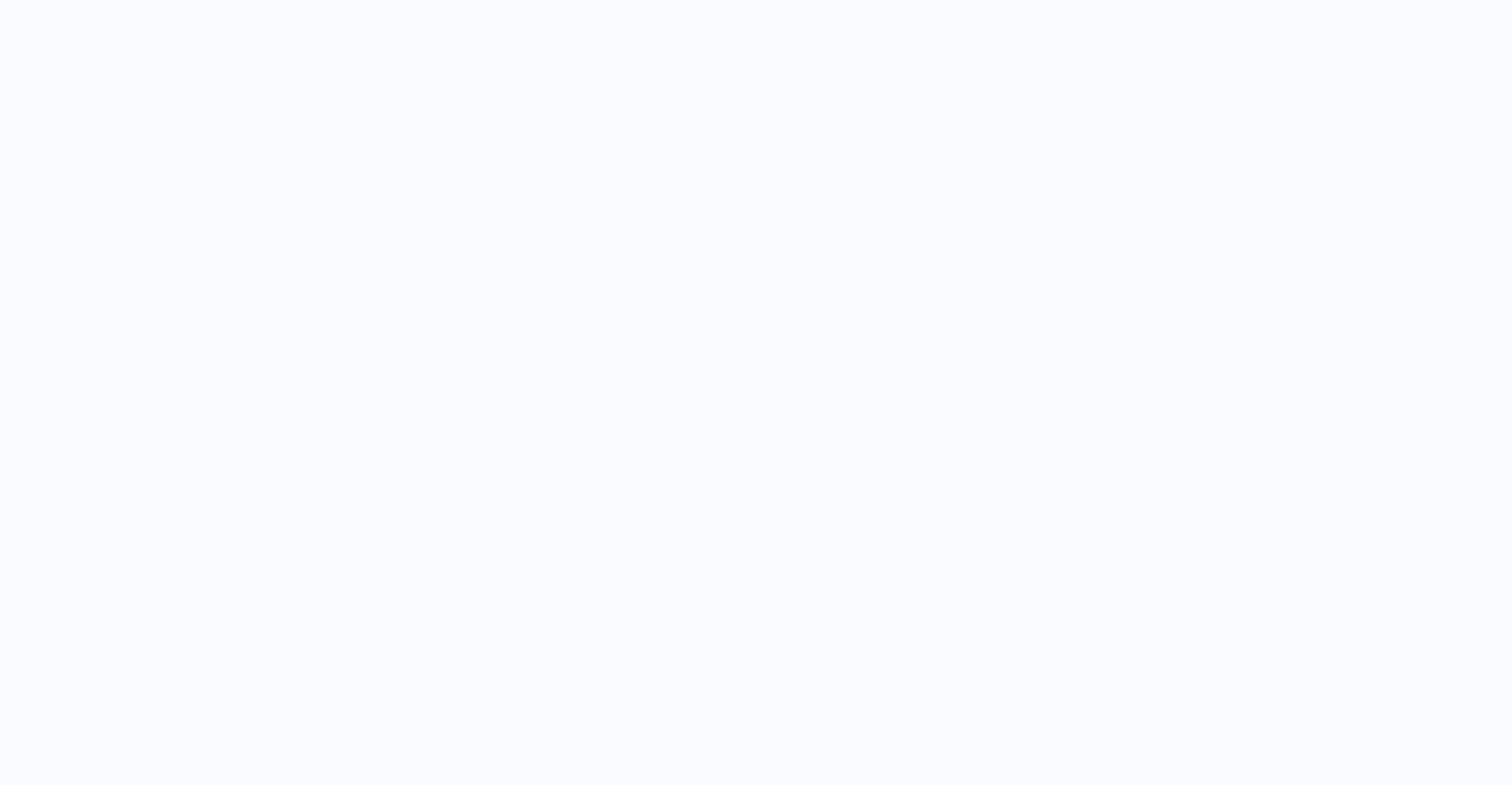 scroll, scrollTop: 0, scrollLeft: 0, axis: both 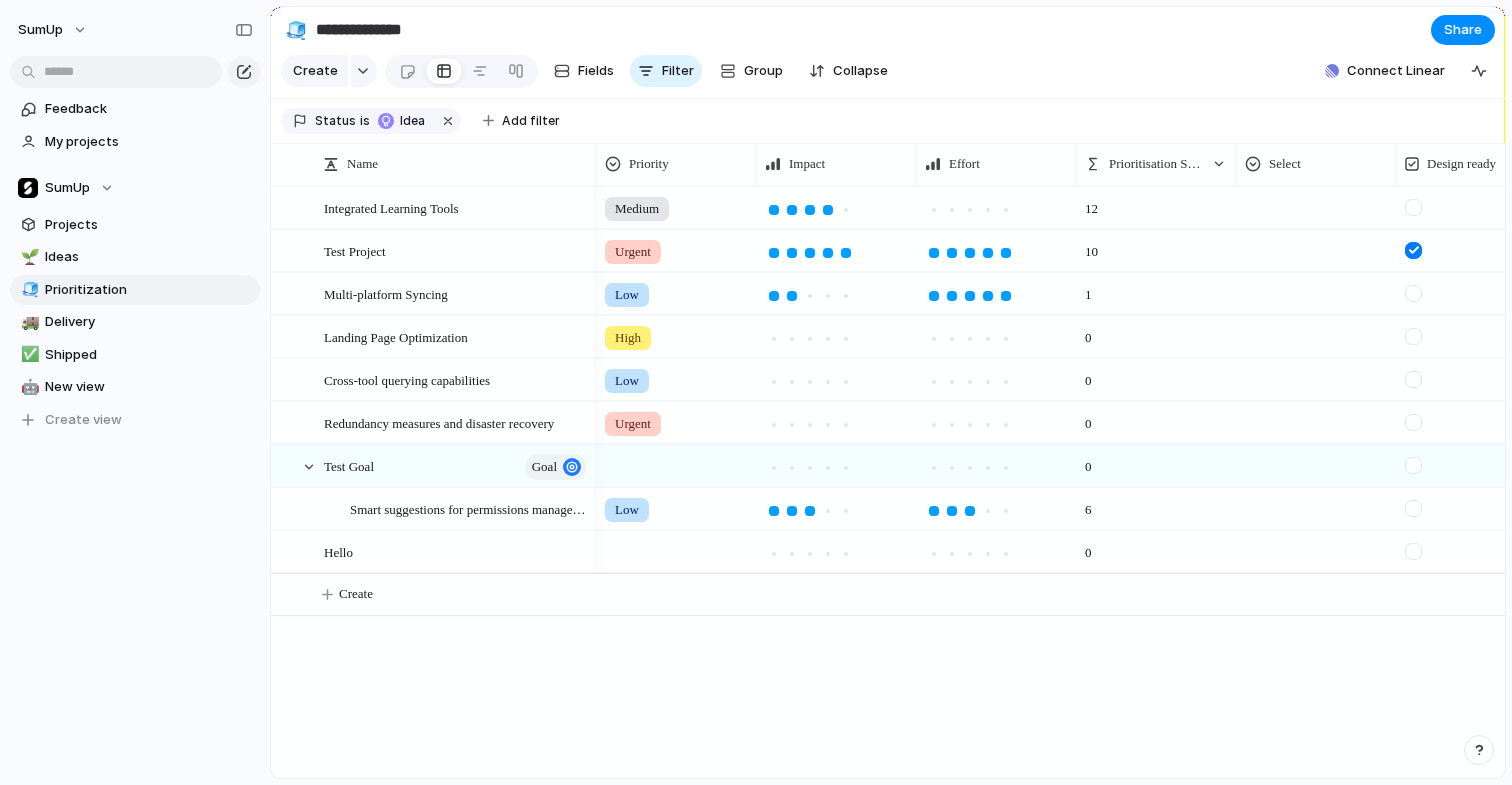 click on "Feedback My projects SumUp Projects 🌱 Ideas 🧊 Prioritization 🚚 Delivery ✅ Shipped 🤖 New view
To pick up a draggable item, press the space bar.
While dragging, use the arrow keys to move the item.
Press space again to drop the item in its new position, or press escape to cancel.
Create view" at bounding box center [135, 298] 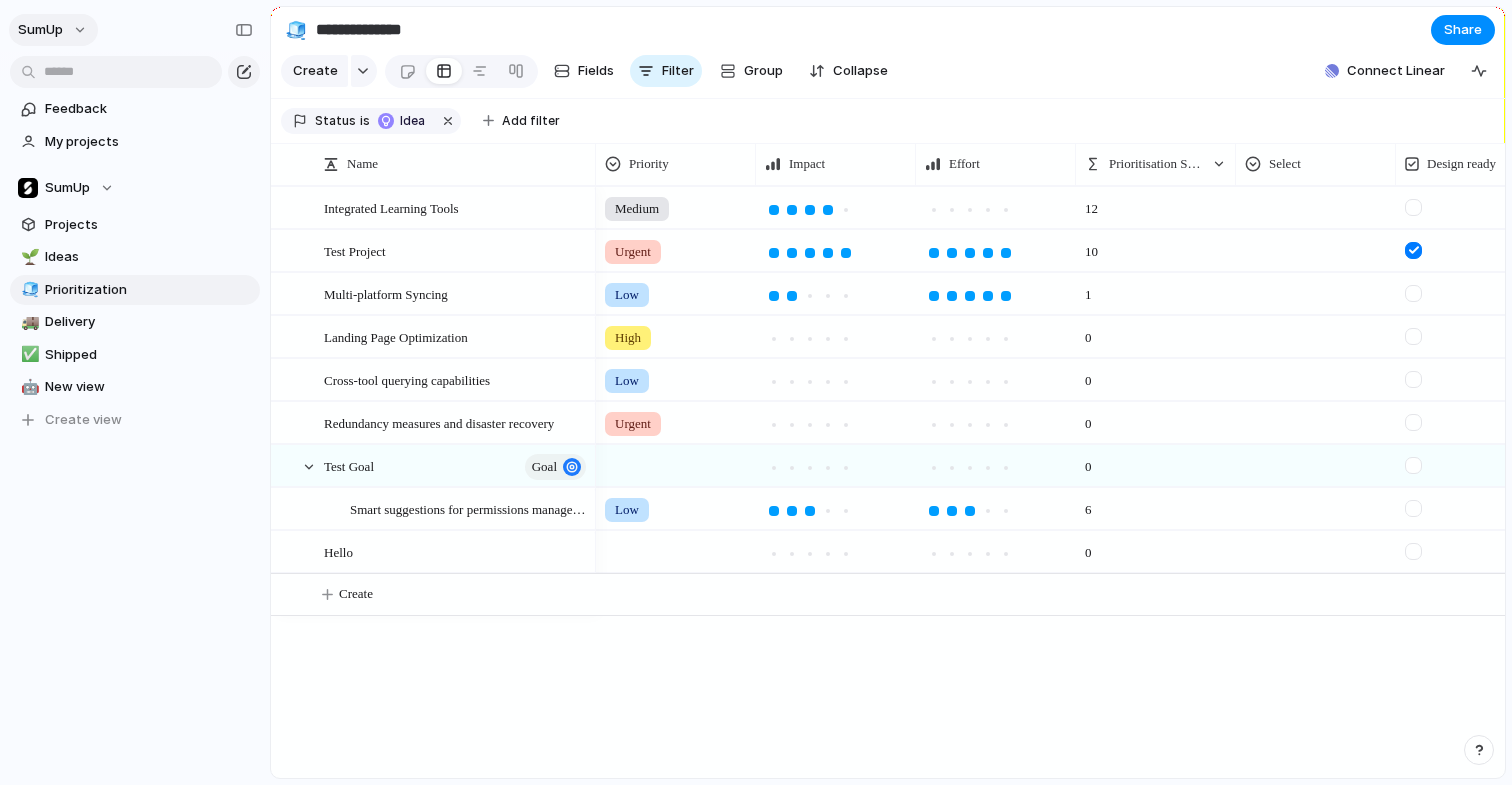 click on "SumUp" at bounding box center [53, 30] 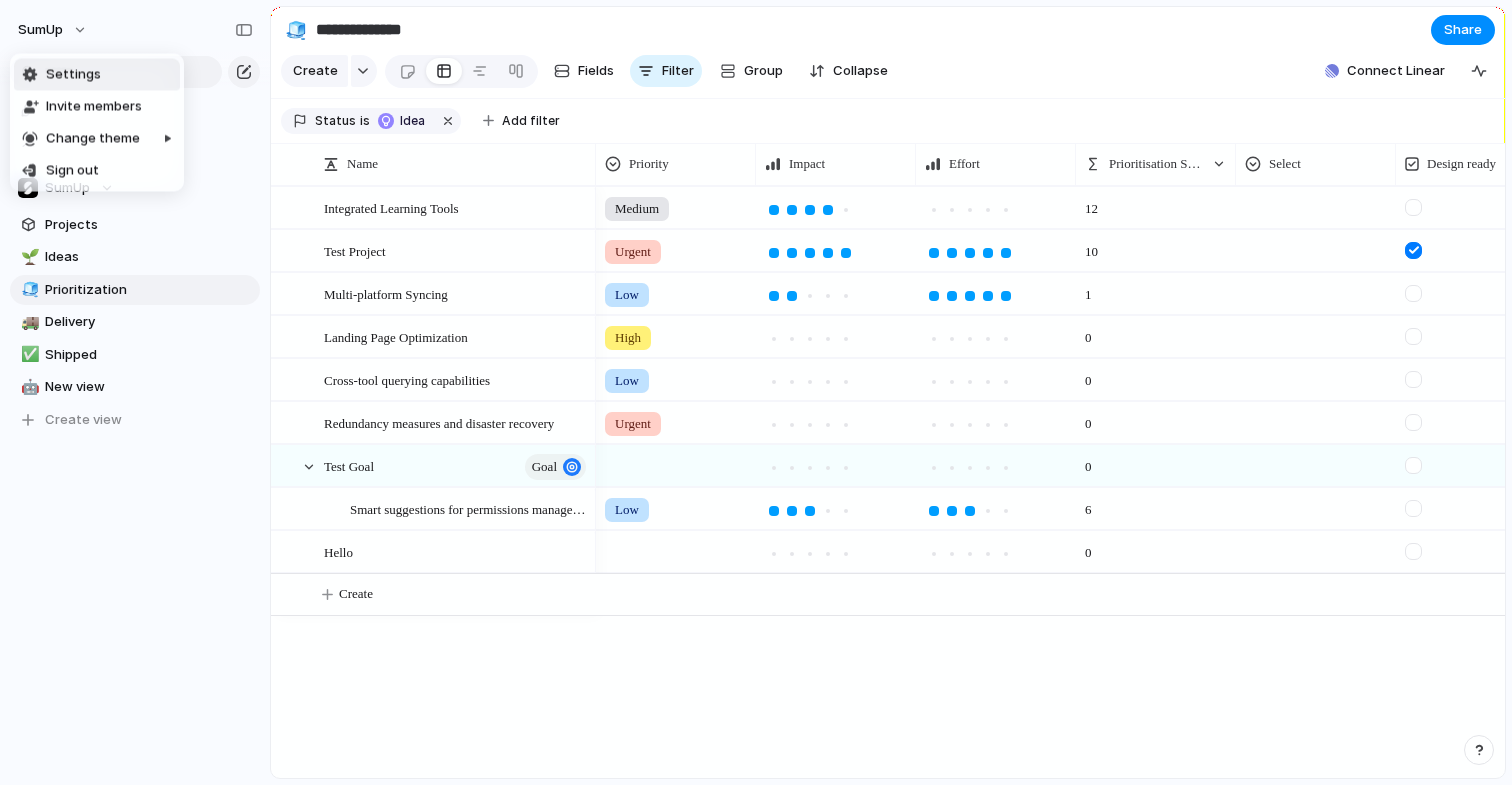 click on "Settings" at bounding box center (97, 75) 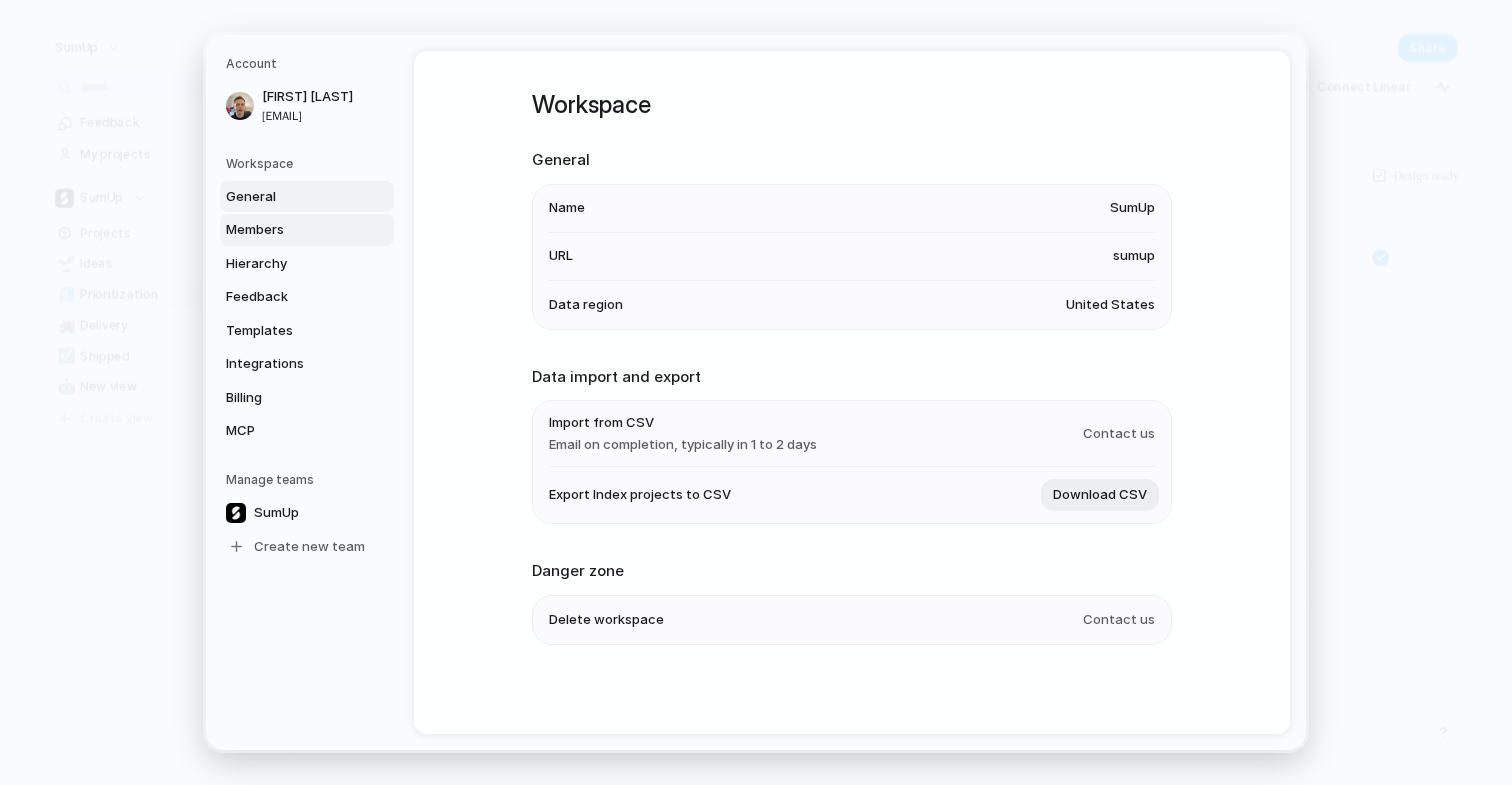 click on "Members" at bounding box center [290, 230] 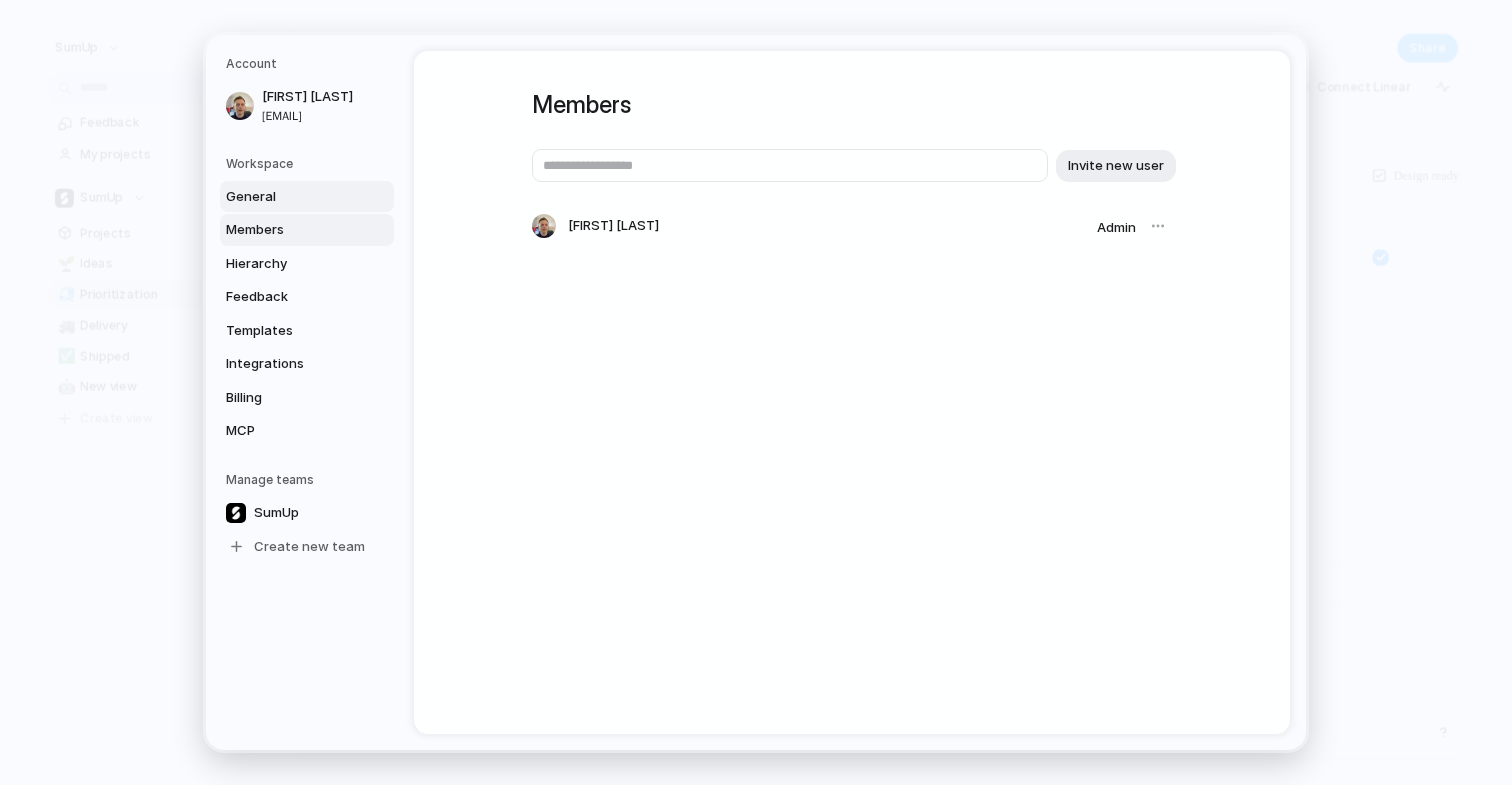 click on "General" at bounding box center [290, 197] 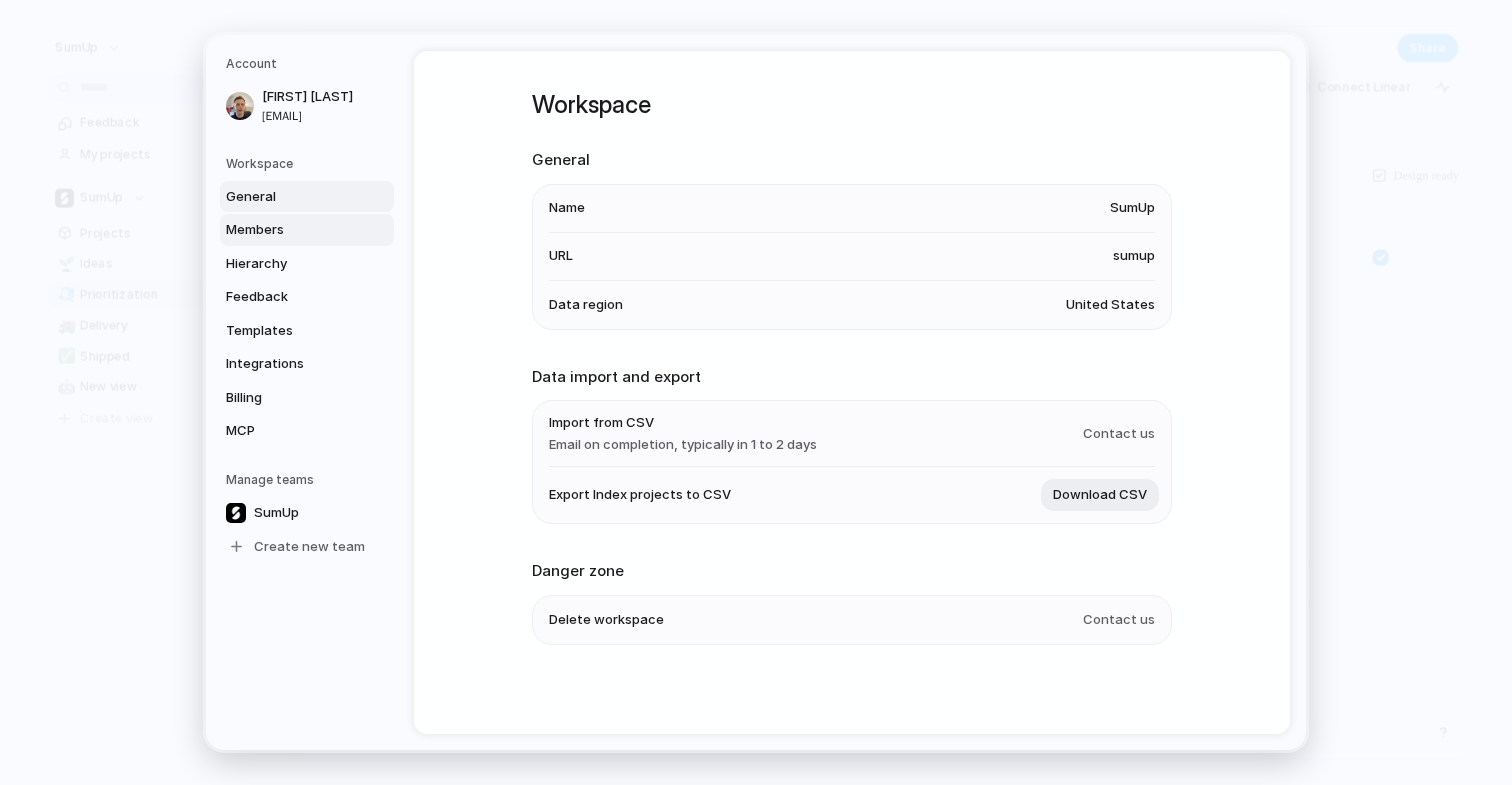 click on "Members" at bounding box center [290, 230] 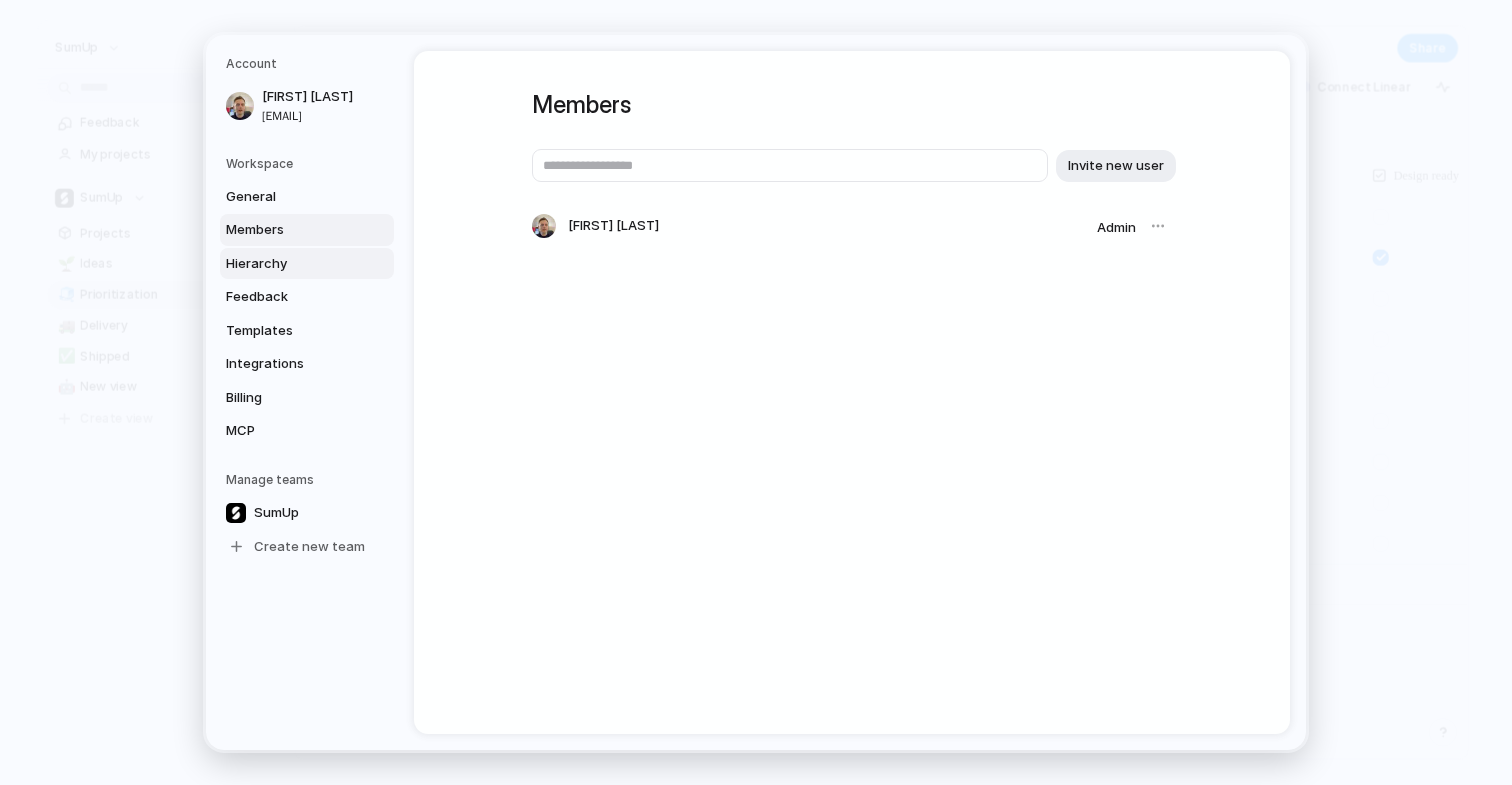 click on "Hierarchy" at bounding box center [290, 264] 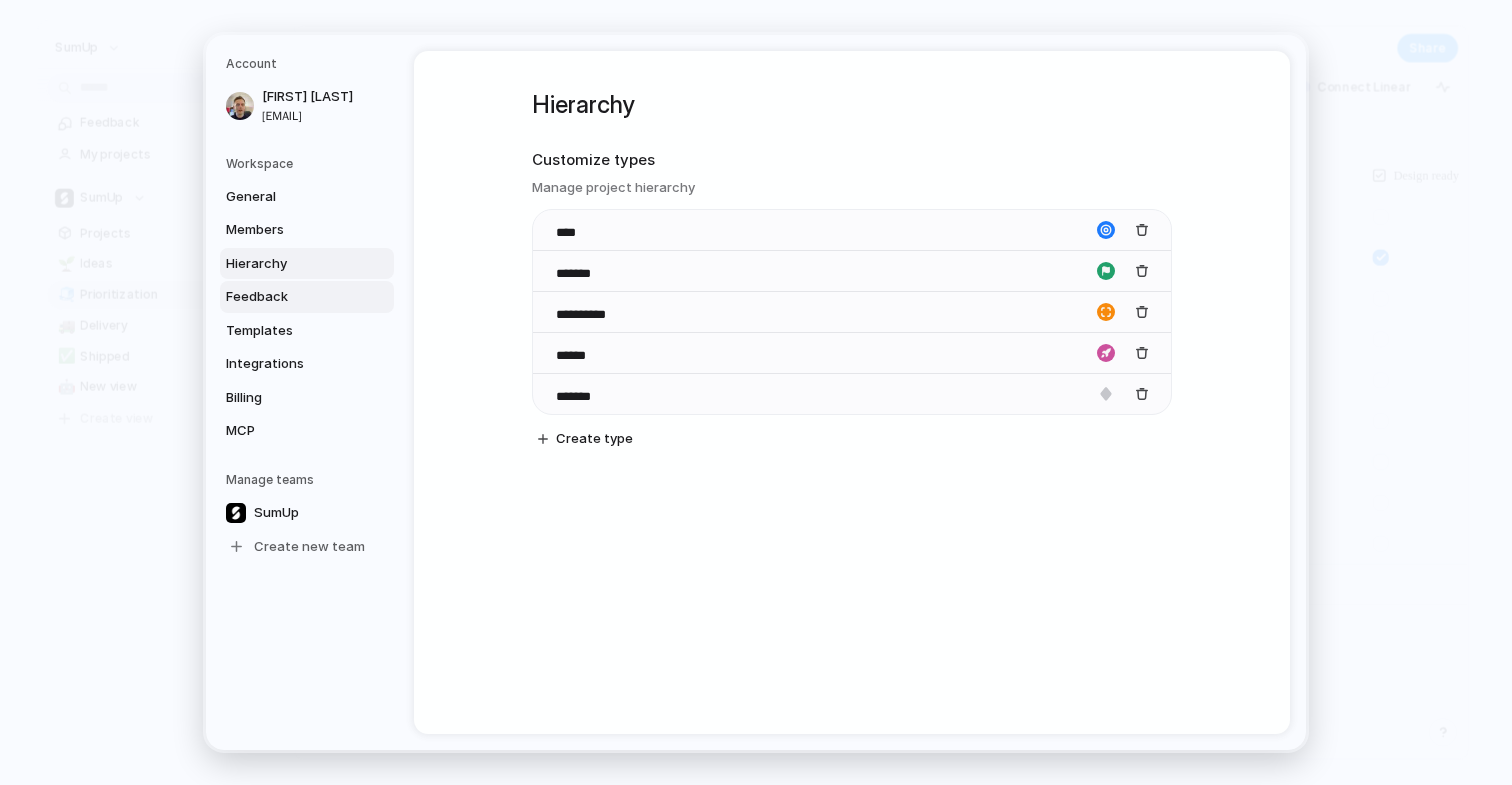 click on "Feedback" at bounding box center (290, 297) 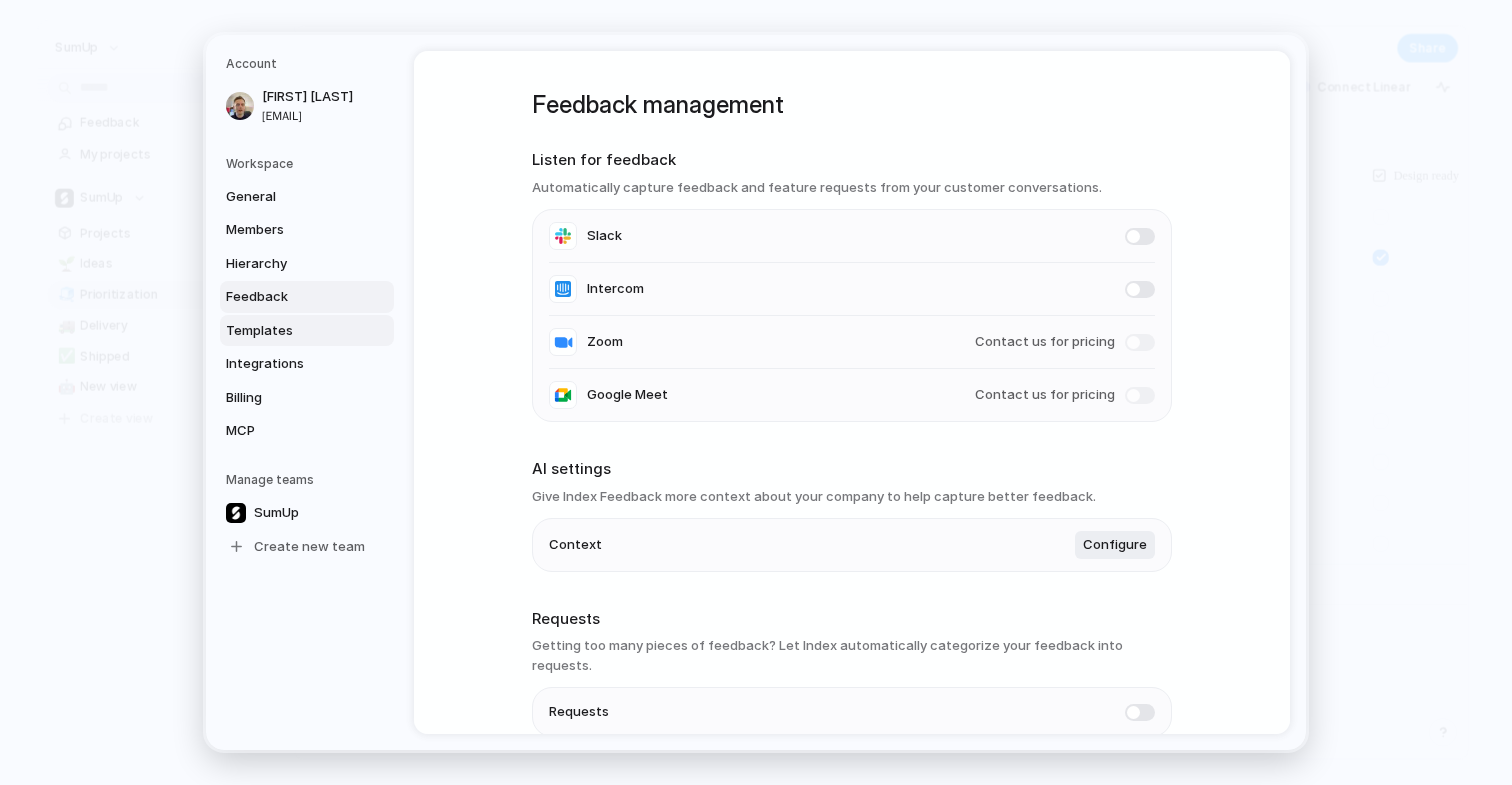 click on "Templates" at bounding box center (290, 331) 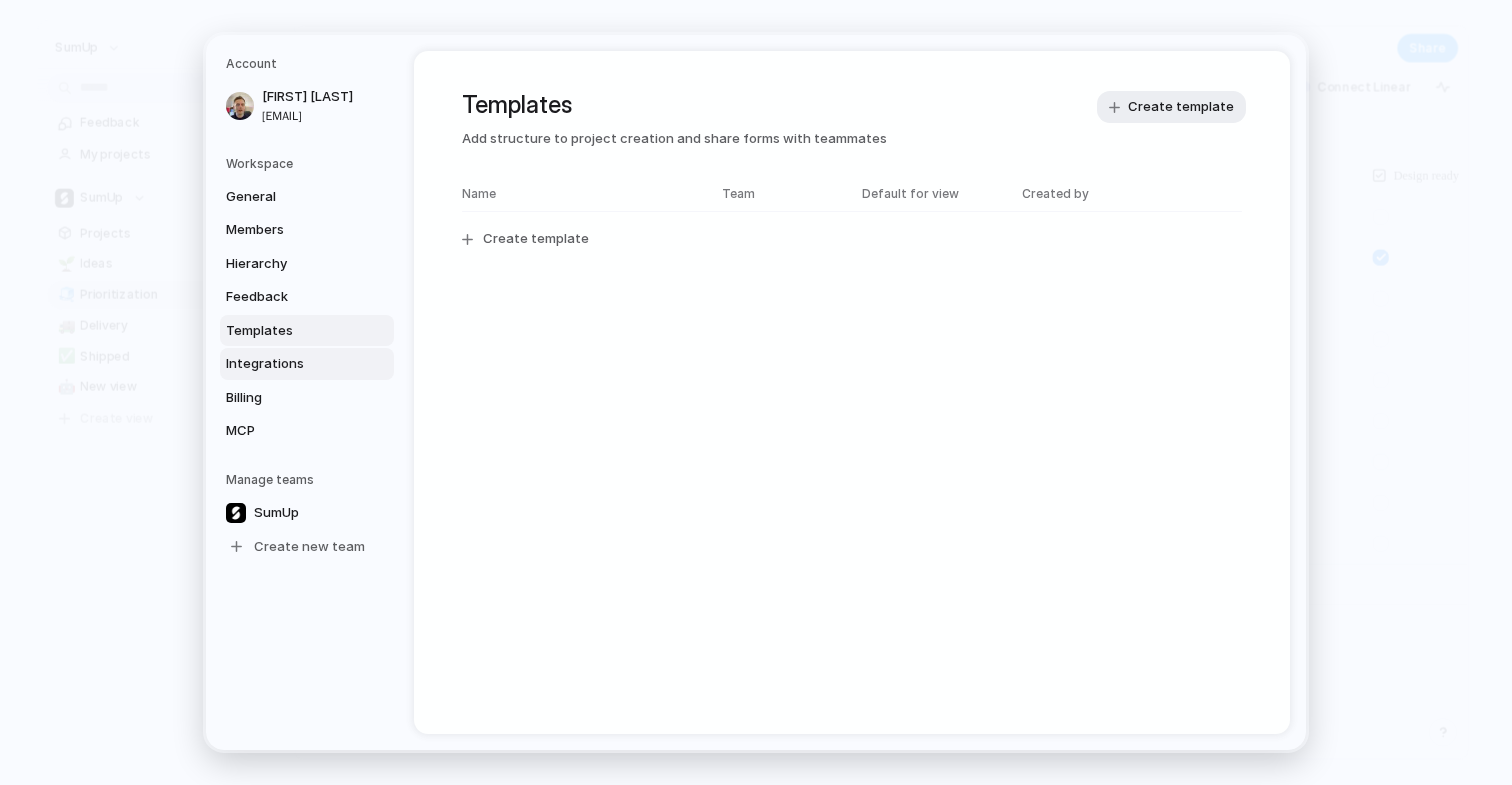 click on "Integrations" at bounding box center [290, 364] 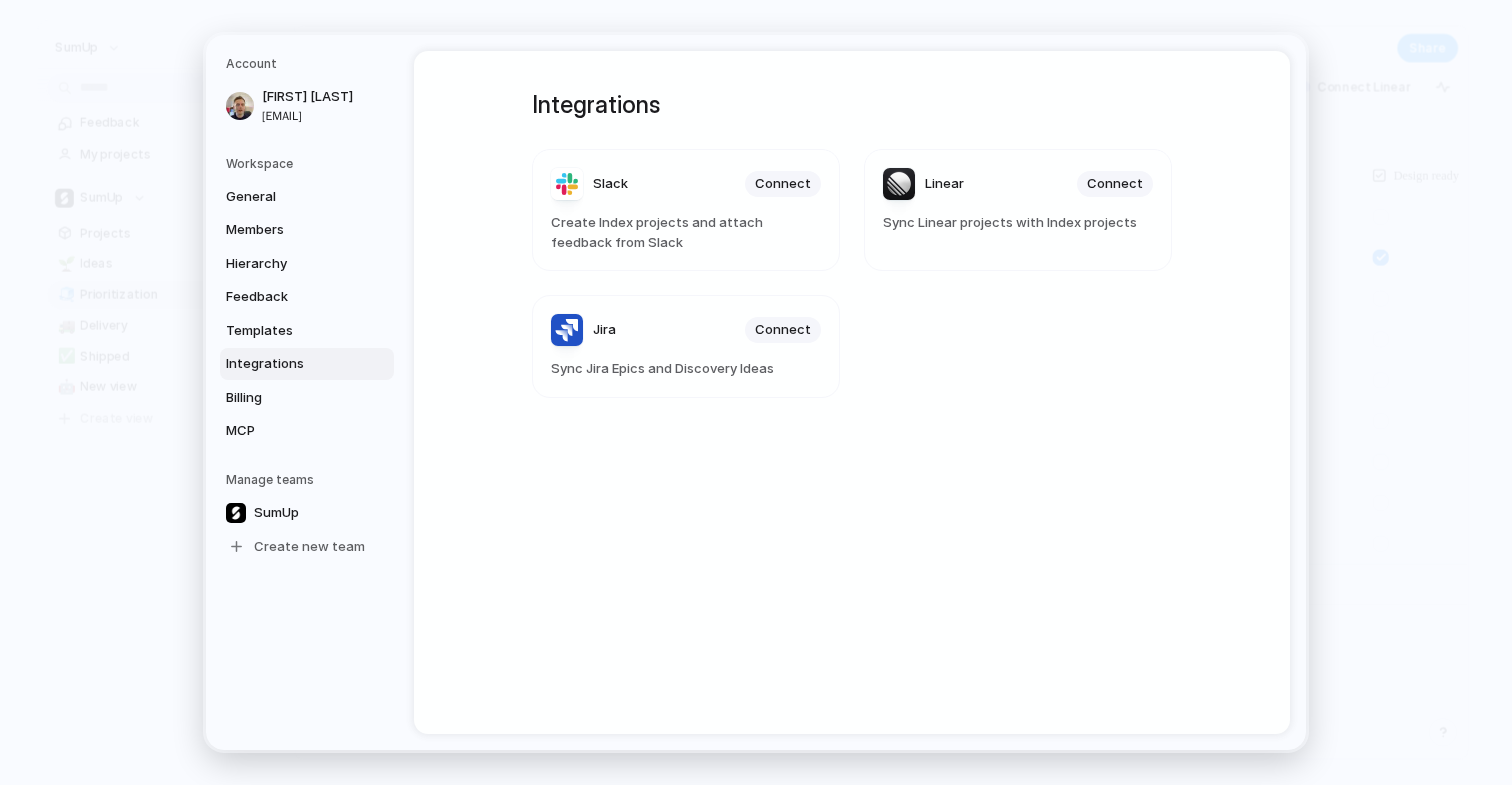 click on "Integrations" at bounding box center [290, 364] 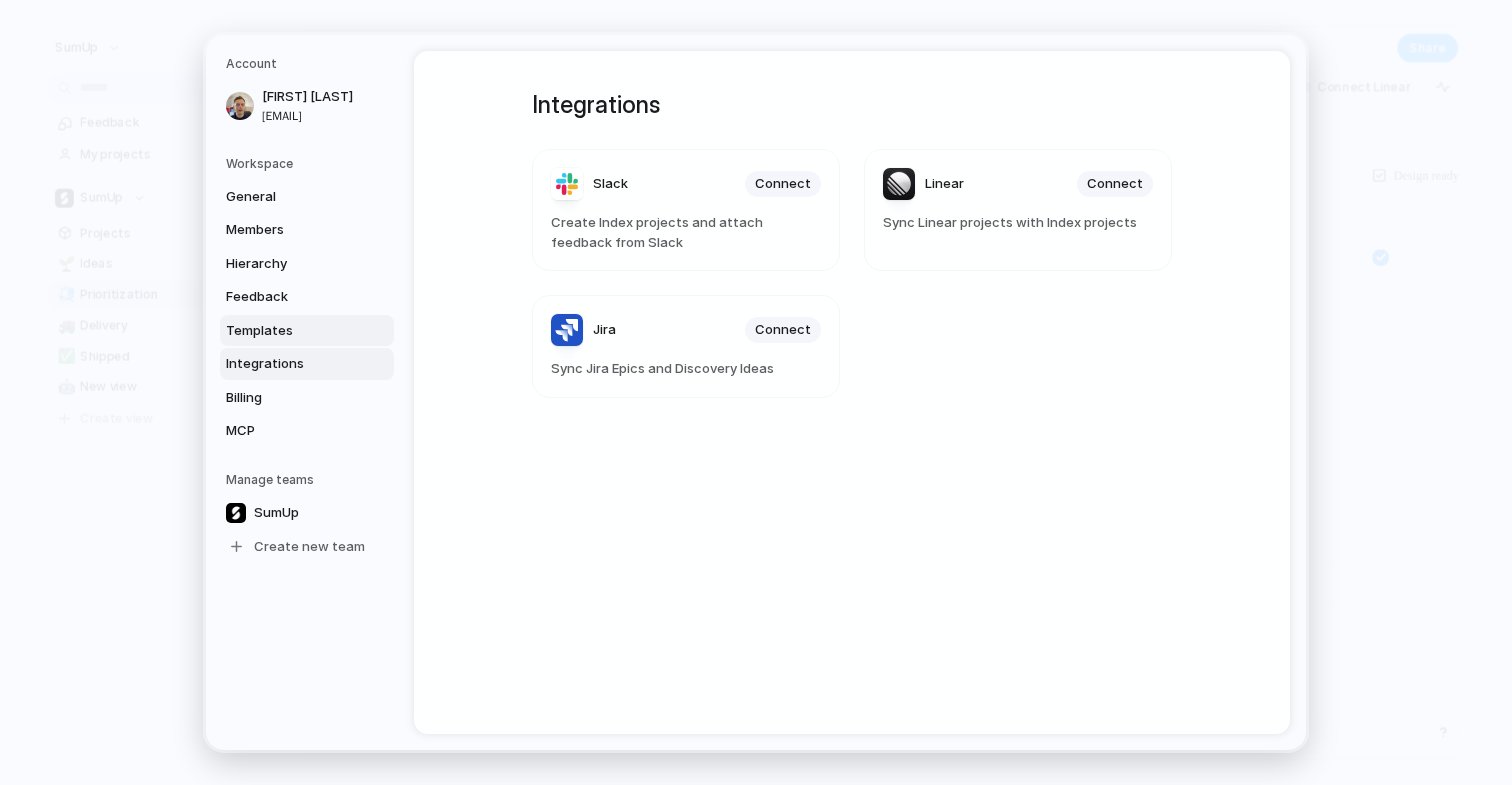 click on "Templates" at bounding box center [290, 331] 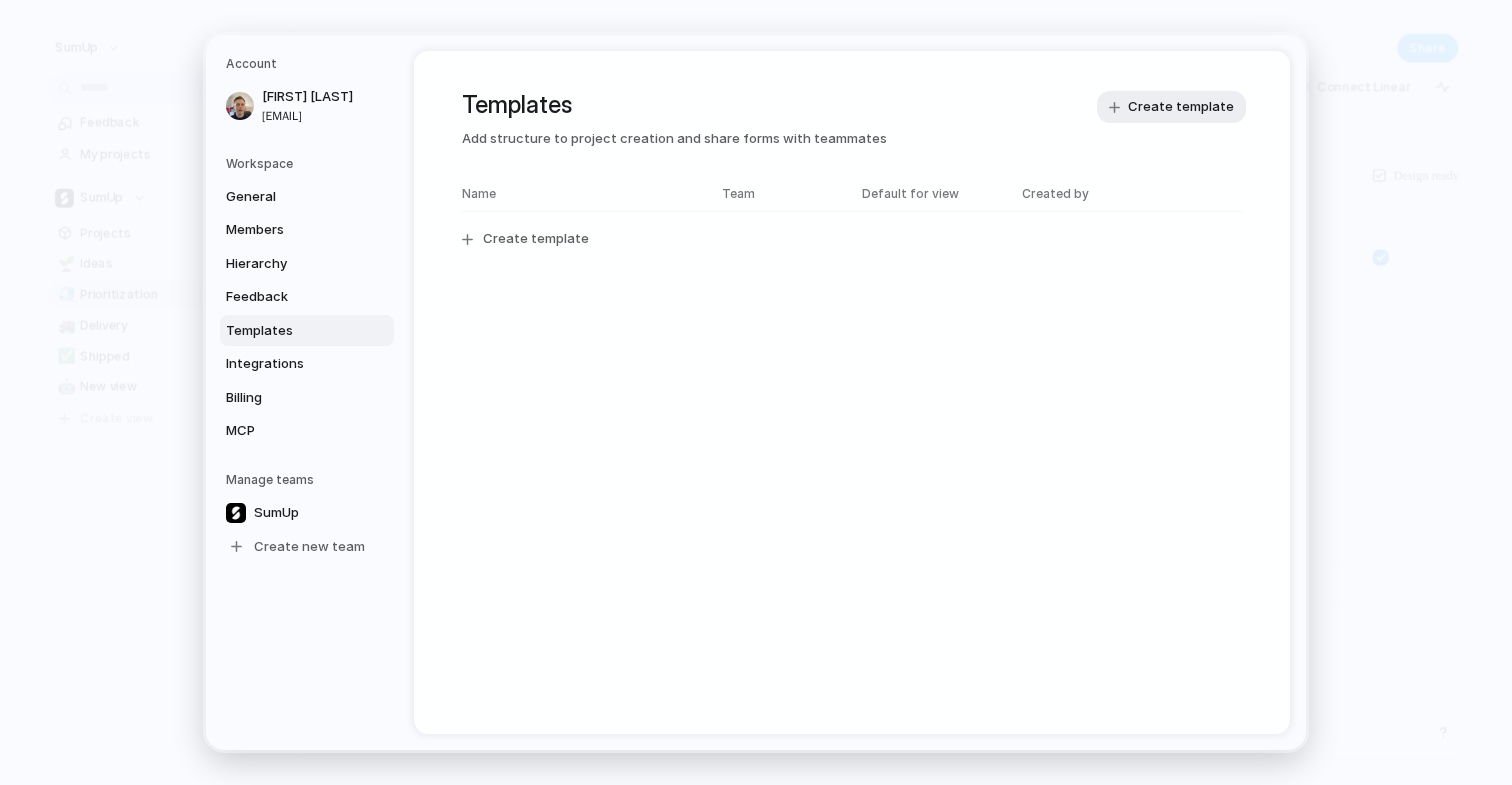 click on "Name Team Default for view Created by Create template" at bounding box center [852, 230] 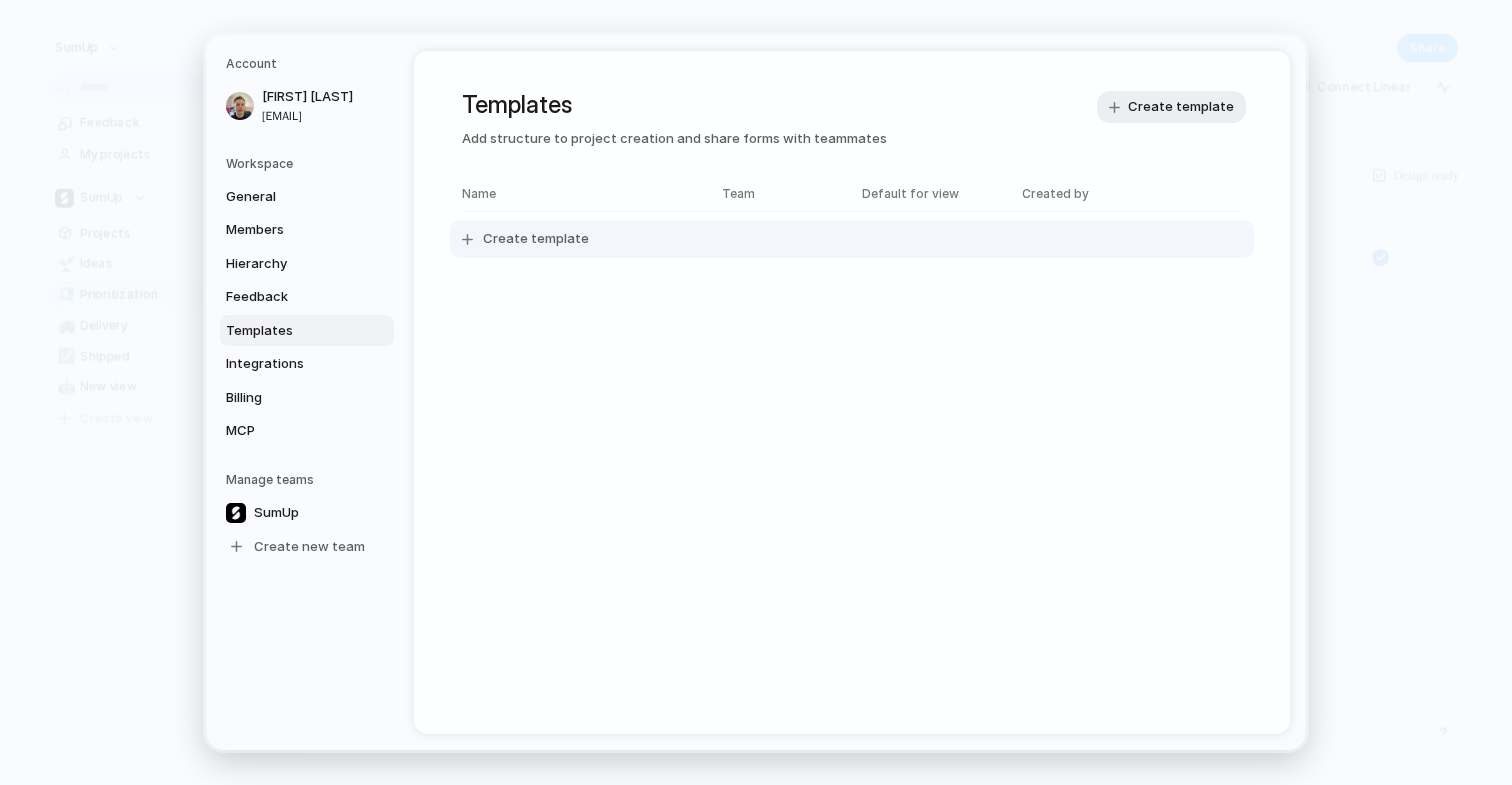 click on "Create template" at bounding box center (536, 239) 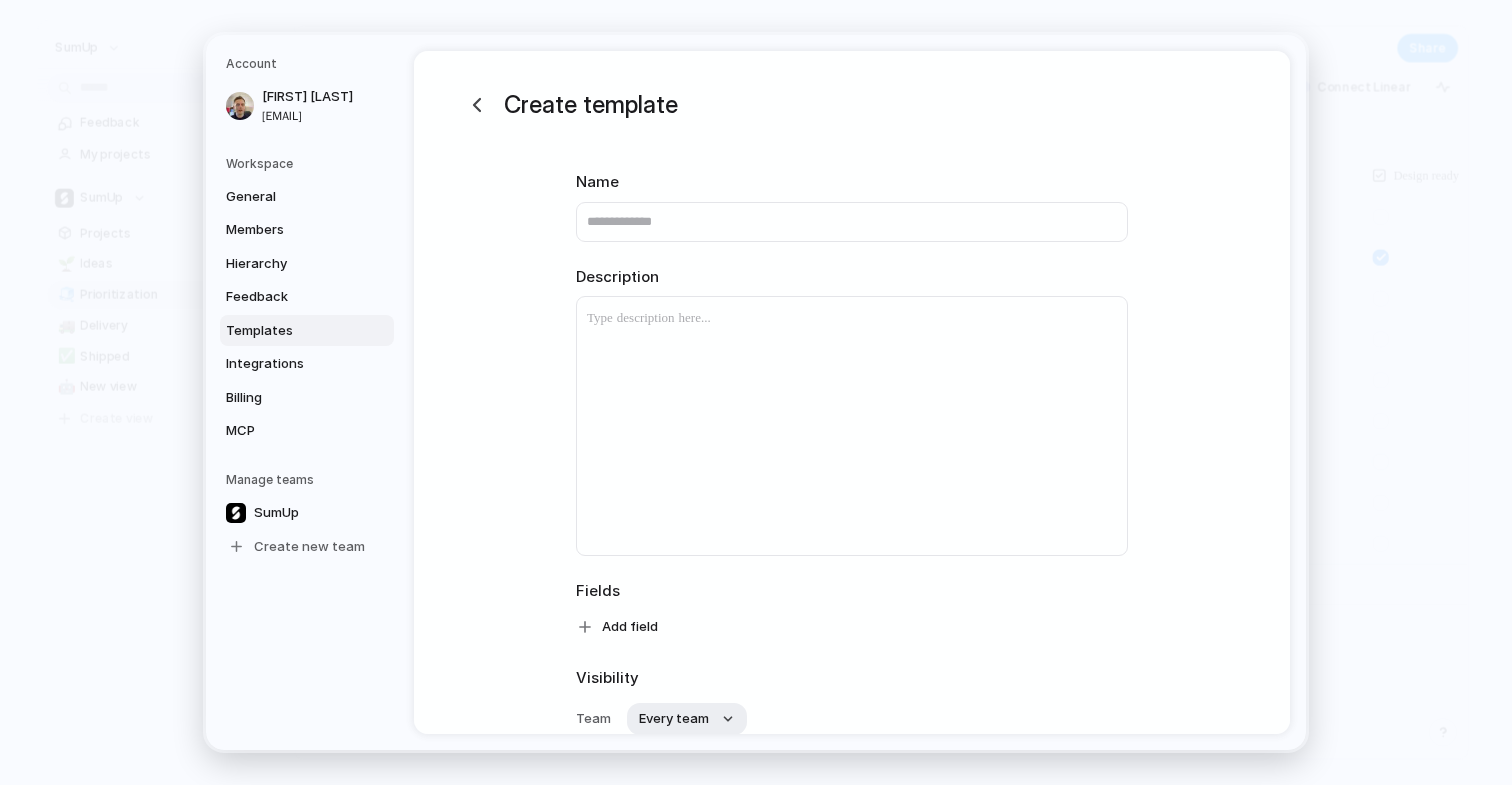 scroll, scrollTop: 172, scrollLeft: 0, axis: vertical 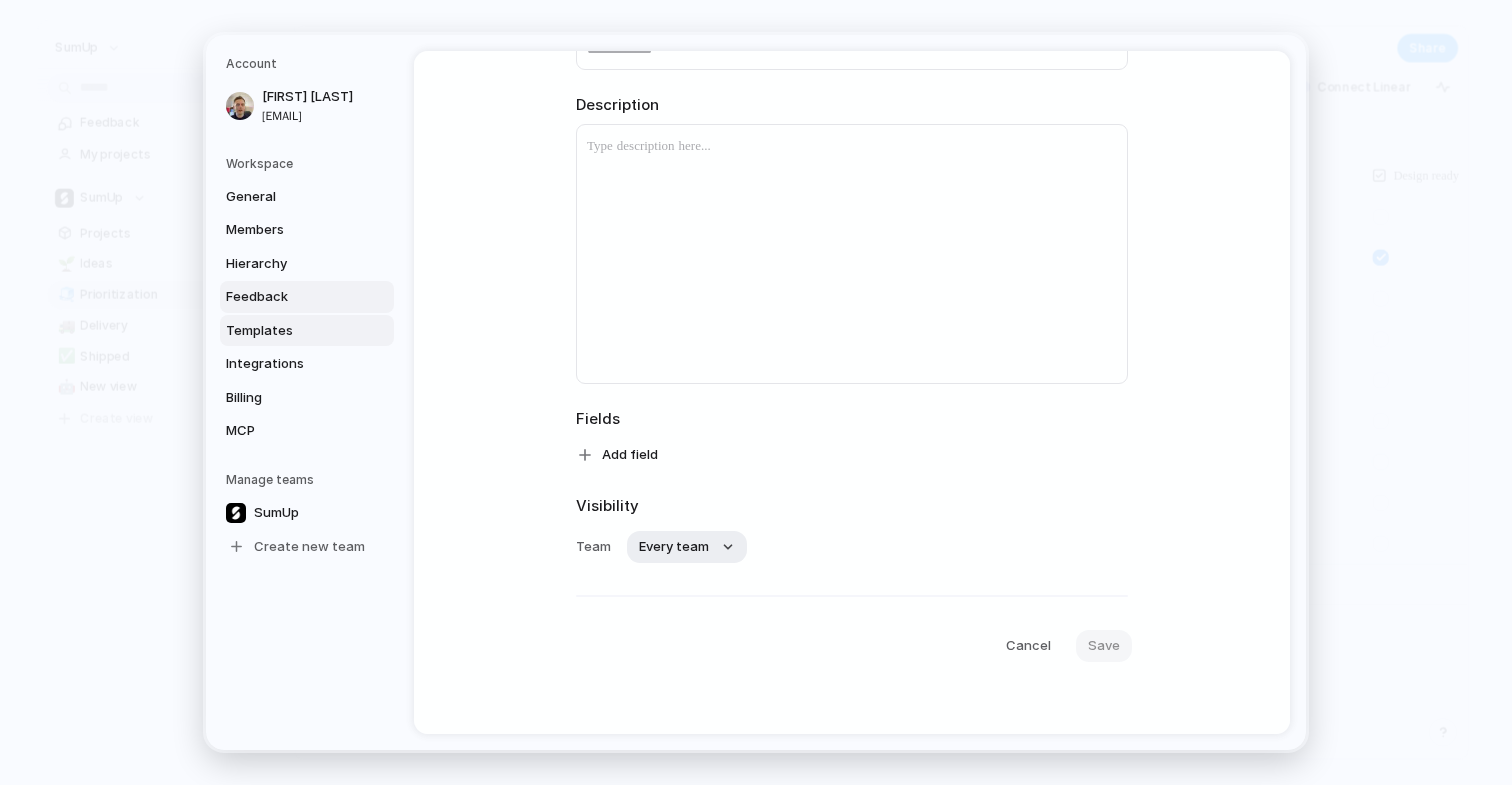 click on "Feedback" at bounding box center [290, 297] 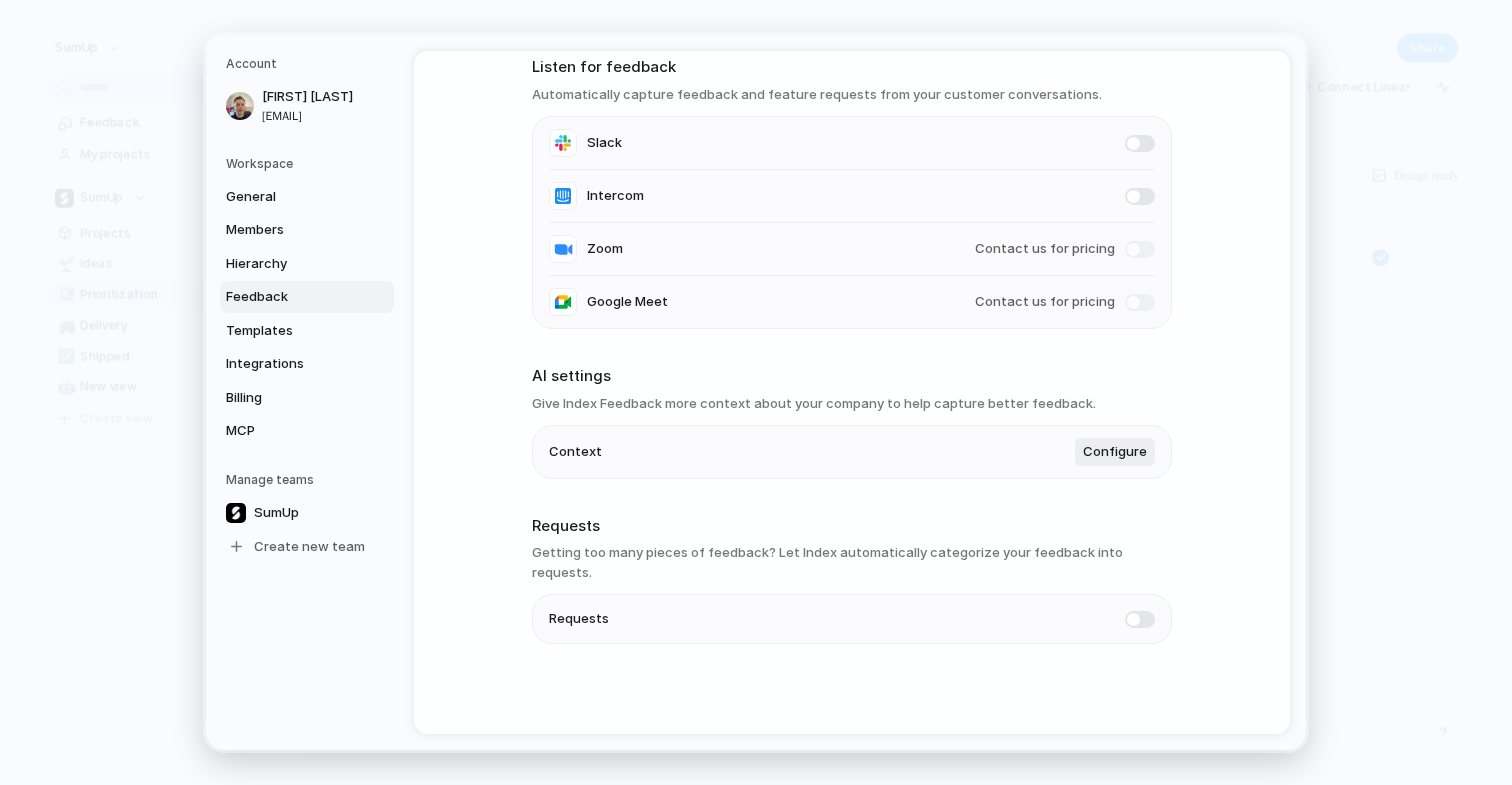 scroll, scrollTop: 78, scrollLeft: 0, axis: vertical 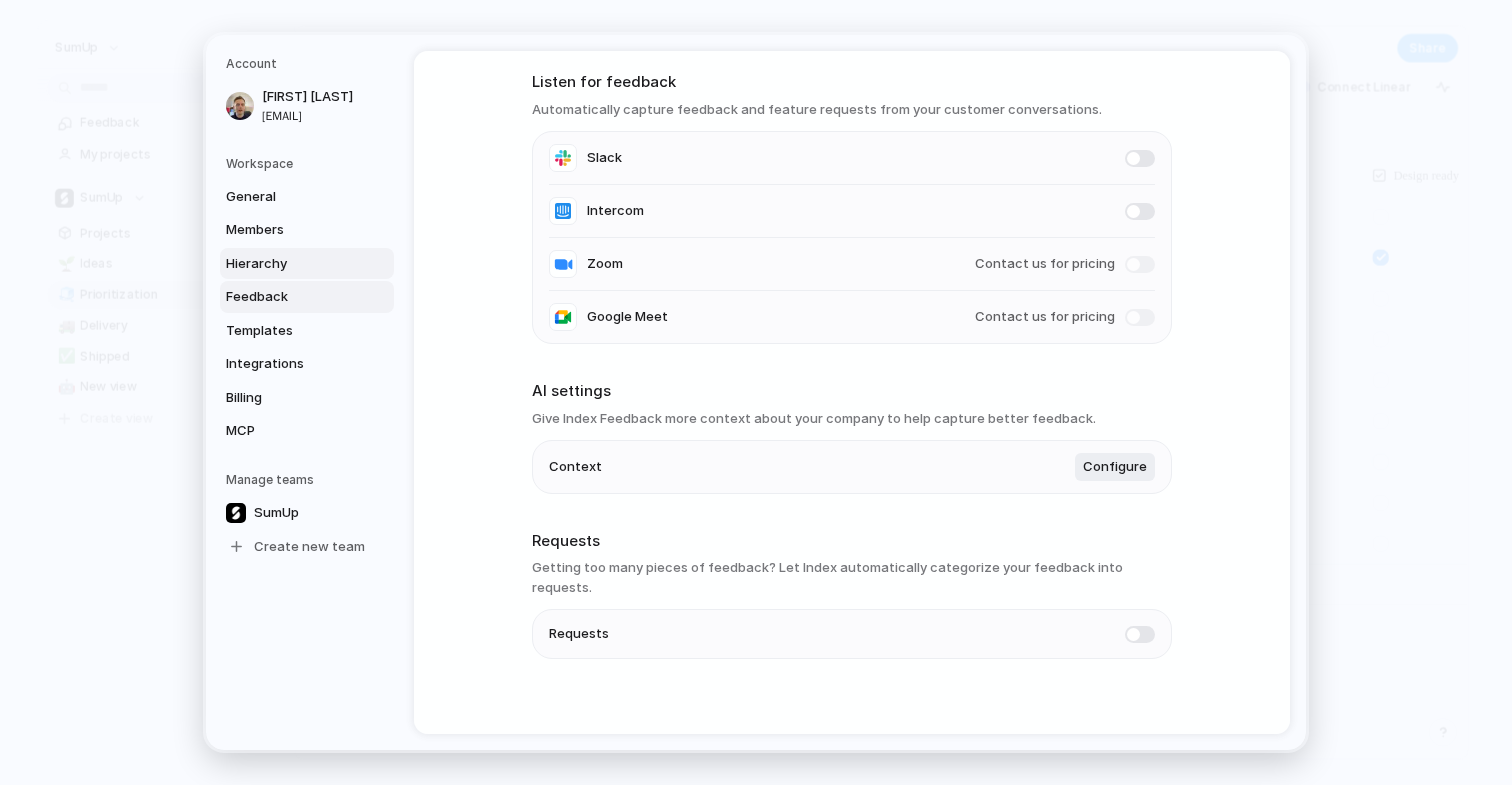 click on "Hierarchy" at bounding box center [290, 264] 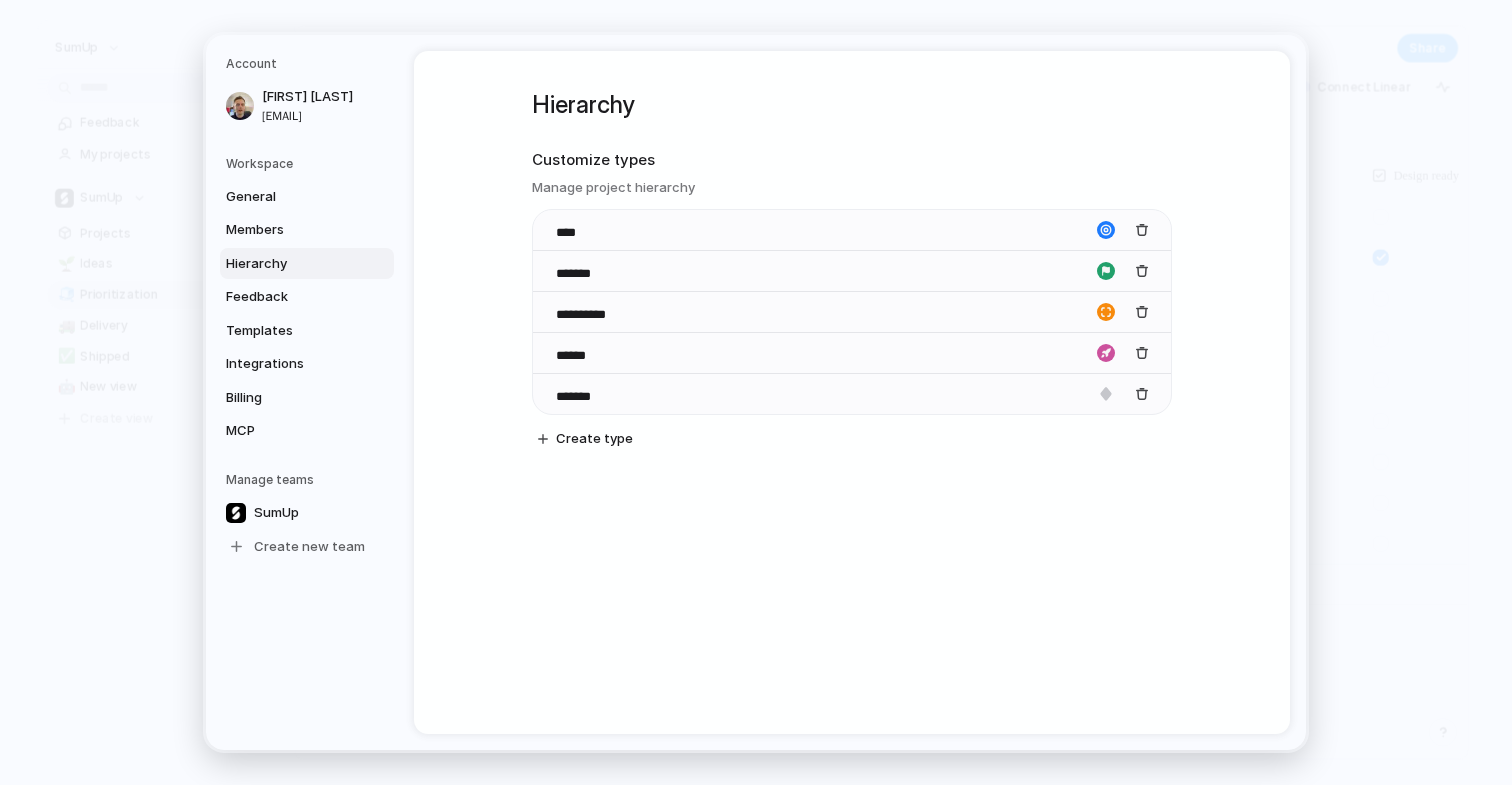 drag, startPoint x: 533, startPoint y: 159, endPoint x: 685, endPoint y: 183, distance: 153.88307 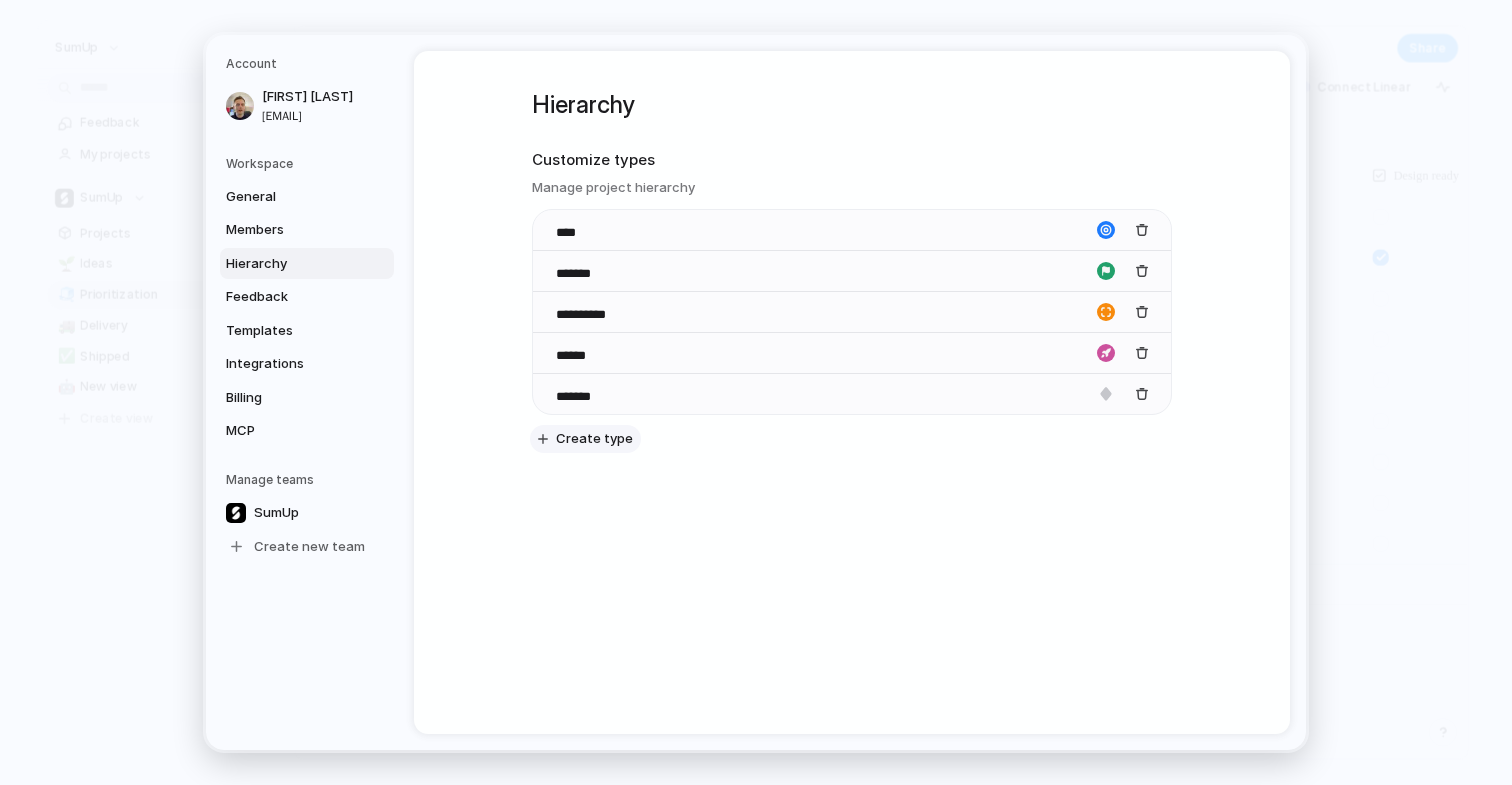 click on "Create type" at bounding box center (594, 439) 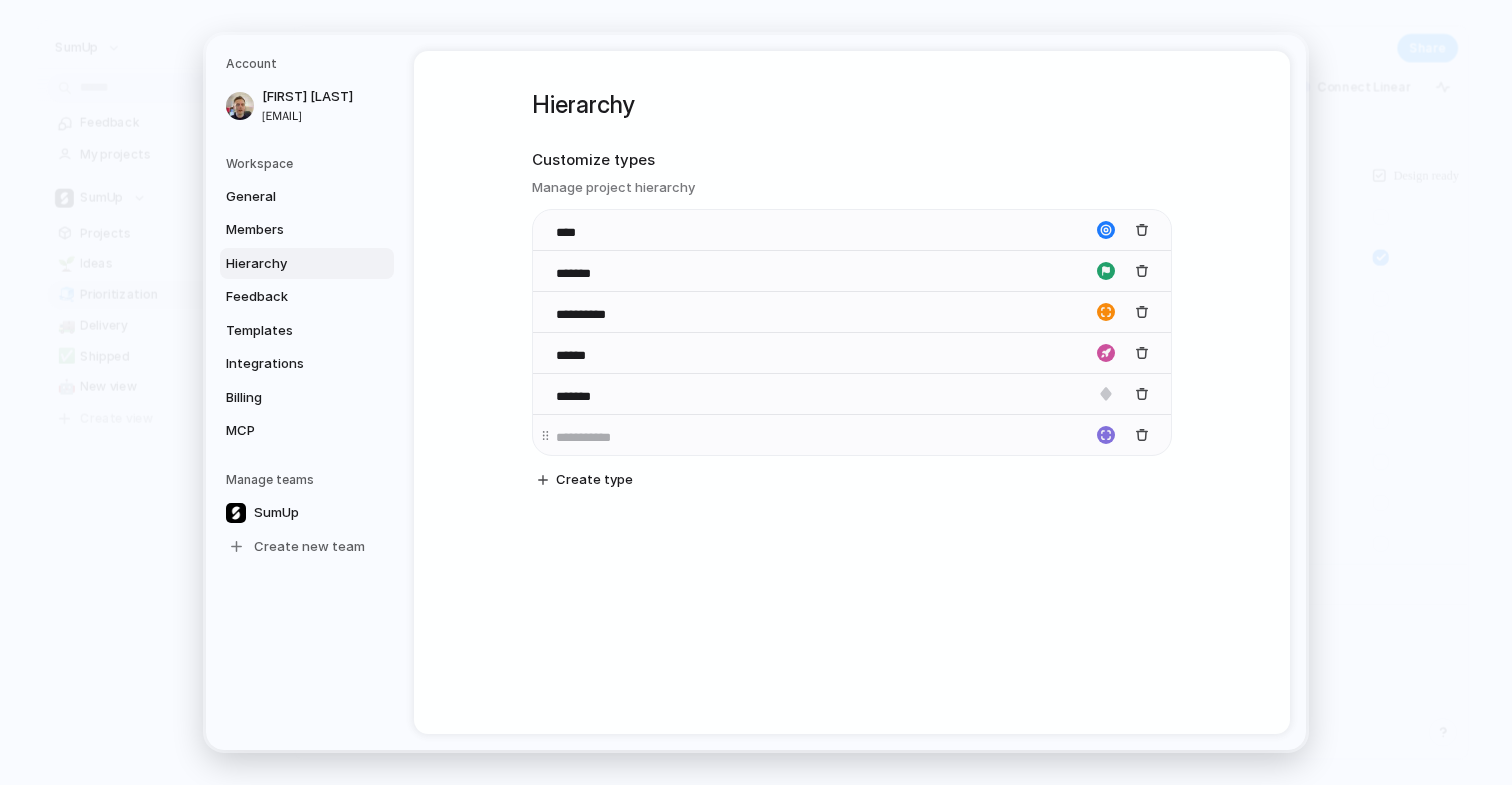 click at bounding box center [1106, 435] 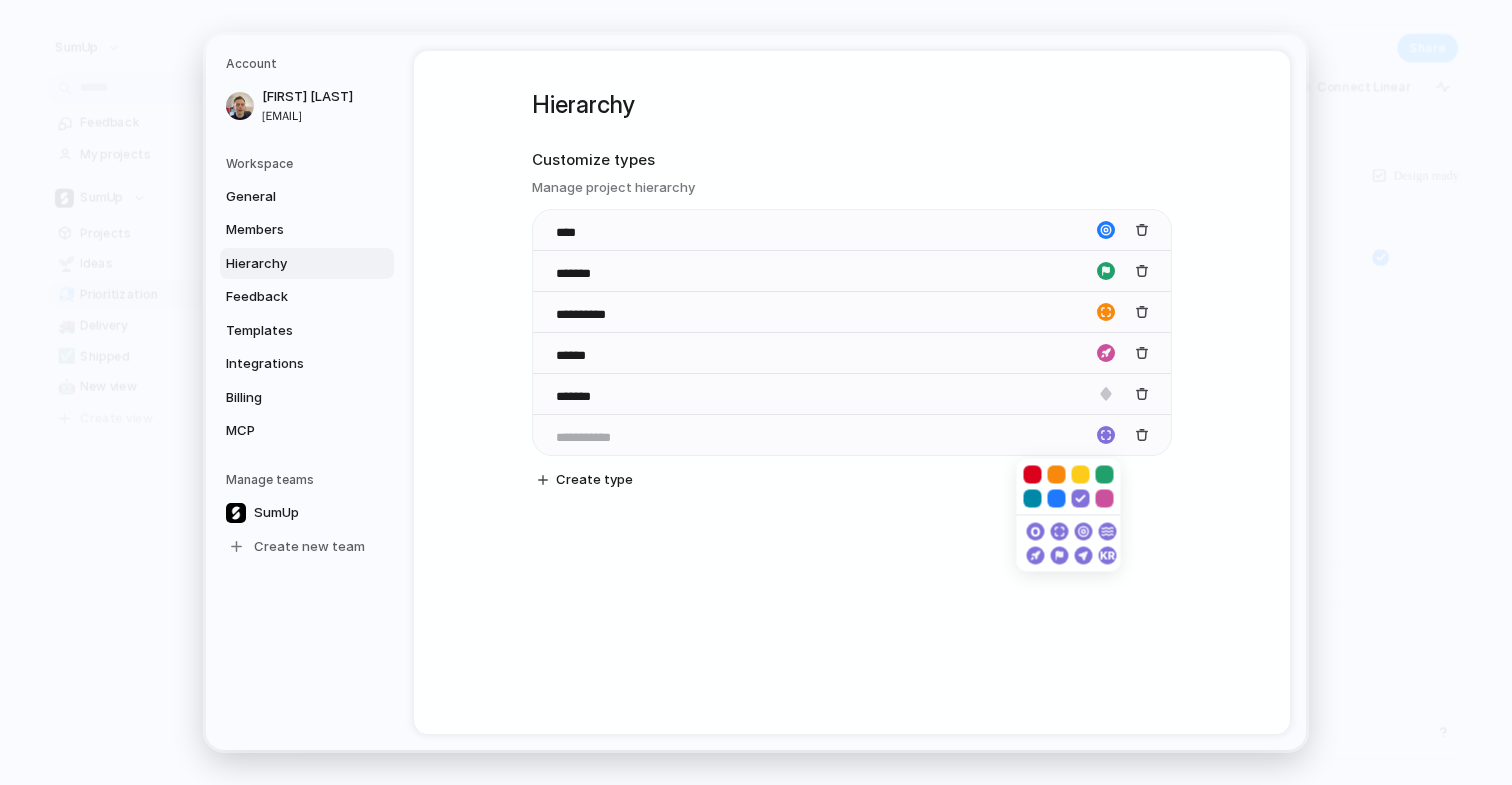 click at bounding box center (756, 392) 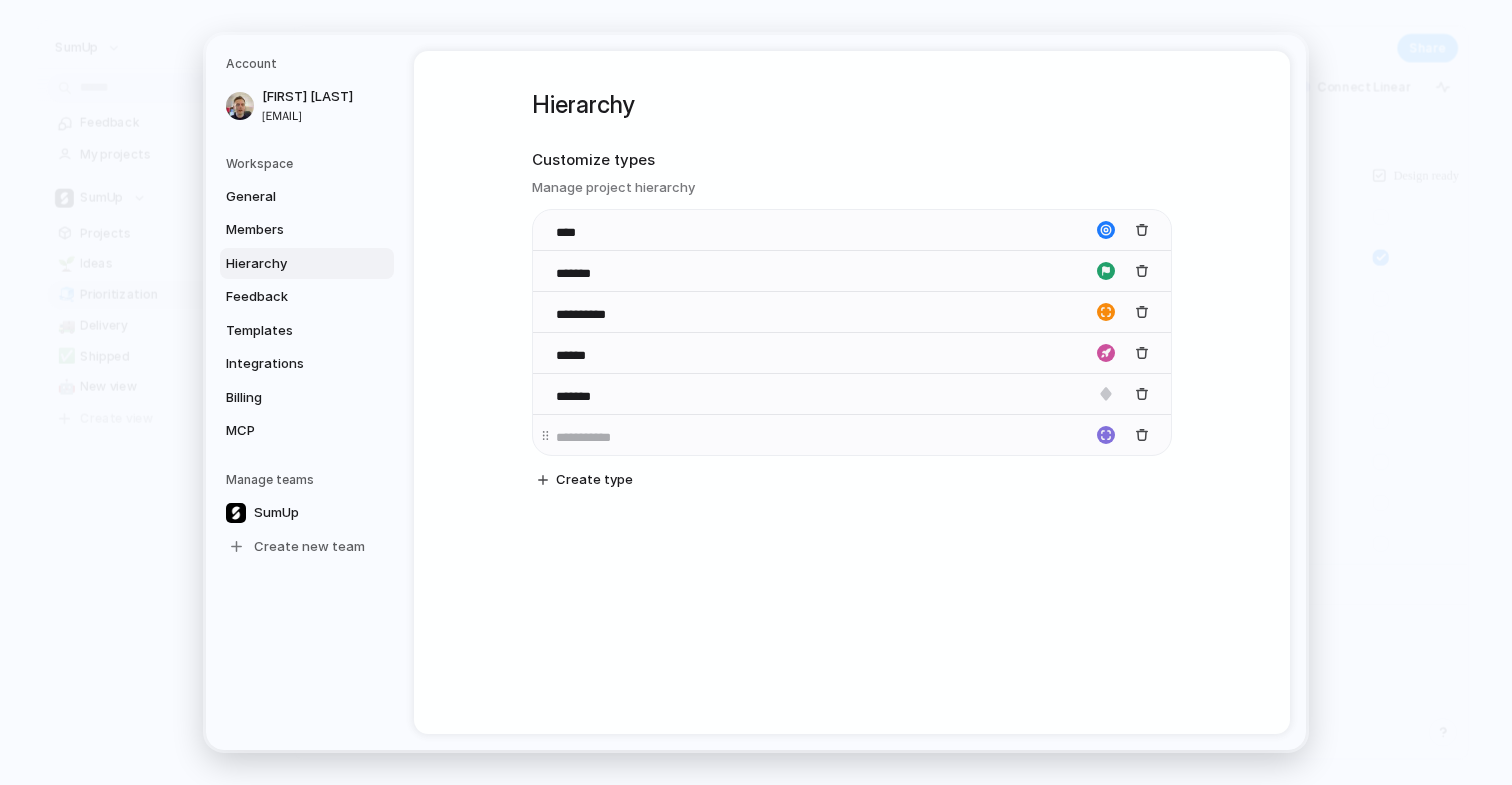click at bounding box center (1106, 435) 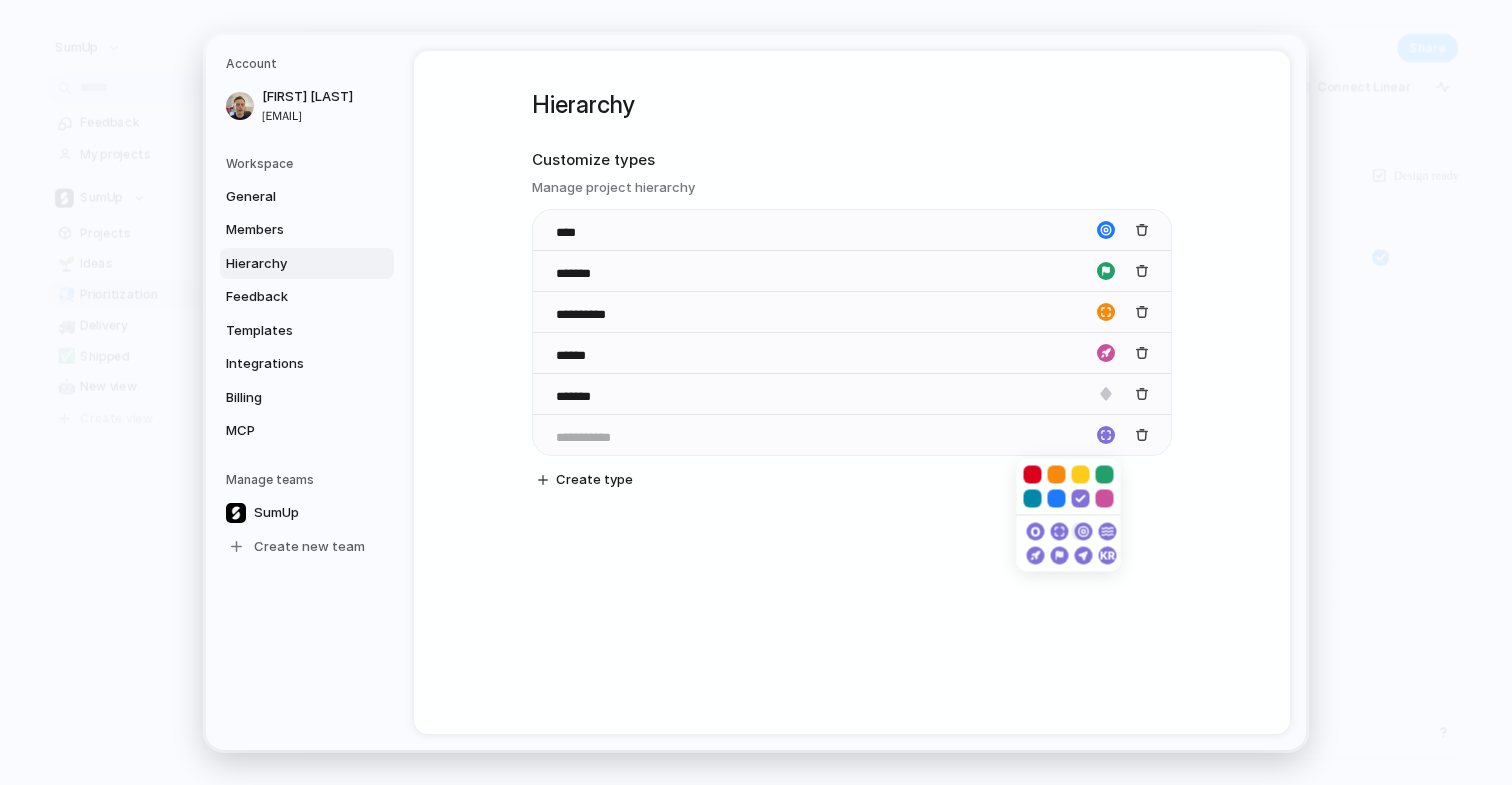 click at bounding box center [1081, 532] 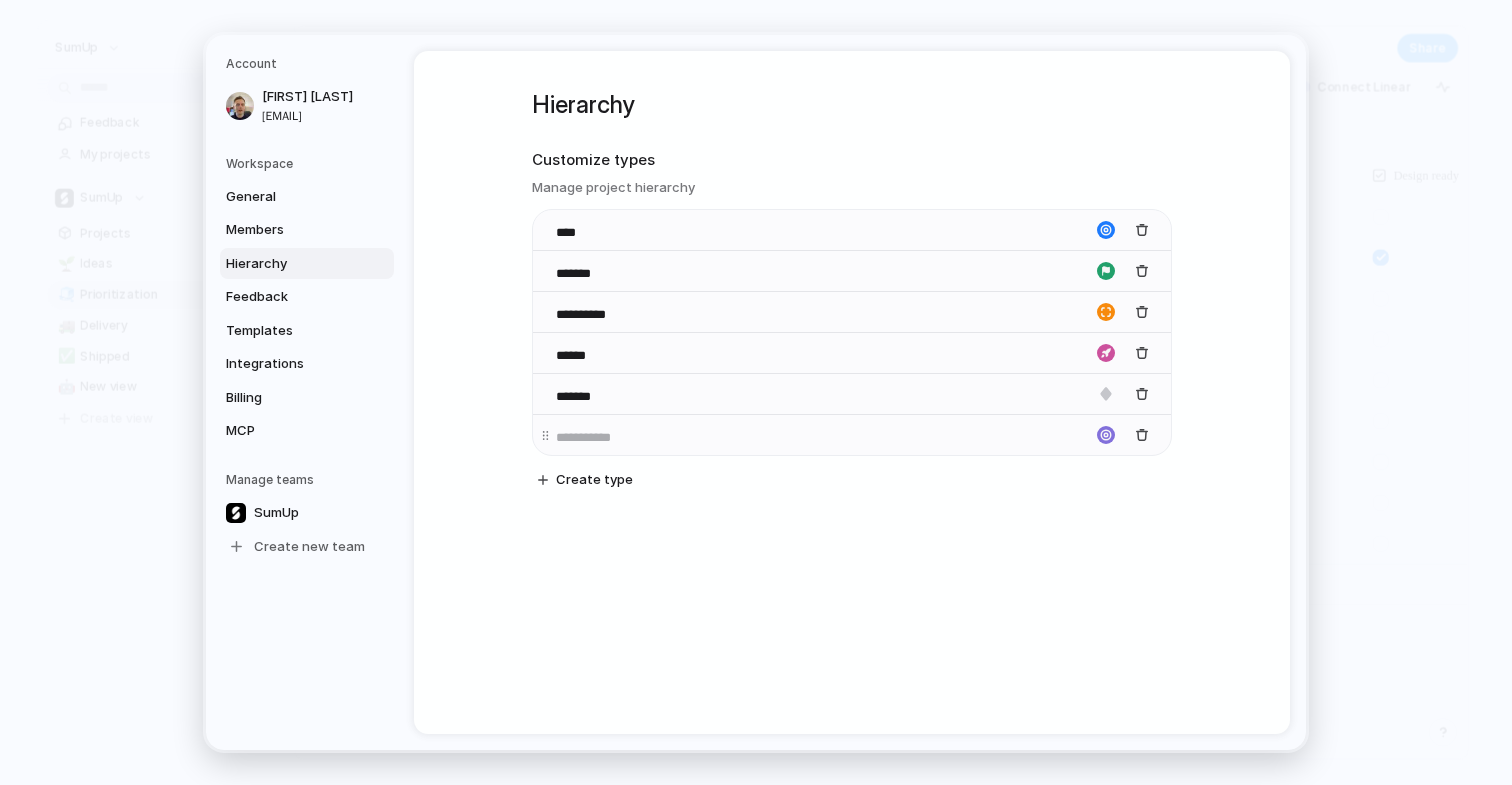 click at bounding box center (1106, 435) 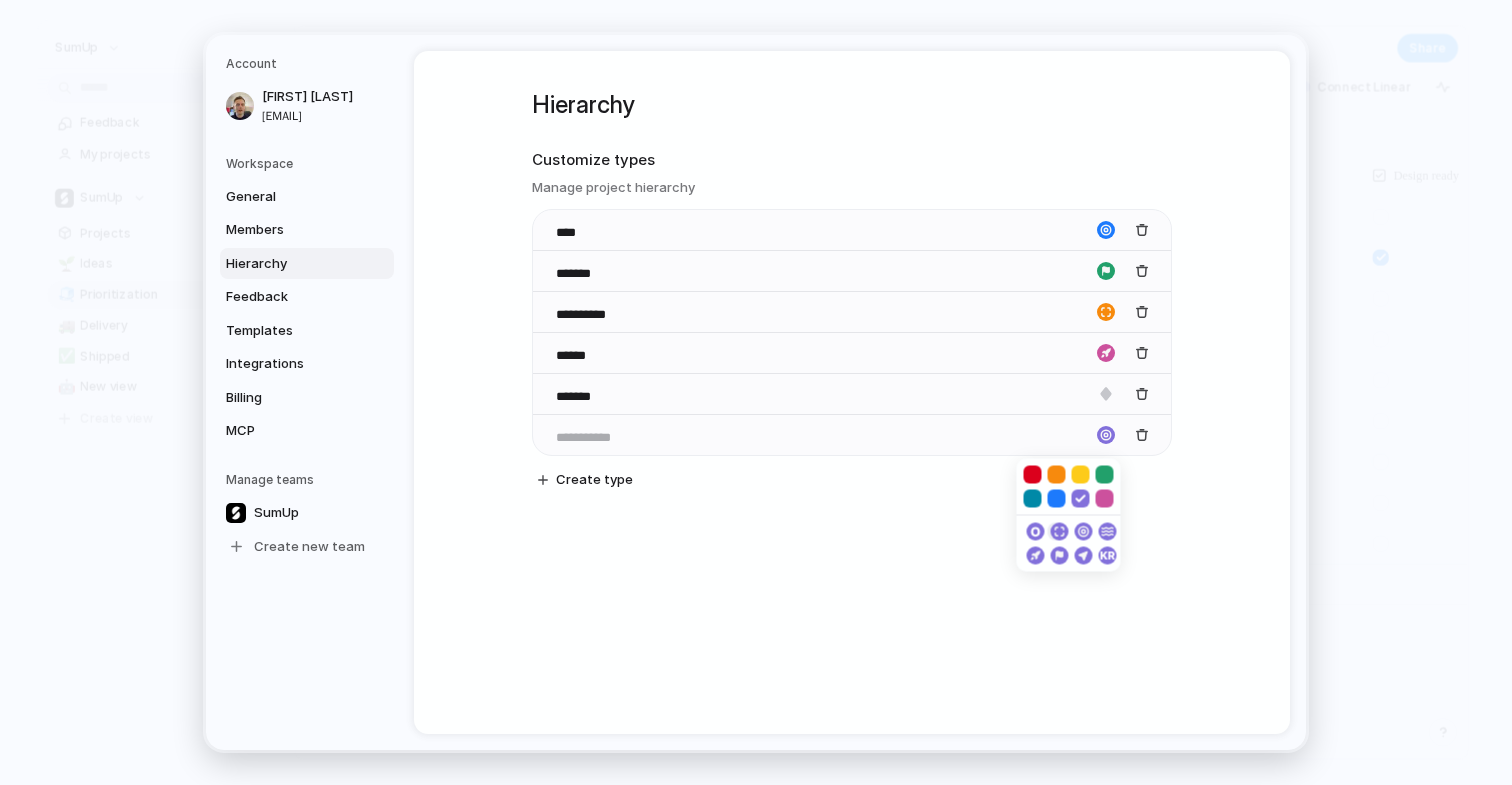click at bounding box center (1057, 532) 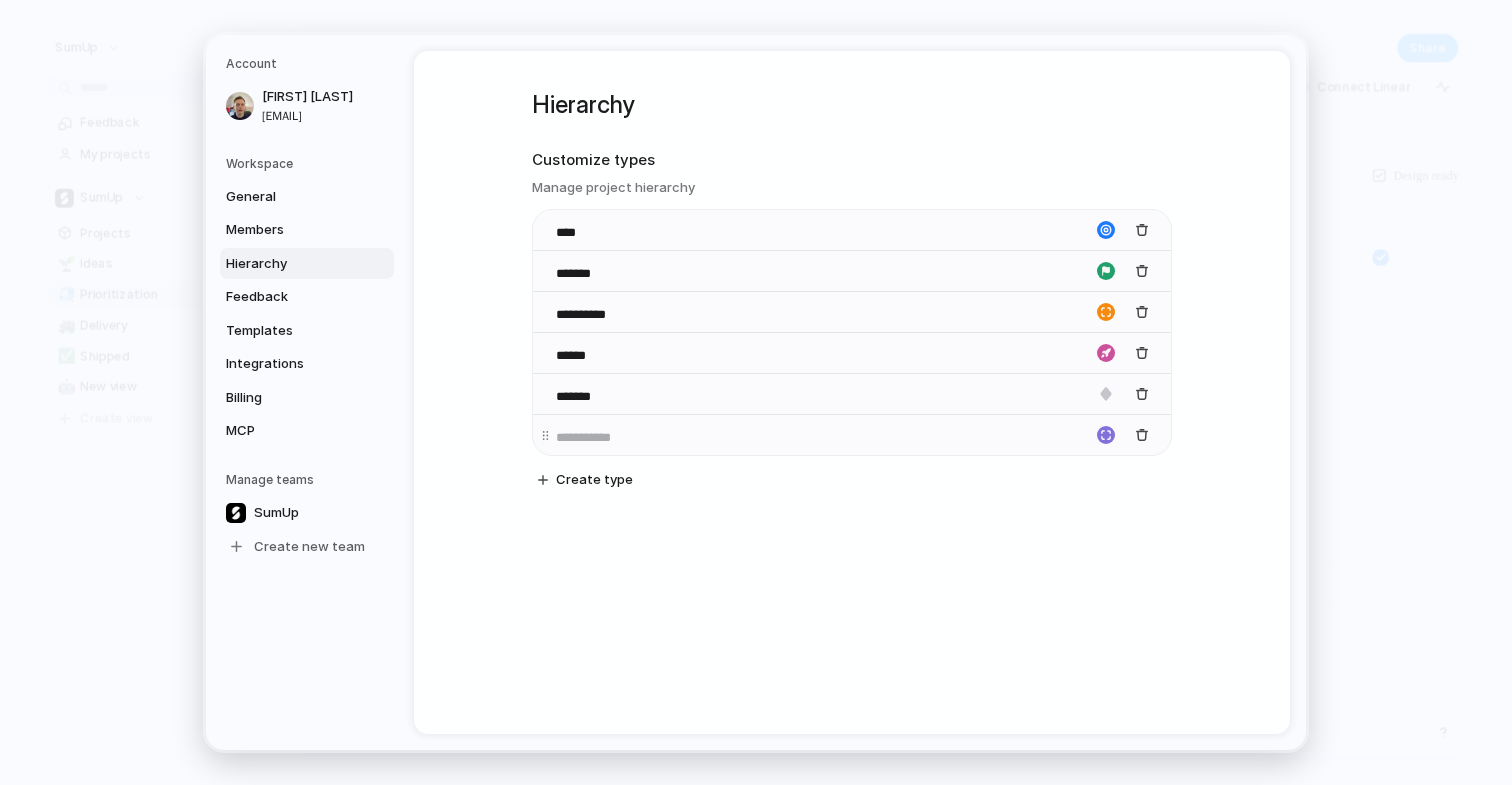 click at bounding box center (1106, 435) 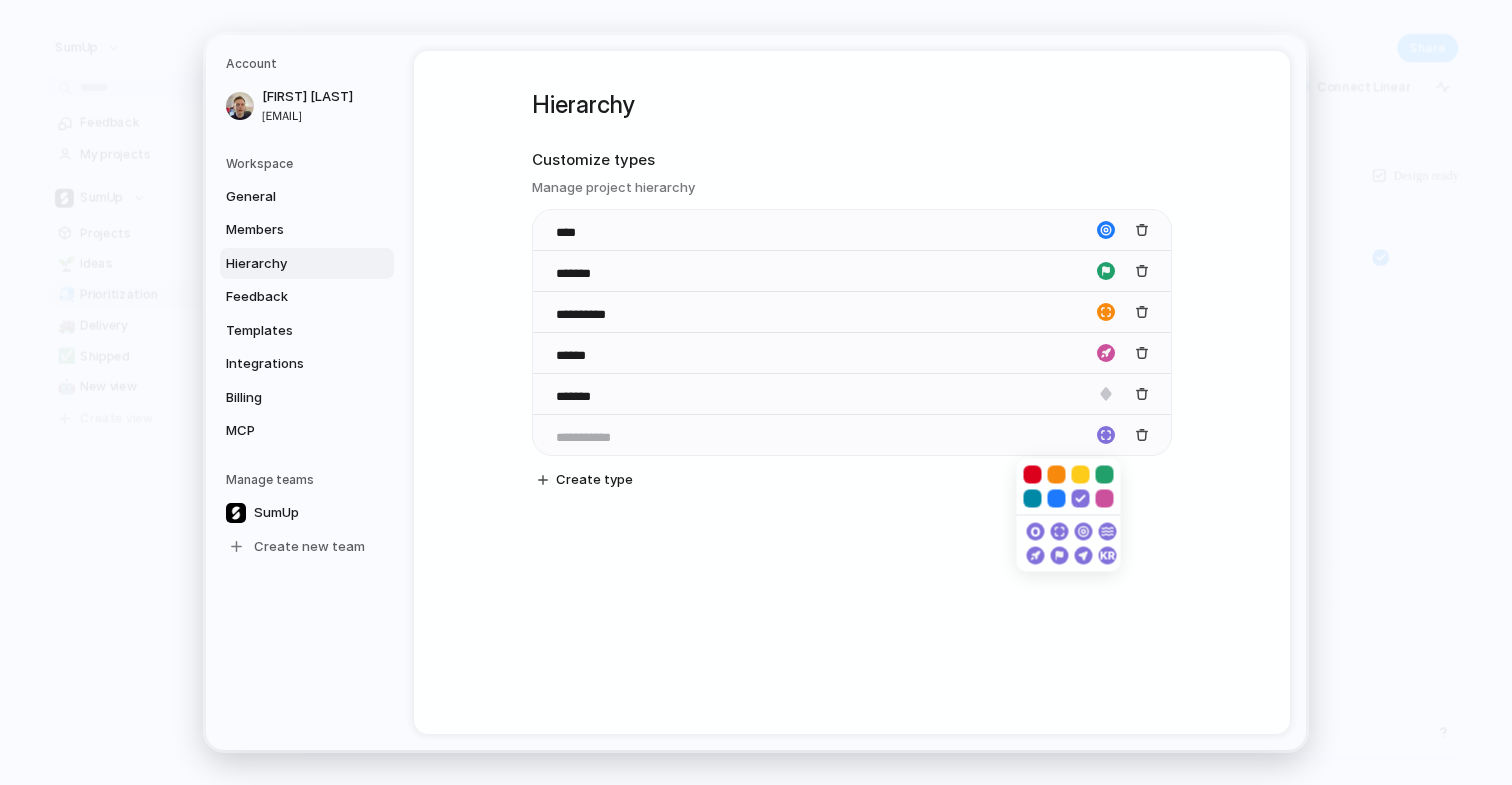 click at bounding box center [1057, 499] 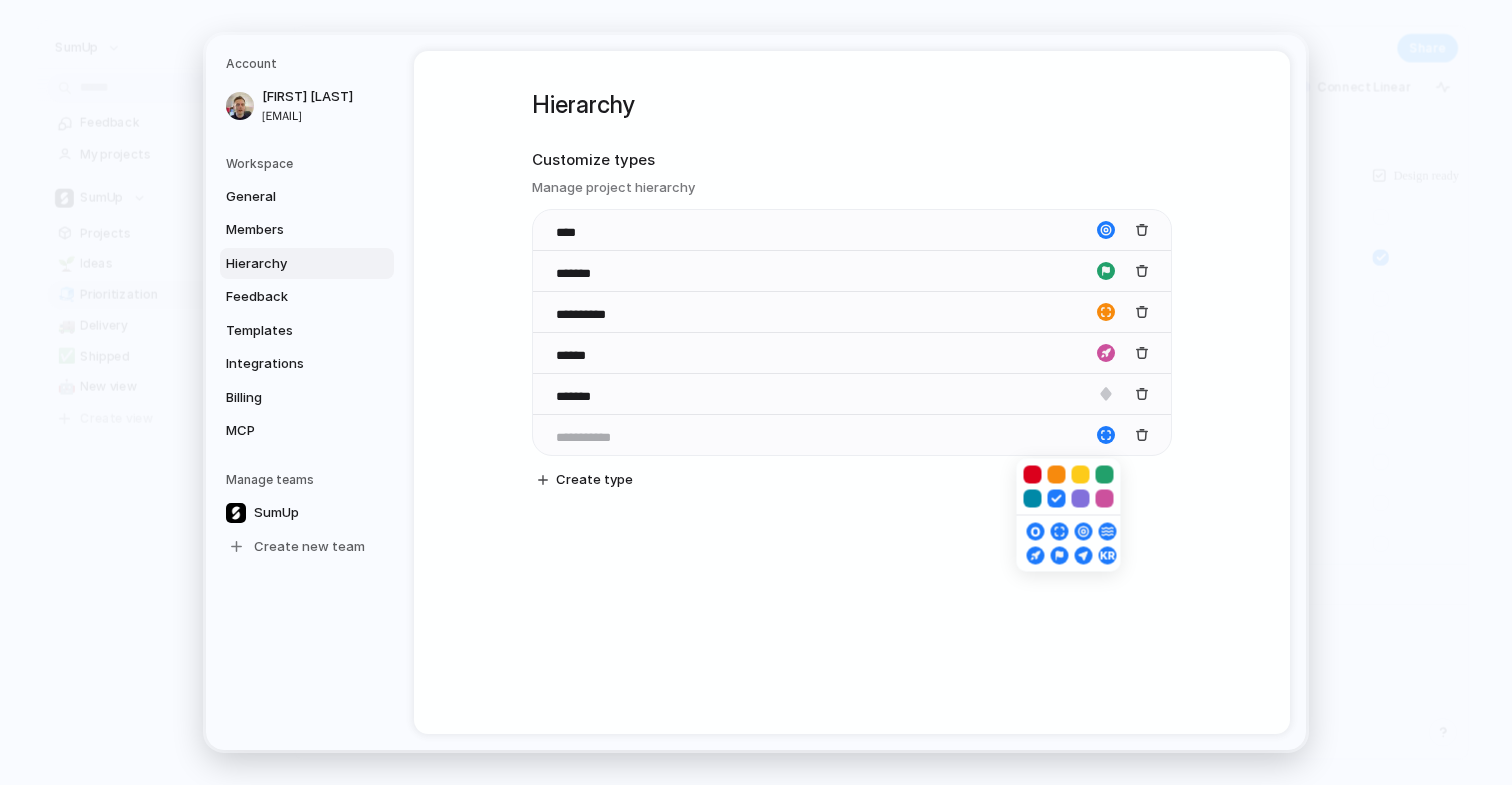 click at bounding box center (756, 392) 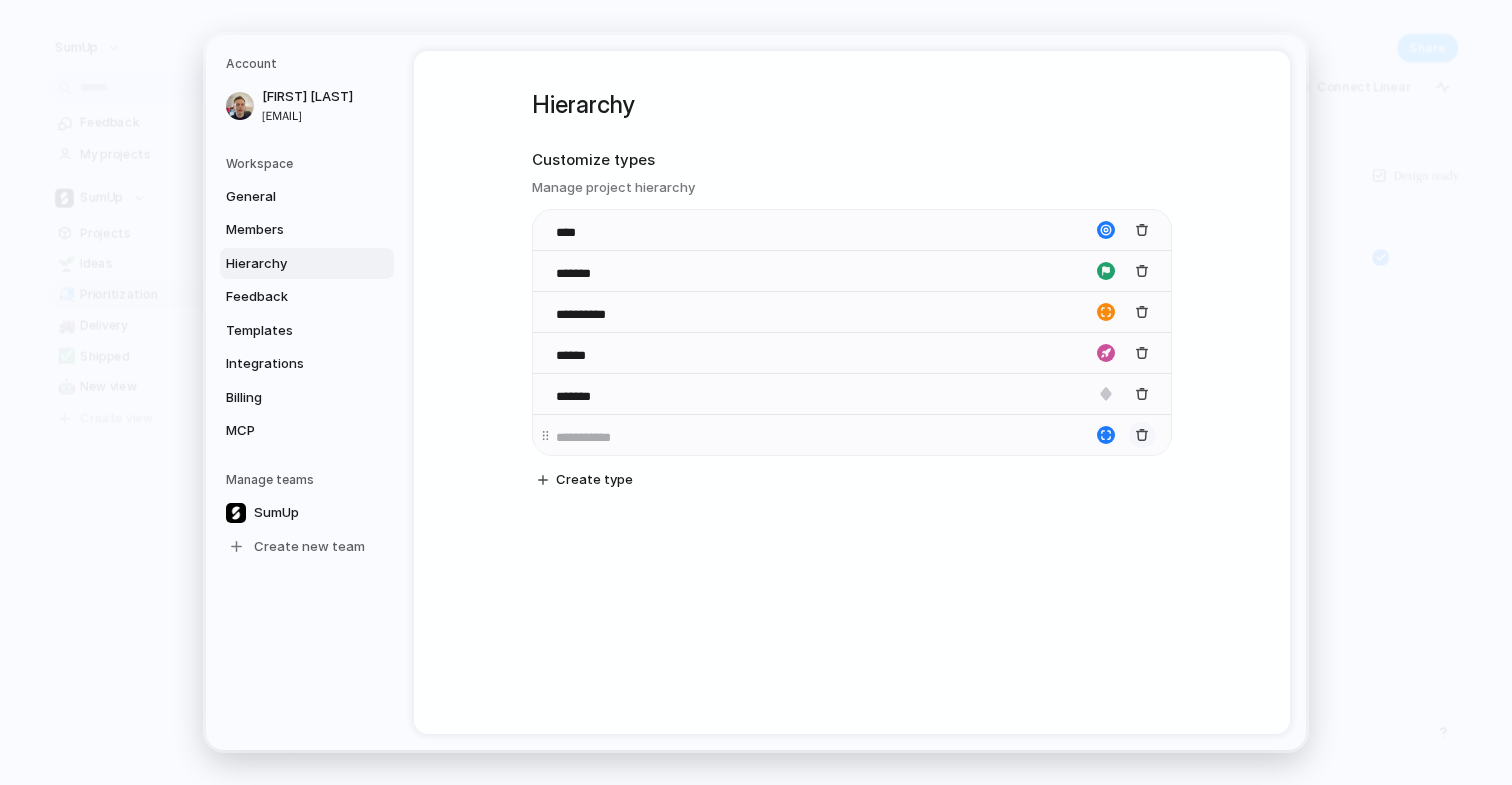 click at bounding box center [1142, 435] 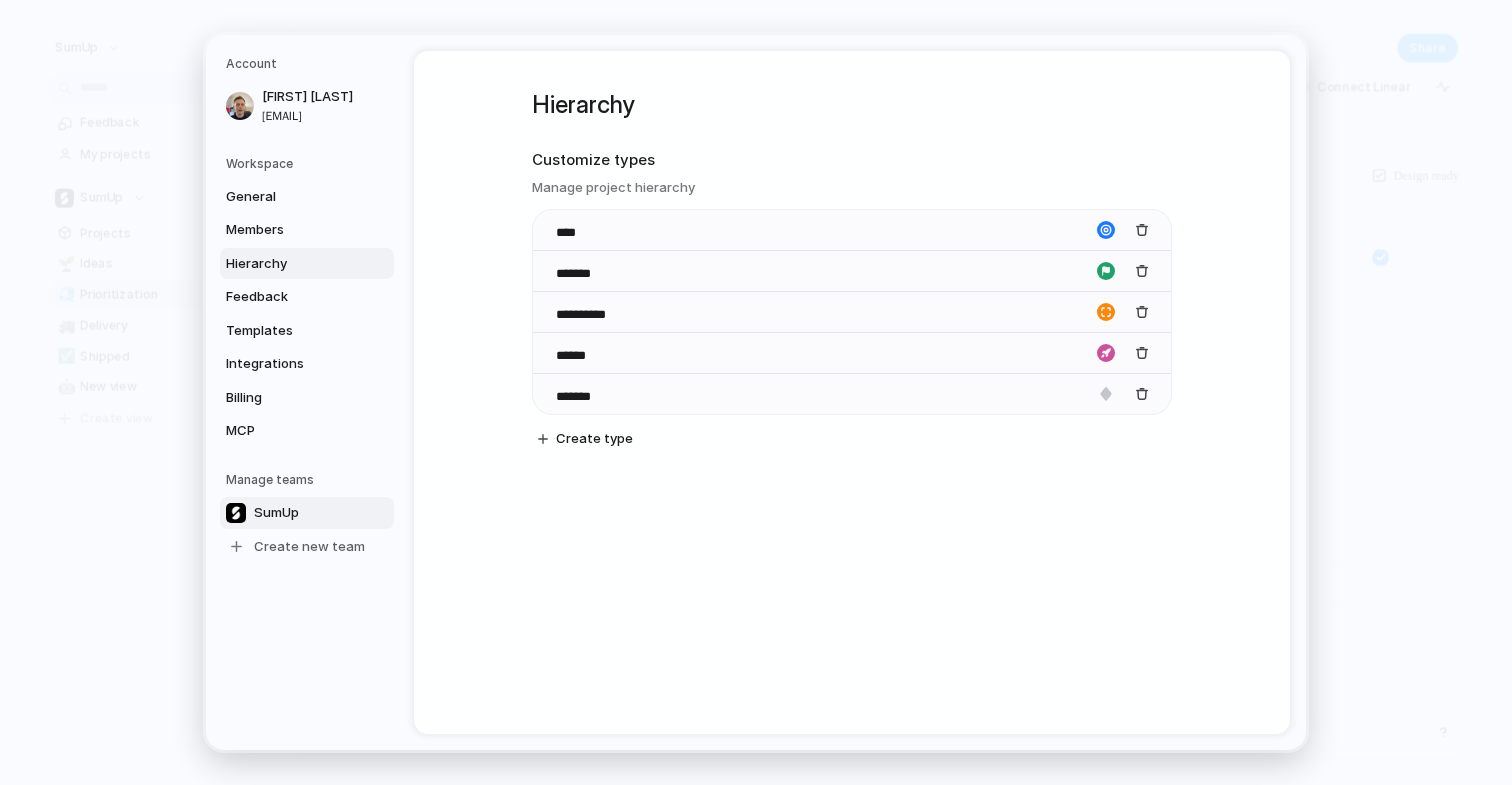 click on "SumUp" at bounding box center (276, 513) 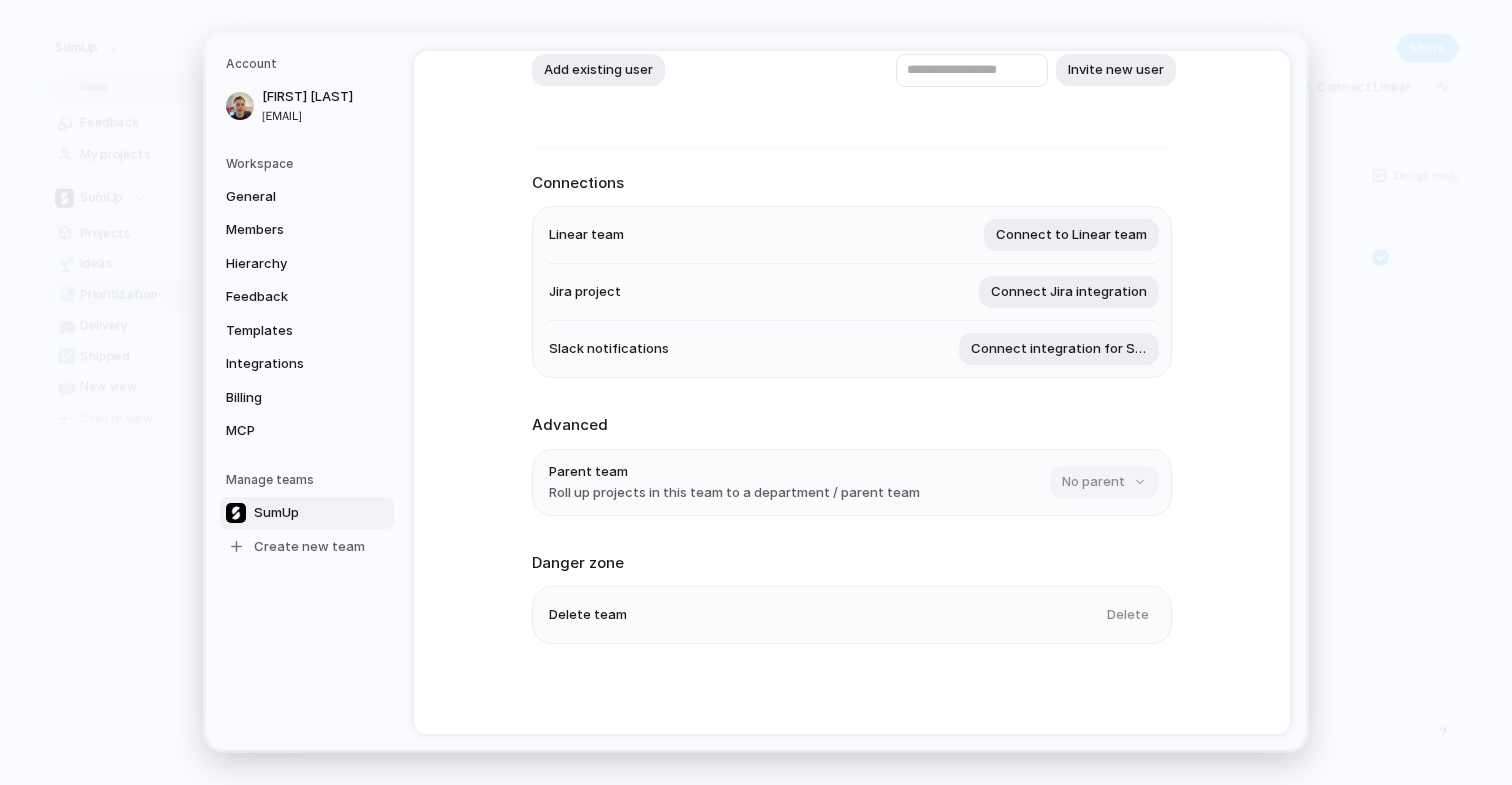 scroll, scrollTop: 0, scrollLeft: 0, axis: both 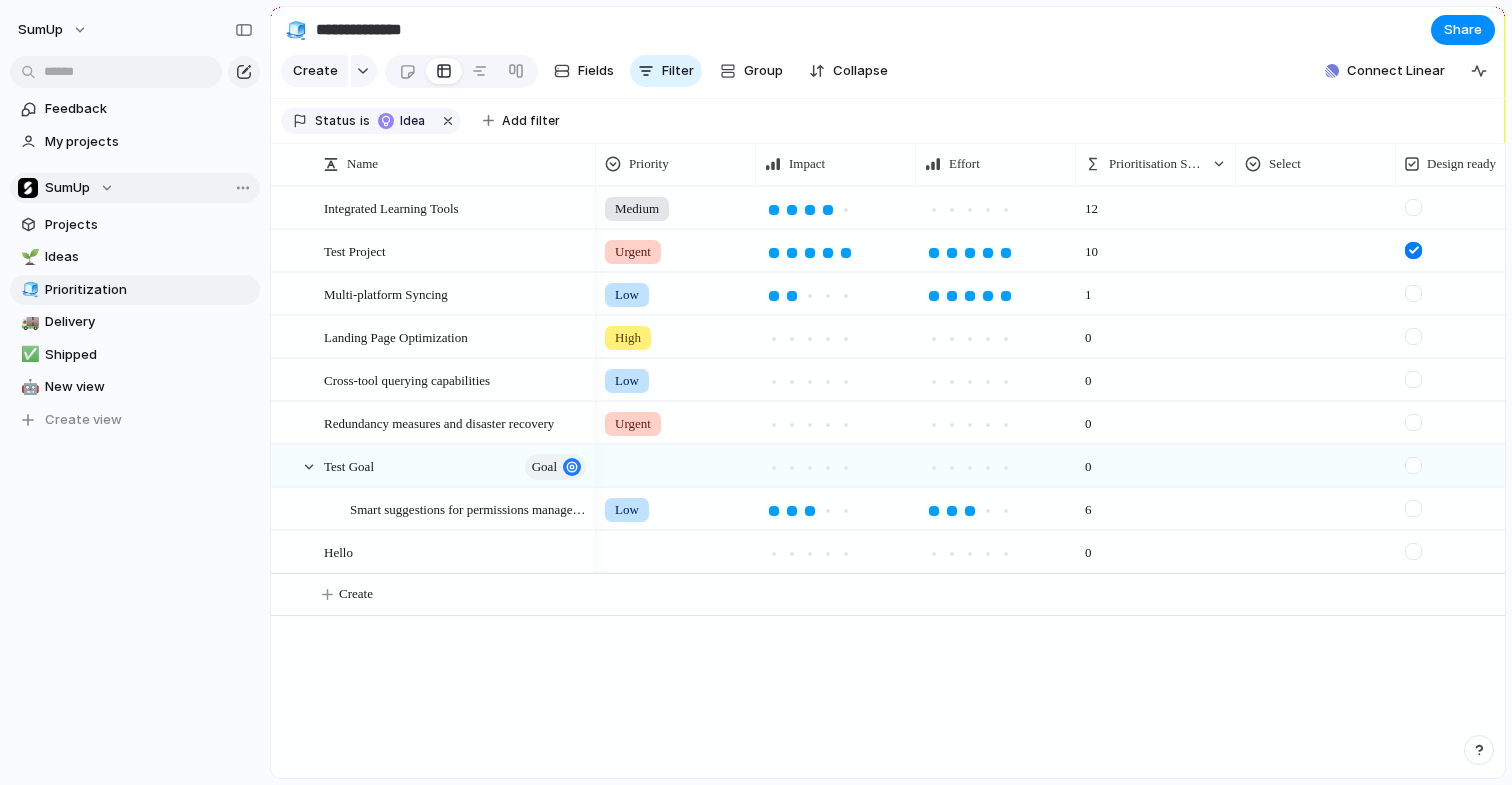 click on "SumUp" at bounding box center [66, 188] 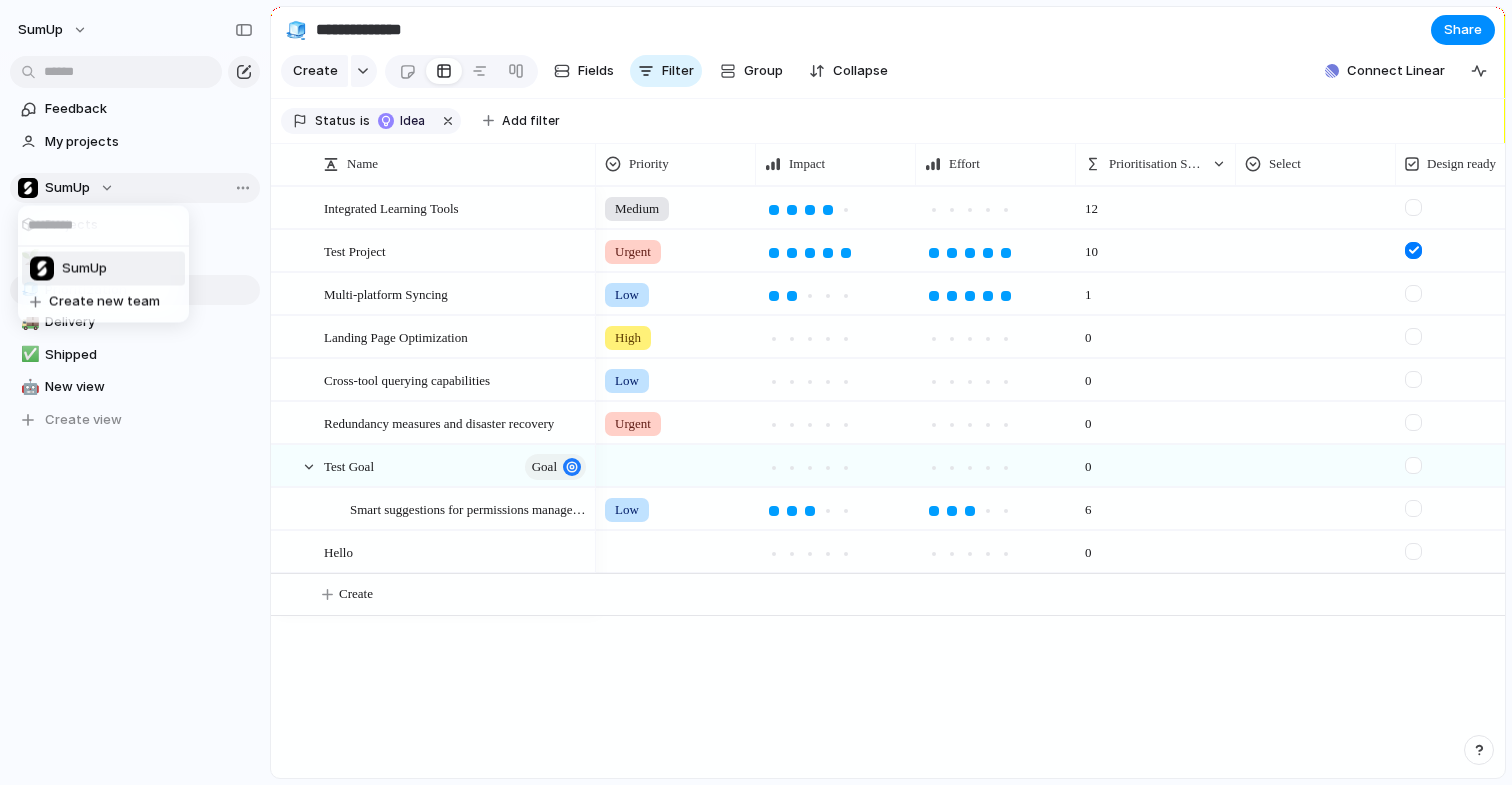 click on "SumUp   Create new team" at bounding box center (756, 392) 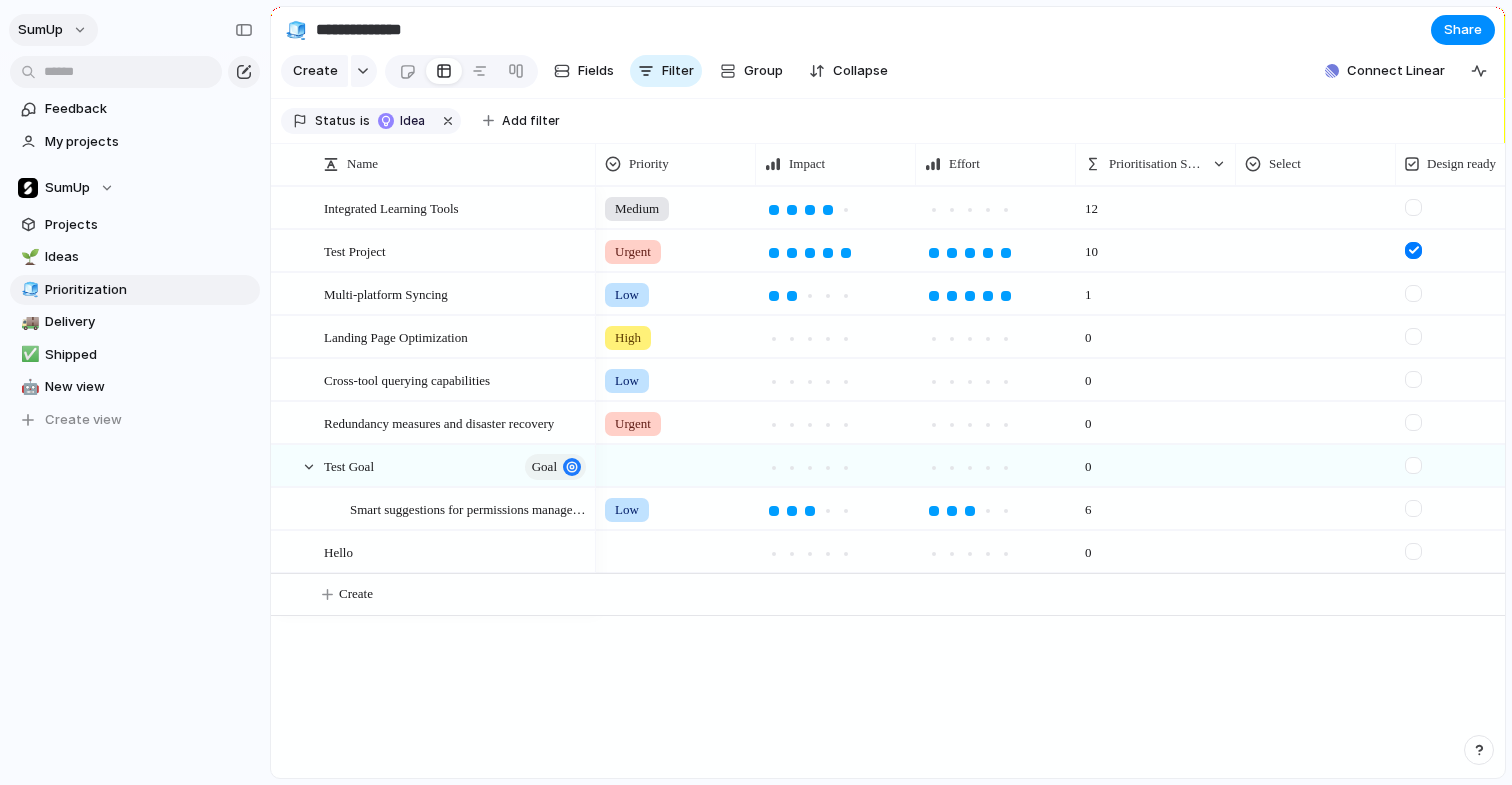 click on "SumUp" at bounding box center [53, 30] 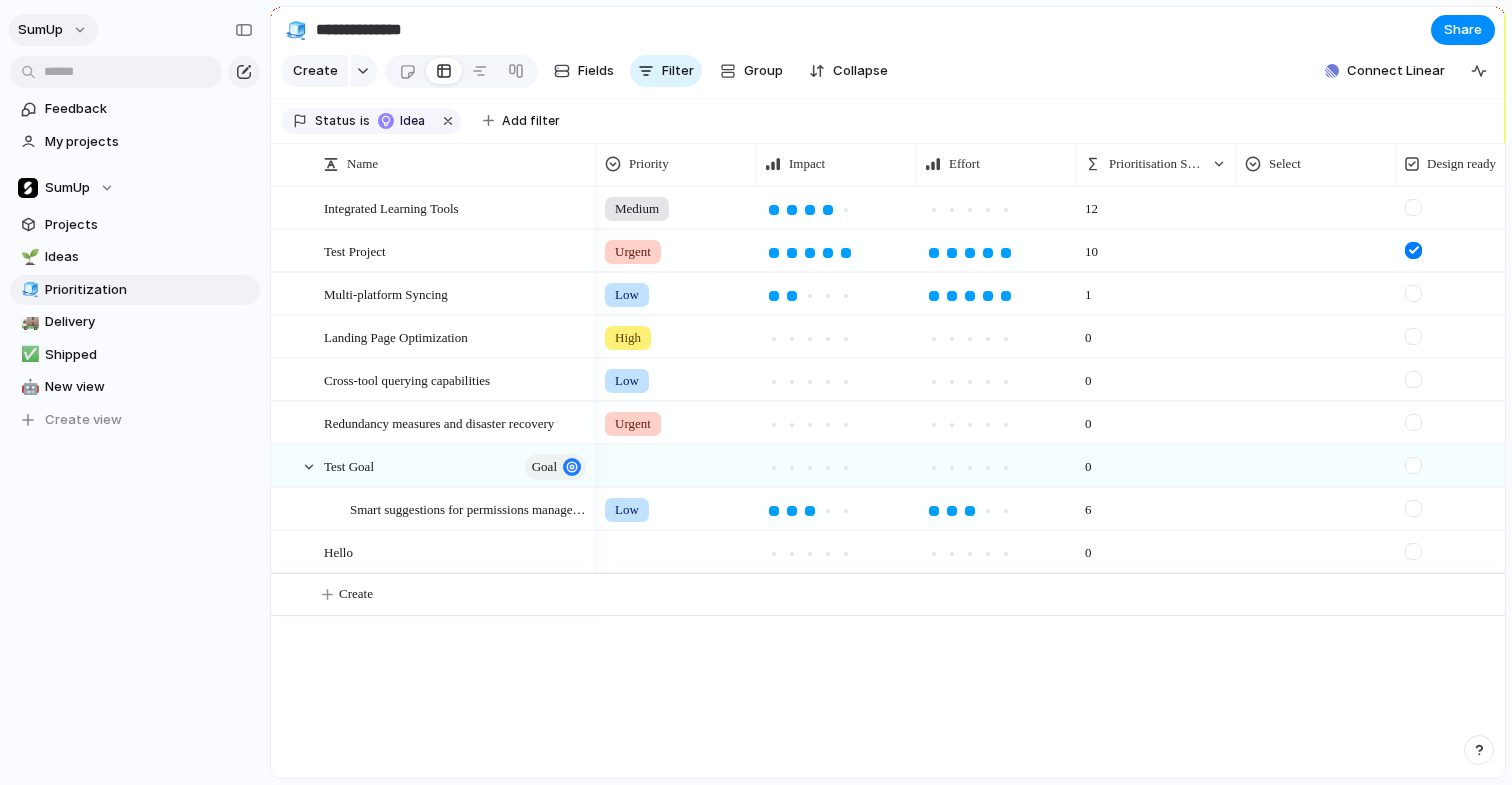 click on "Settings   Invite members   Change theme   Sign out" at bounding box center (756, 392) 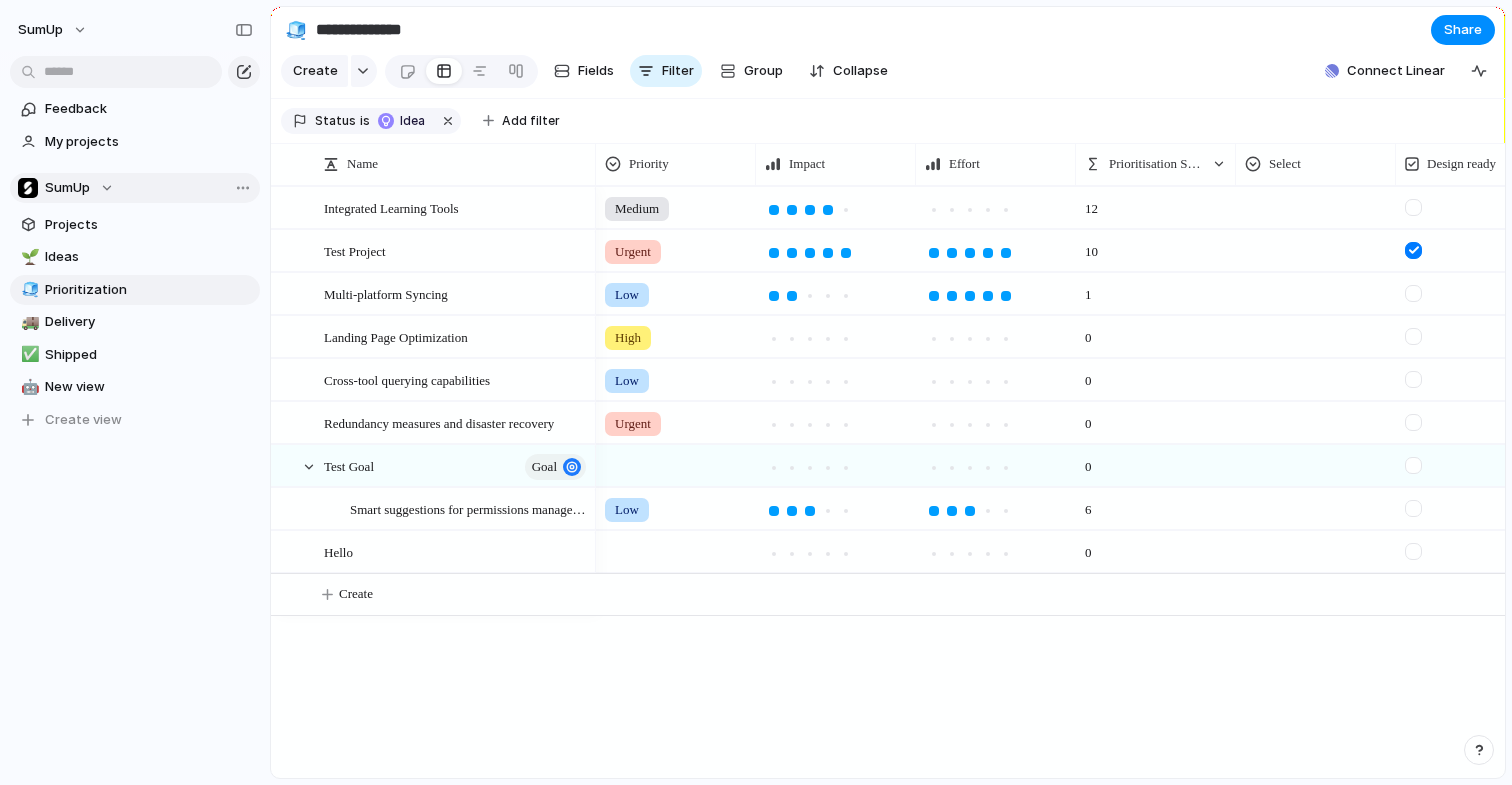 click on "SumUp" at bounding box center [66, 188] 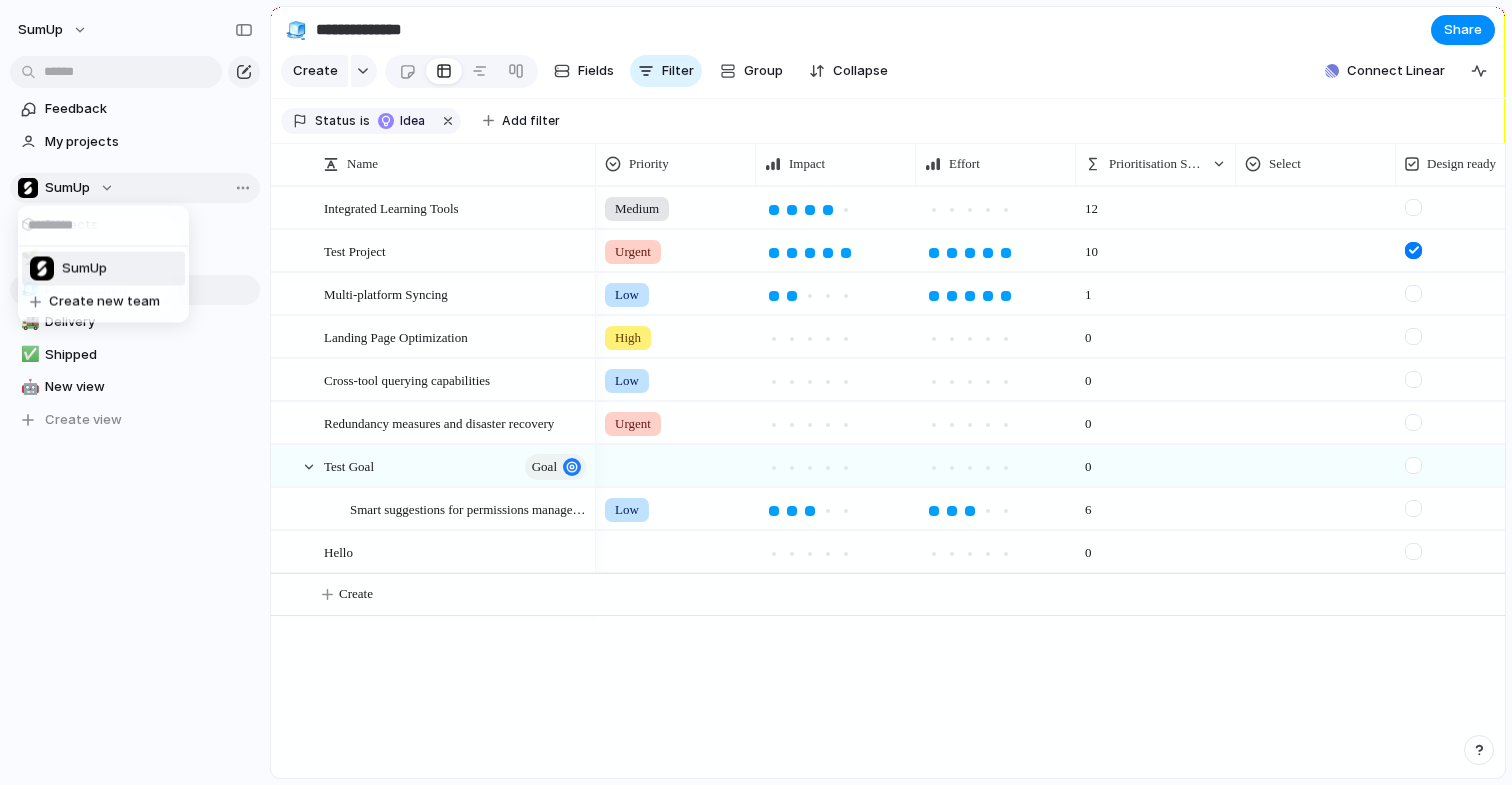 click on "SumUp   Create new team" at bounding box center (756, 392) 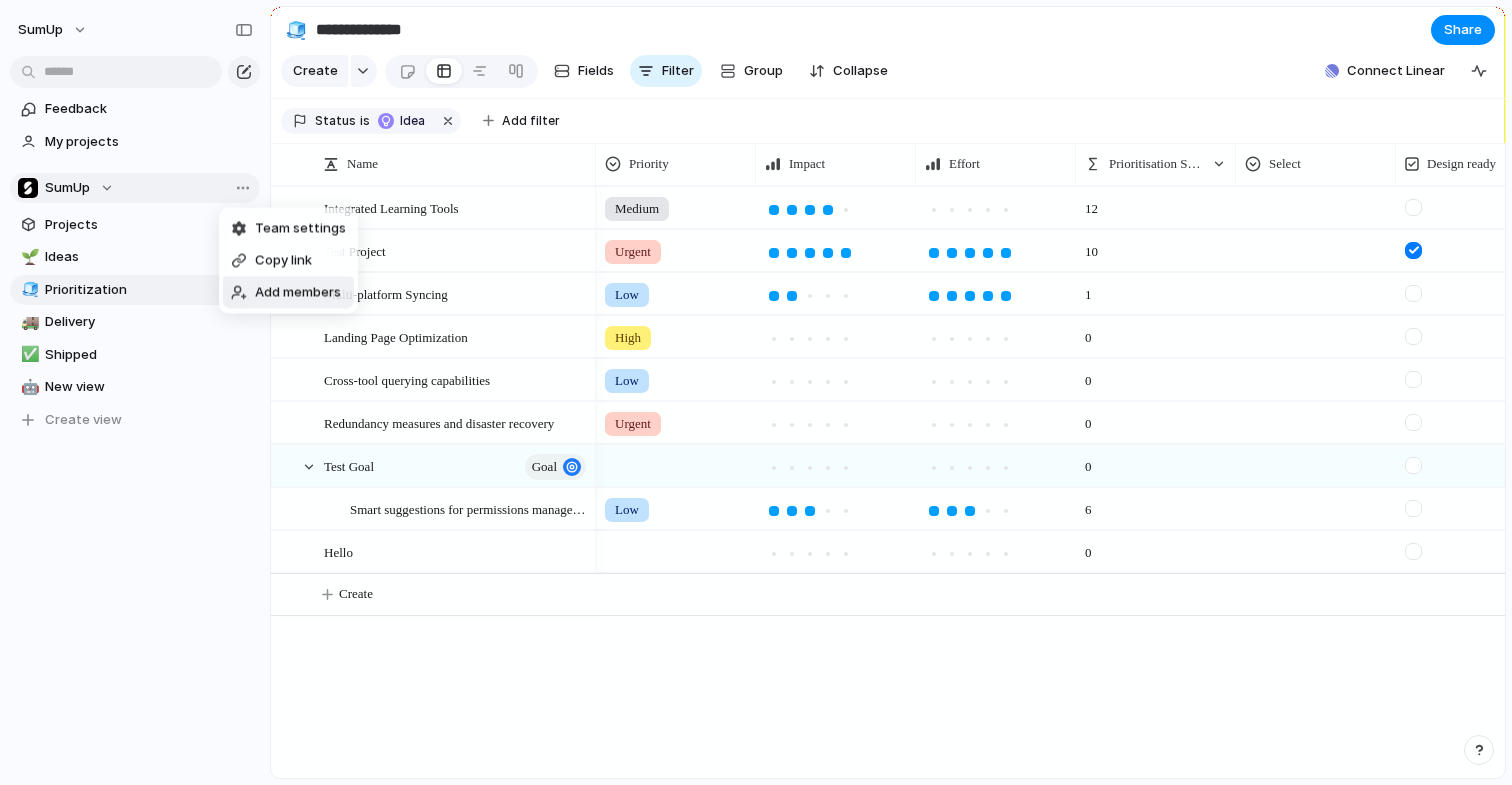 click on "Team settings   Copy link   Add members" at bounding box center (756, 392) 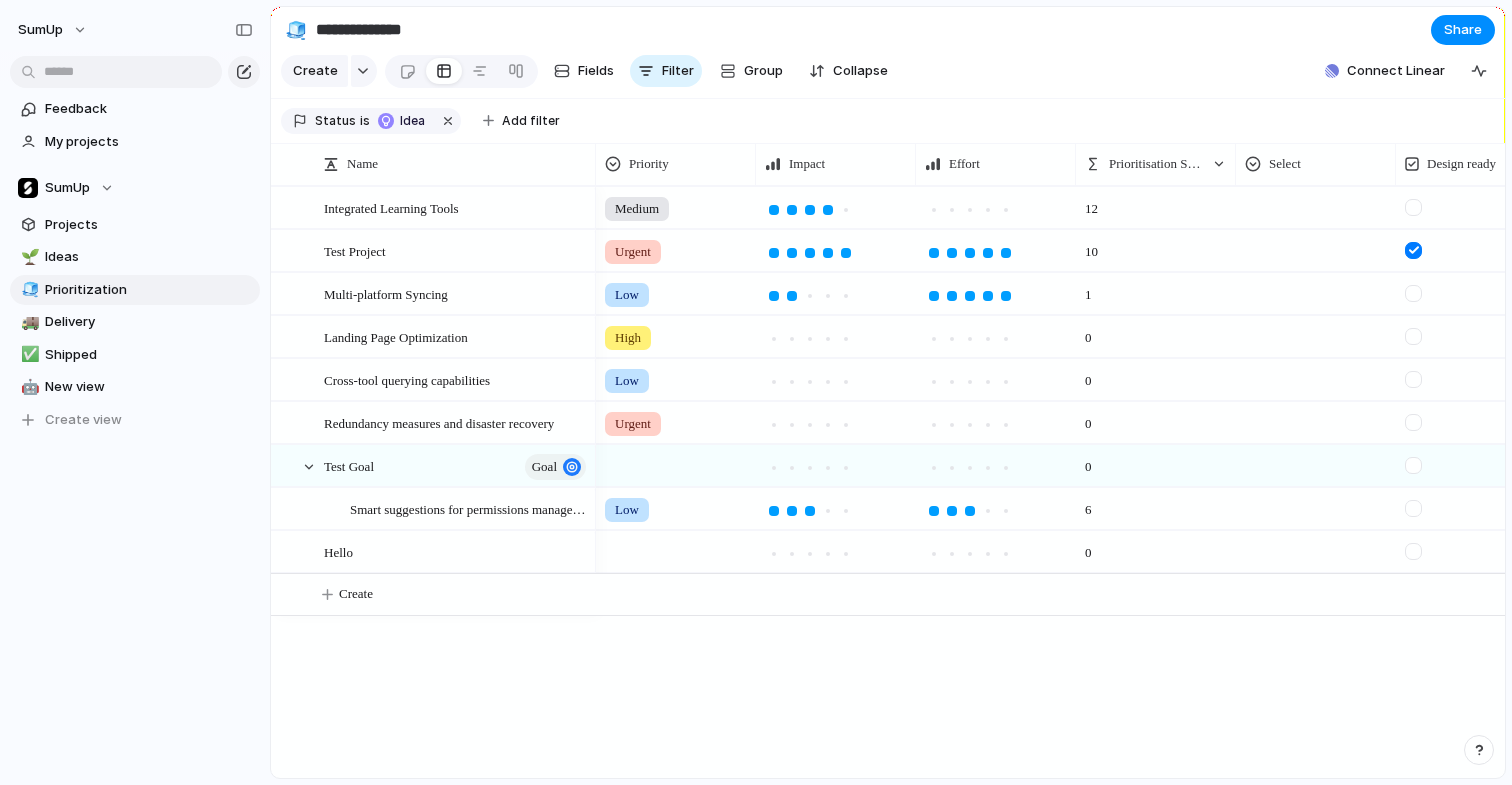 scroll, scrollTop: 0, scrollLeft: 0, axis: both 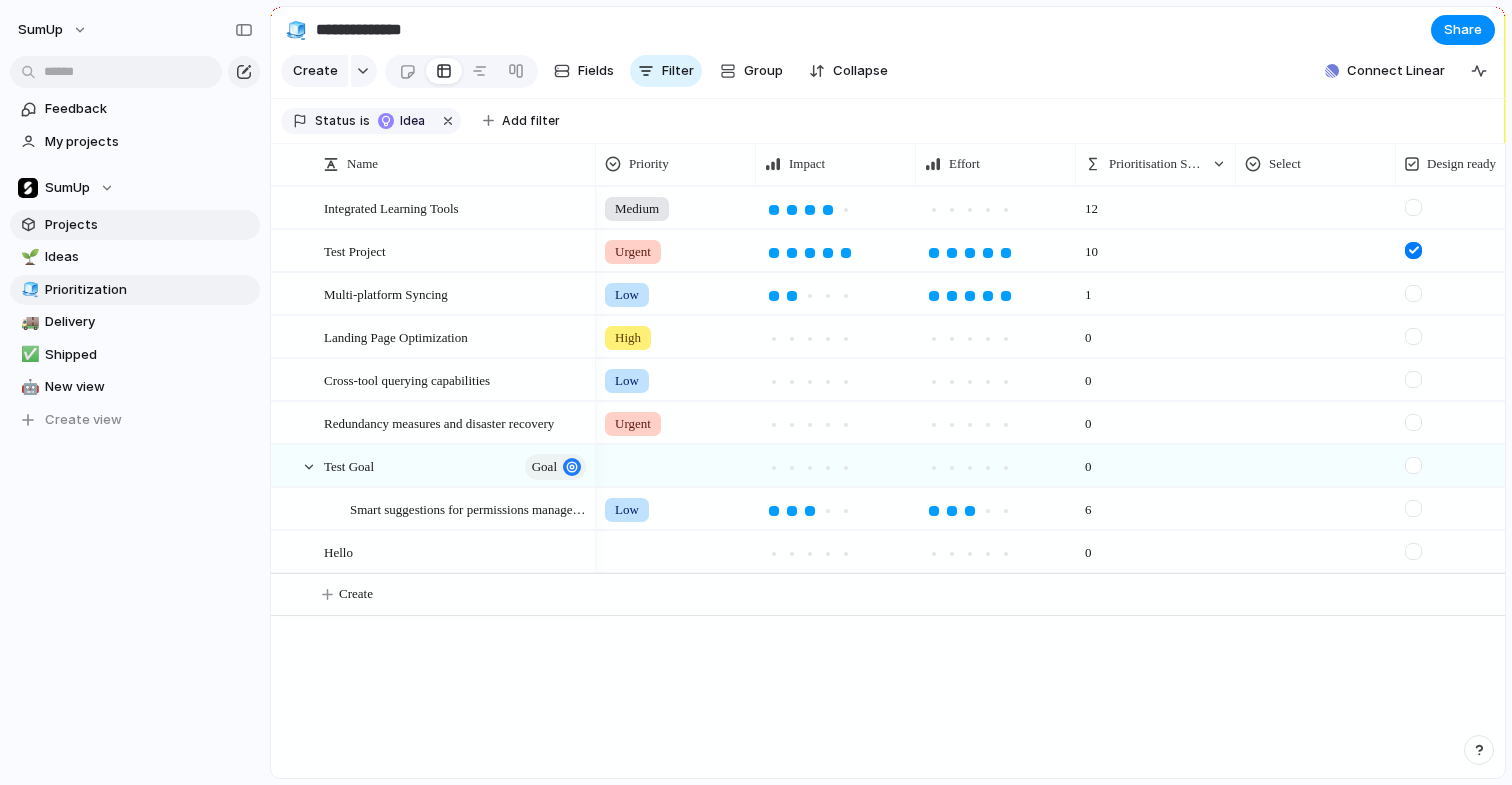 click on "Projects" at bounding box center [149, 225] 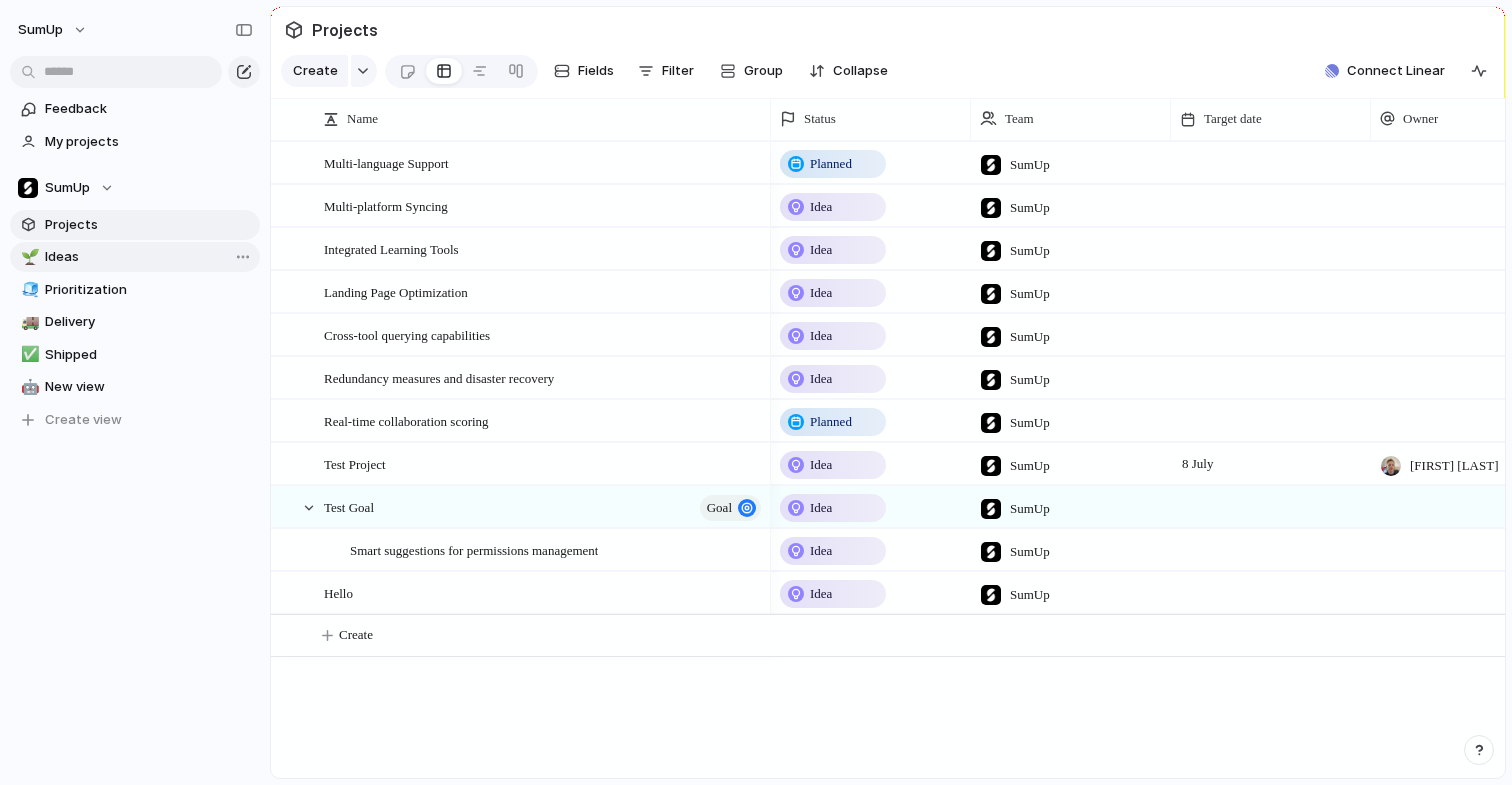 click on "Ideas" at bounding box center (149, 257) 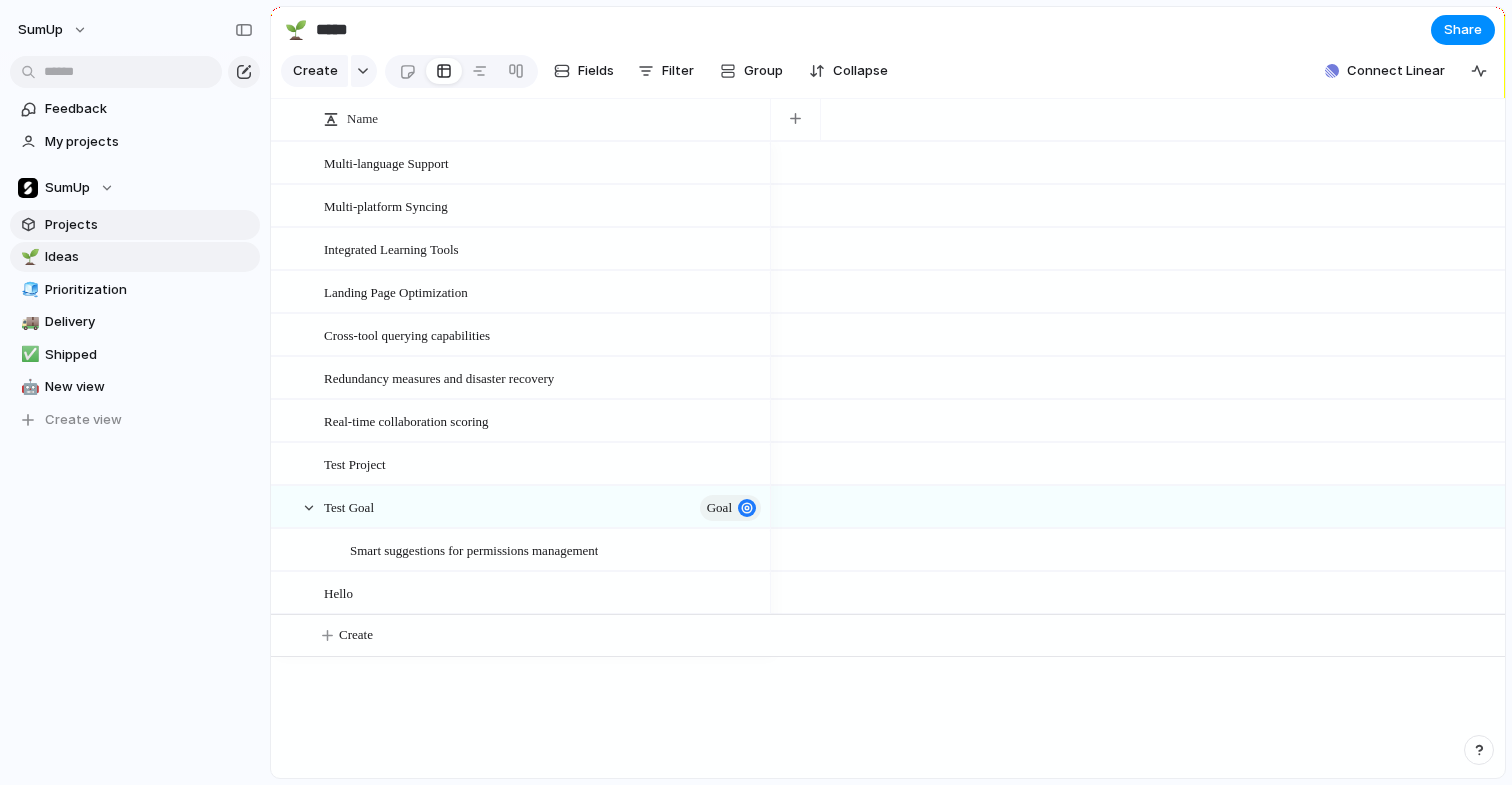 click on "Projects" at bounding box center (149, 225) 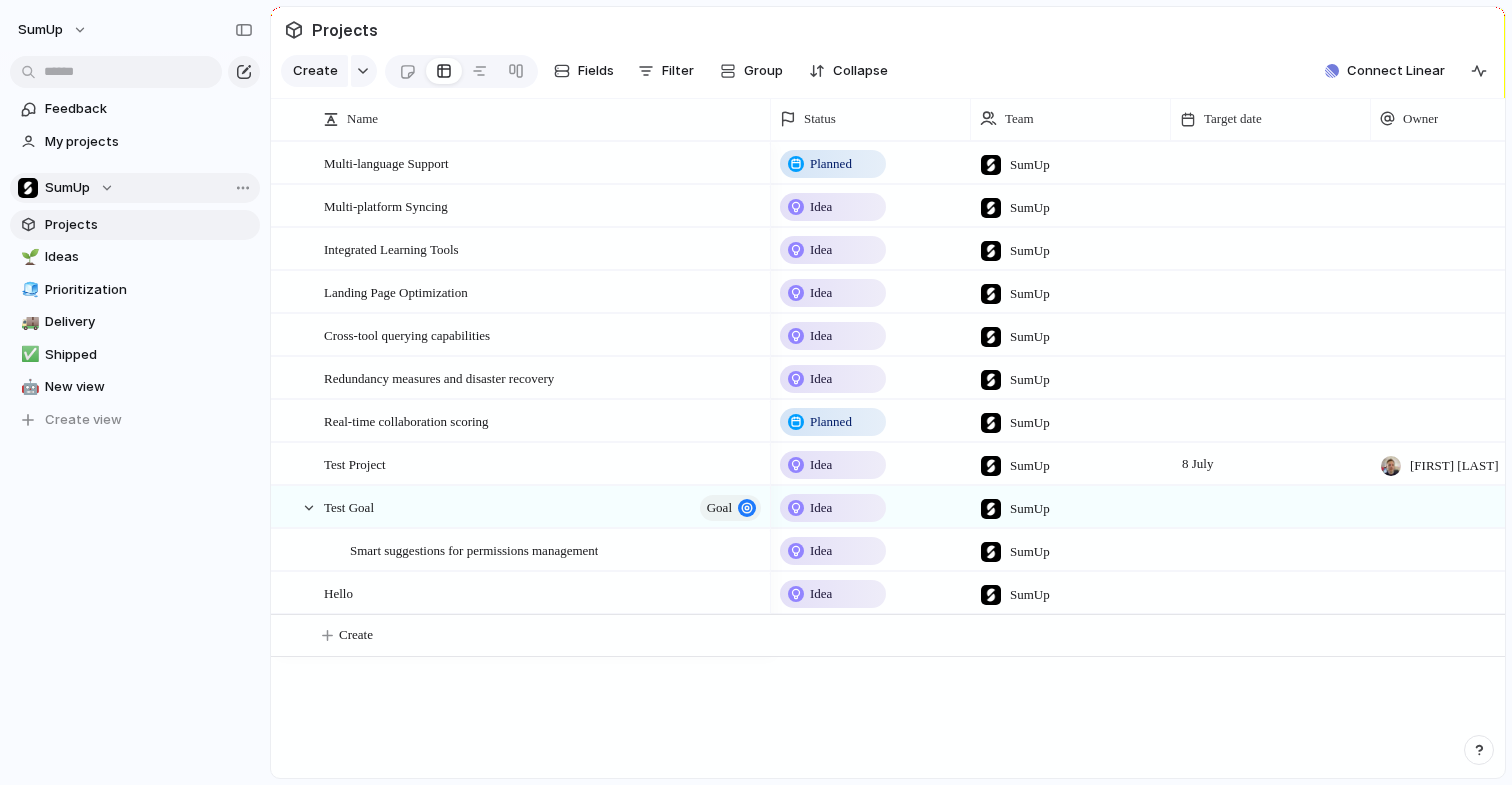 click on "SumUp" at bounding box center (135, 188) 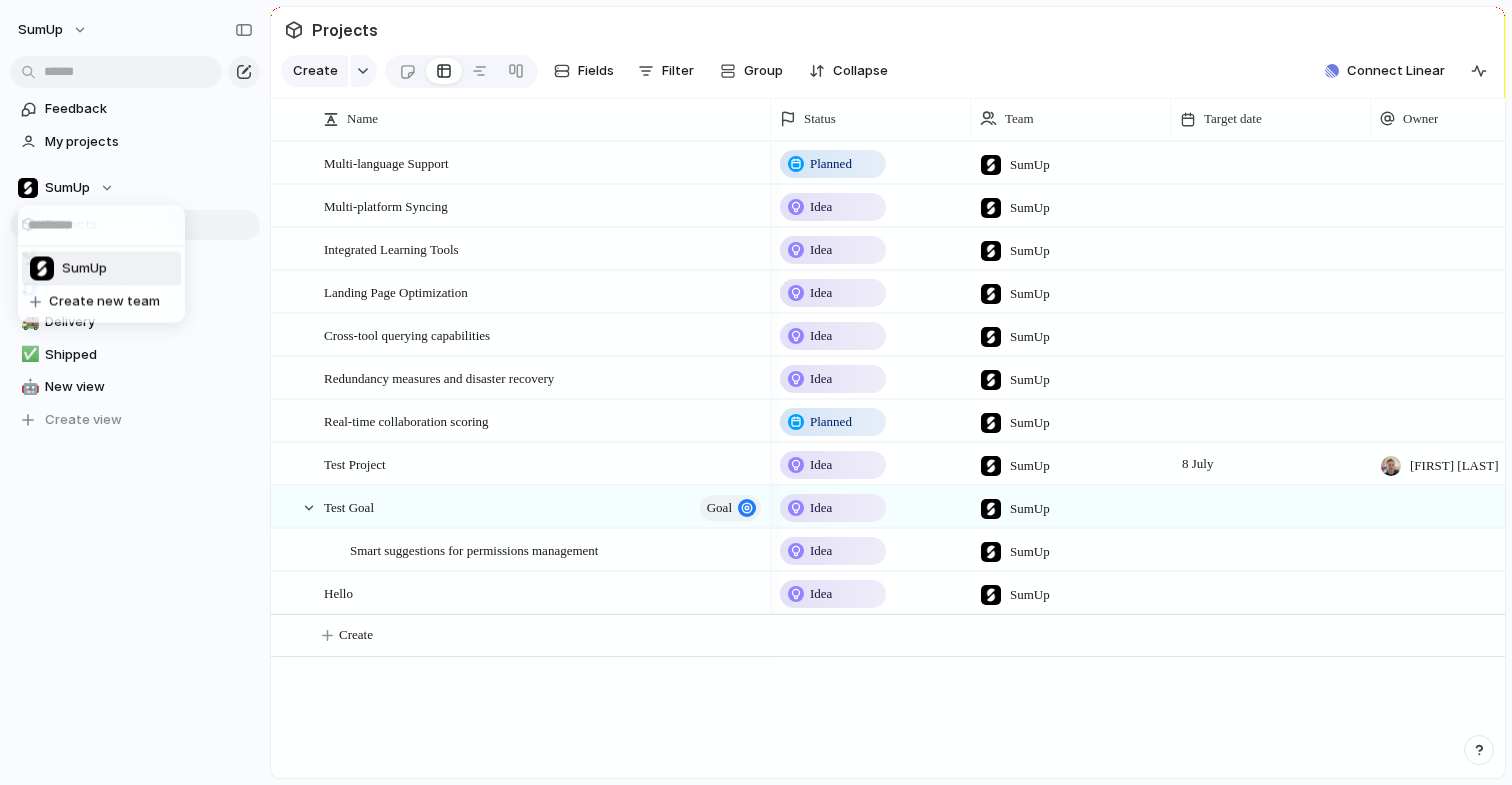 click at bounding box center [101, 226] 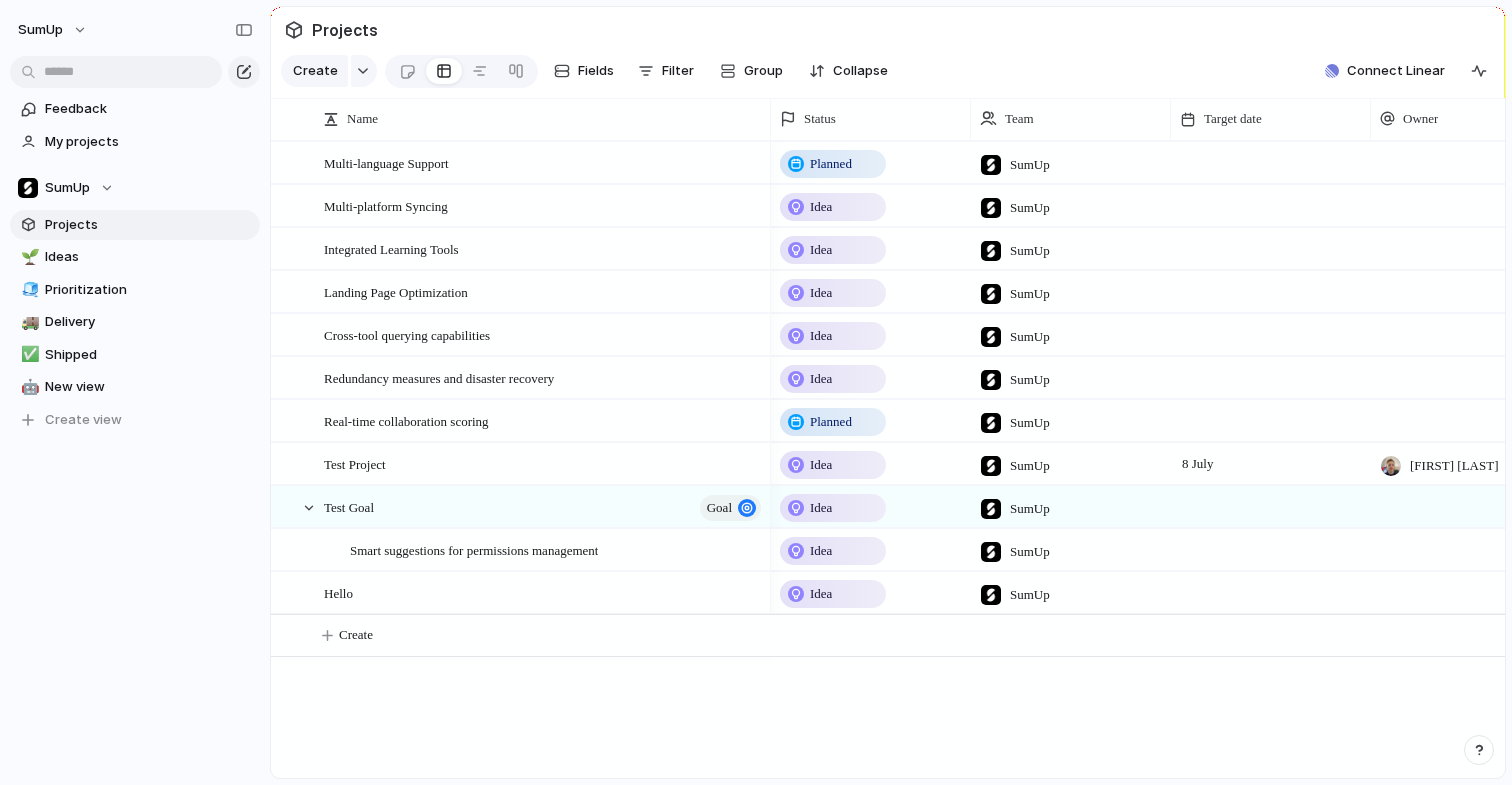 click on "SumUp   Create new team" at bounding box center [756, 392] 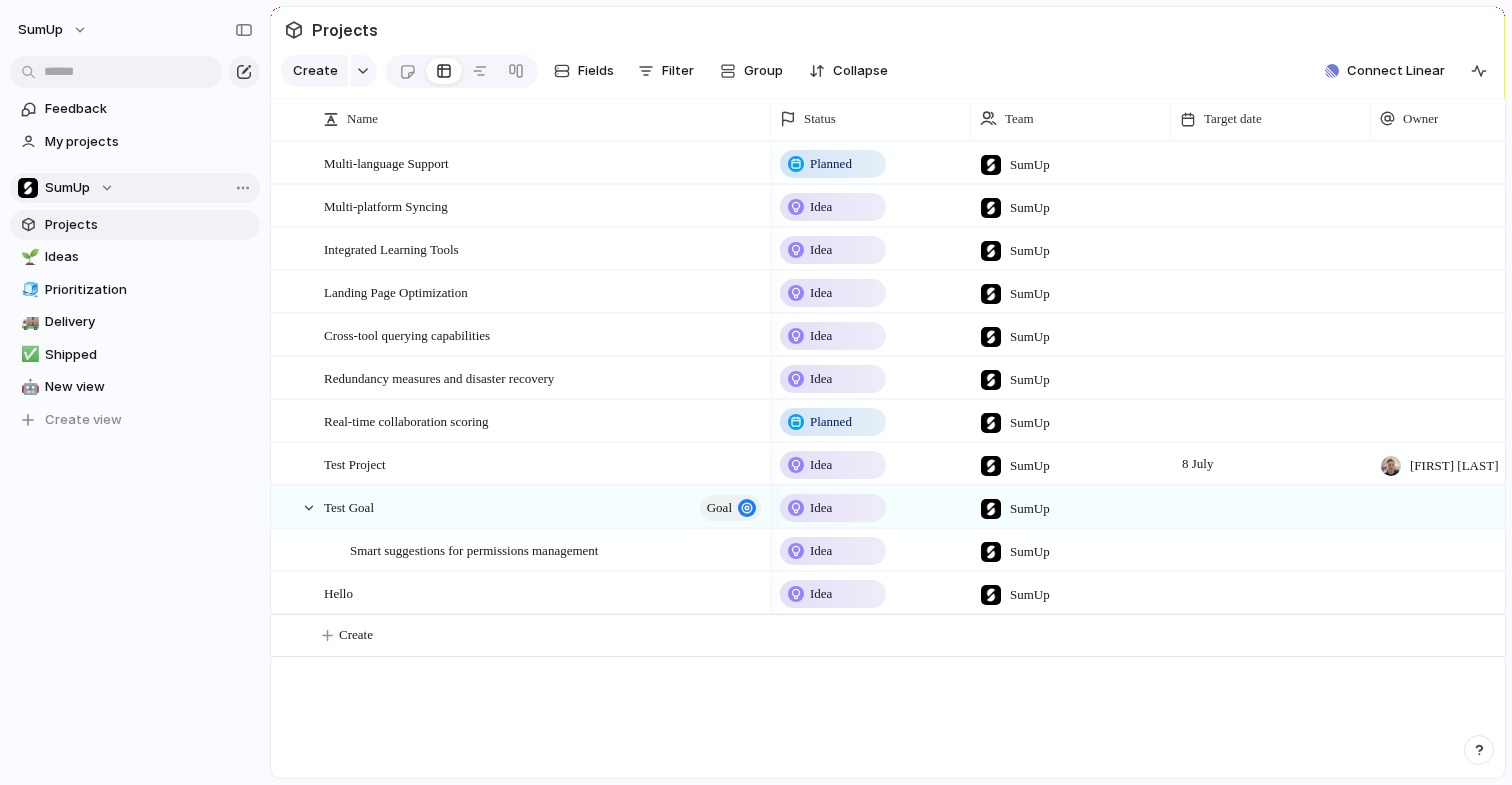click on "SumUp" at bounding box center [66, 188] 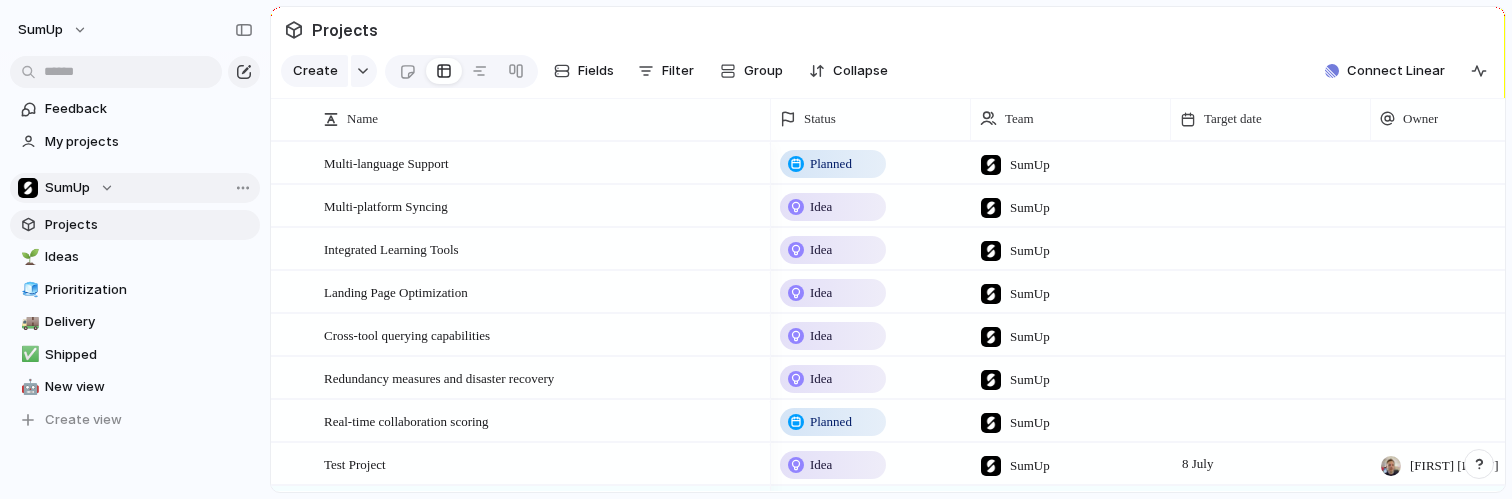 click on "SumUp" at bounding box center (135, 188) 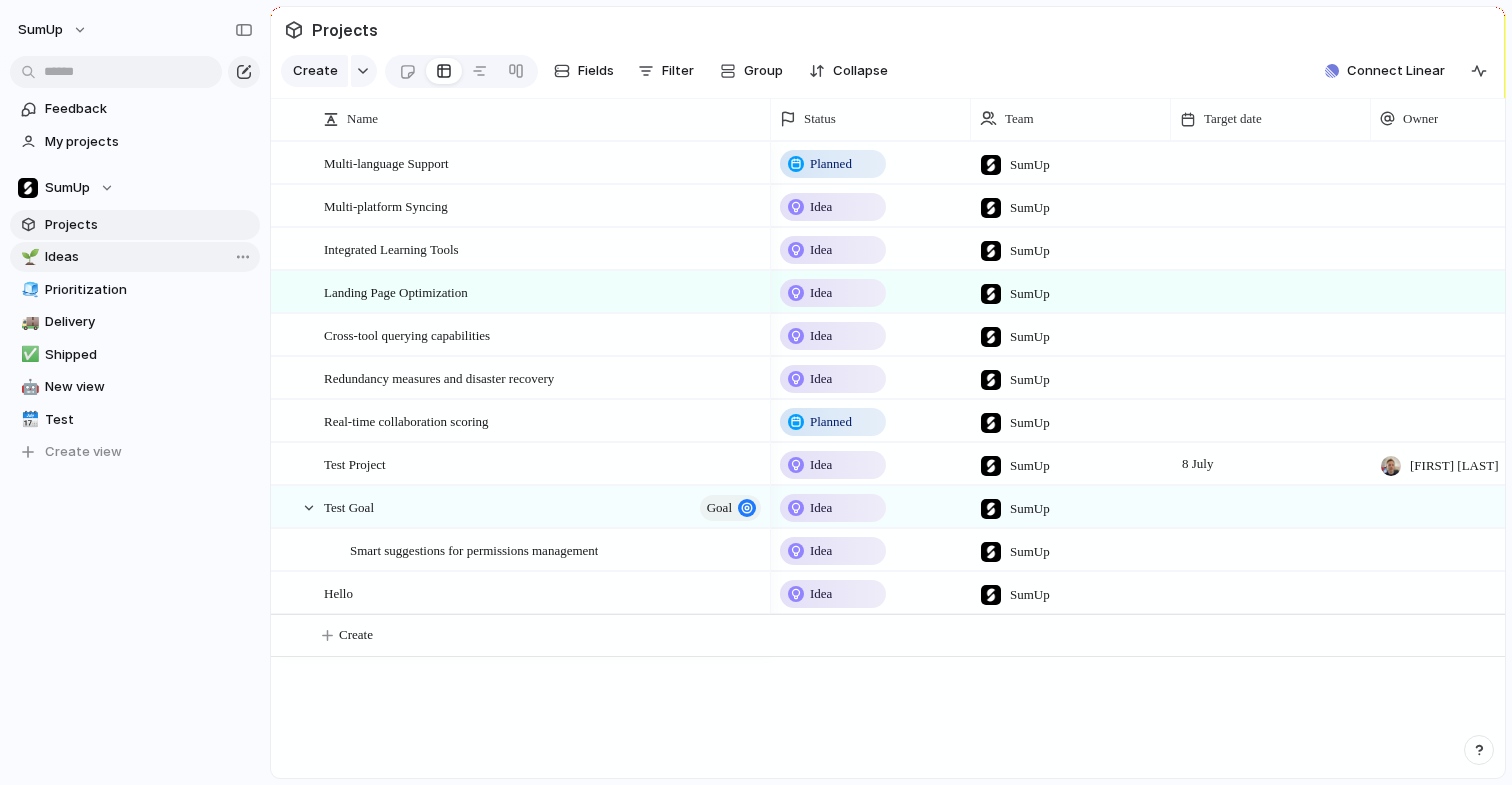 click on "Ideas" at bounding box center [149, 257] 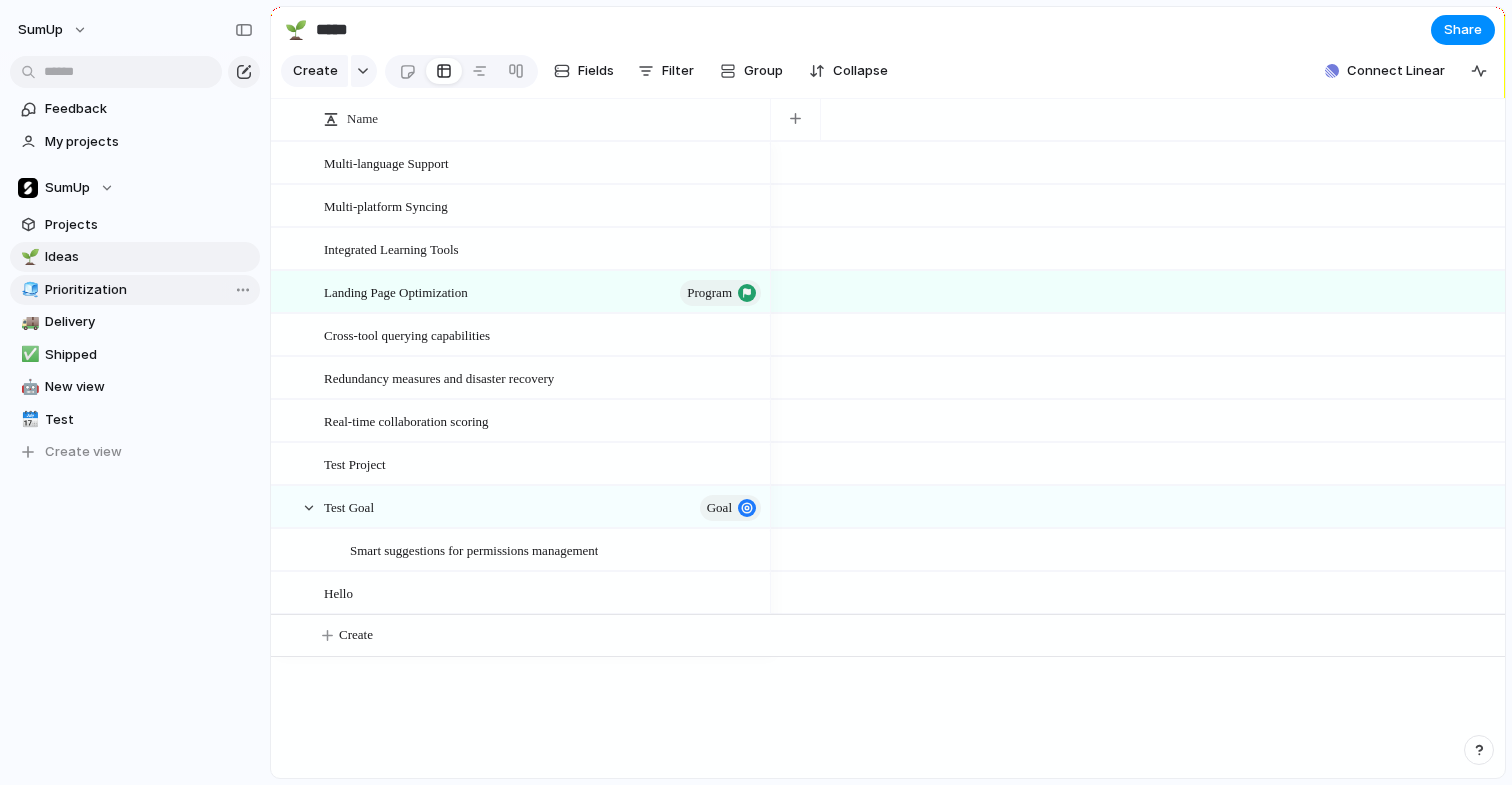click on "🧊 Prioritization" at bounding box center (135, 290) 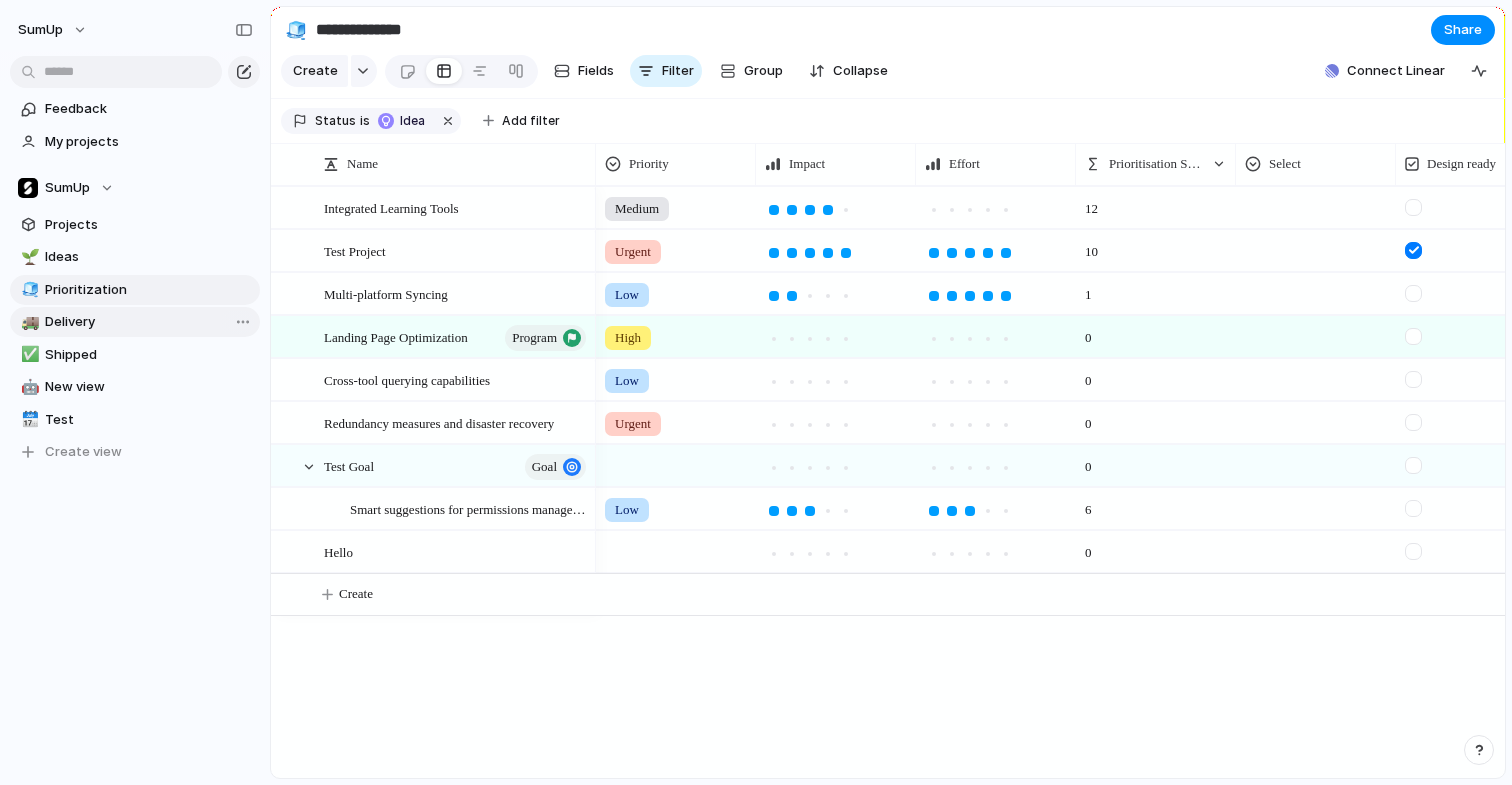 click on "🚚 Delivery" at bounding box center [135, 322] 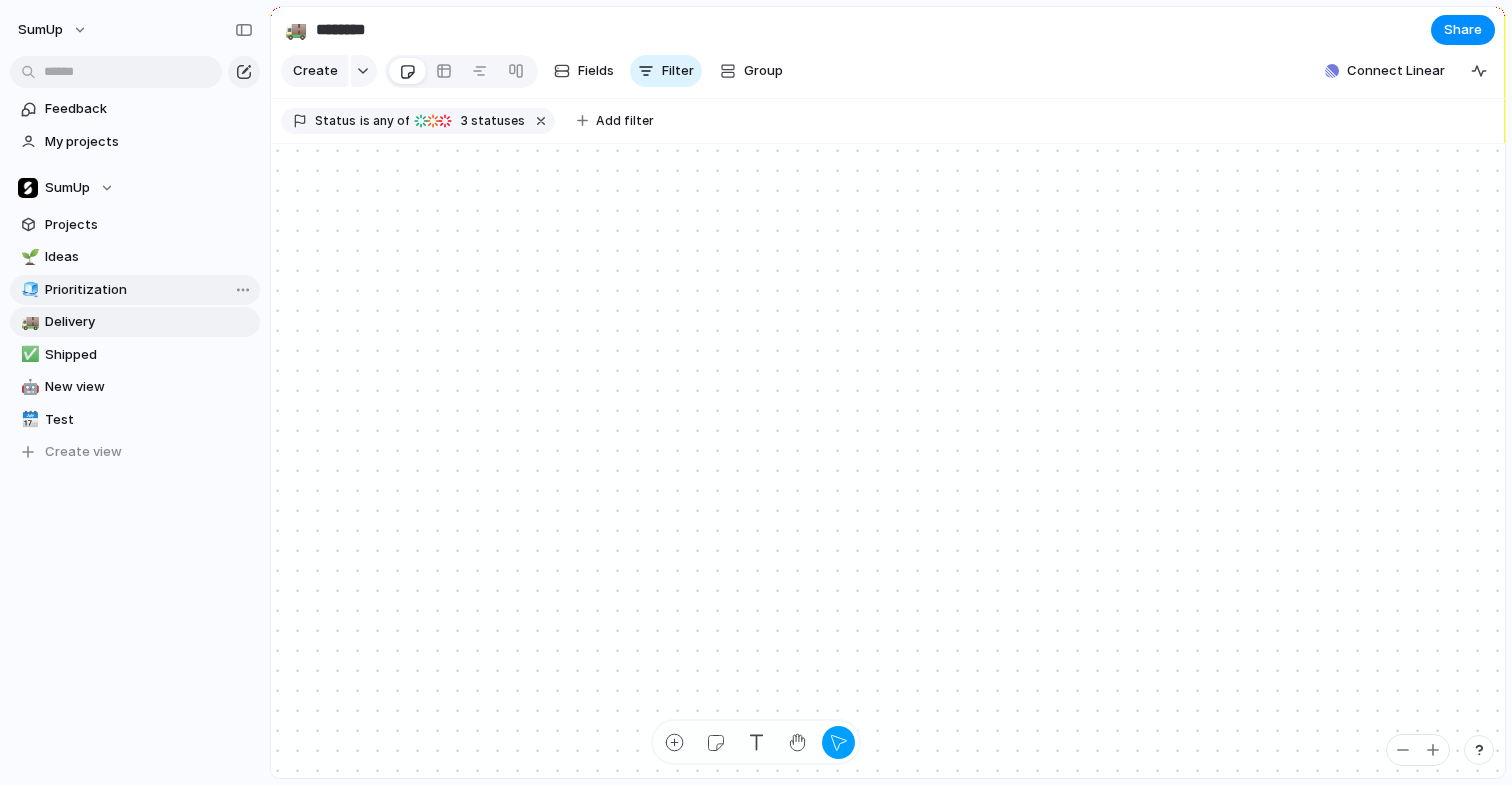 click on "Prioritization" at bounding box center [149, 290] 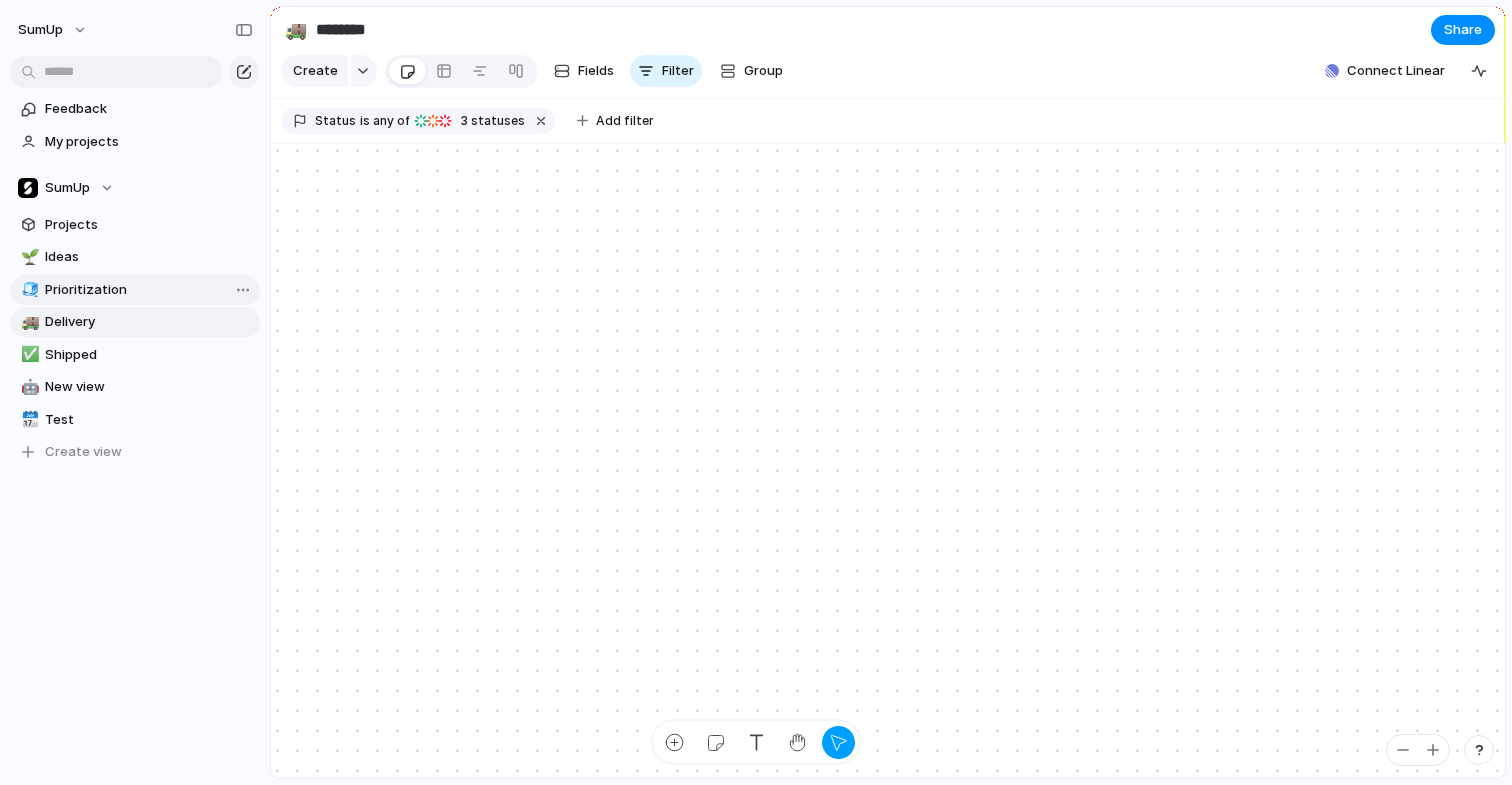type on "**********" 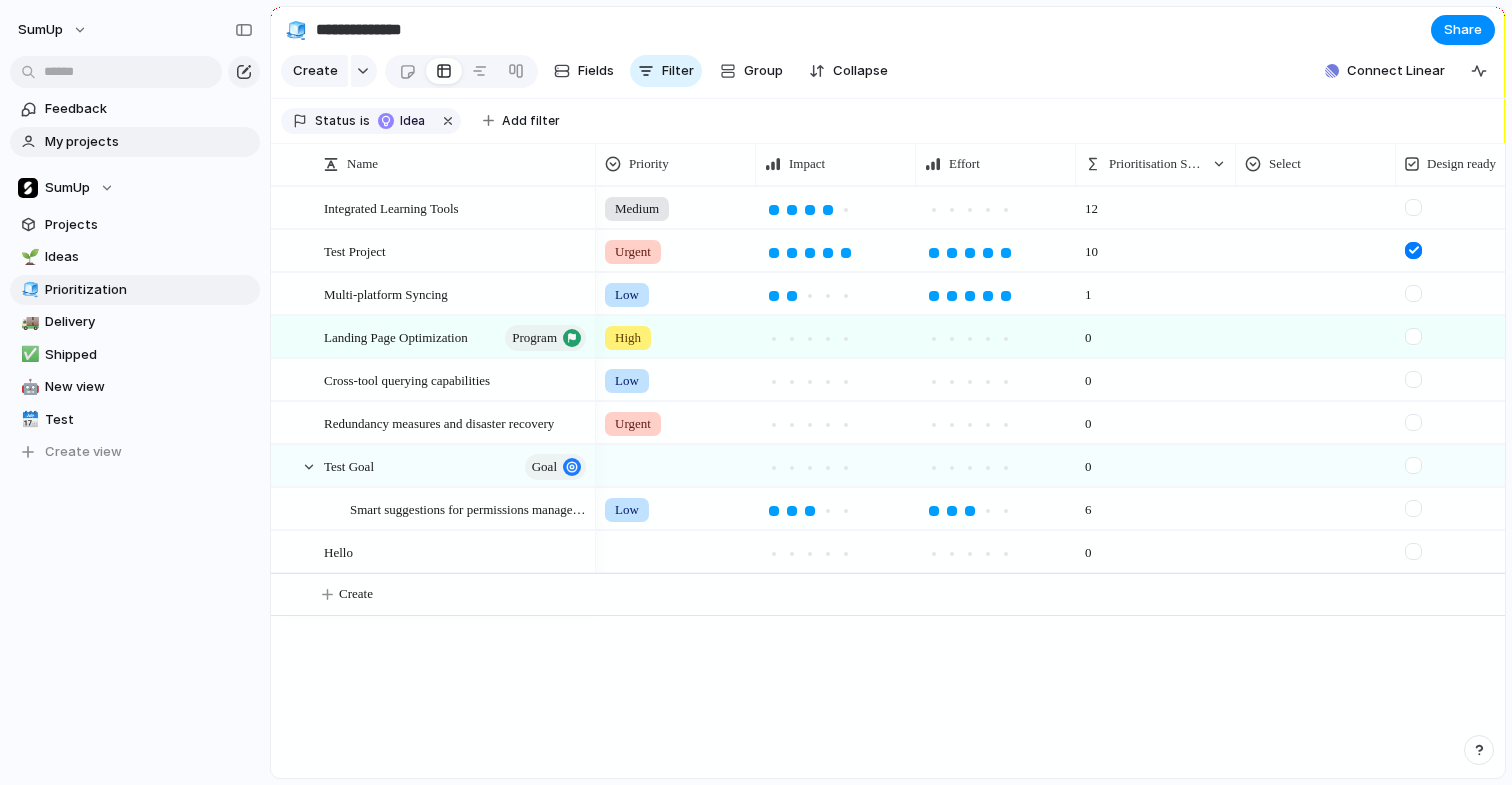 click on "My projects" at bounding box center [149, 142] 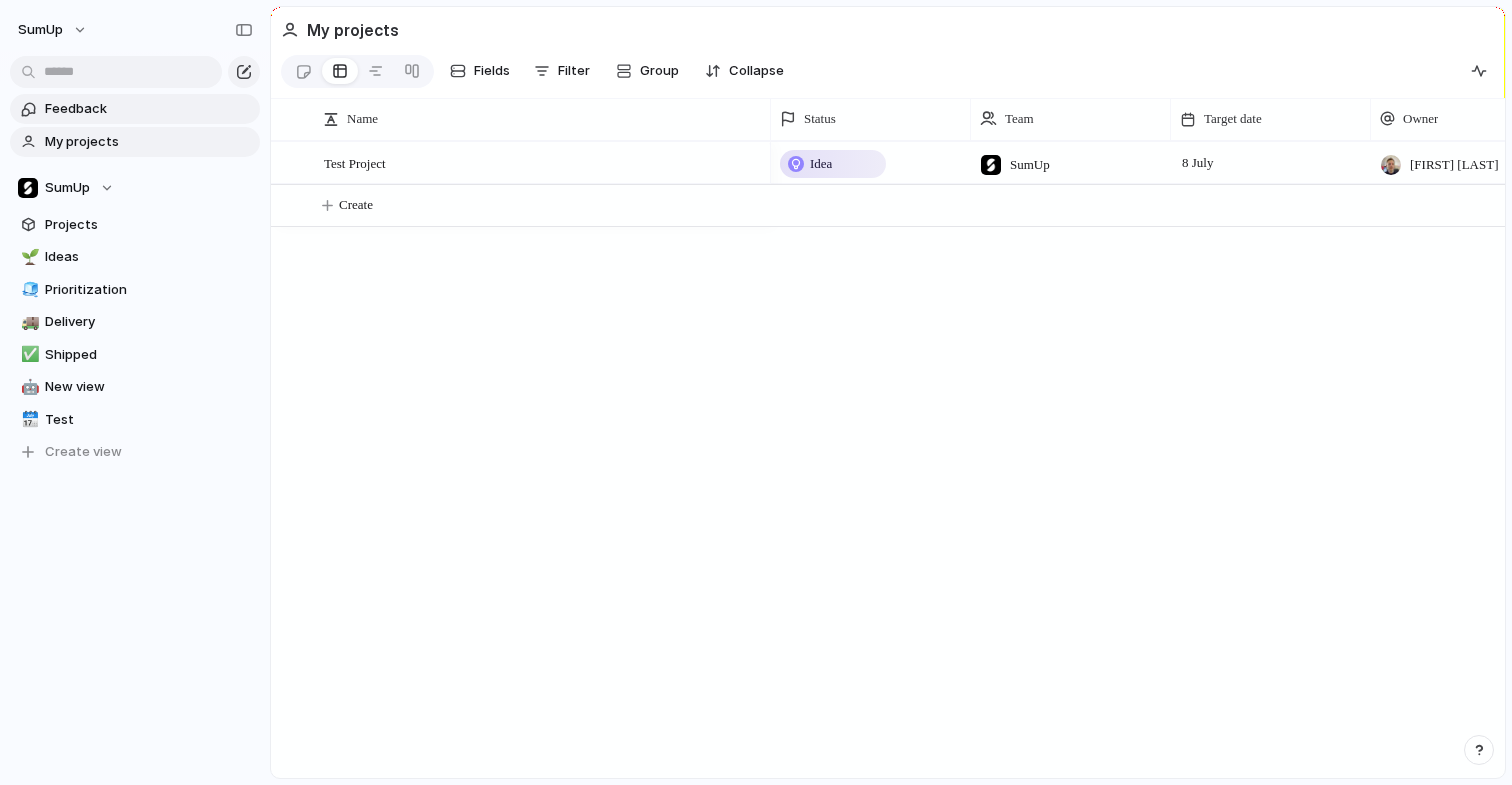 click on "Feedback" at bounding box center (149, 109) 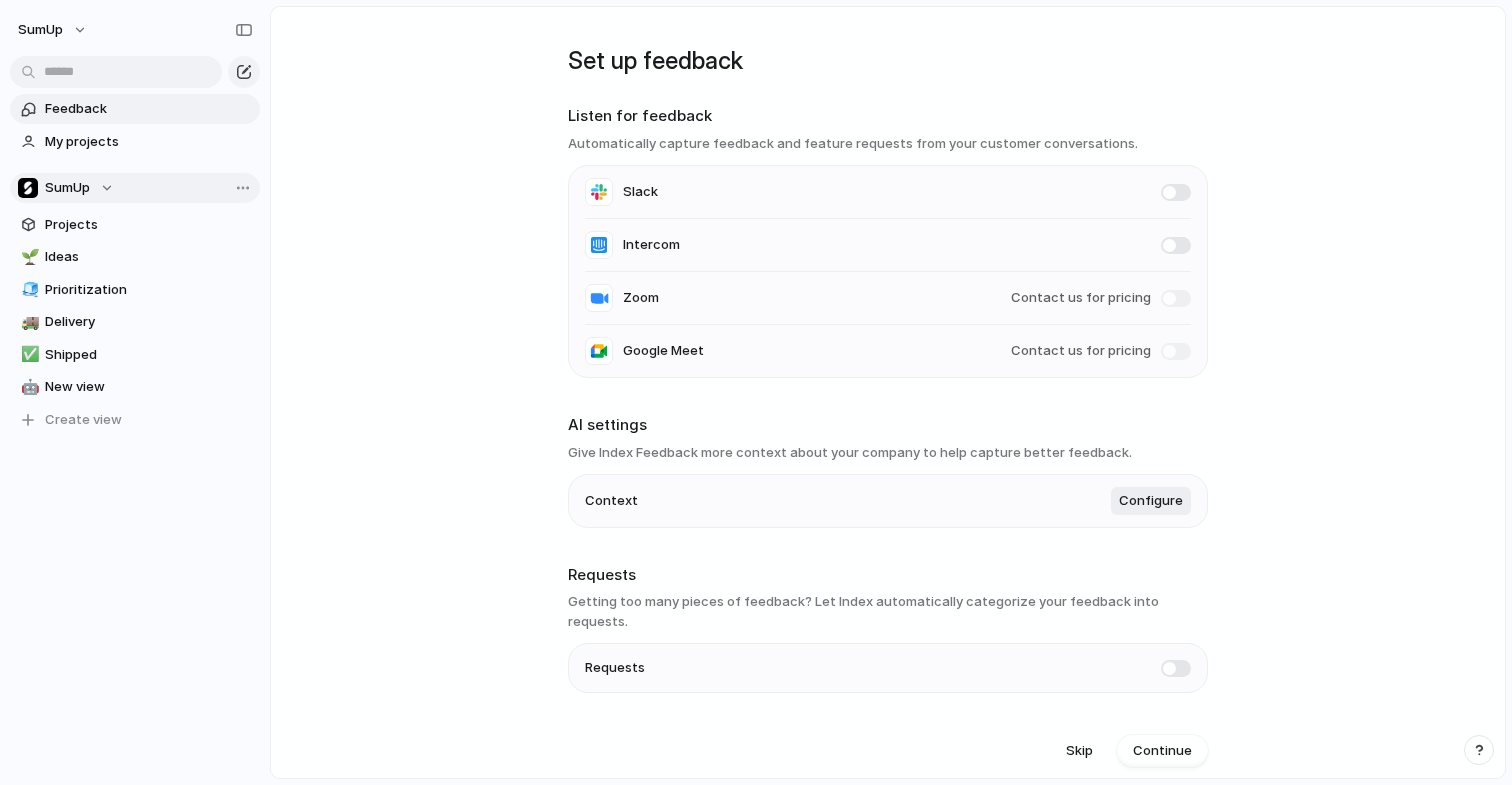click on "SumUp" at bounding box center (66, 188) 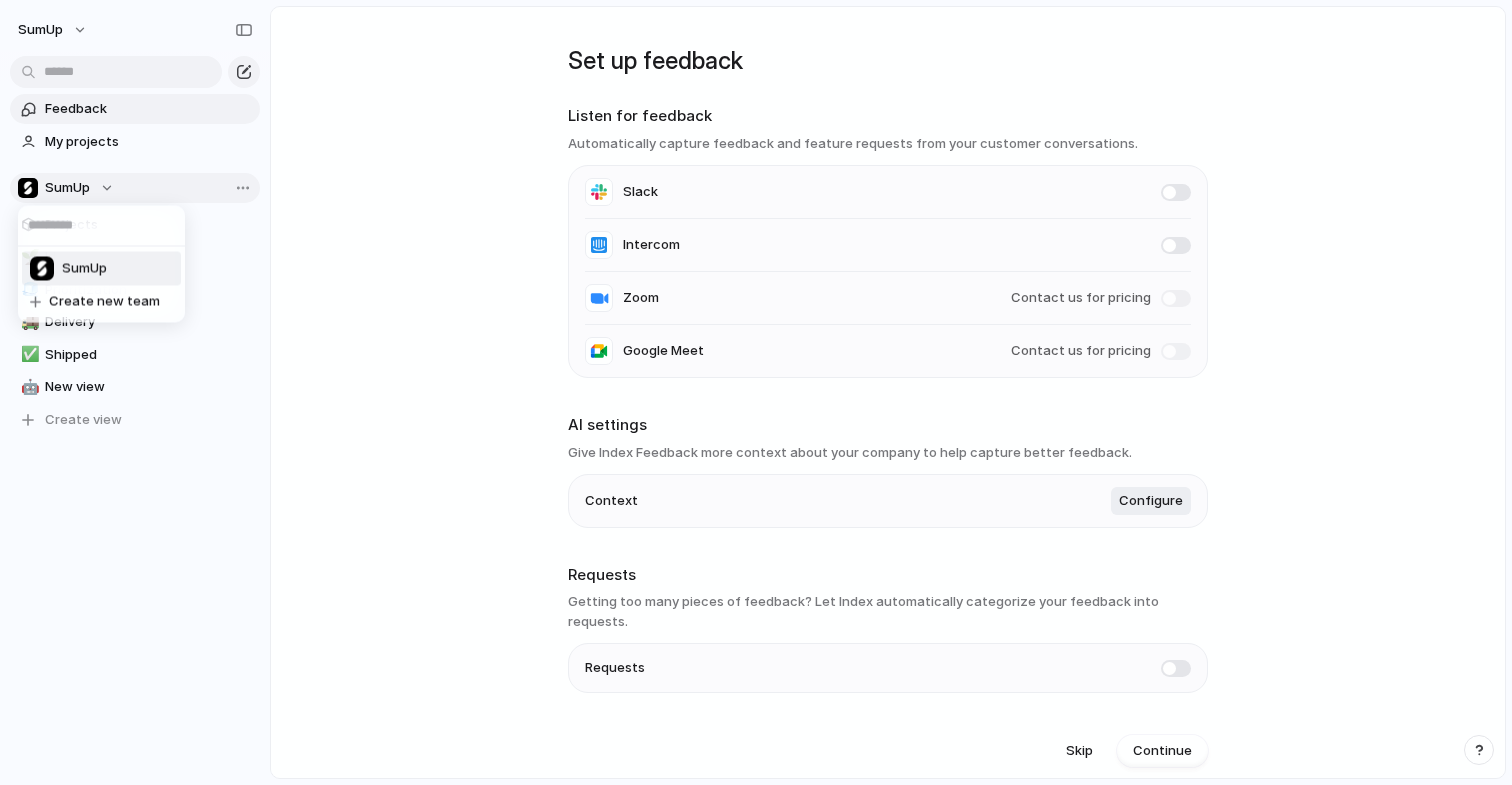 click on "SumUp   Create new team" at bounding box center (756, 392) 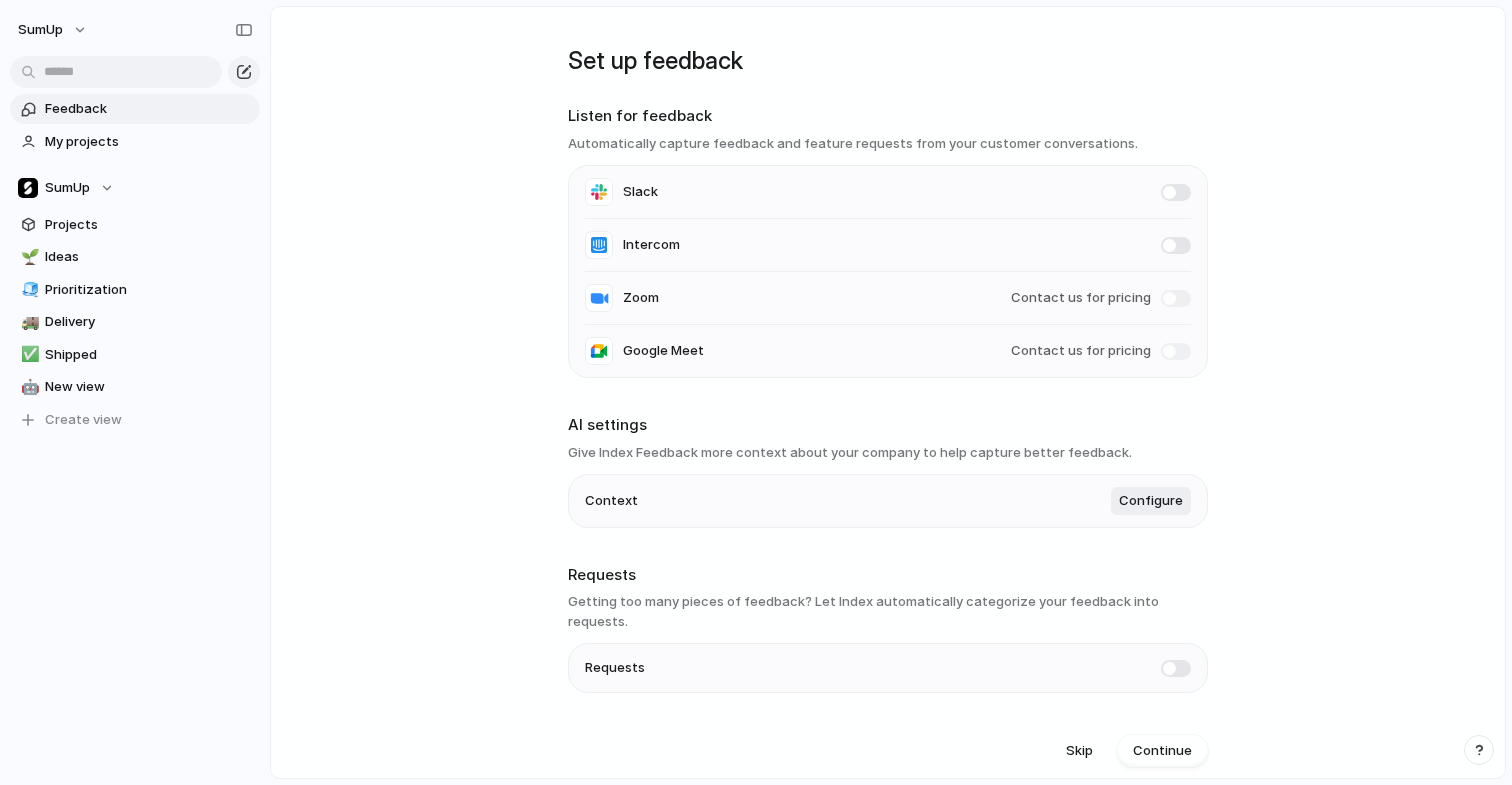 drag, startPoint x: 572, startPoint y: 421, endPoint x: 708, endPoint y: 446, distance: 138.2787 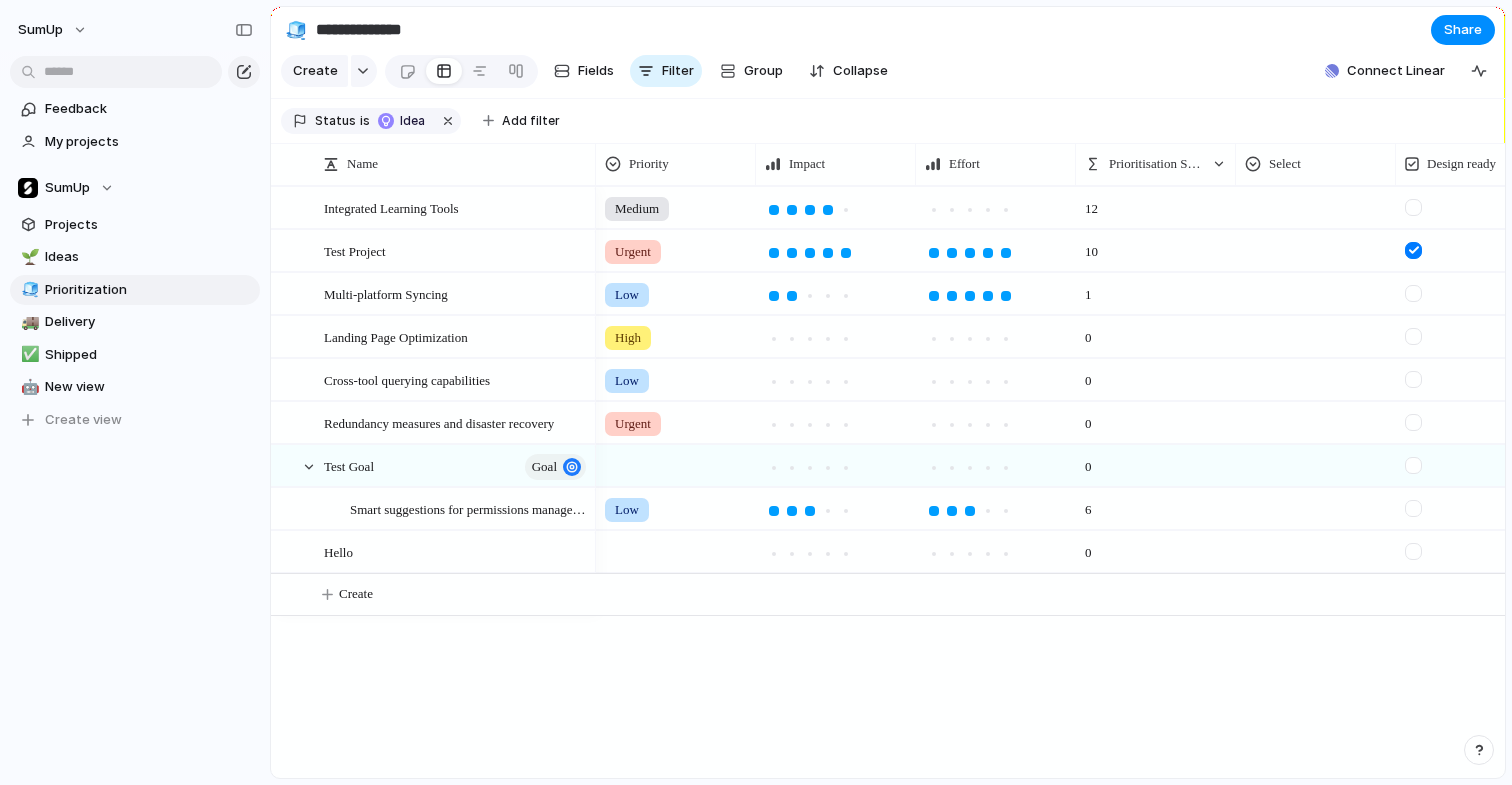 scroll, scrollTop: 0, scrollLeft: 0, axis: both 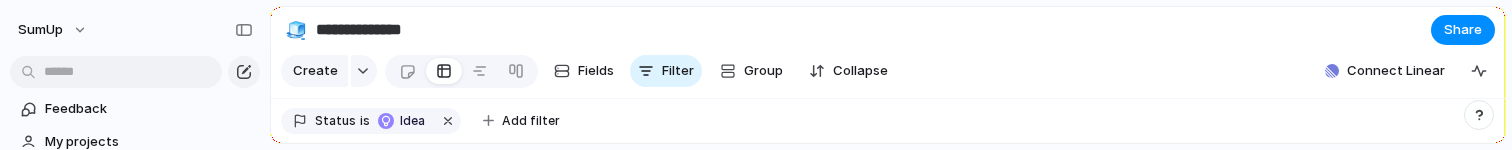 click on "**********" at bounding box center (888, 29) 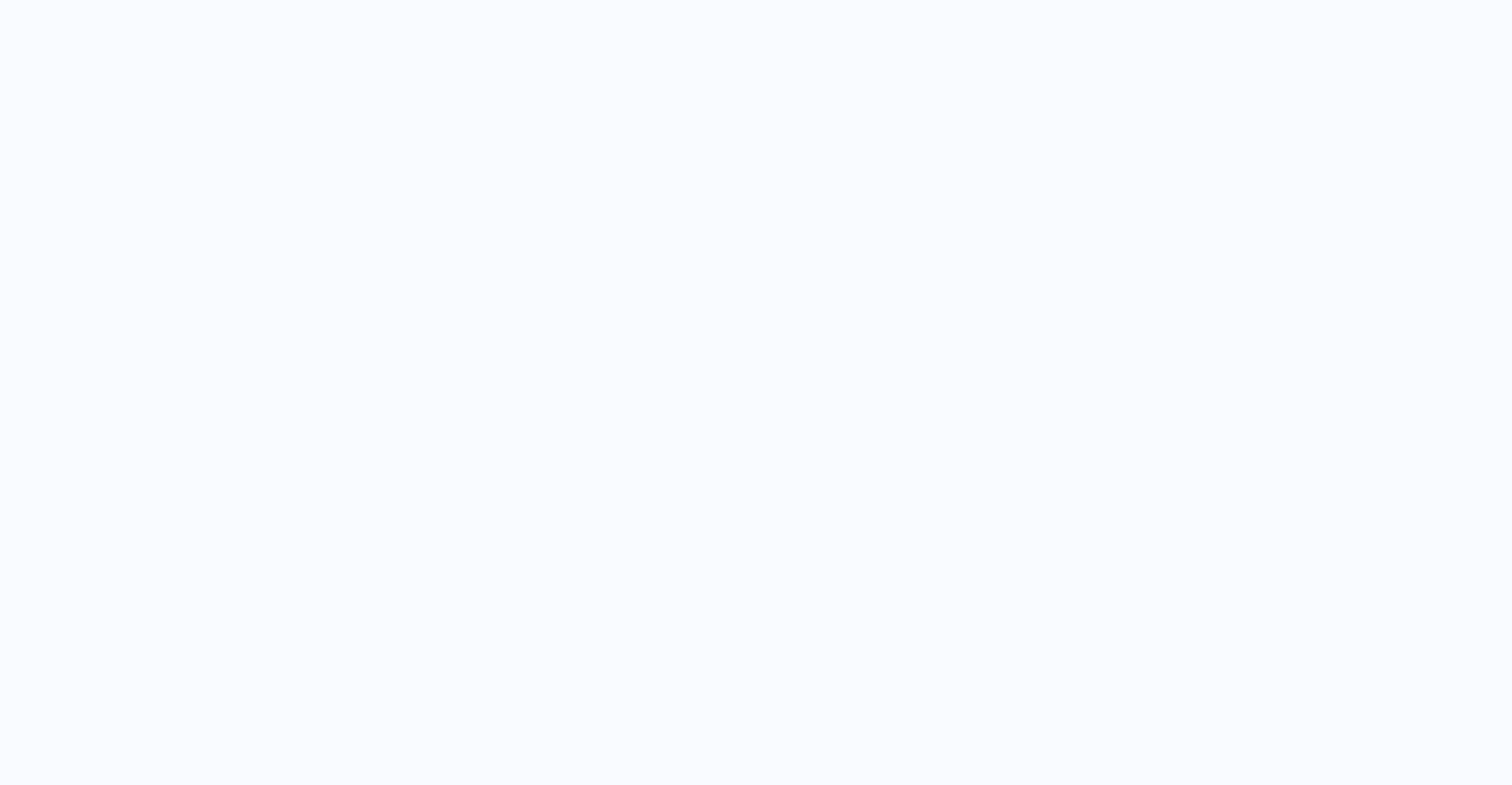 scroll, scrollTop: 0, scrollLeft: 0, axis: both 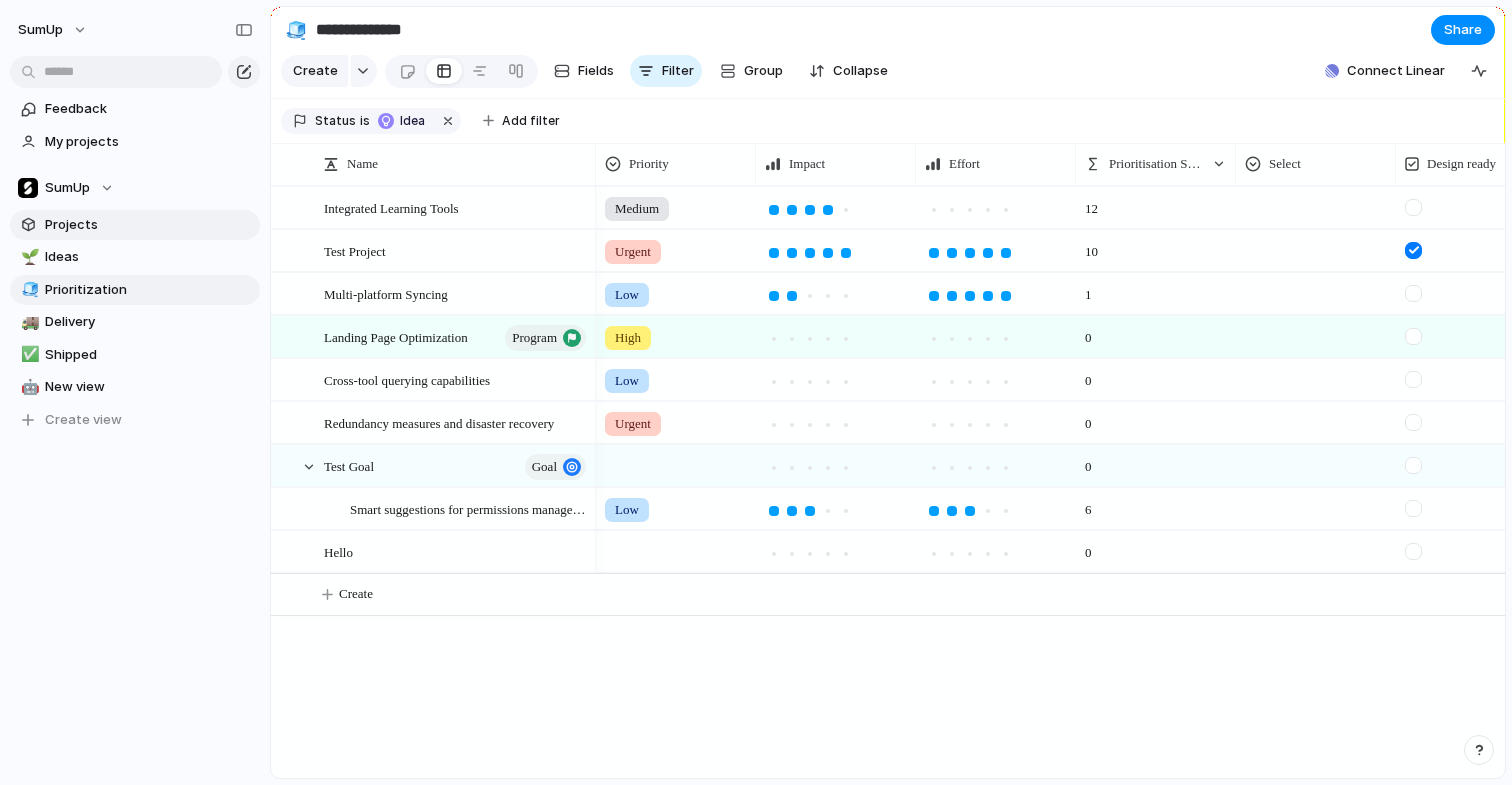 click on "Projects" at bounding box center (149, 225) 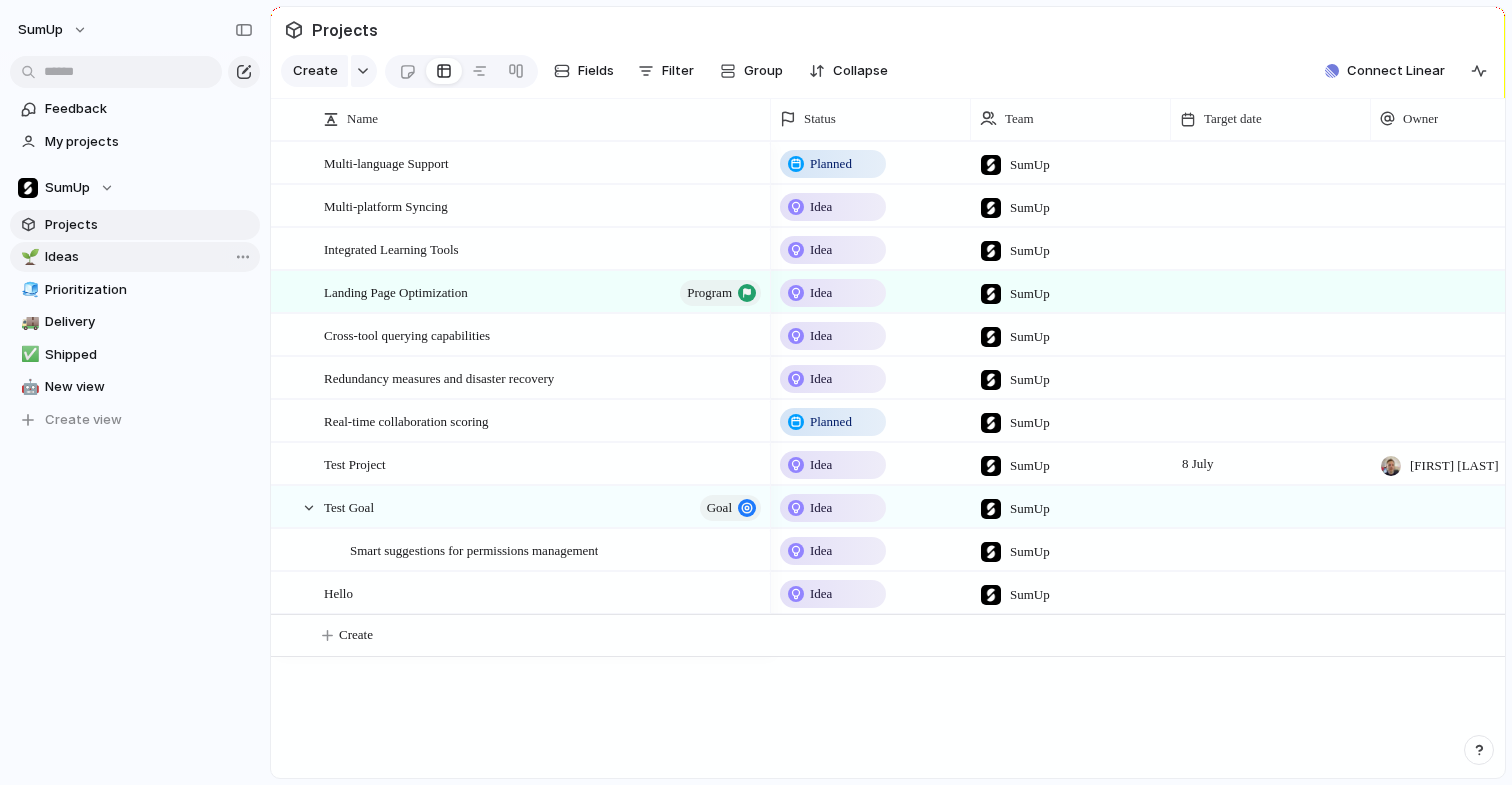 click on "Ideas" at bounding box center (149, 257) 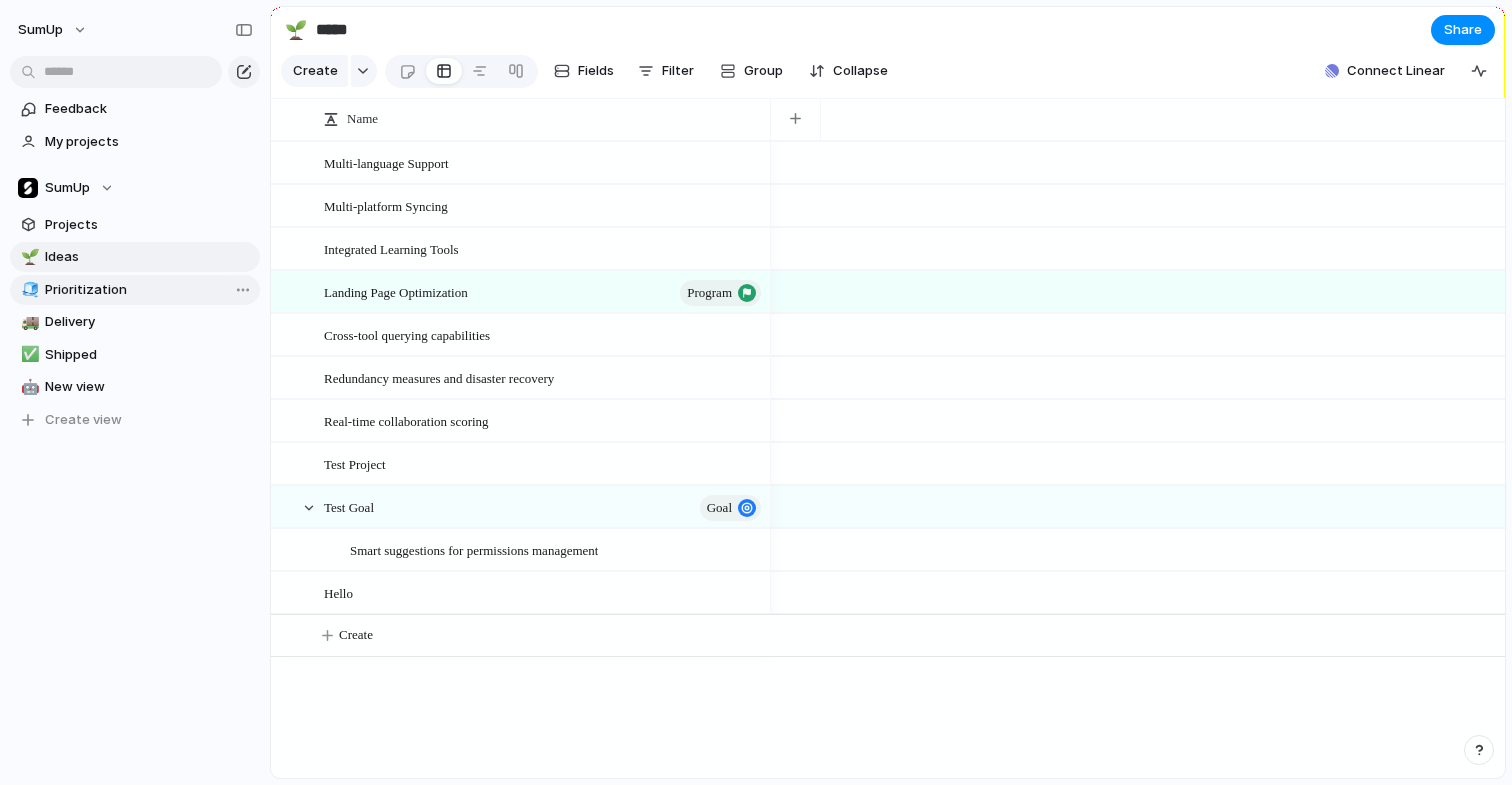 click on "🧊 Prioritization" at bounding box center (135, 290) 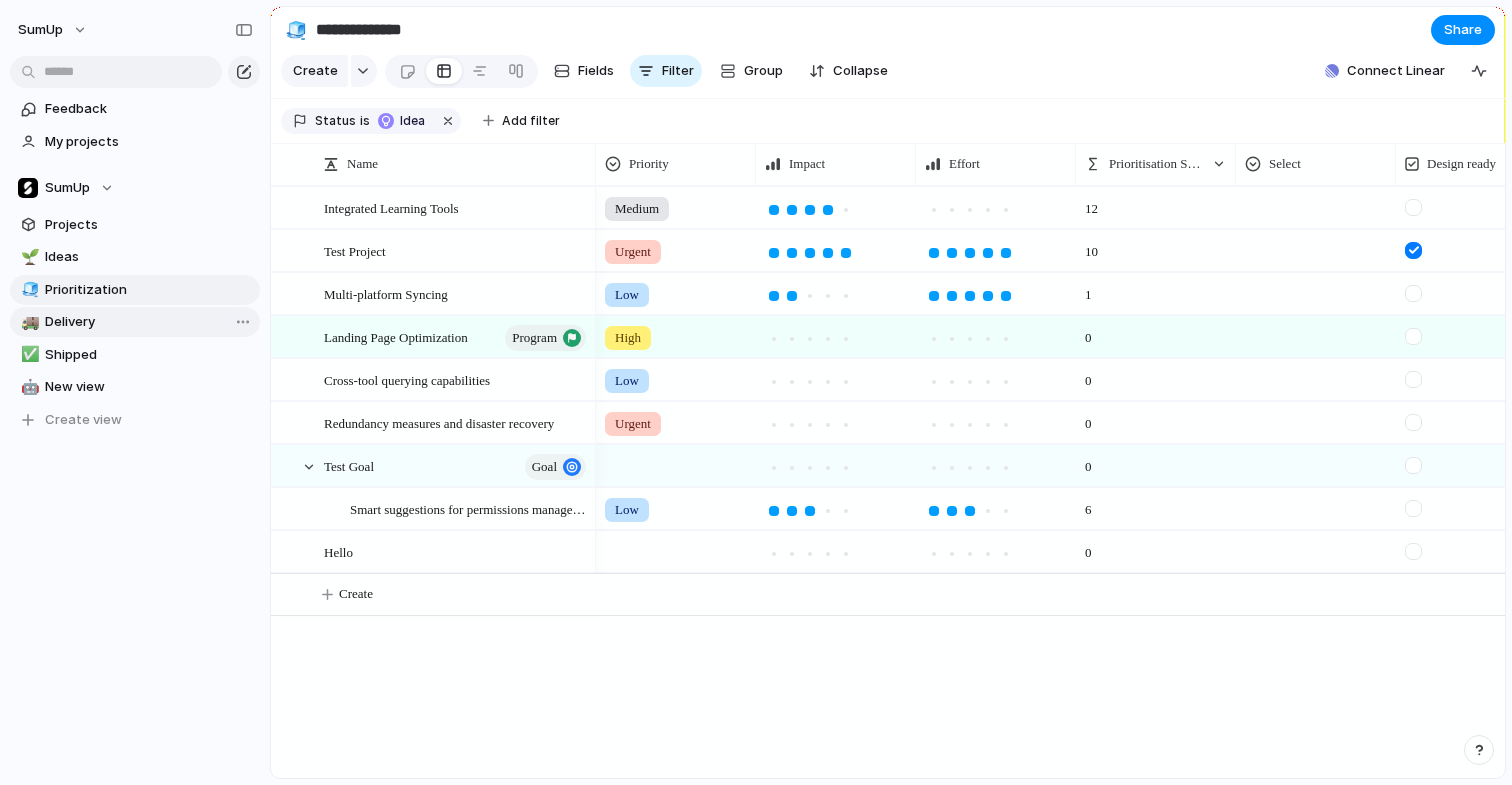 click on "Delivery" at bounding box center (149, 322) 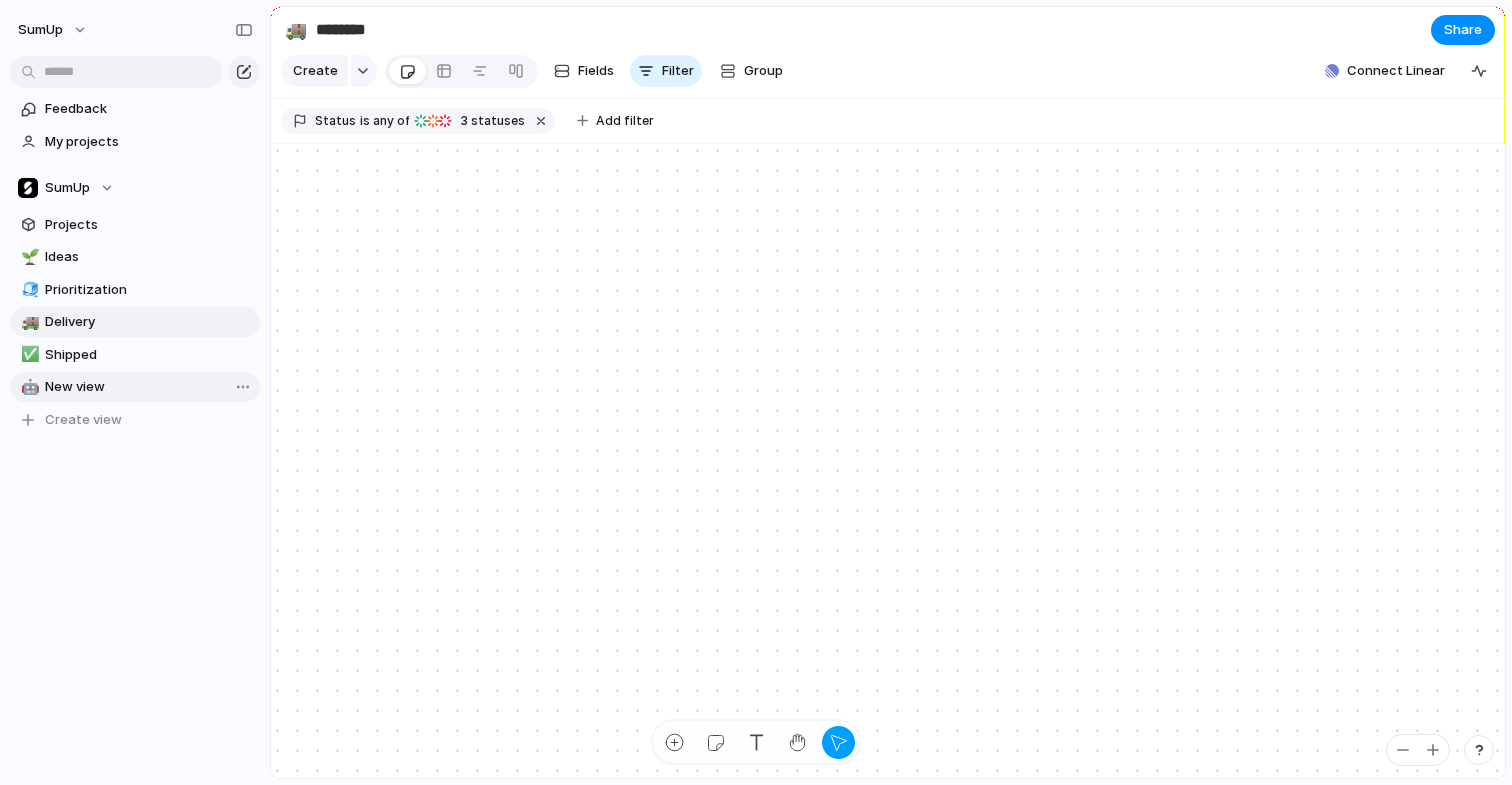 click on "🤖 New view" at bounding box center (135, 387) 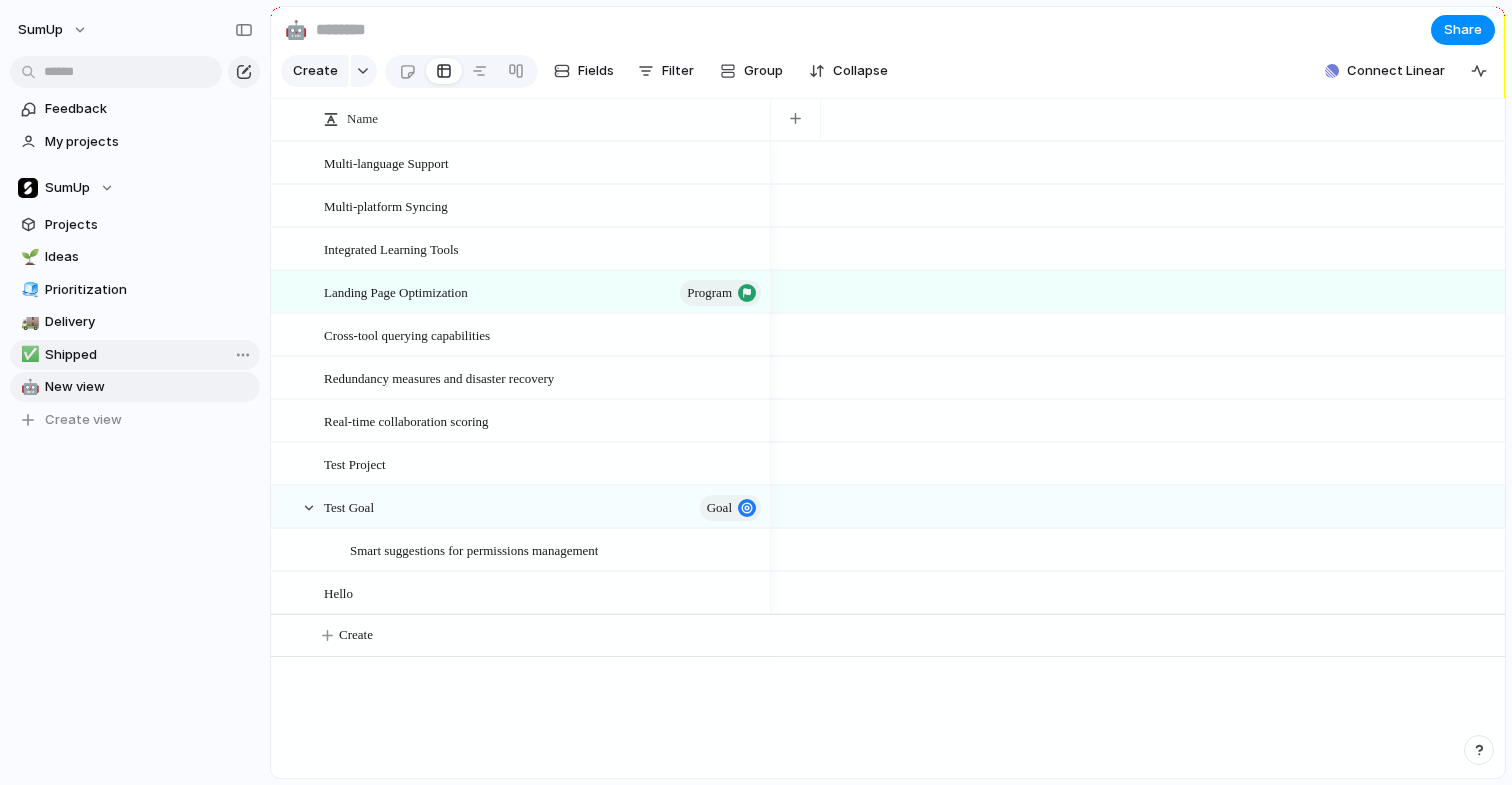 click on "✅ Shipped" at bounding box center [135, 355] 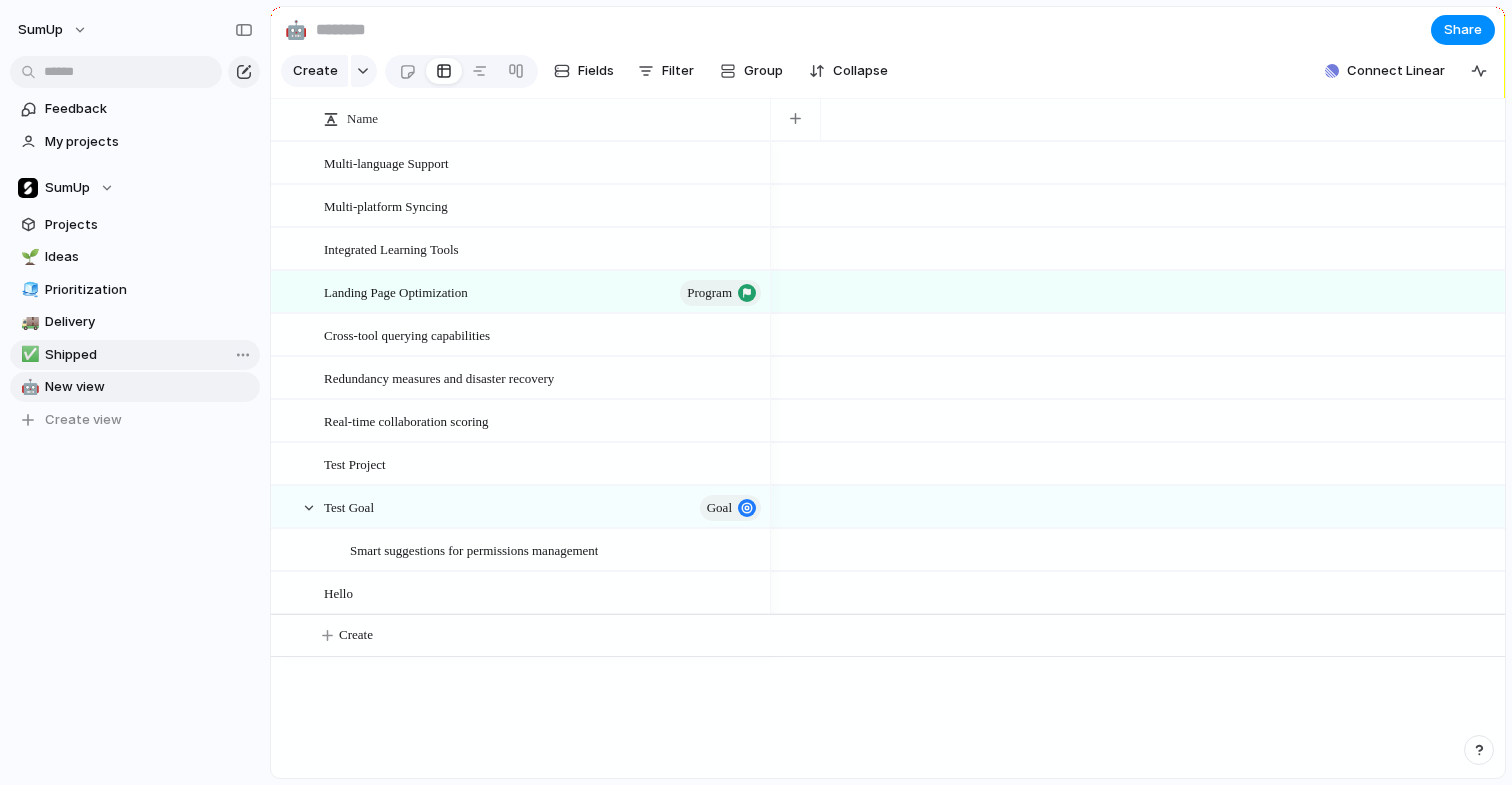 type on "*******" 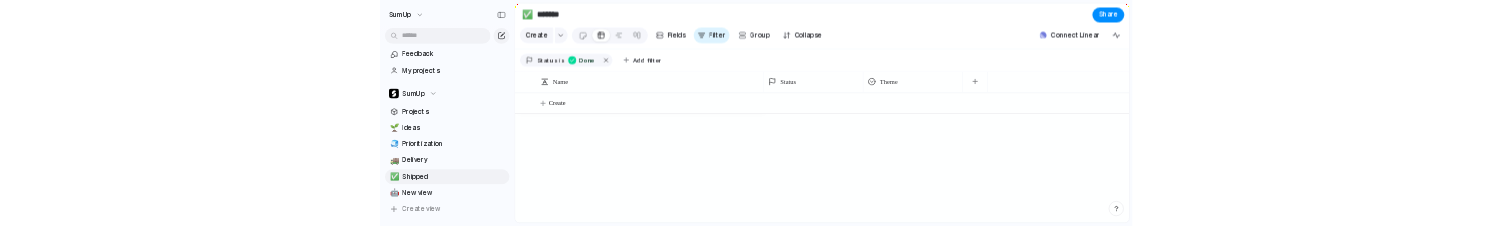 scroll, scrollTop: 0, scrollLeft: 0, axis: both 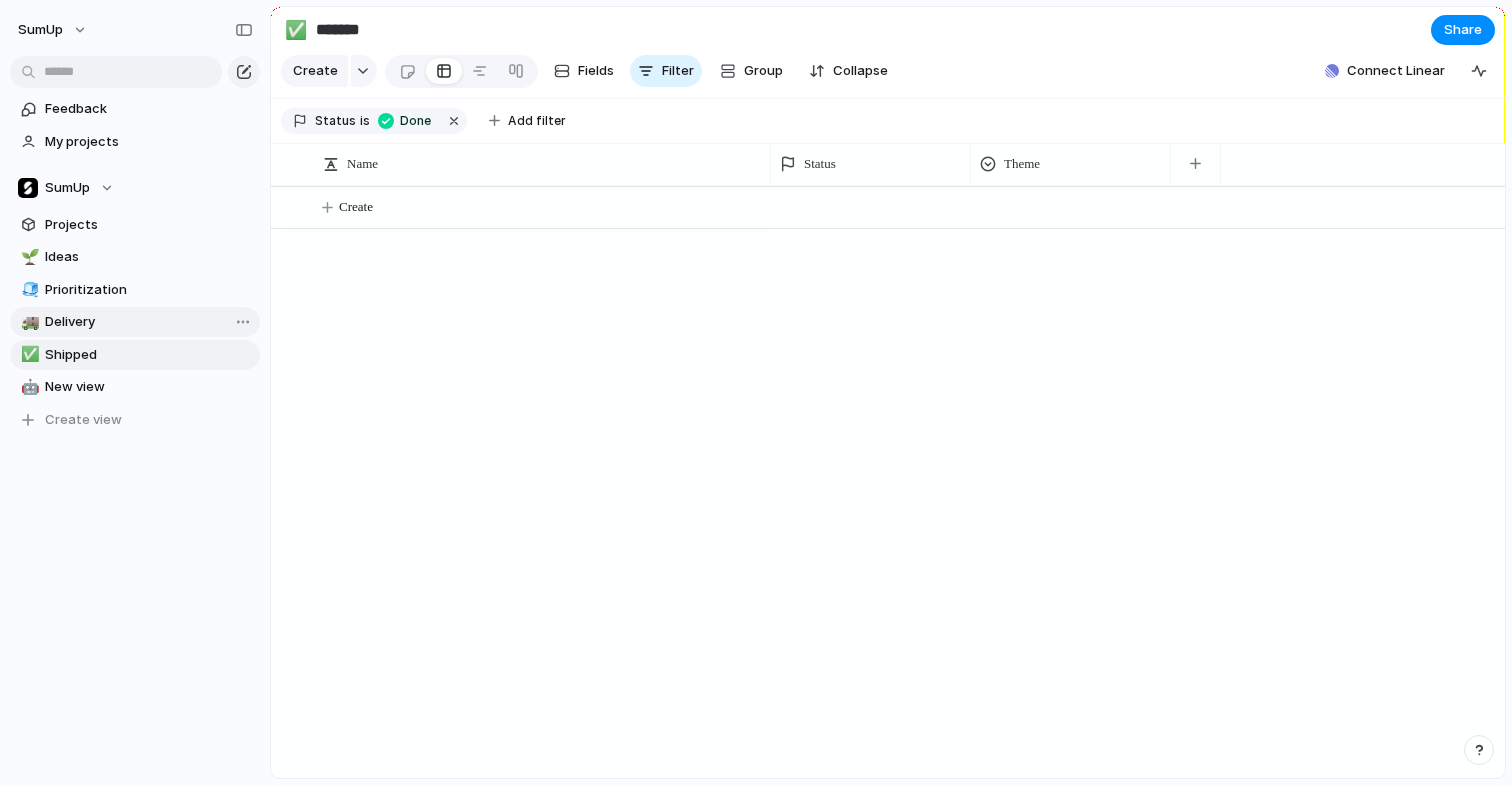 click on "Delivery" at bounding box center (149, 322) 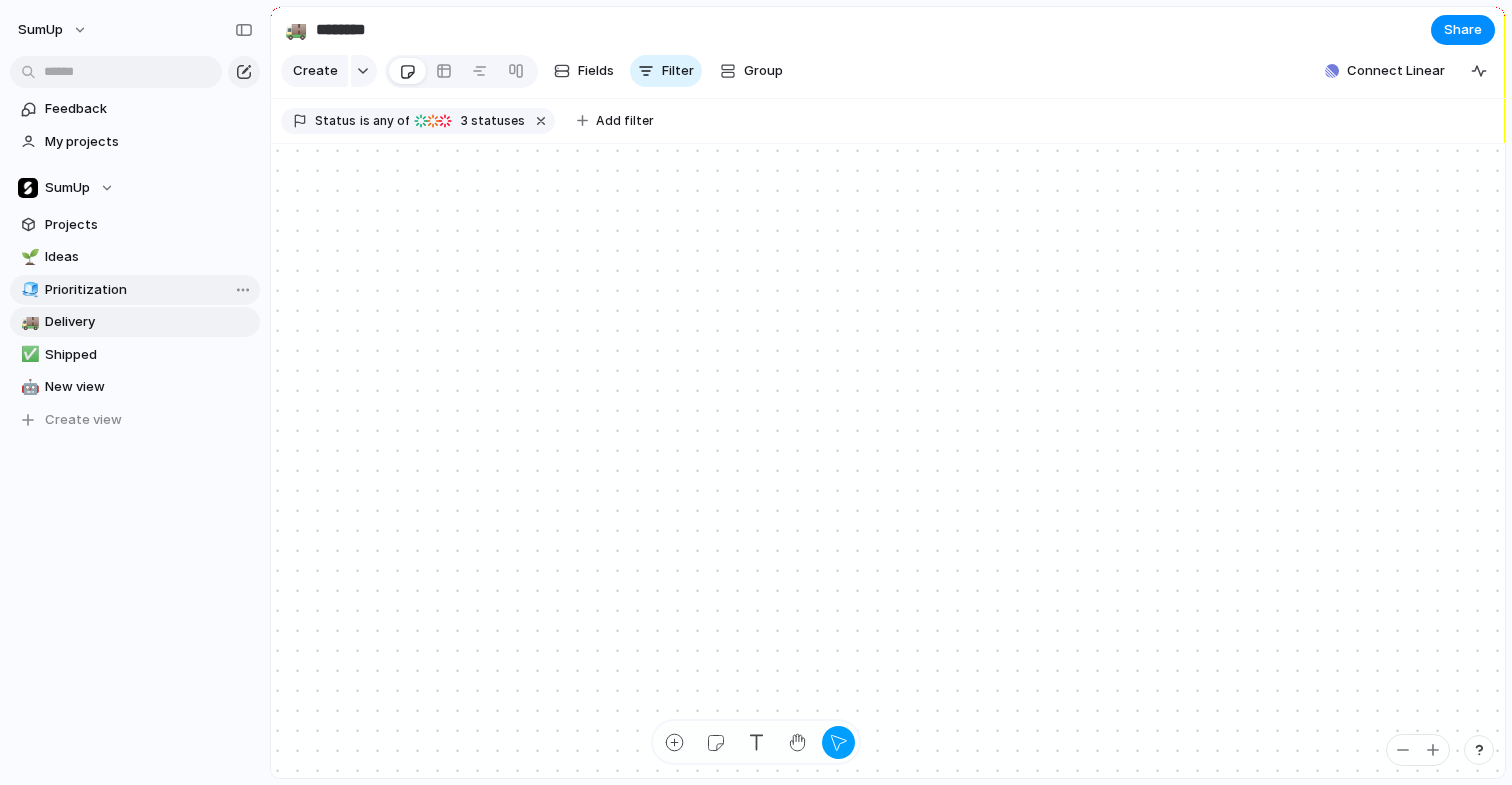click on "Prioritization" at bounding box center (149, 290) 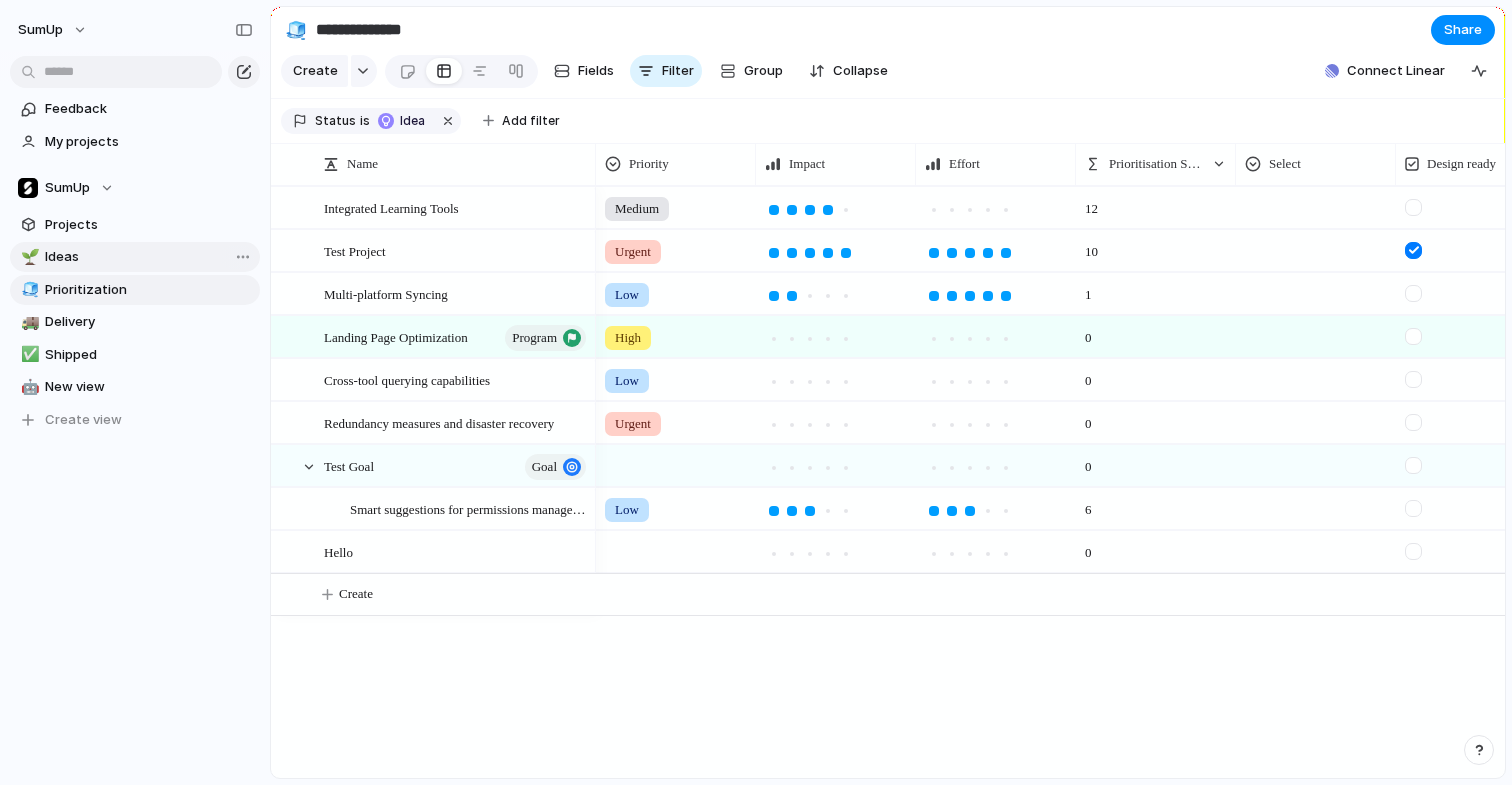 click on "Ideas" at bounding box center (149, 257) 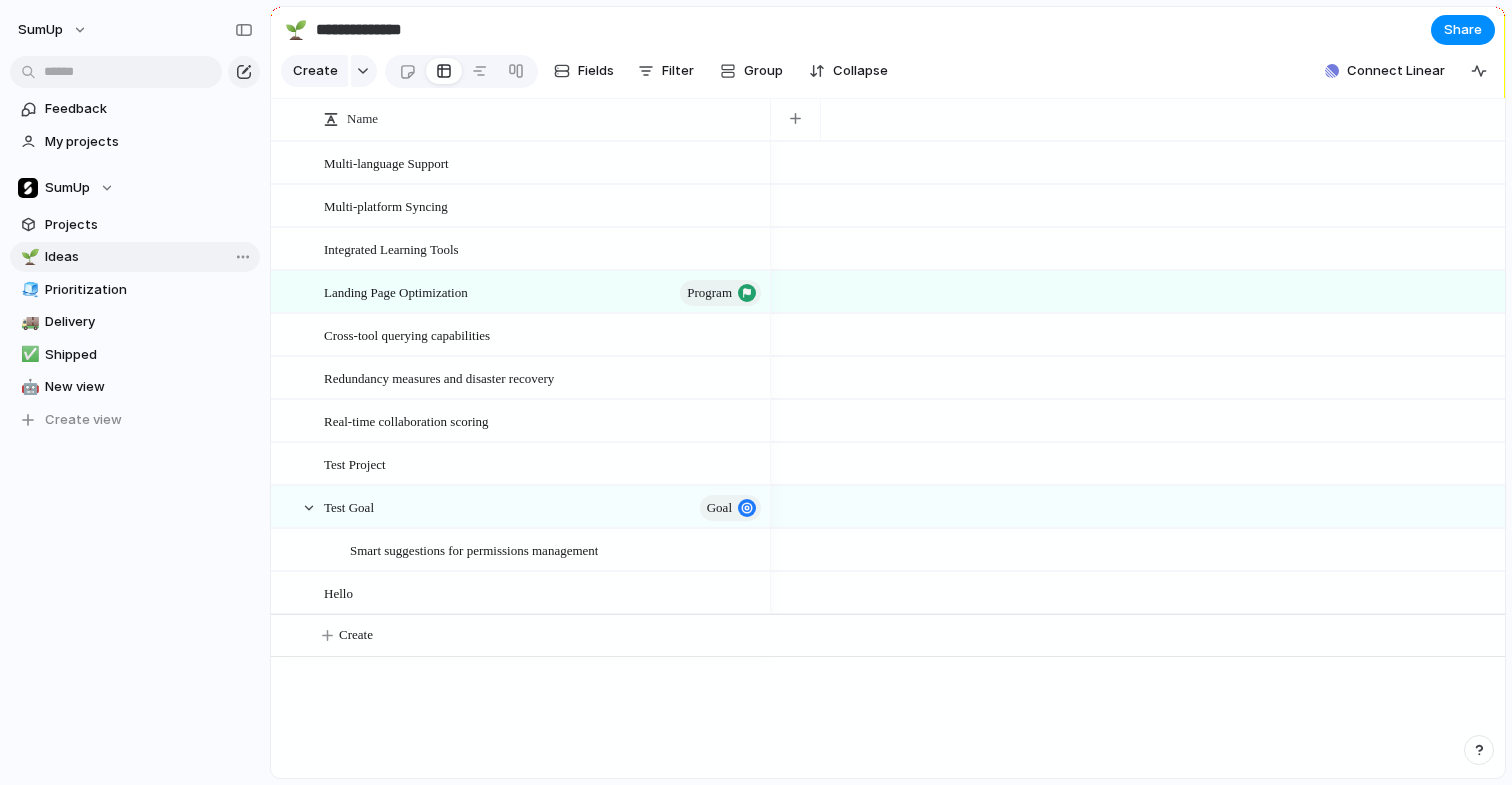 type on "*****" 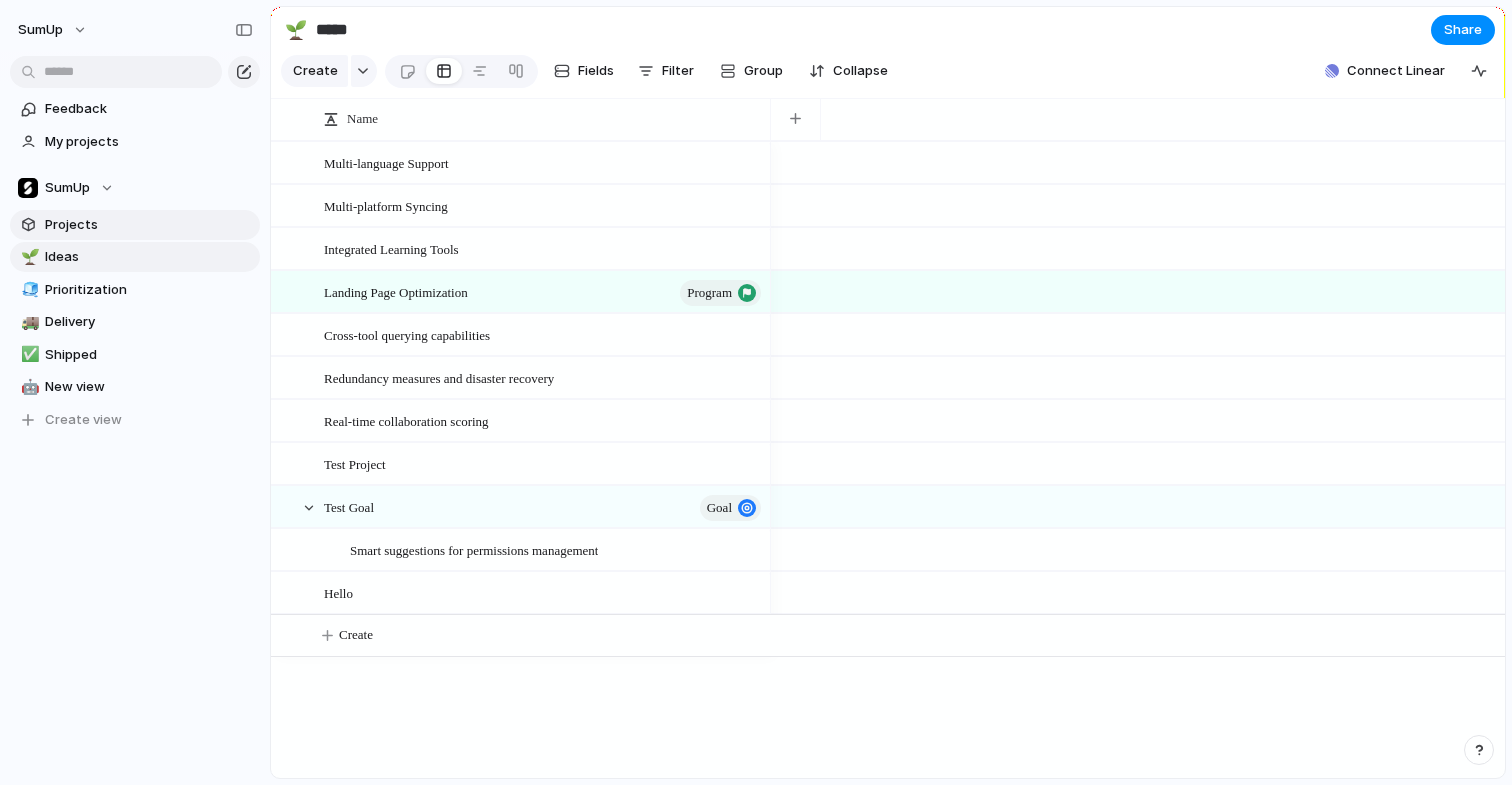 click on "Projects" at bounding box center (149, 225) 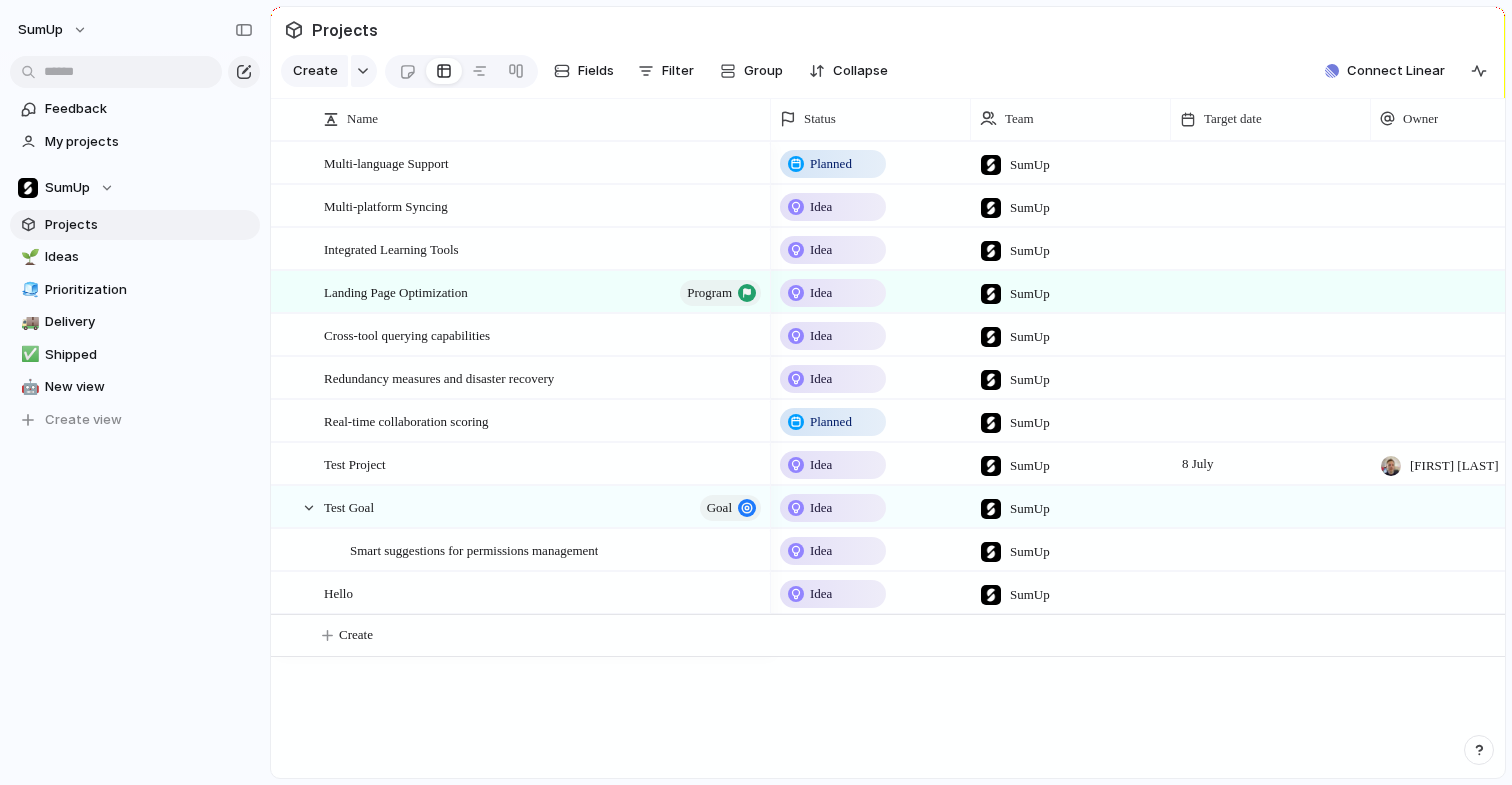 click on "Projects" at bounding box center (149, 225) 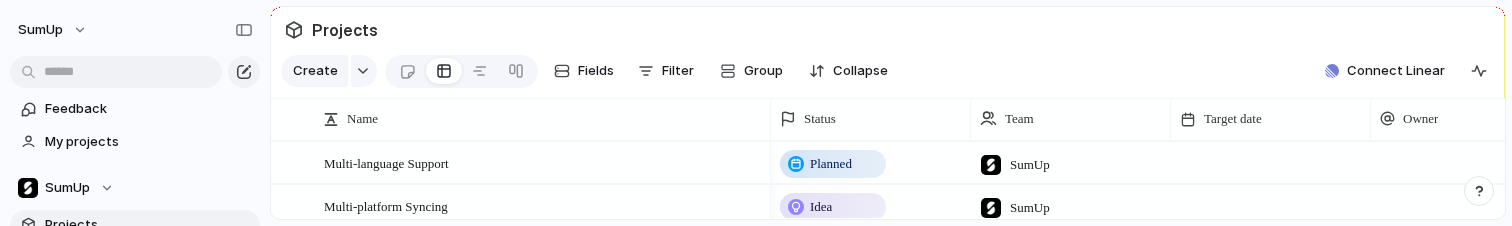 scroll, scrollTop: 0, scrollLeft: 0, axis: both 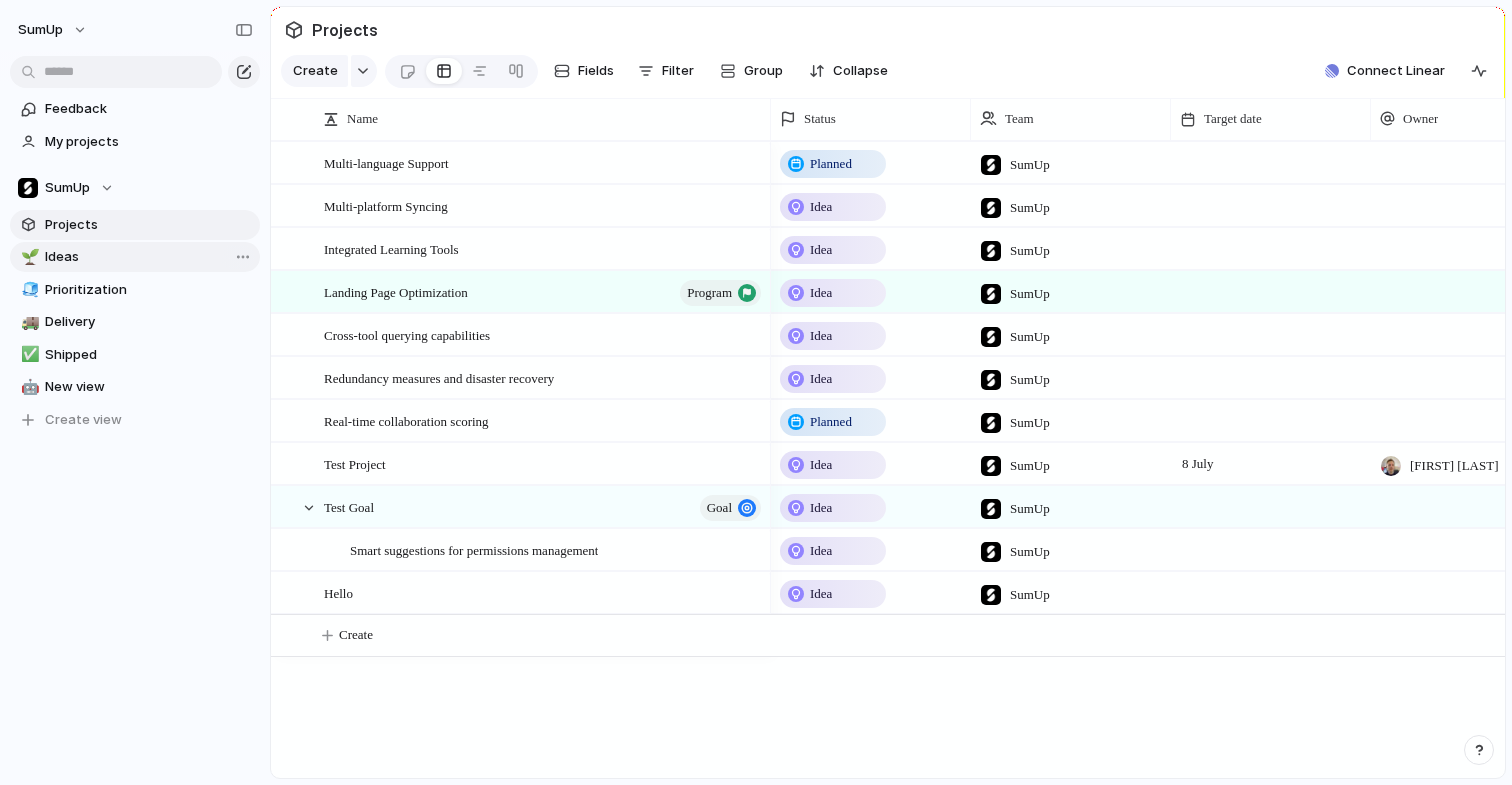 click on "Open in new tab   Copy link   Duplicate view   Rename view   Delete view" at bounding box center (756, 392) 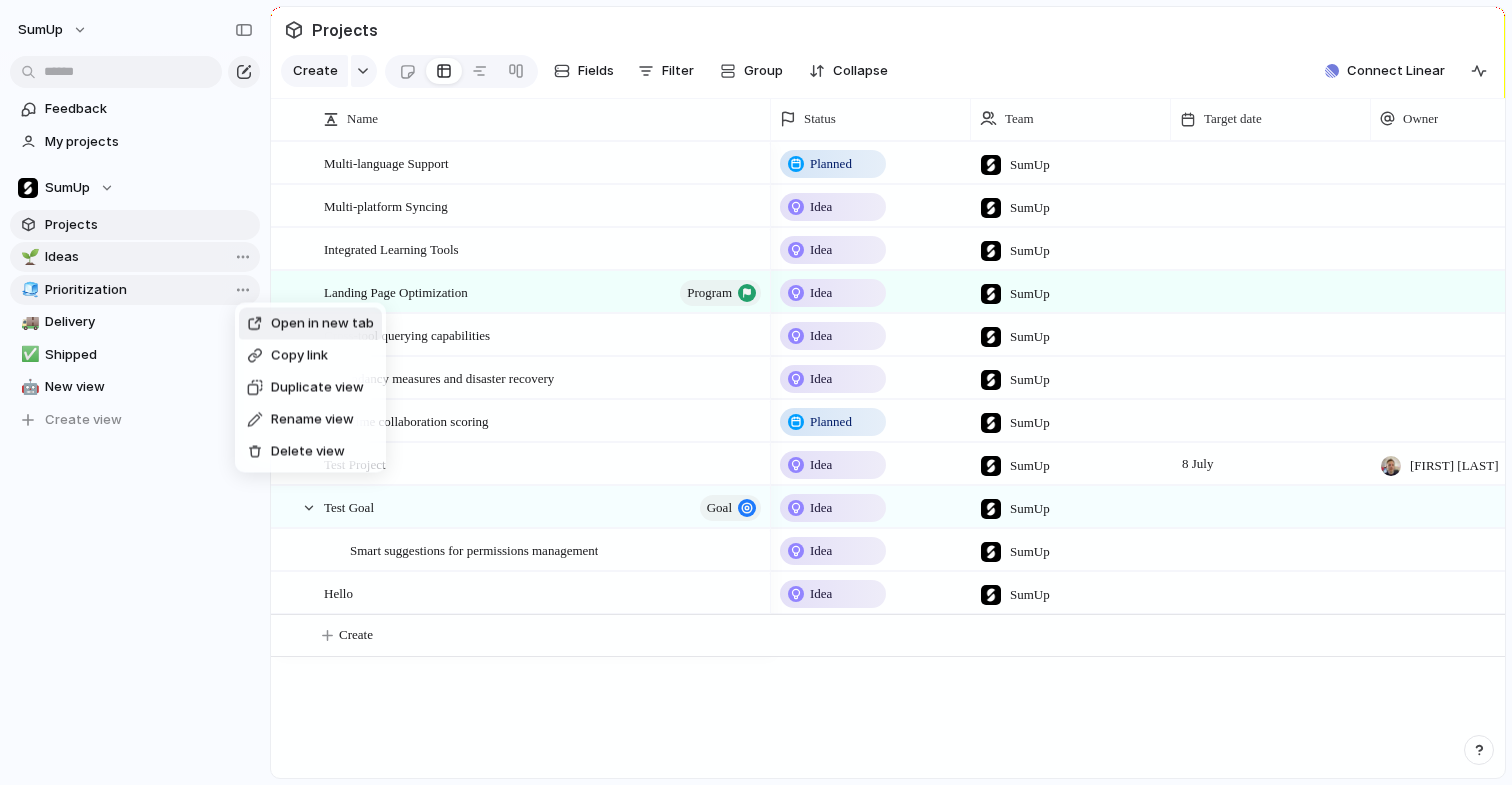 click on "Duplicate view" at bounding box center (317, 388) 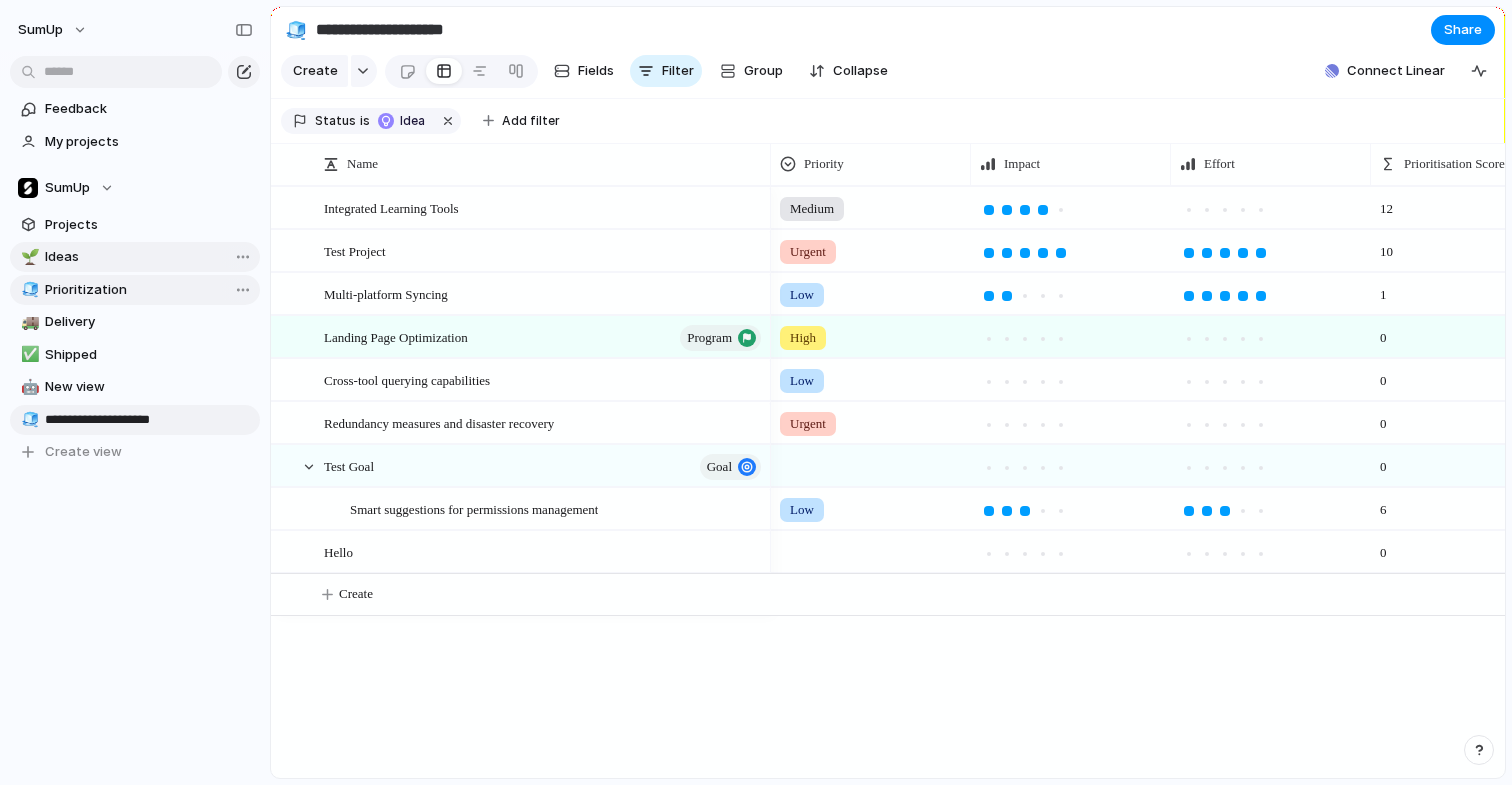 click on "**********" at bounding box center (149, 420) 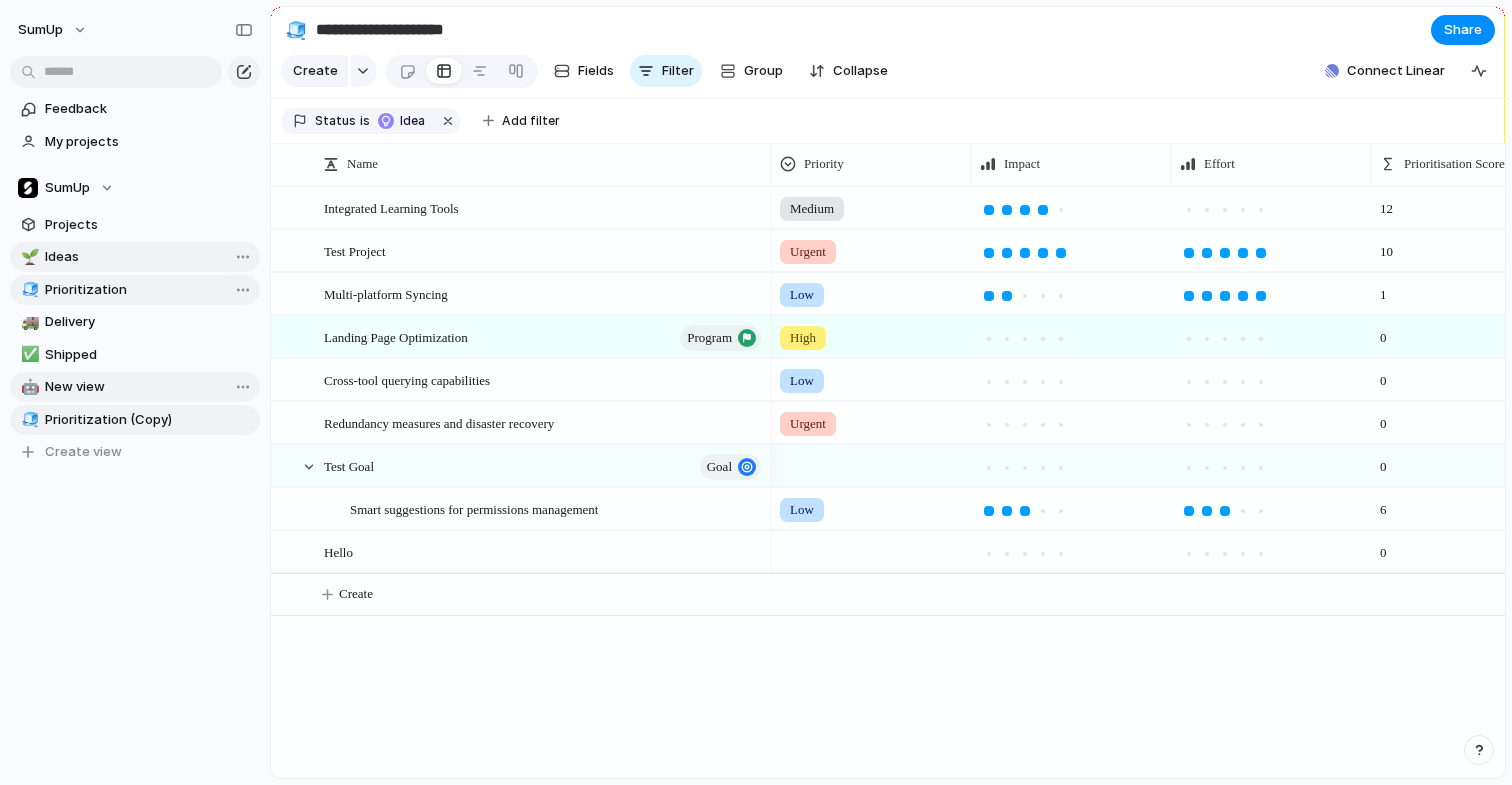 click on "🤖 New view" at bounding box center (135, 387) 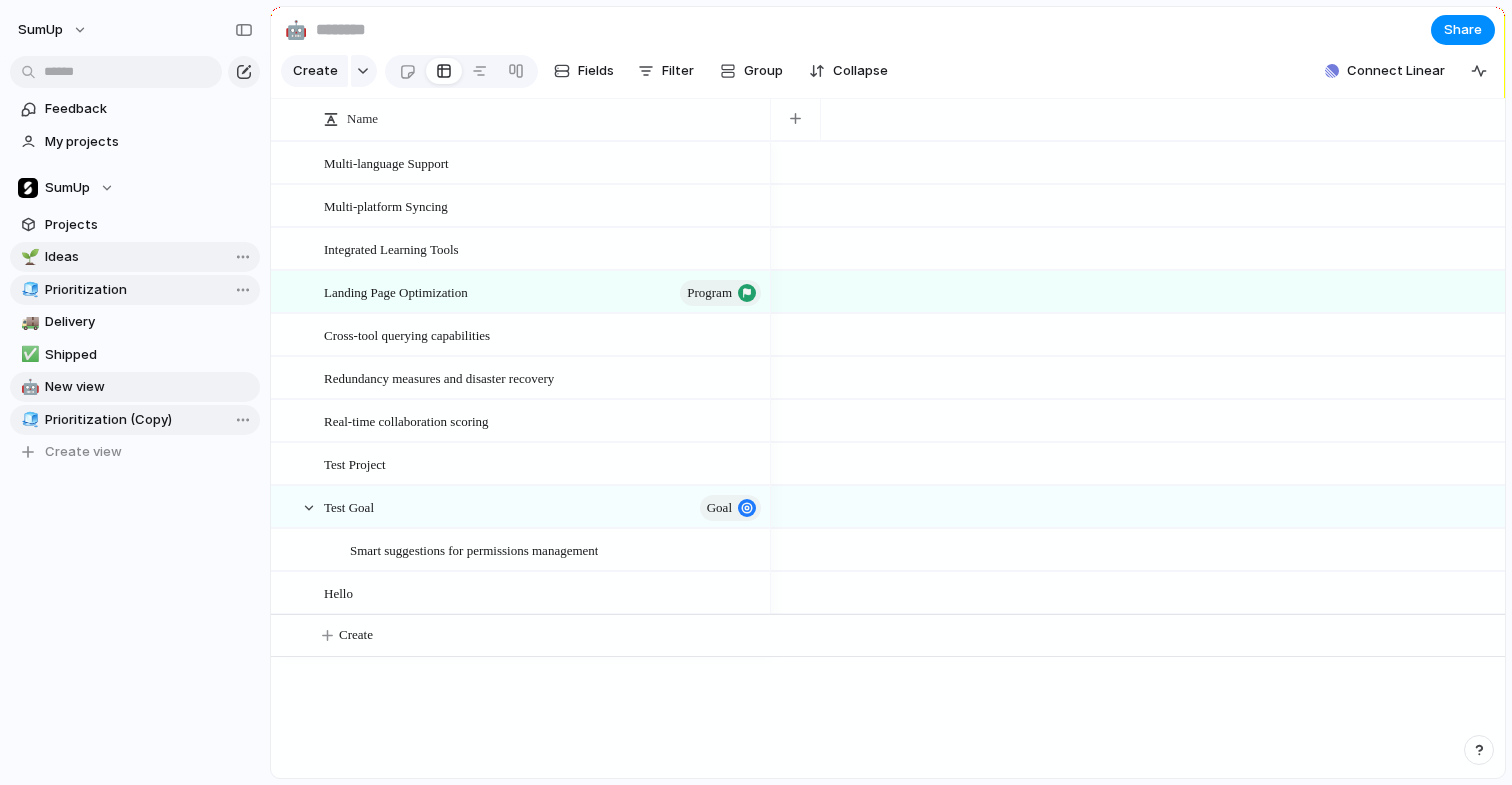 click at bounding box center (237, 420) 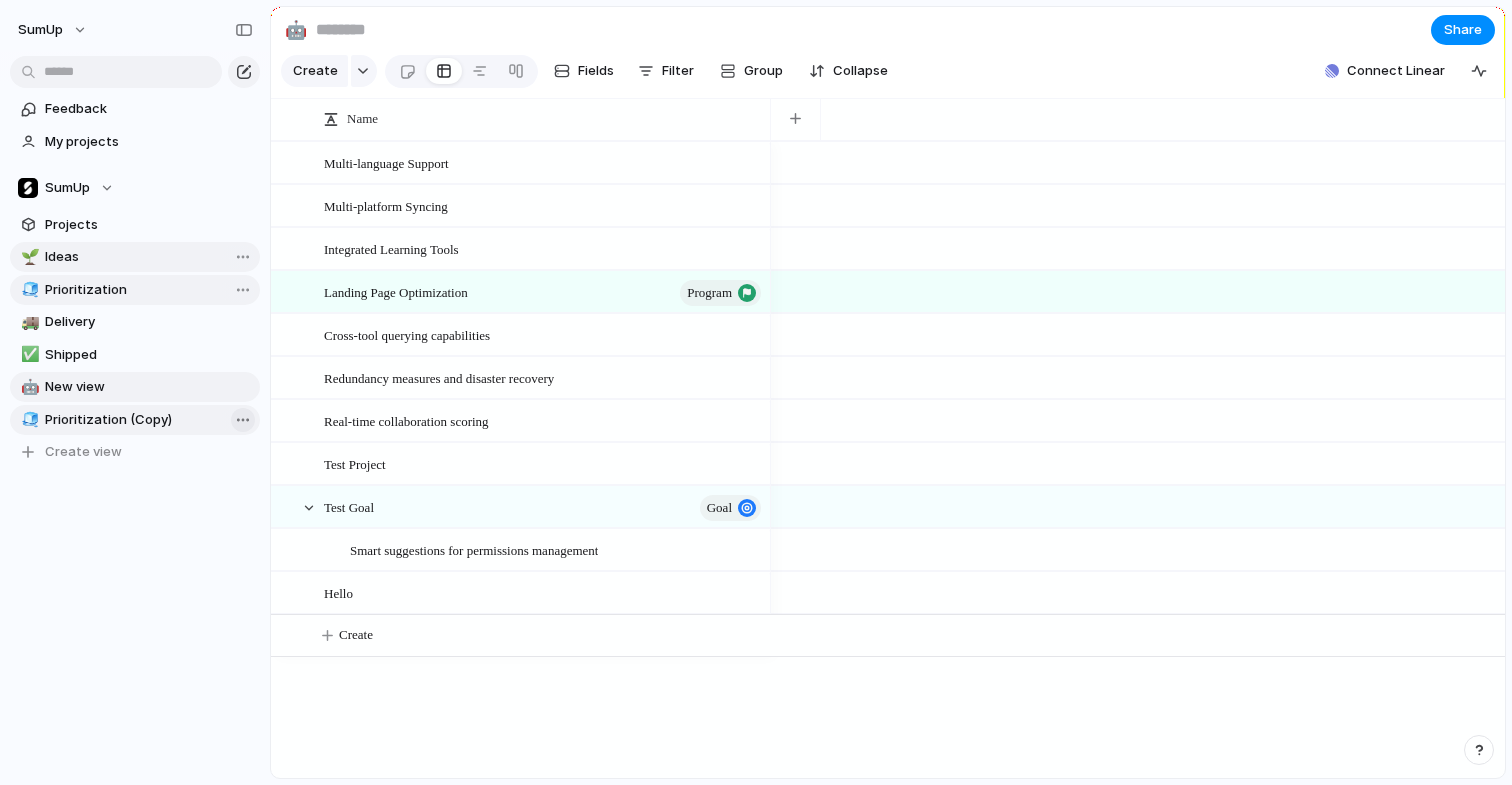 type on "**********" 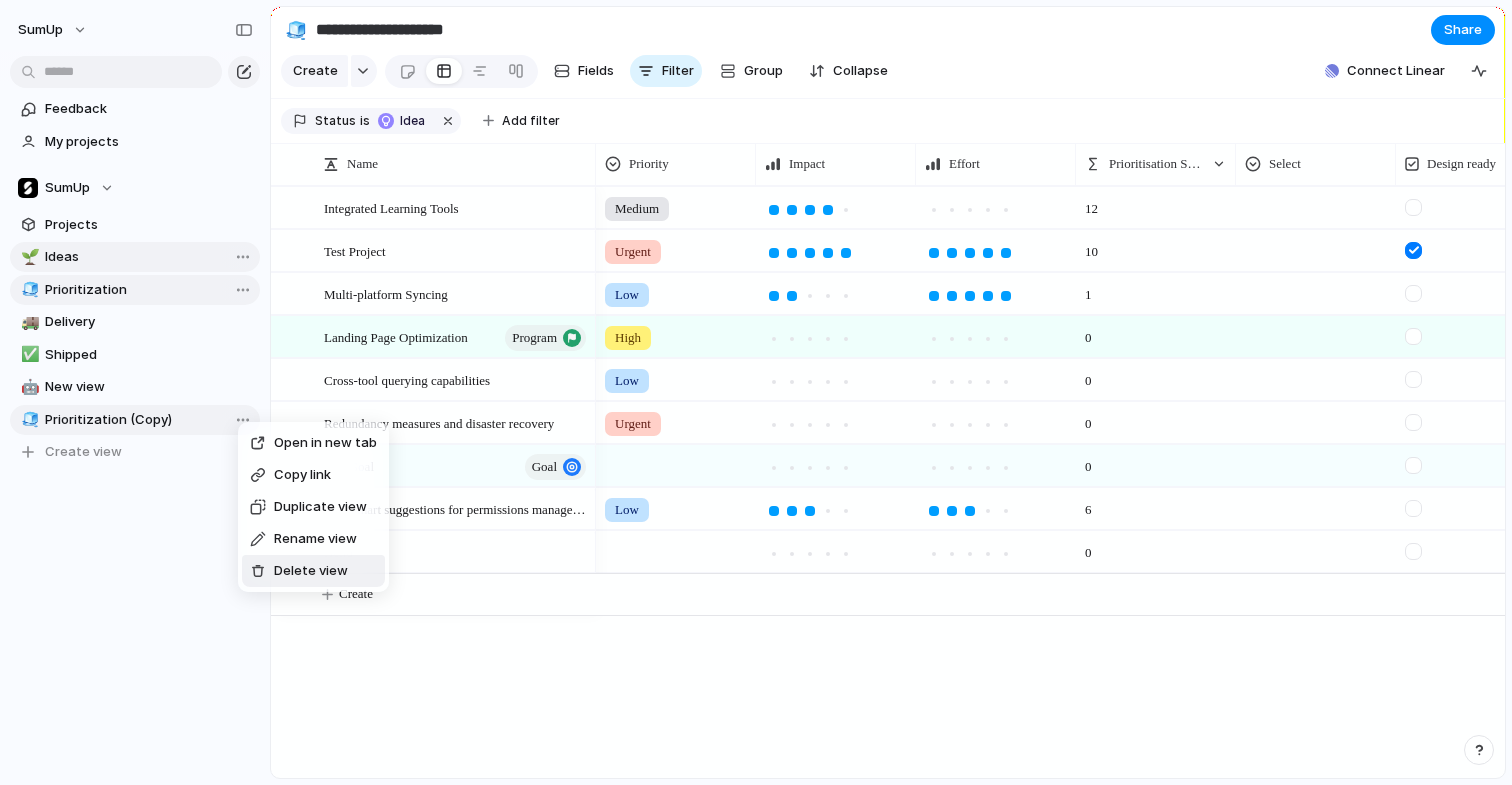 click on "Delete view" at bounding box center [311, 571] 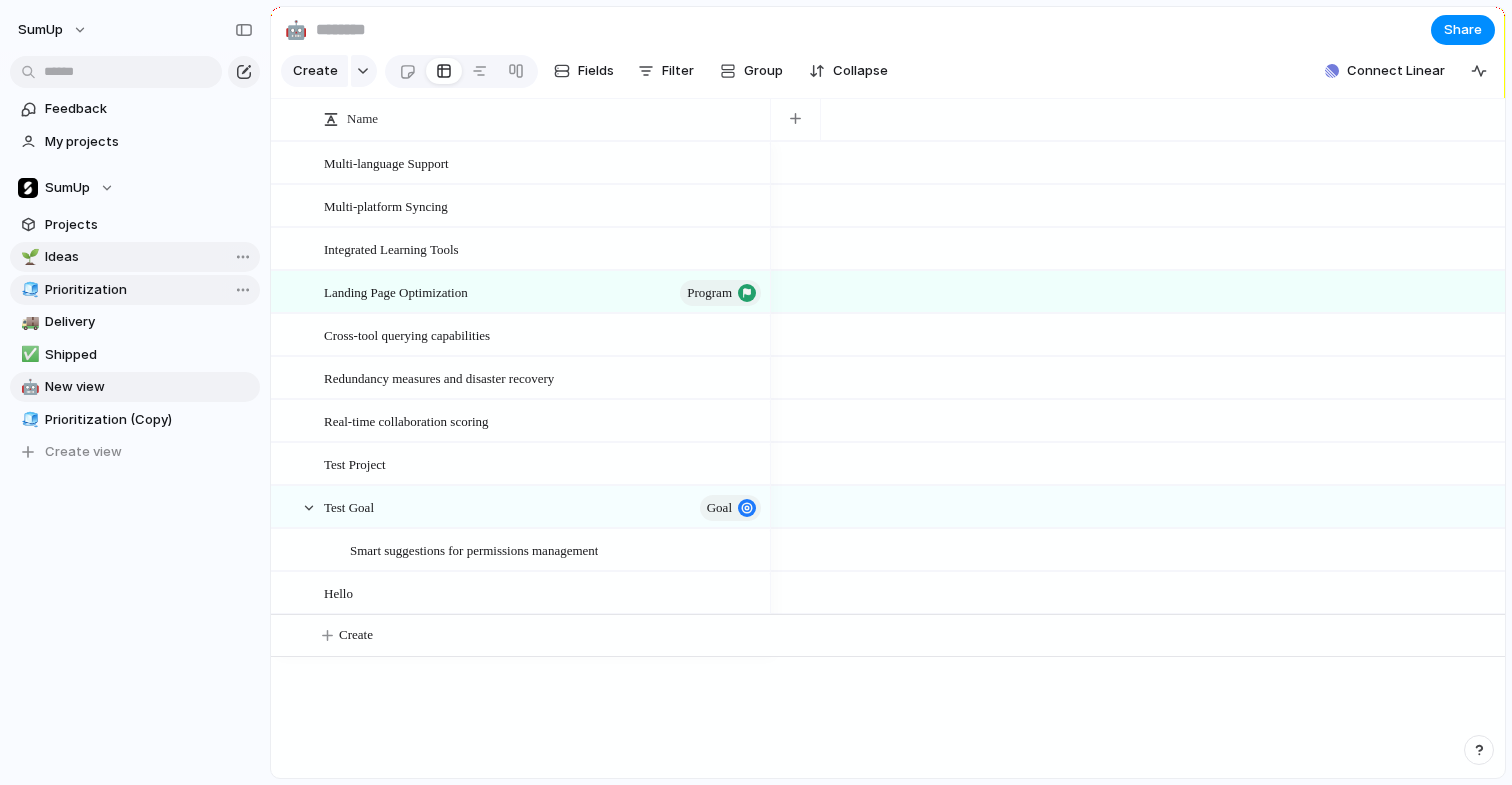 click on "Prioritization" at bounding box center (149, 290) 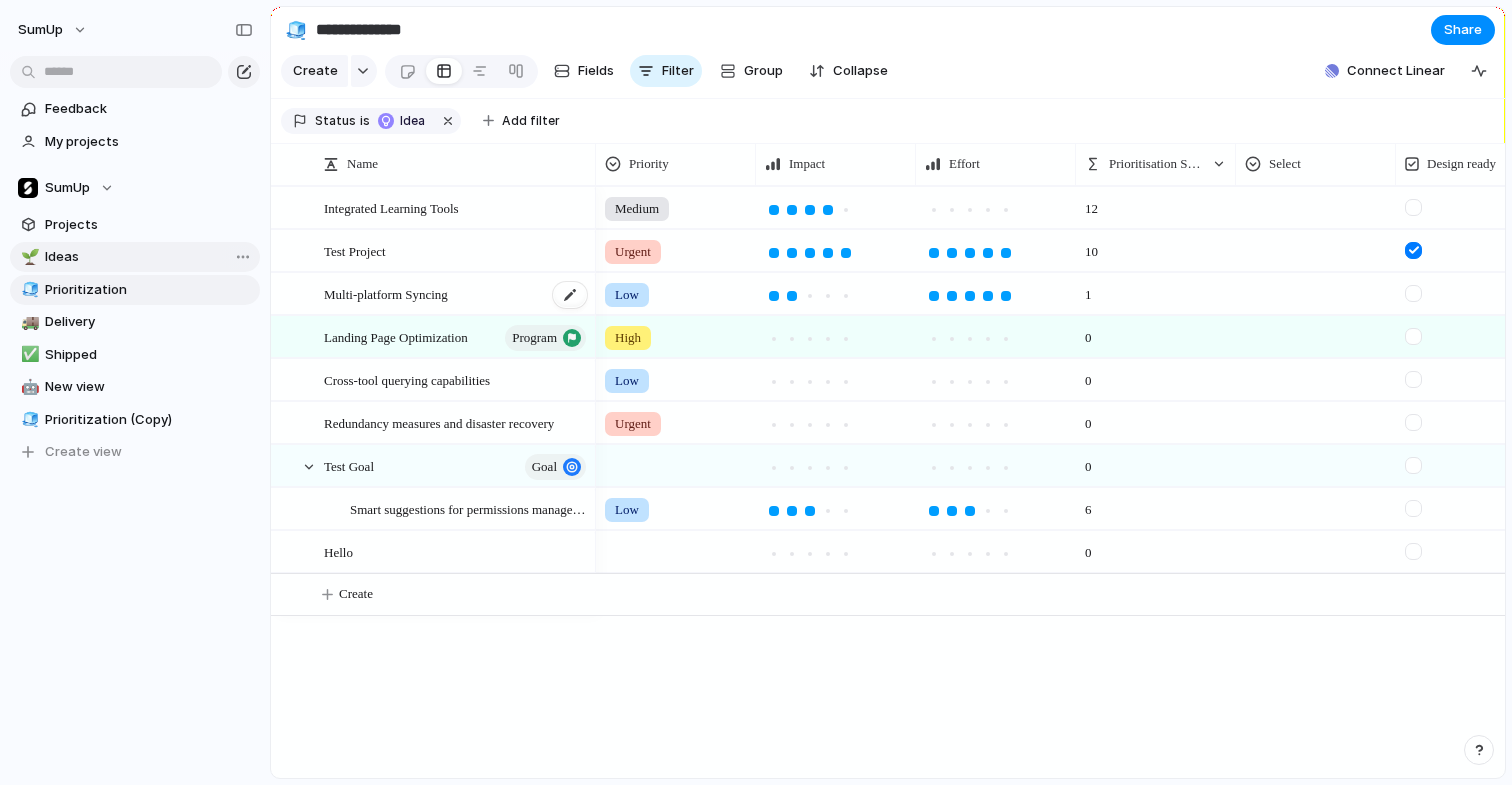 click on "Multi-platform Syncing" at bounding box center [386, 293] 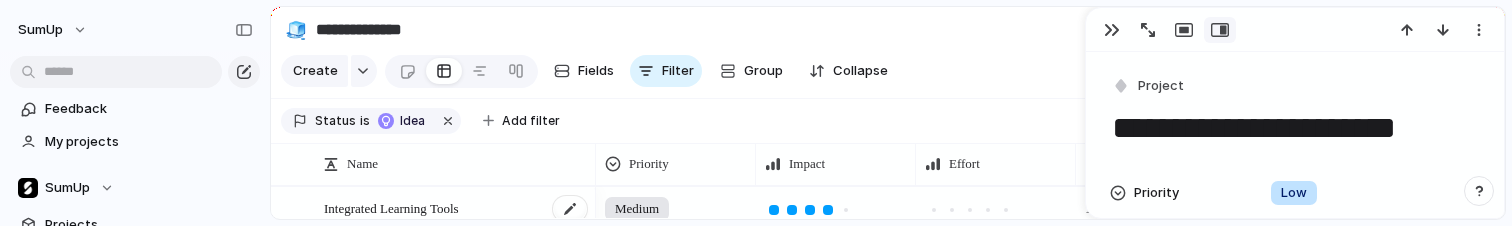 click on "Integrated Learning Tools" at bounding box center [391, 207] 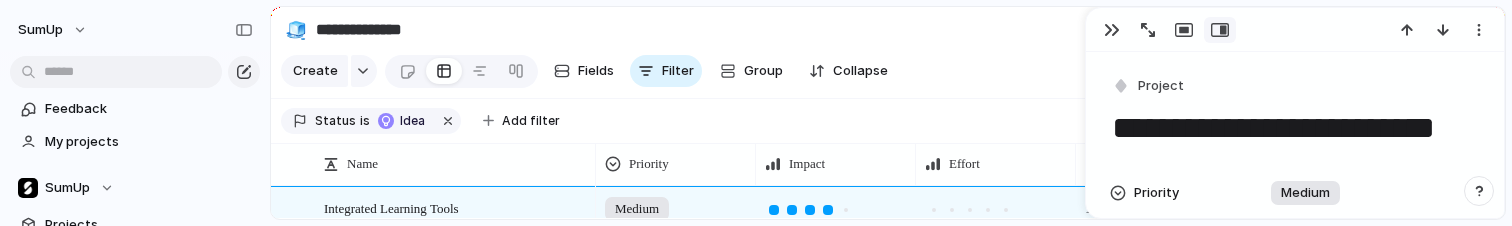 scroll, scrollTop: 0, scrollLeft: 0, axis: both 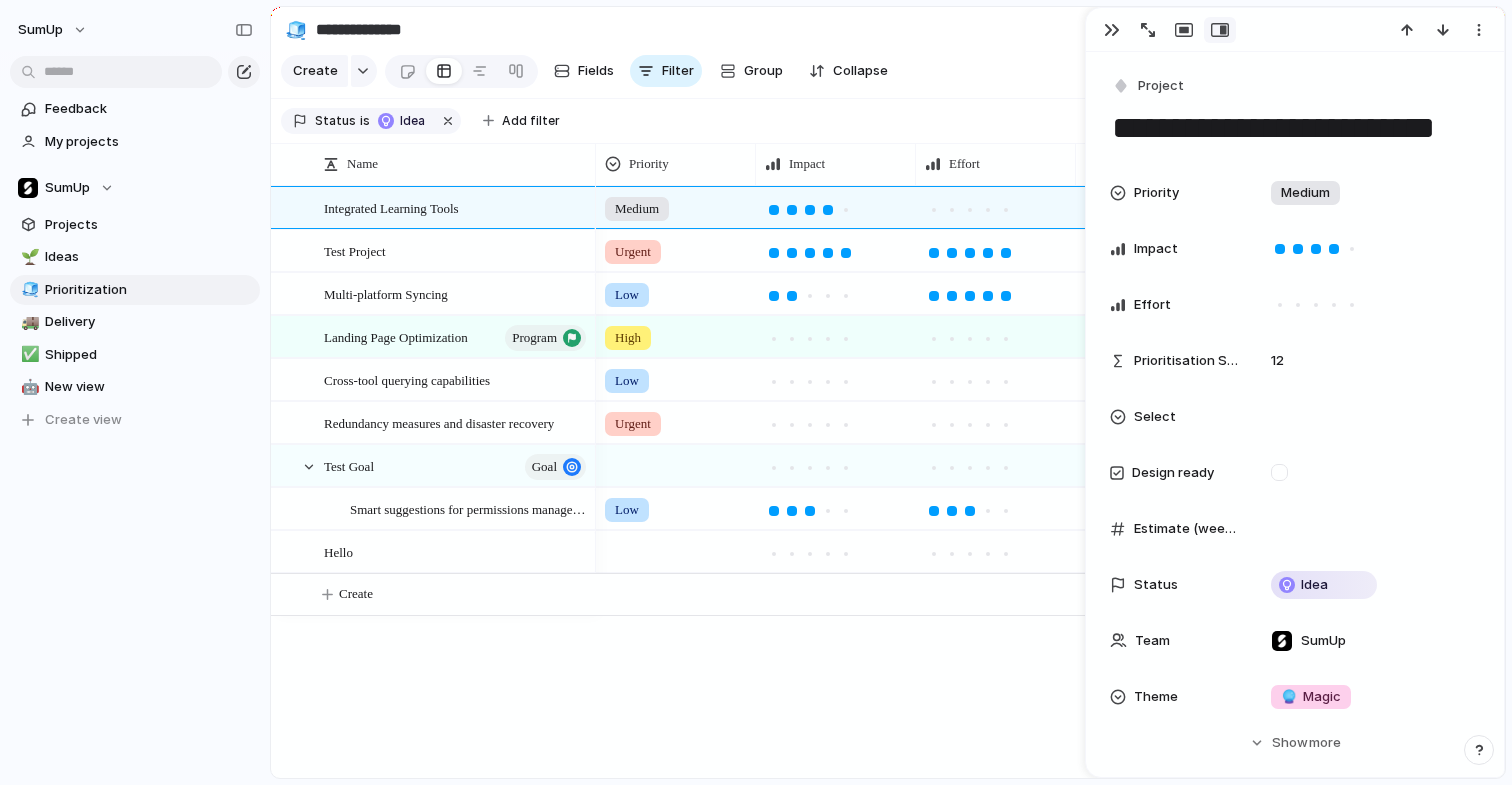 click on "Priority Medium Impact Effort Prioritisation Score 12 Select Design ready   Estimate (weeks) Status Idea Team SumUp Theme 🔮 Magic Start date Target date Last changed 11 July Created at 9 July           Created by [FIRST] [LAST]   Delivery           Owner Customer No  Customer Feedback Parent" at bounding box center [1295, 445] 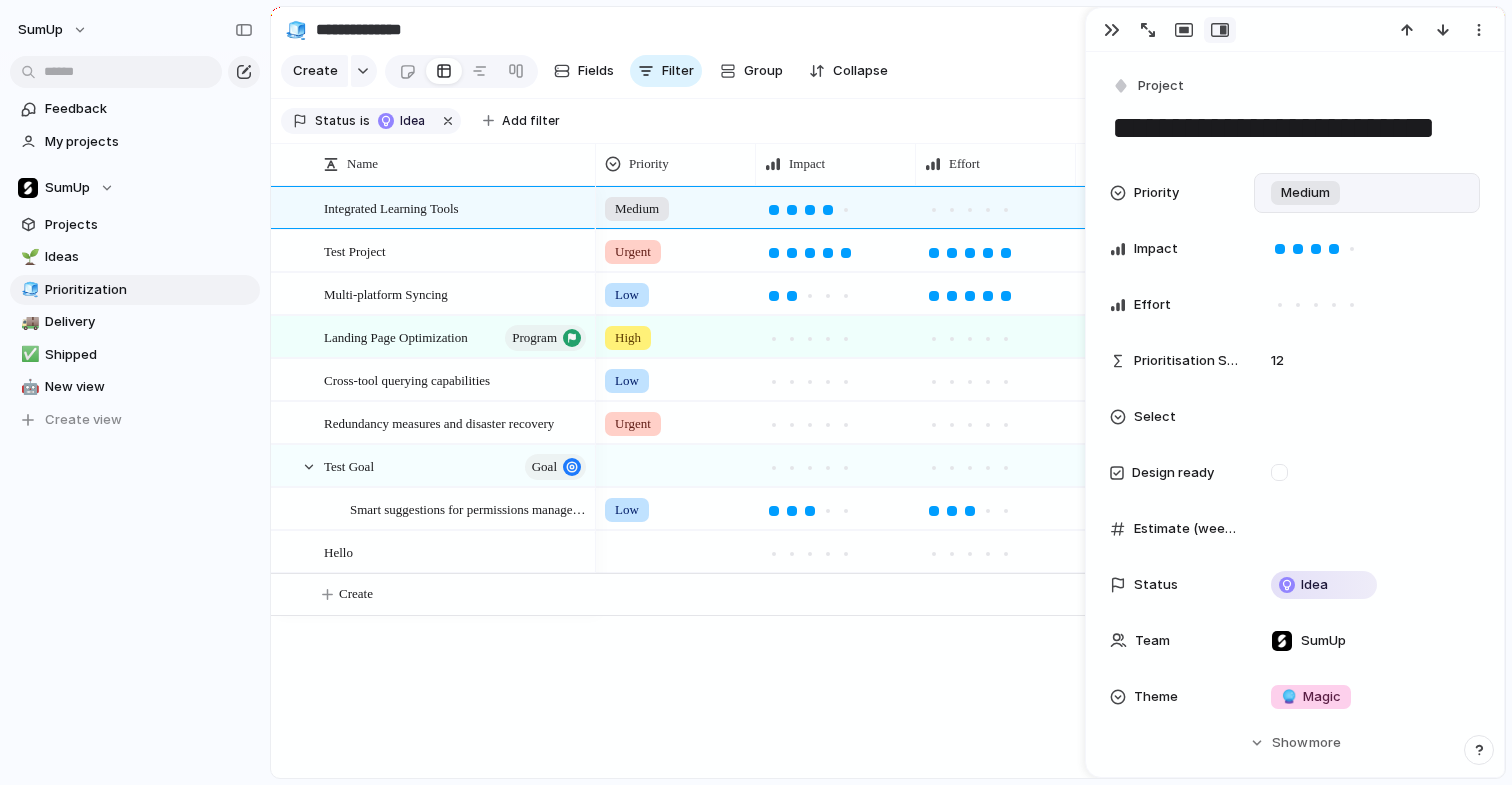 click on "Medium" at bounding box center (1367, 193) 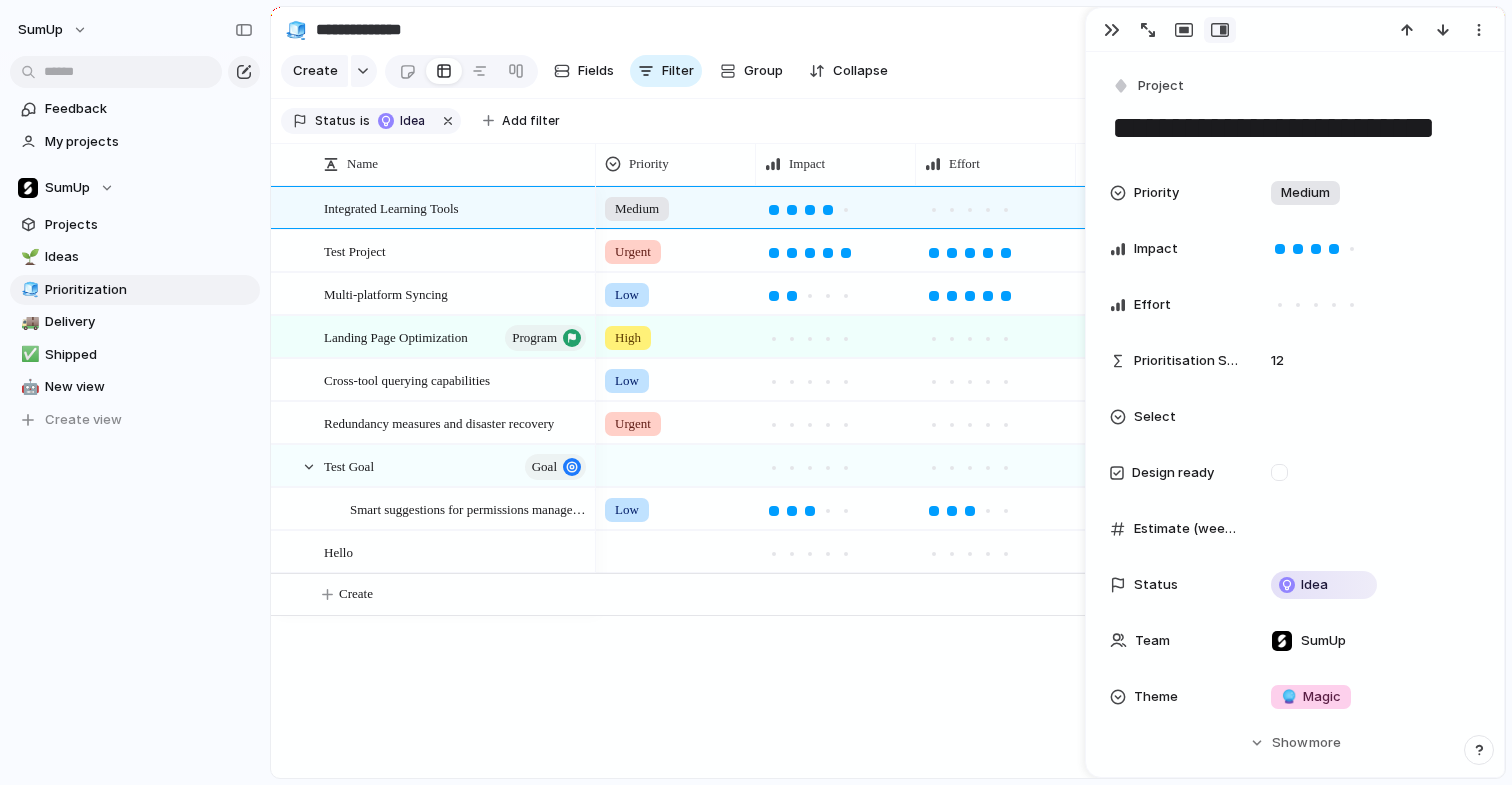 click on "Impact" at bounding box center [1174, 249] 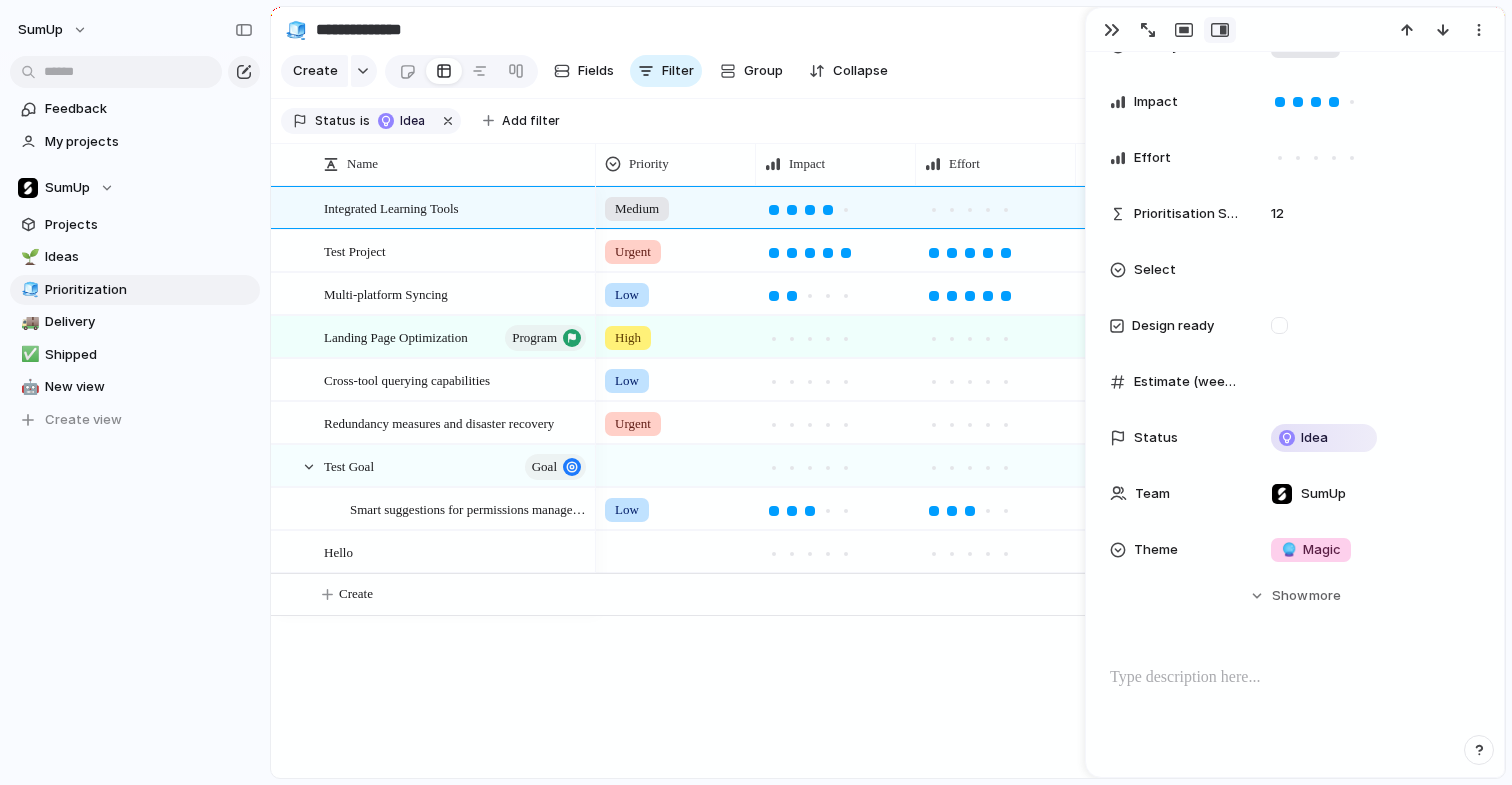 scroll, scrollTop: 157, scrollLeft: 0, axis: vertical 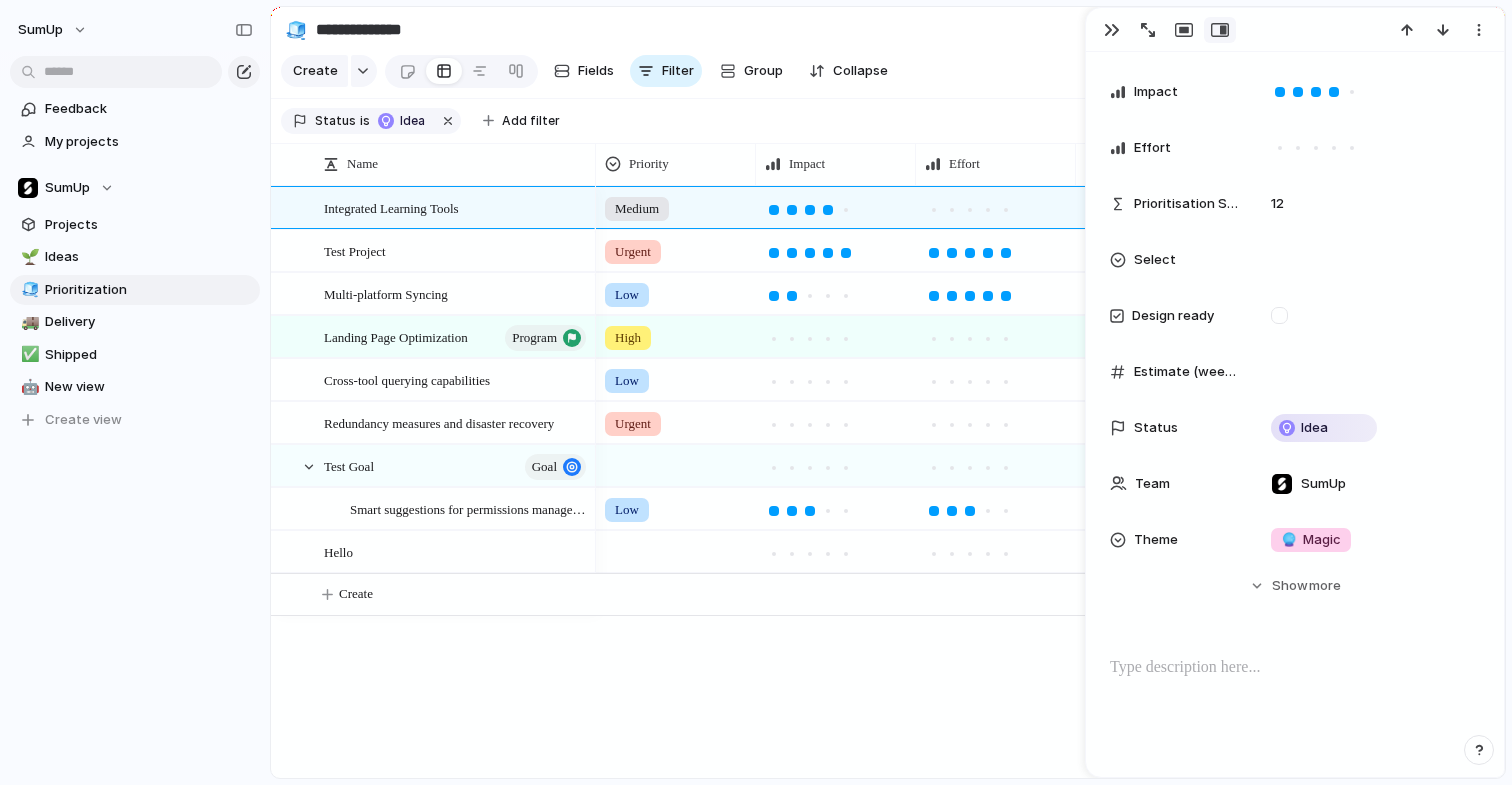 click on "Priority Medium Impact Effort Prioritisation Score 12 Select Design ready   Estimate (weeks) Status Idea Team SumUp Theme 🔮 Magic Start date Target date Last changed 11 July Created at 9 July           Created by [FIRST] [LAST]   Delivery           Owner Customer No  Customer Feedback Parent" at bounding box center [1295, 288] 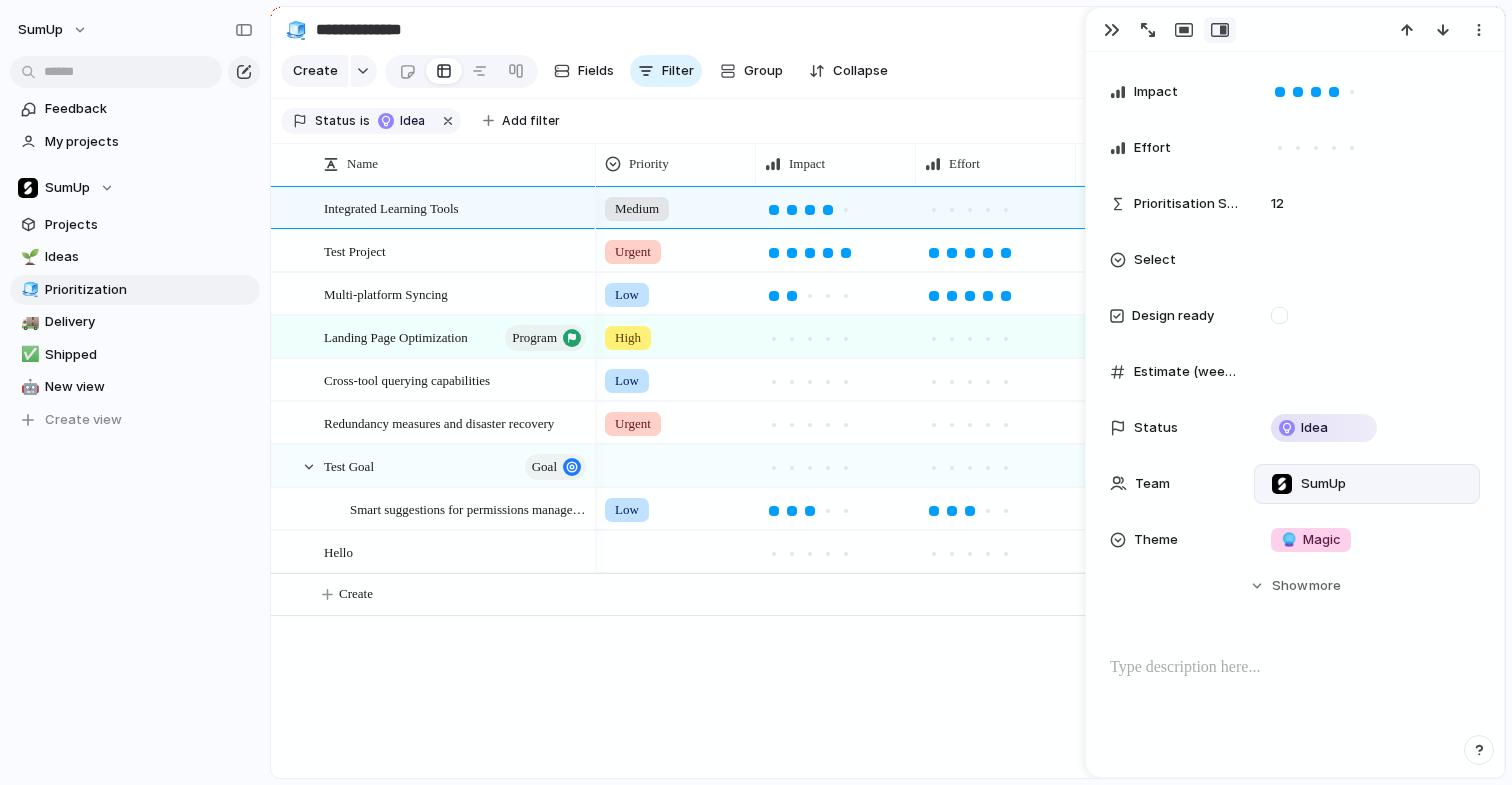 click on "SumUp" at bounding box center (1367, 484) 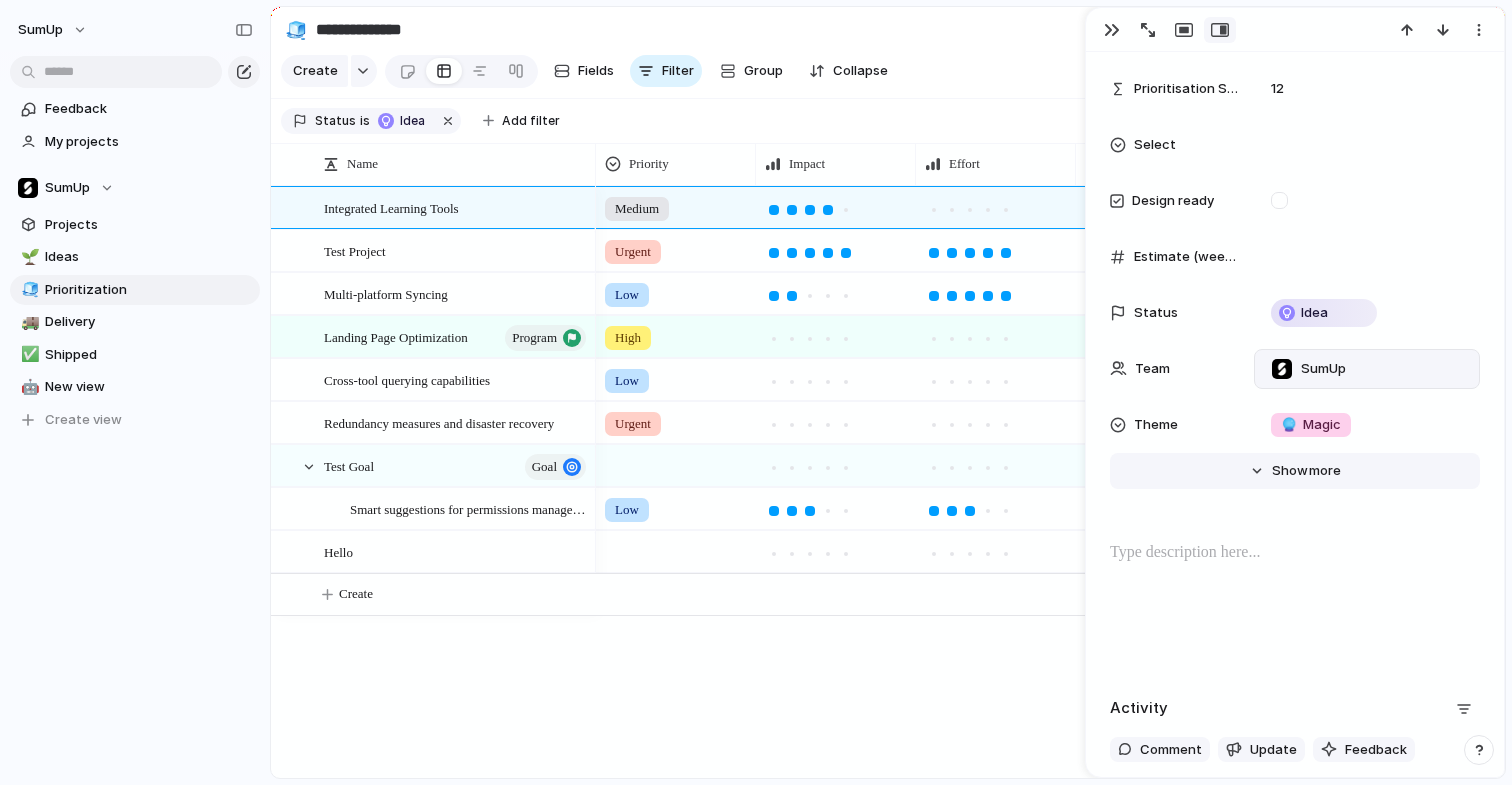 scroll, scrollTop: 276, scrollLeft: 0, axis: vertical 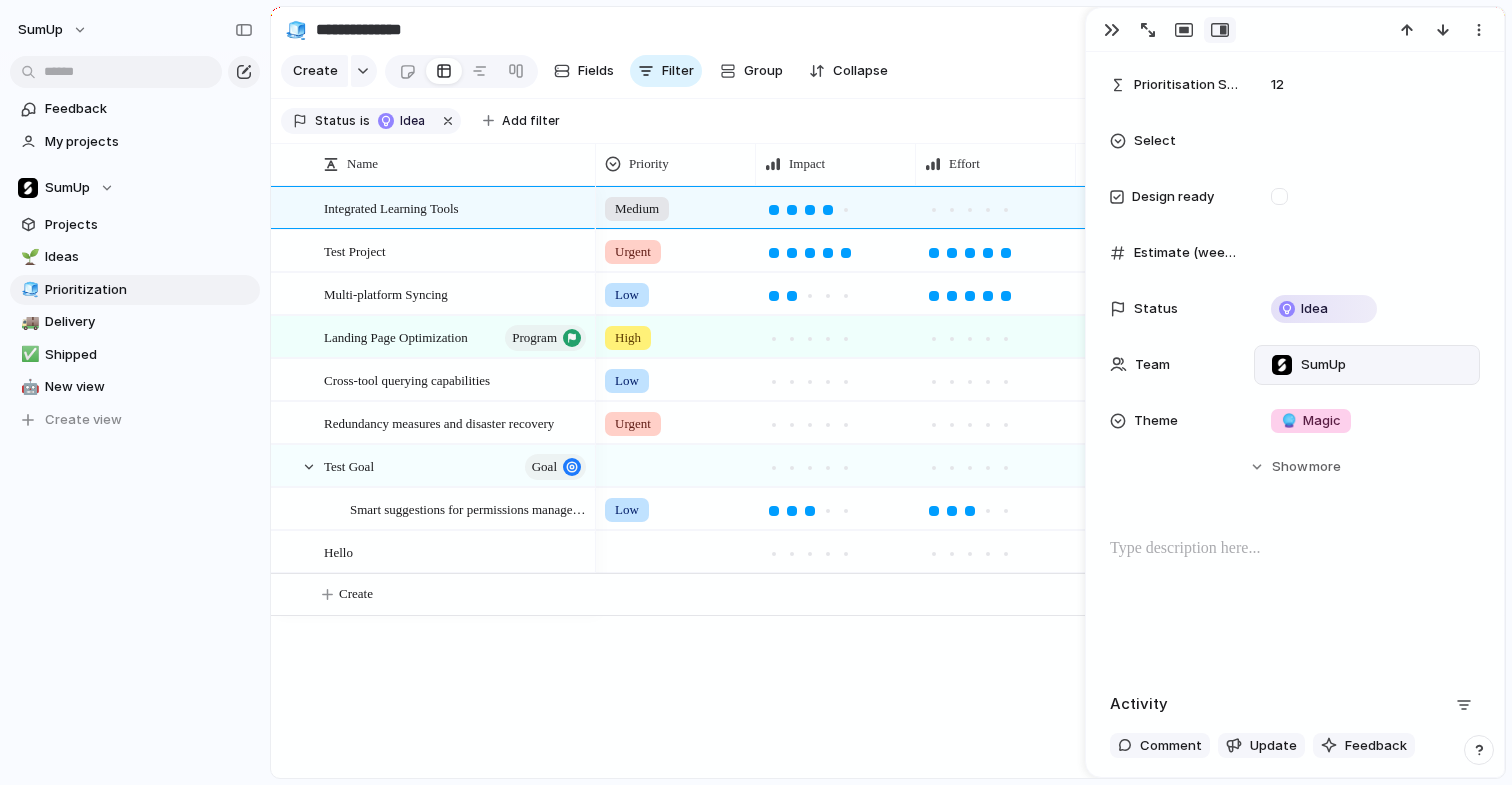 click on "SumUp" at bounding box center [1323, 365] 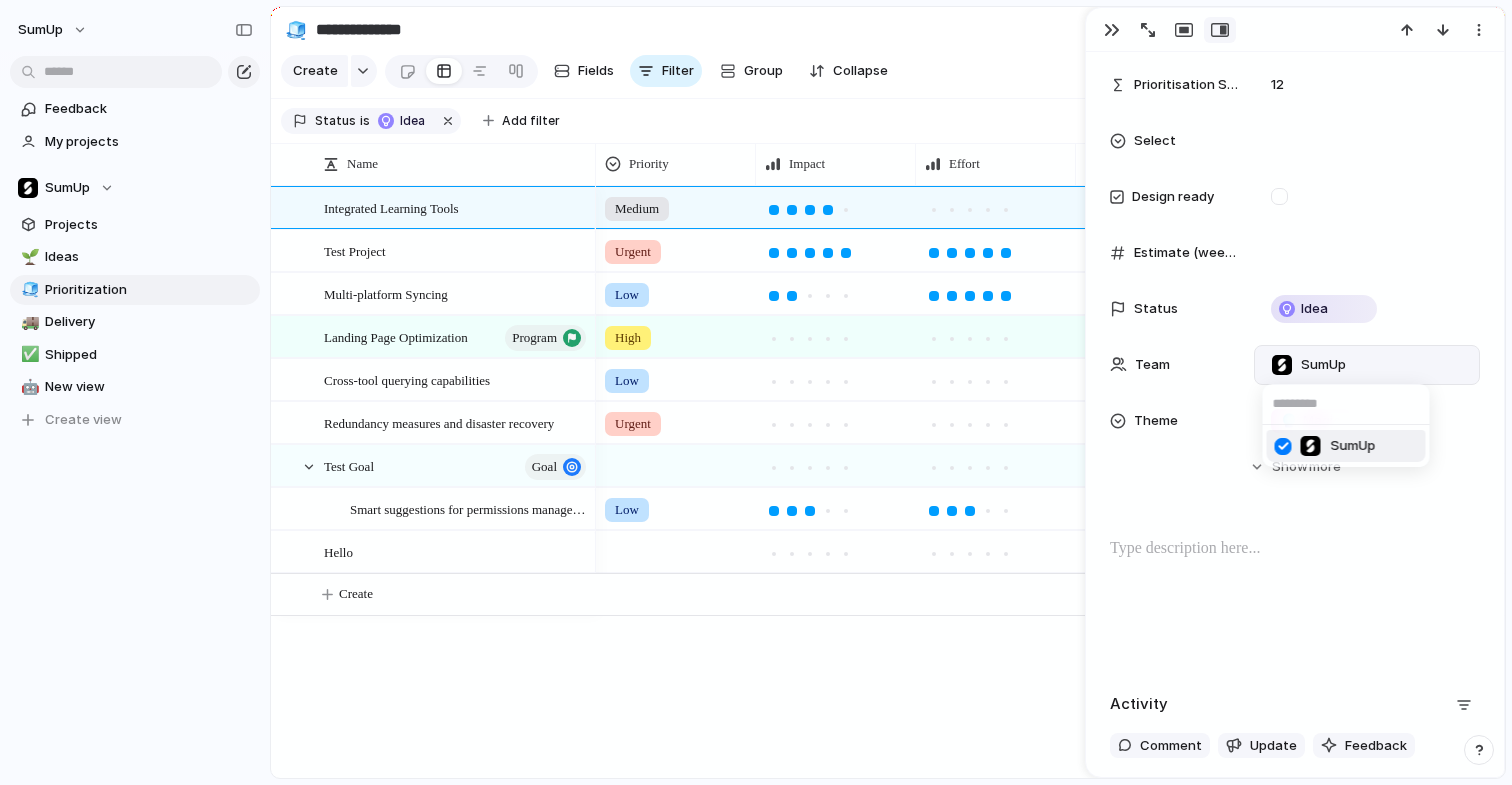 click at bounding box center (1283, 446) 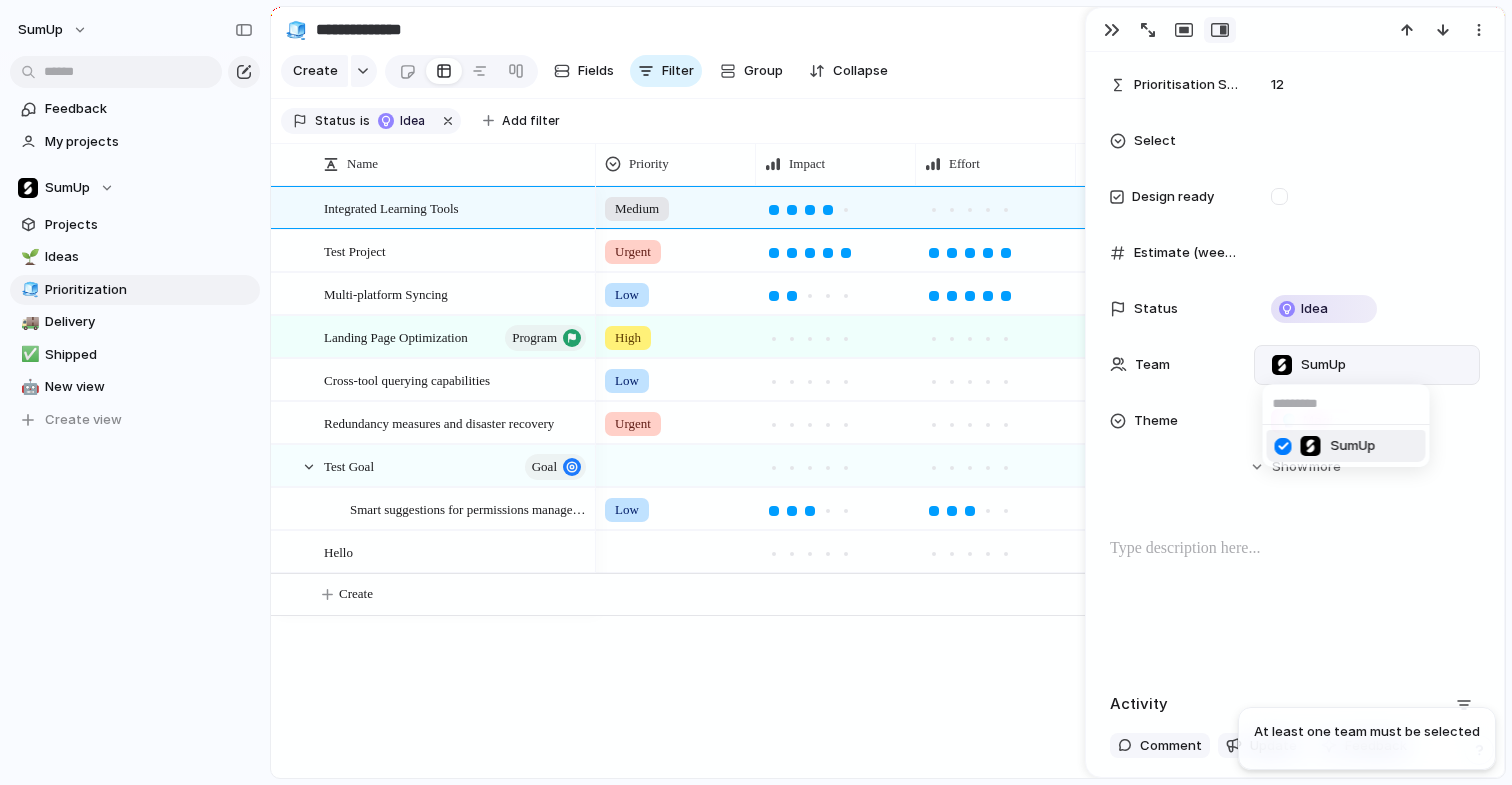 click at bounding box center (1283, 446) 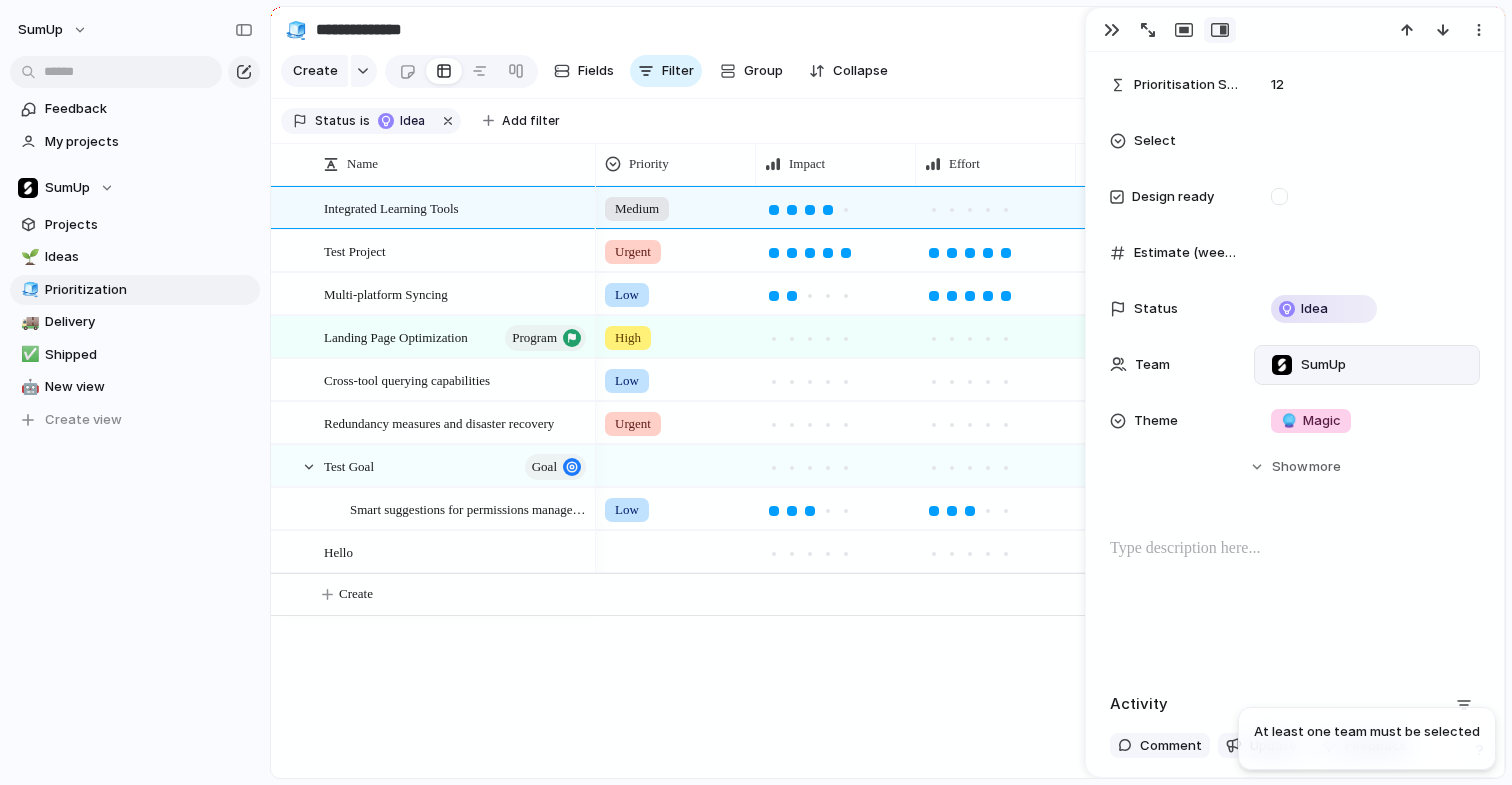 click on "SumUp" at bounding box center [756, 392] 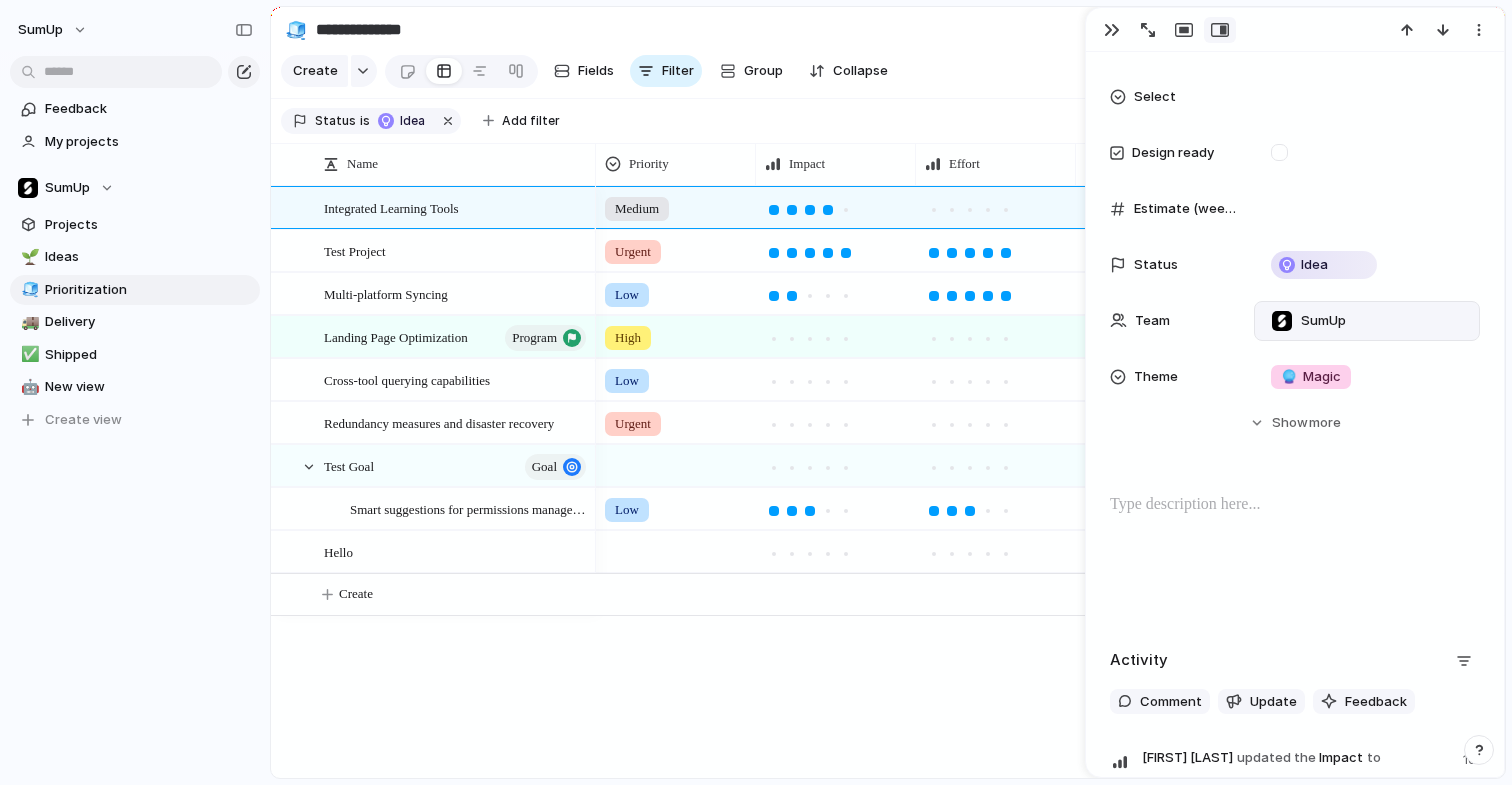 scroll, scrollTop: 482, scrollLeft: 0, axis: vertical 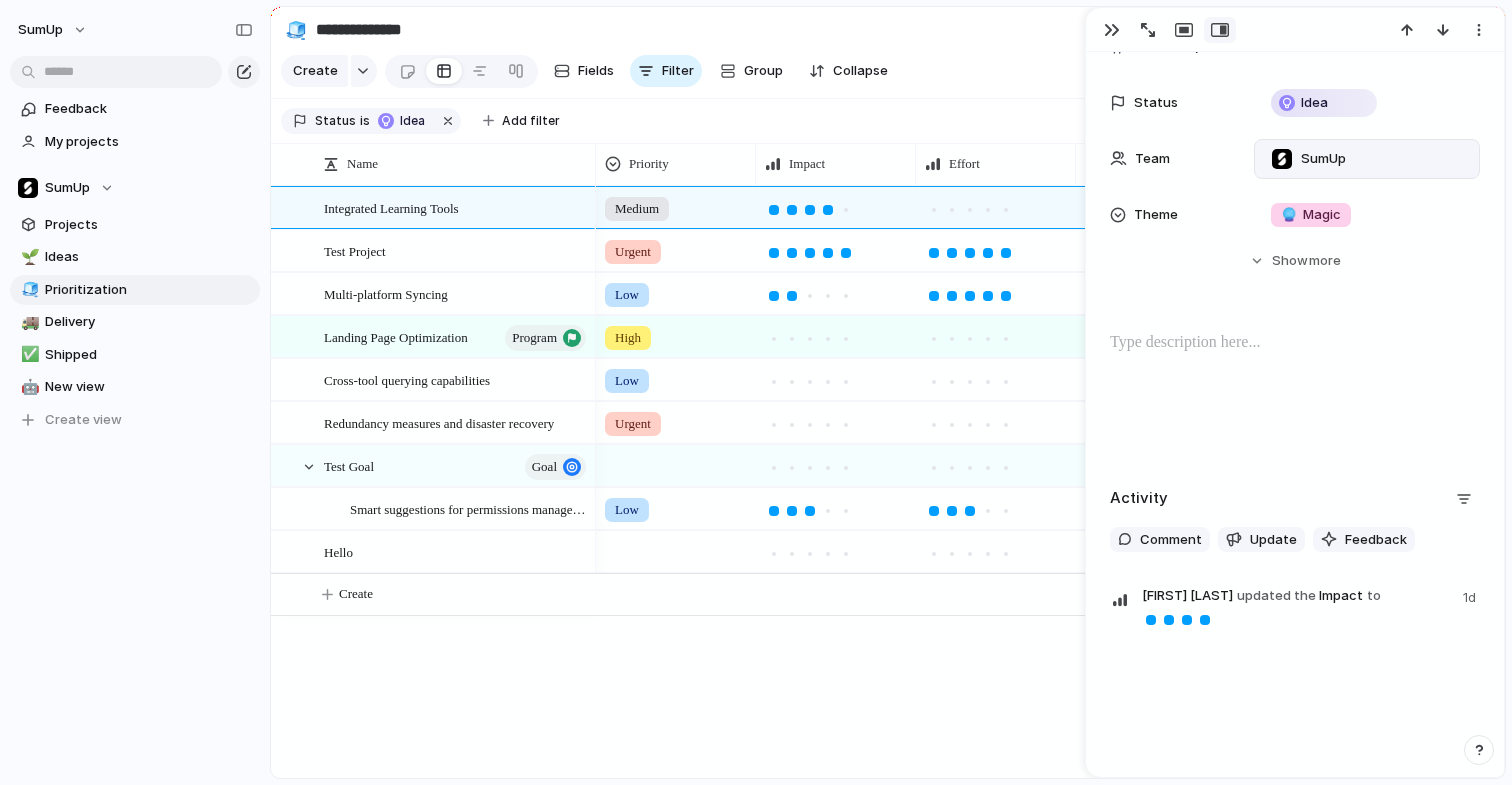click at bounding box center (1295, 395) 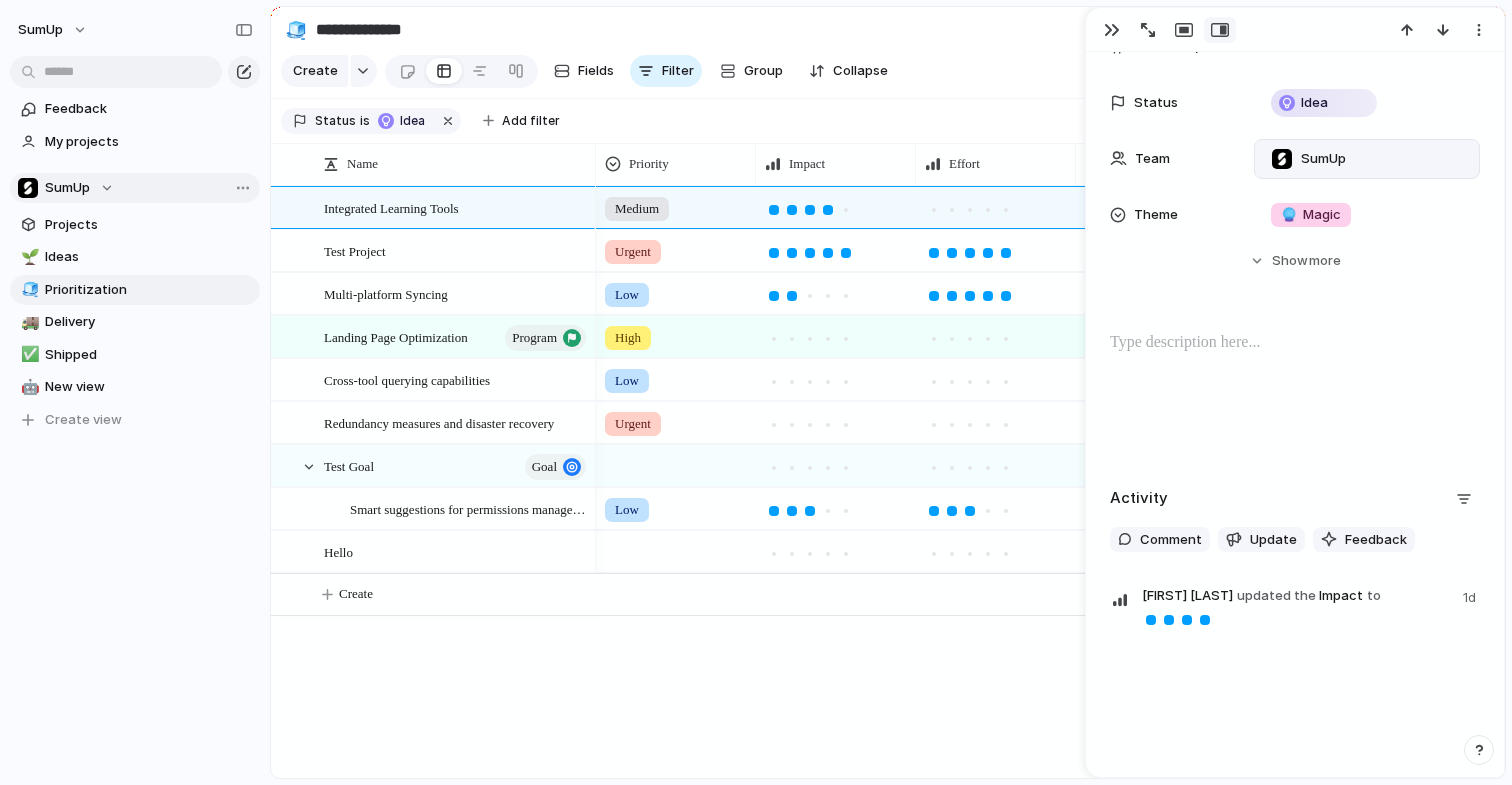 click on "SumUp" at bounding box center (66, 188) 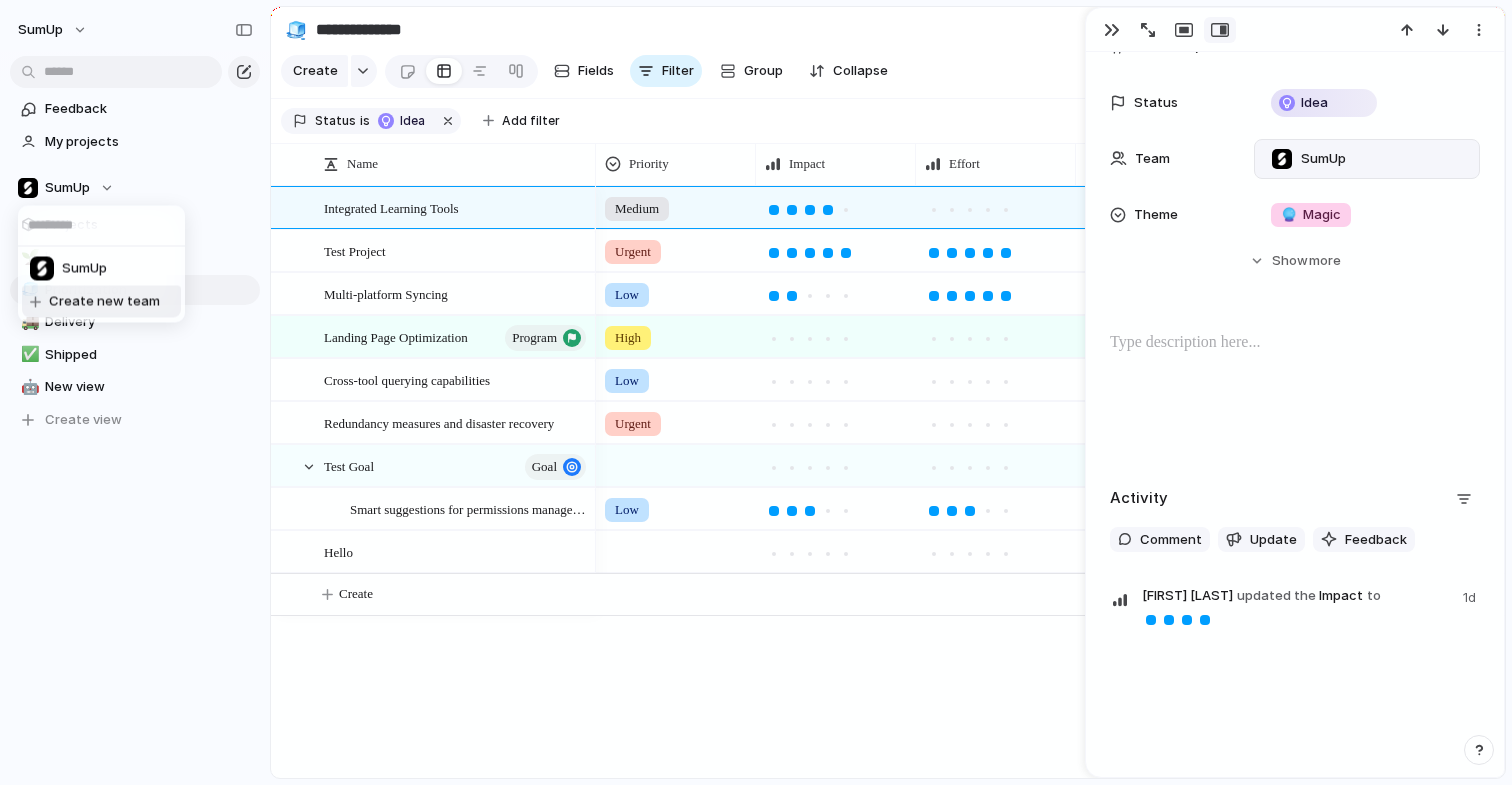click on "SumUp   Create new team" at bounding box center [756, 392] 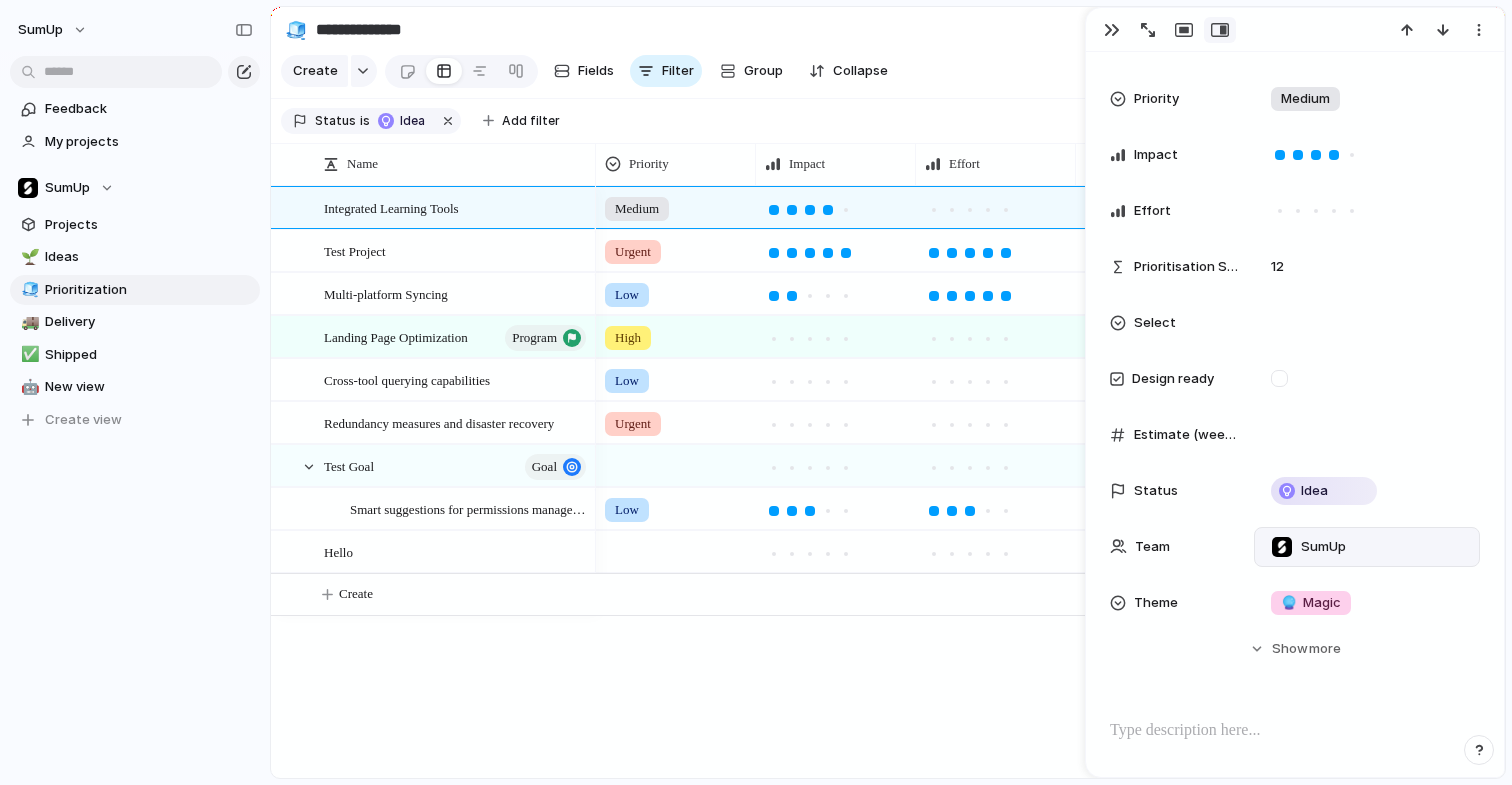 scroll, scrollTop: 0, scrollLeft: 0, axis: both 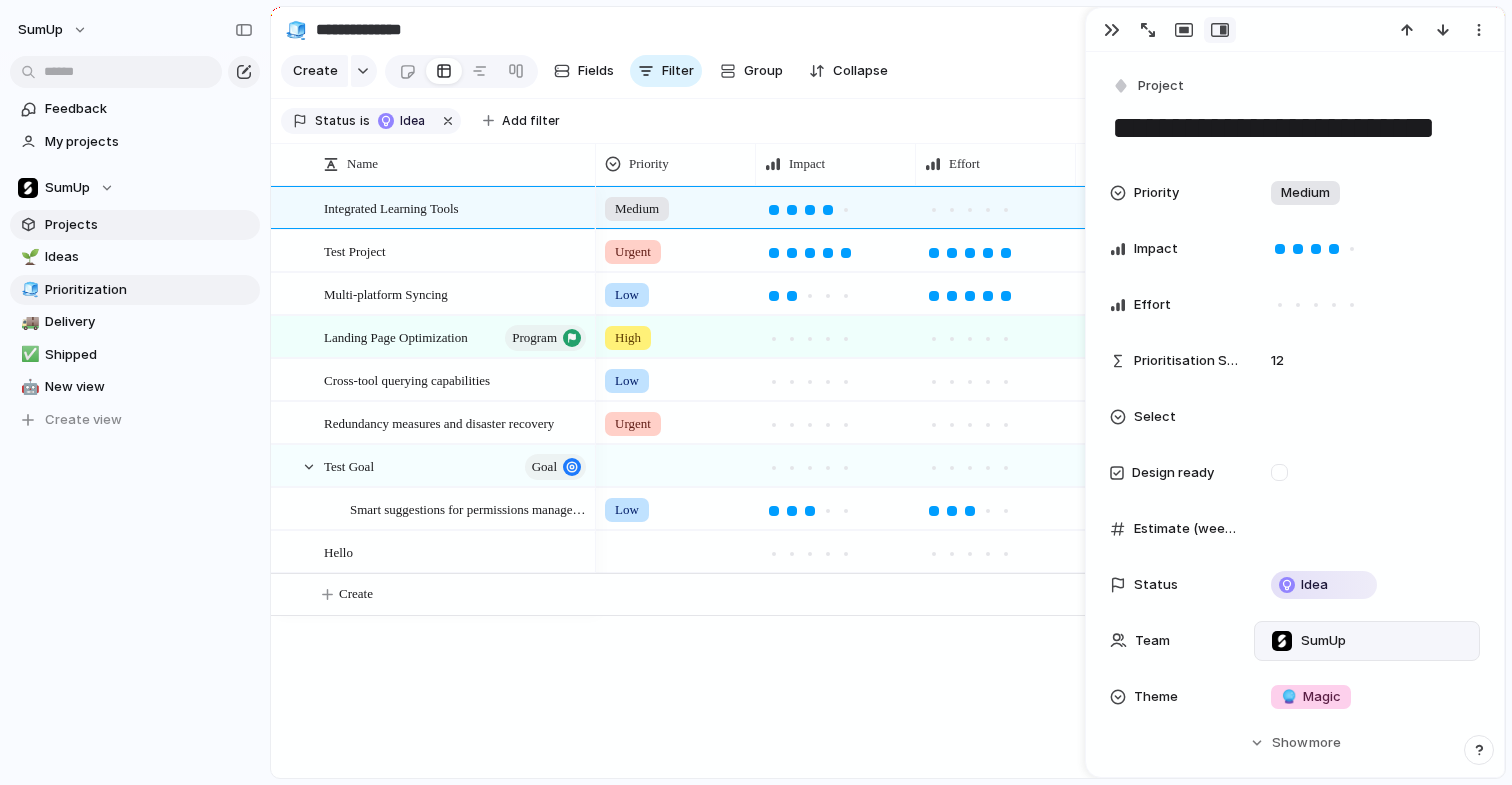 click on "Projects" at bounding box center (135, 225) 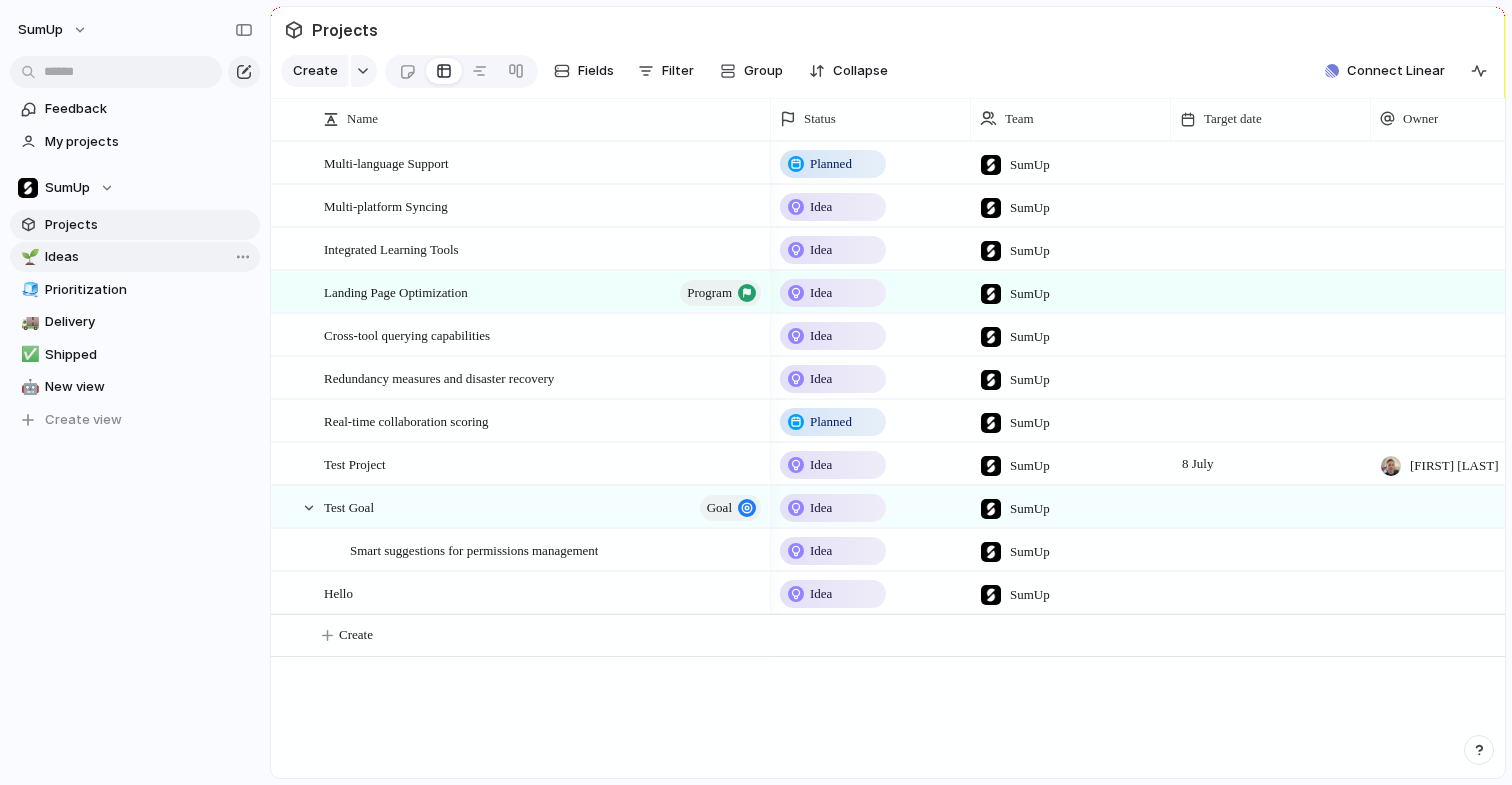 click on "Ideas" at bounding box center [149, 257] 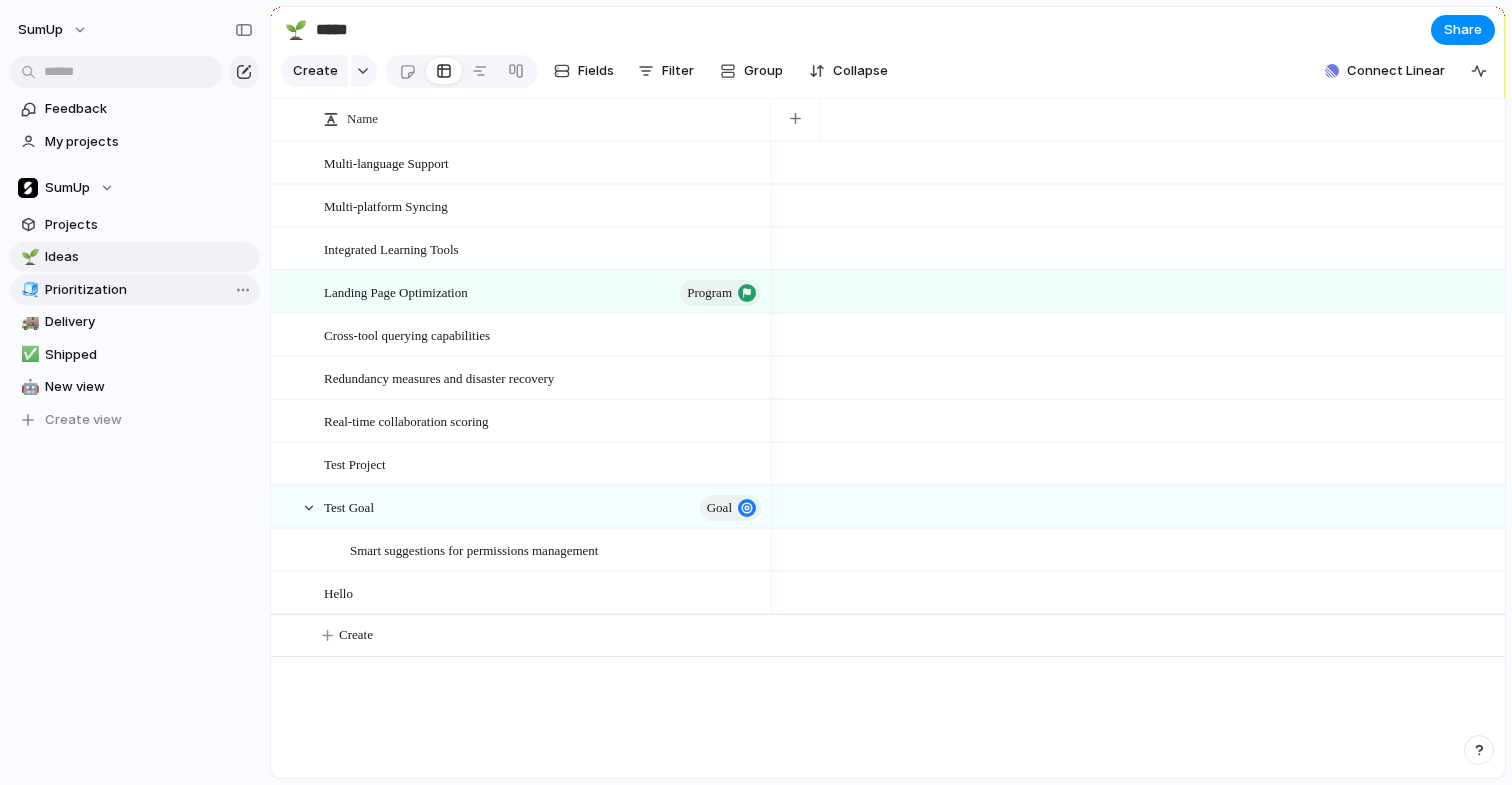 click on "🧊 Prioritization" at bounding box center (135, 290) 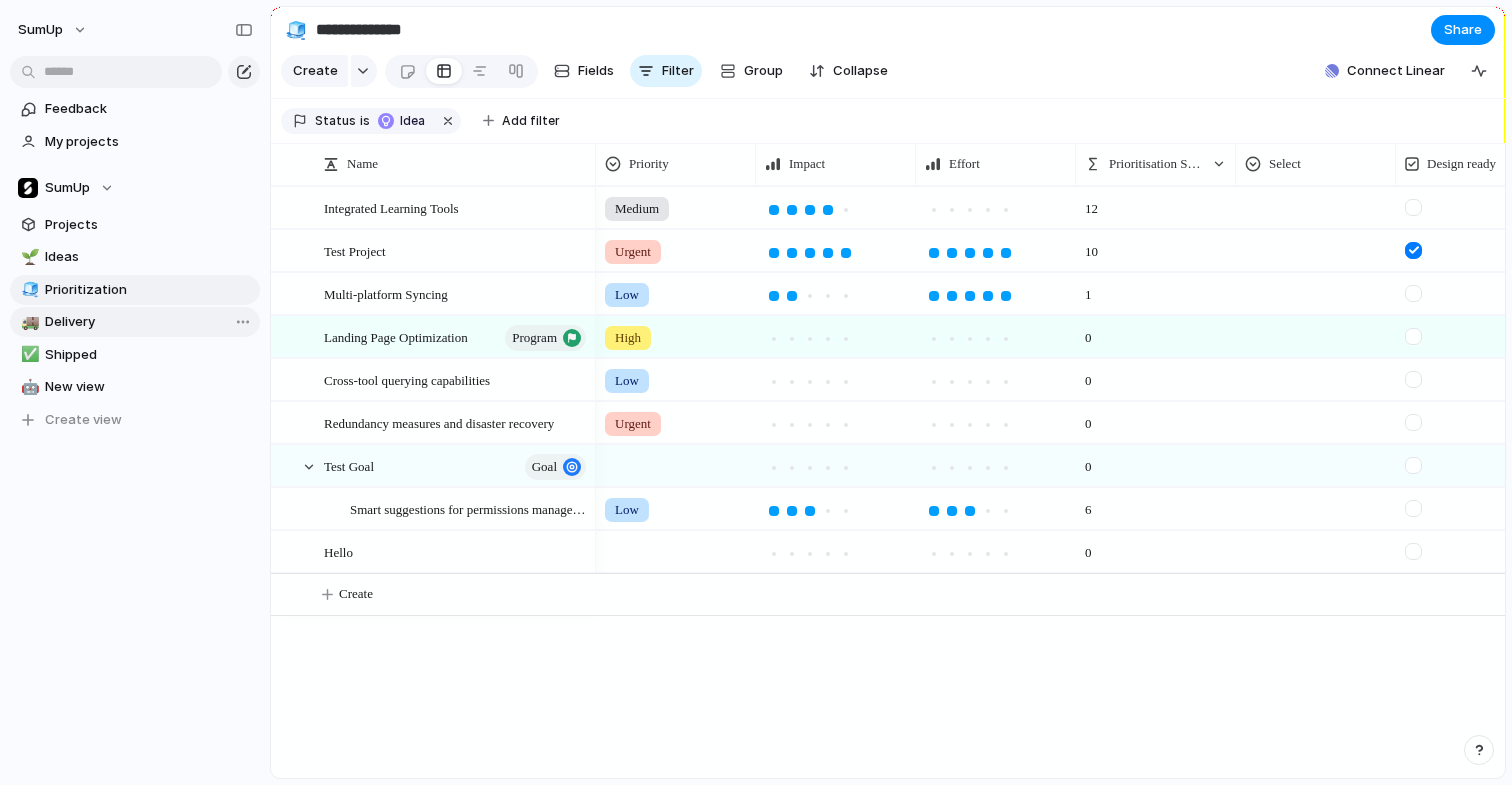 click on "Delivery" at bounding box center [149, 322] 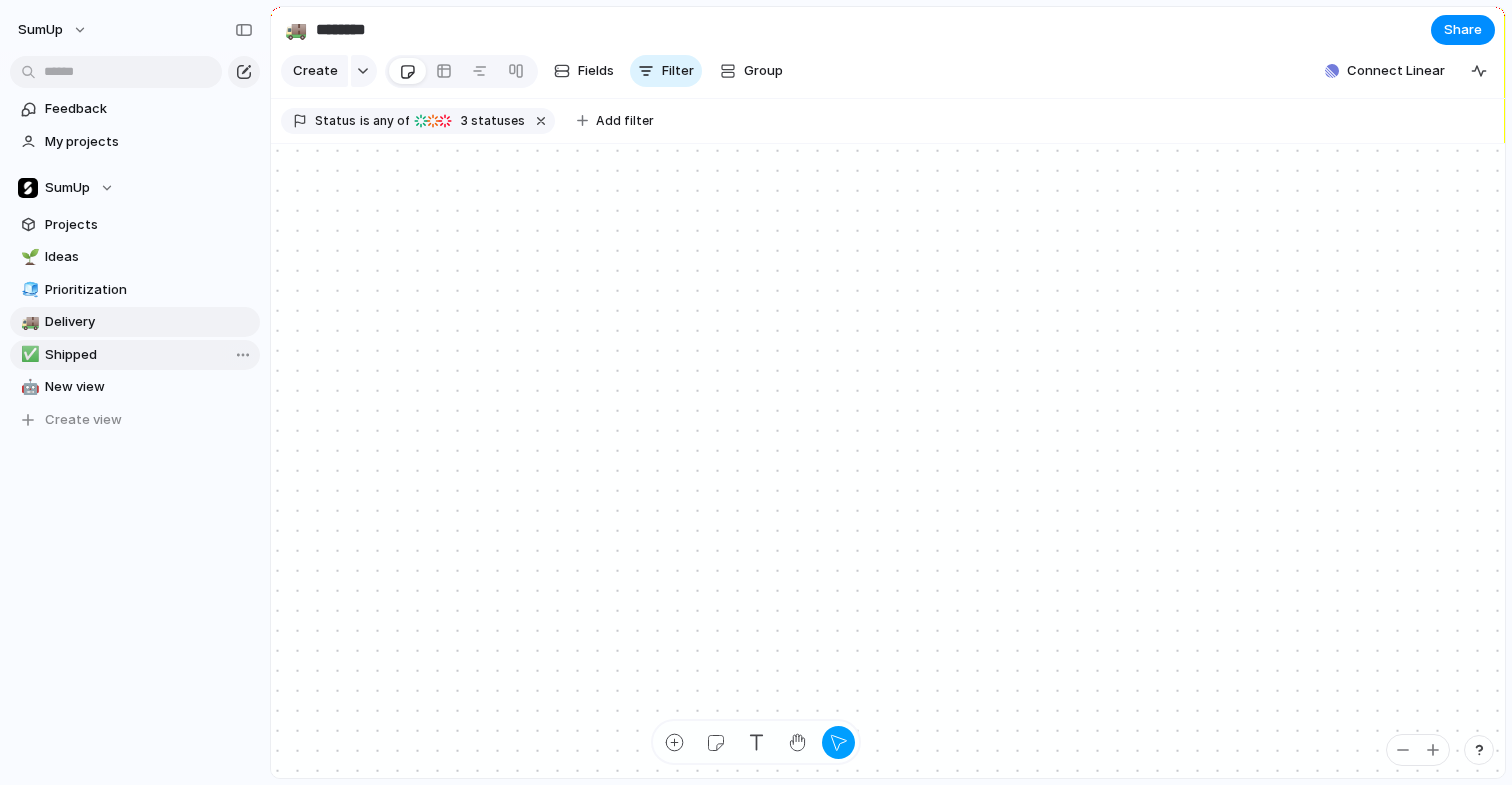 click on "Shipped" at bounding box center [149, 355] 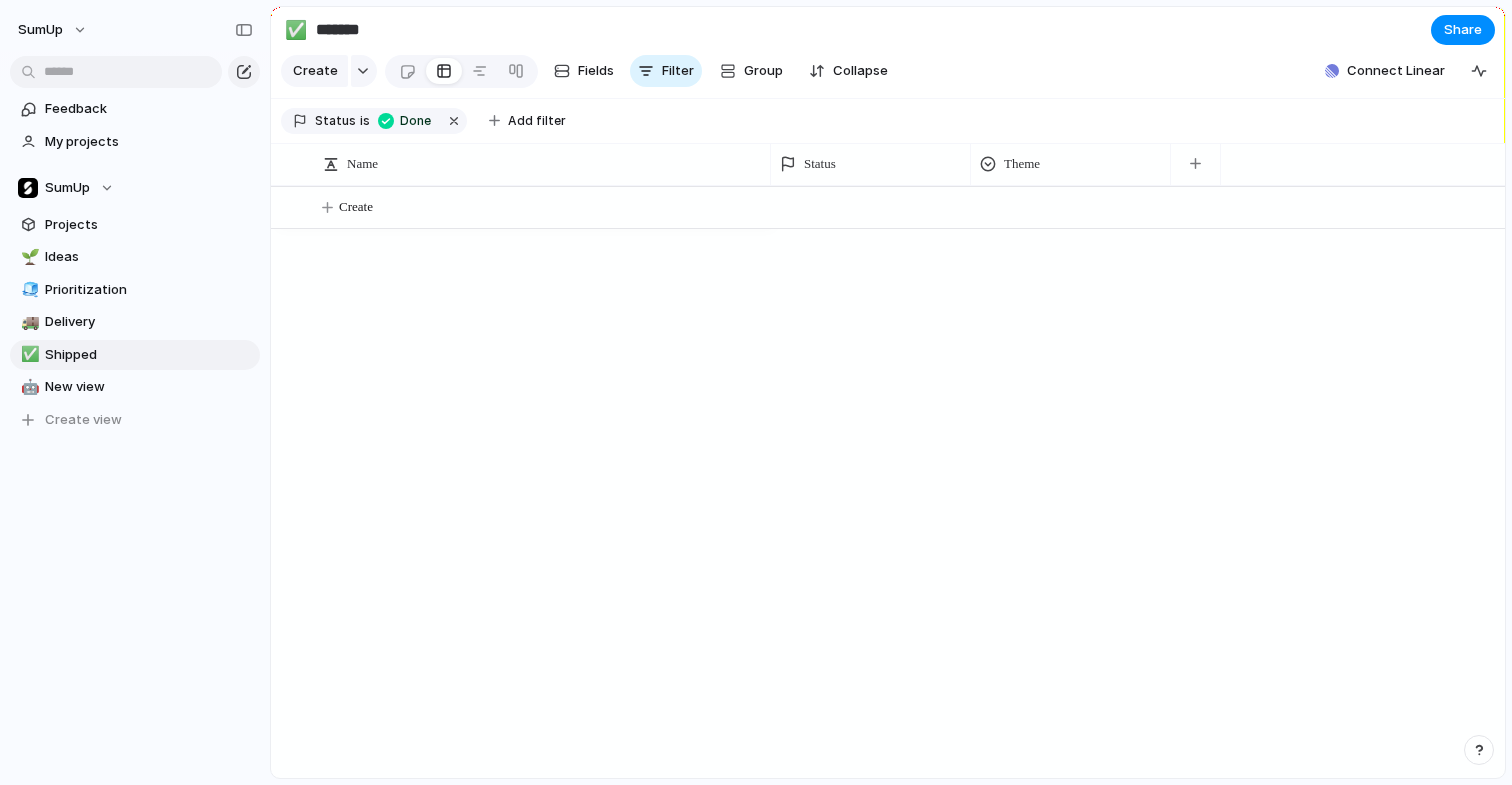 click on "🌱 Ideas 🧊 Prioritization 🚚 Delivery ✅ Shipped 🤖 New view
To pick up a draggable item, press the space bar.
While dragging, use the arrow keys to move the item.
Press space again to drop the item in its new position, or press escape to cancel.
Create view" at bounding box center [135, 338] 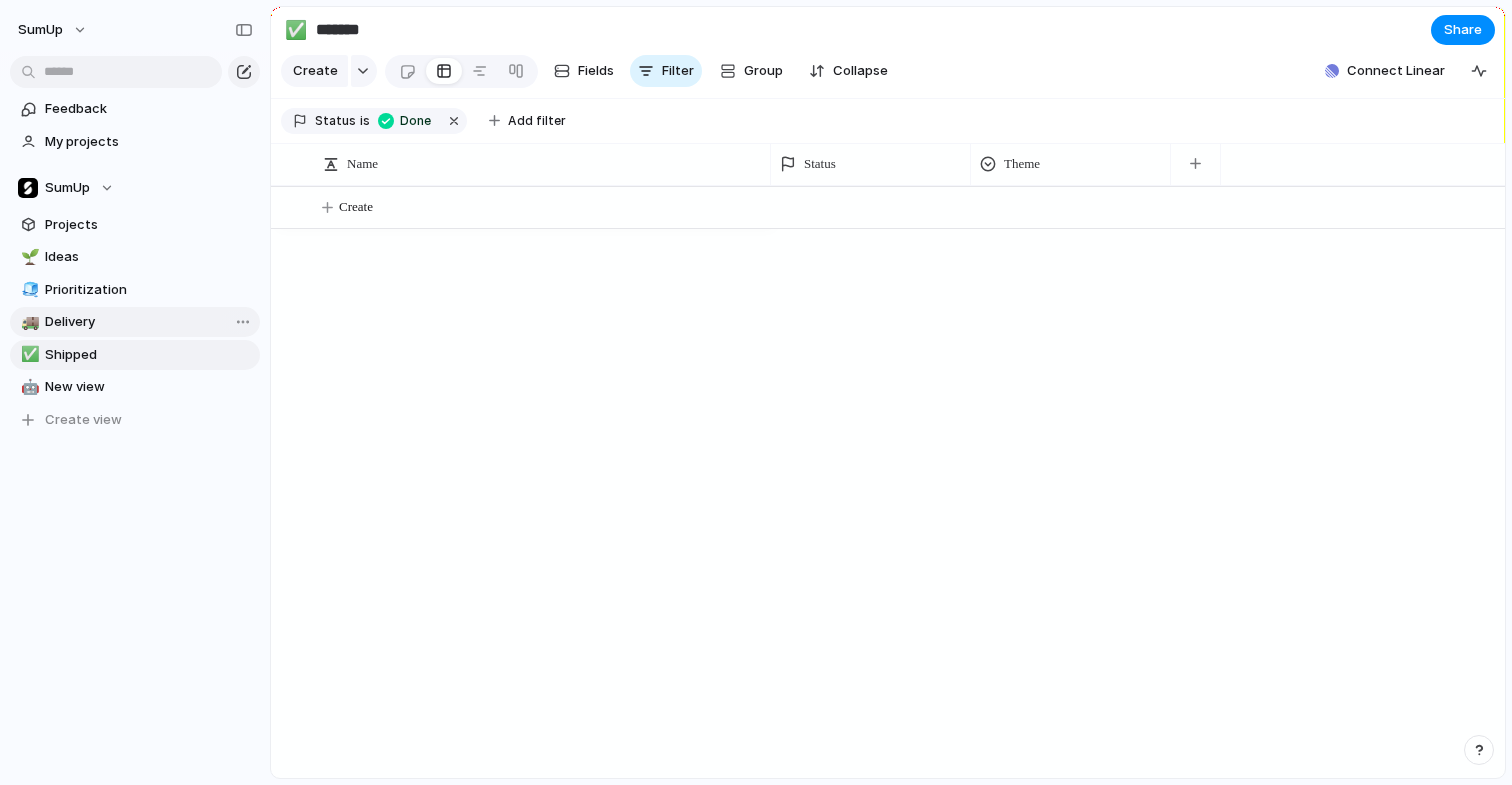 click on "Delivery" at bounding box center [149, 322] 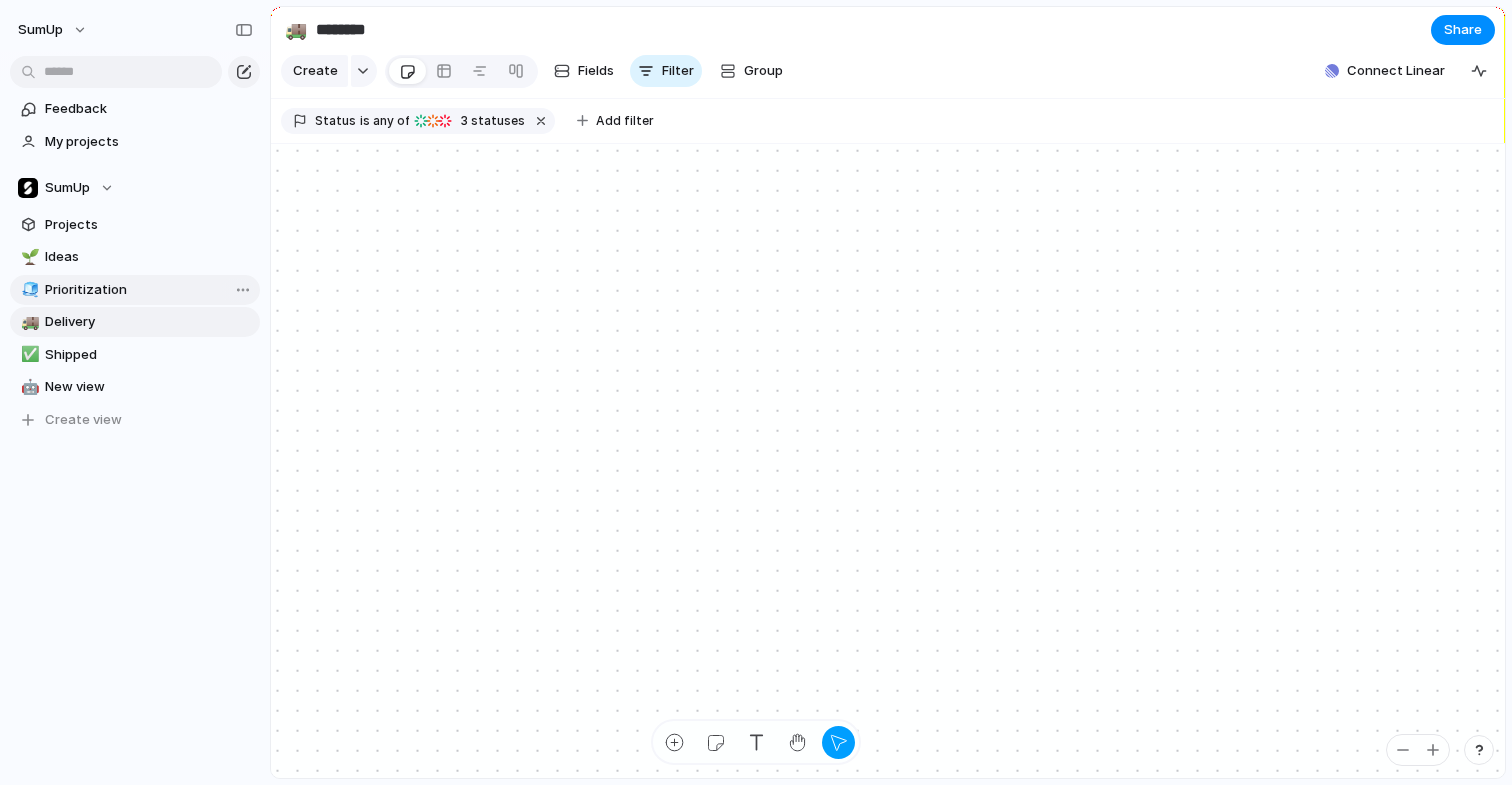 click on "Prioritization" at bounding box center (149, 290) 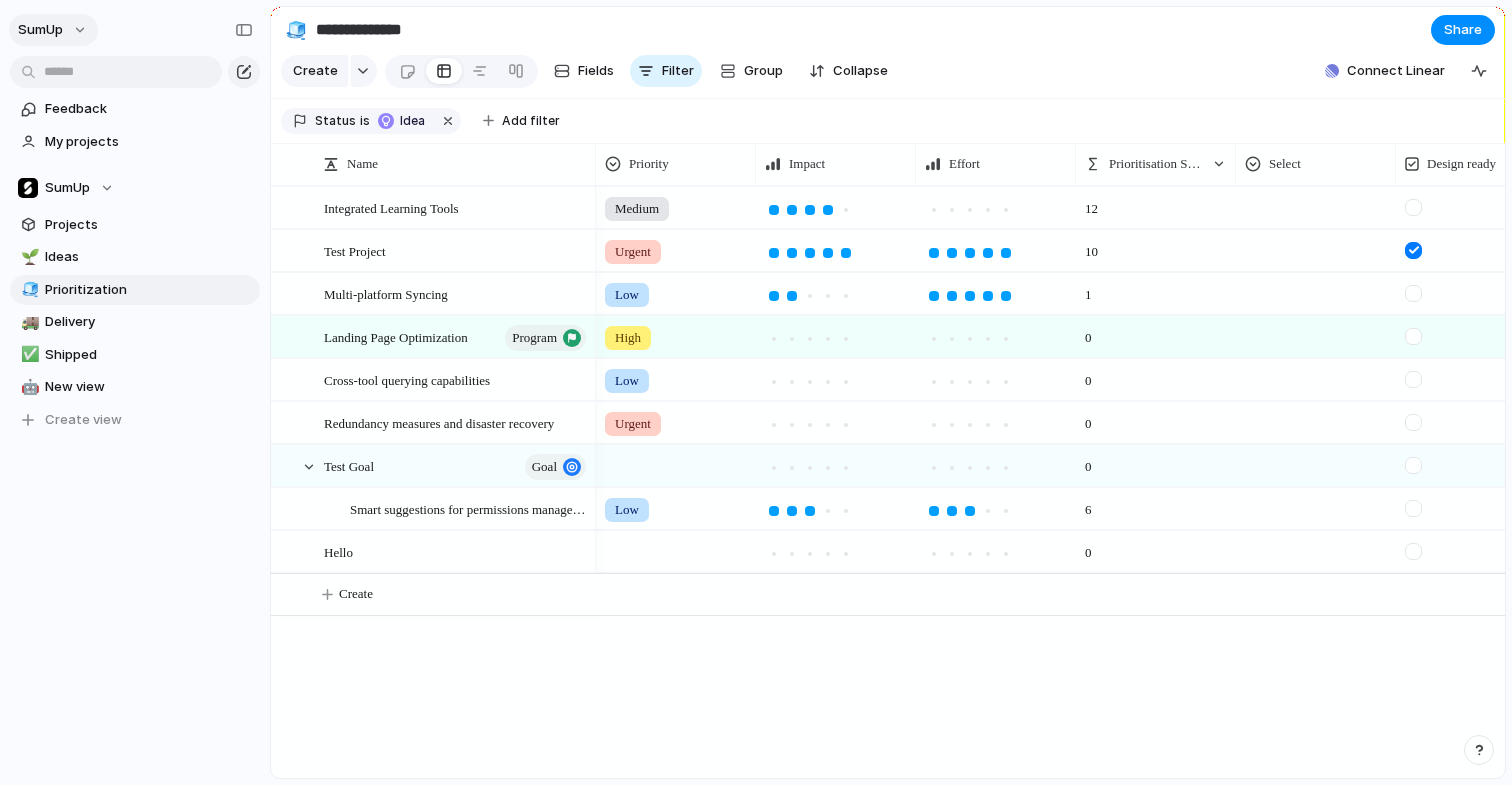 click on "SumUp" at bounding box center [53, 30] 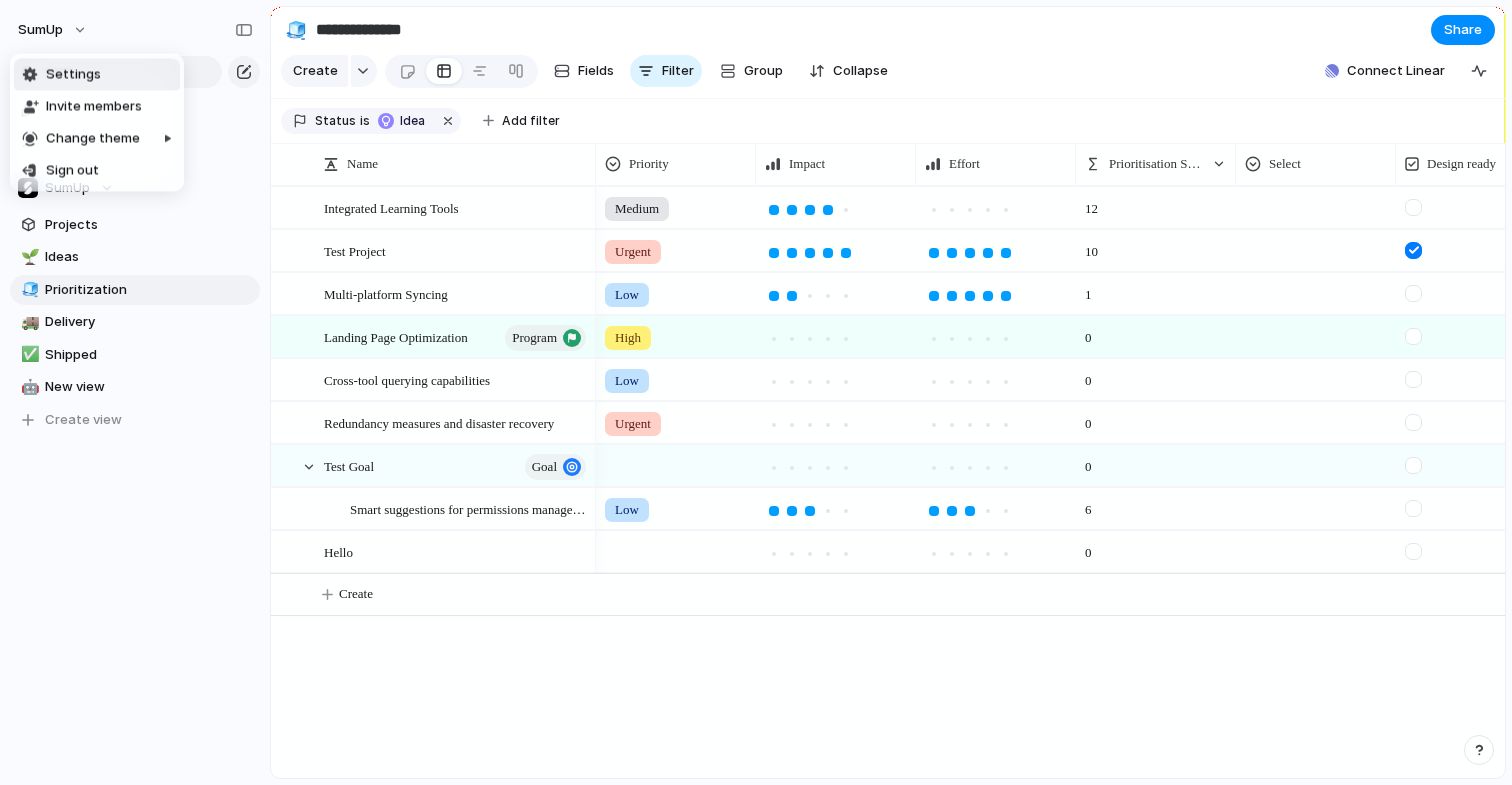 click on "Settings" at bounding box center [73, 75] 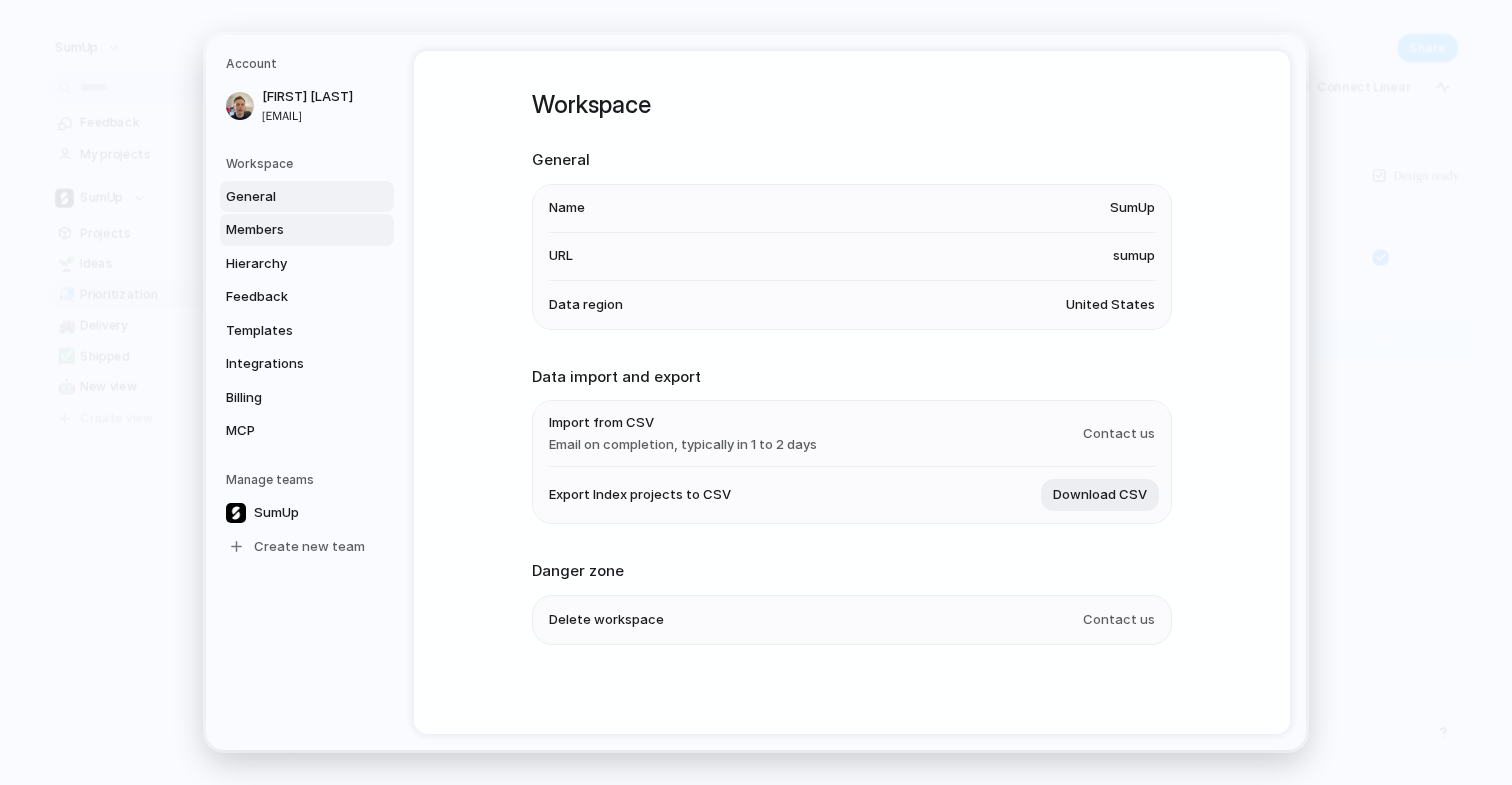 click on "Members" at bounding box center (290, 230) 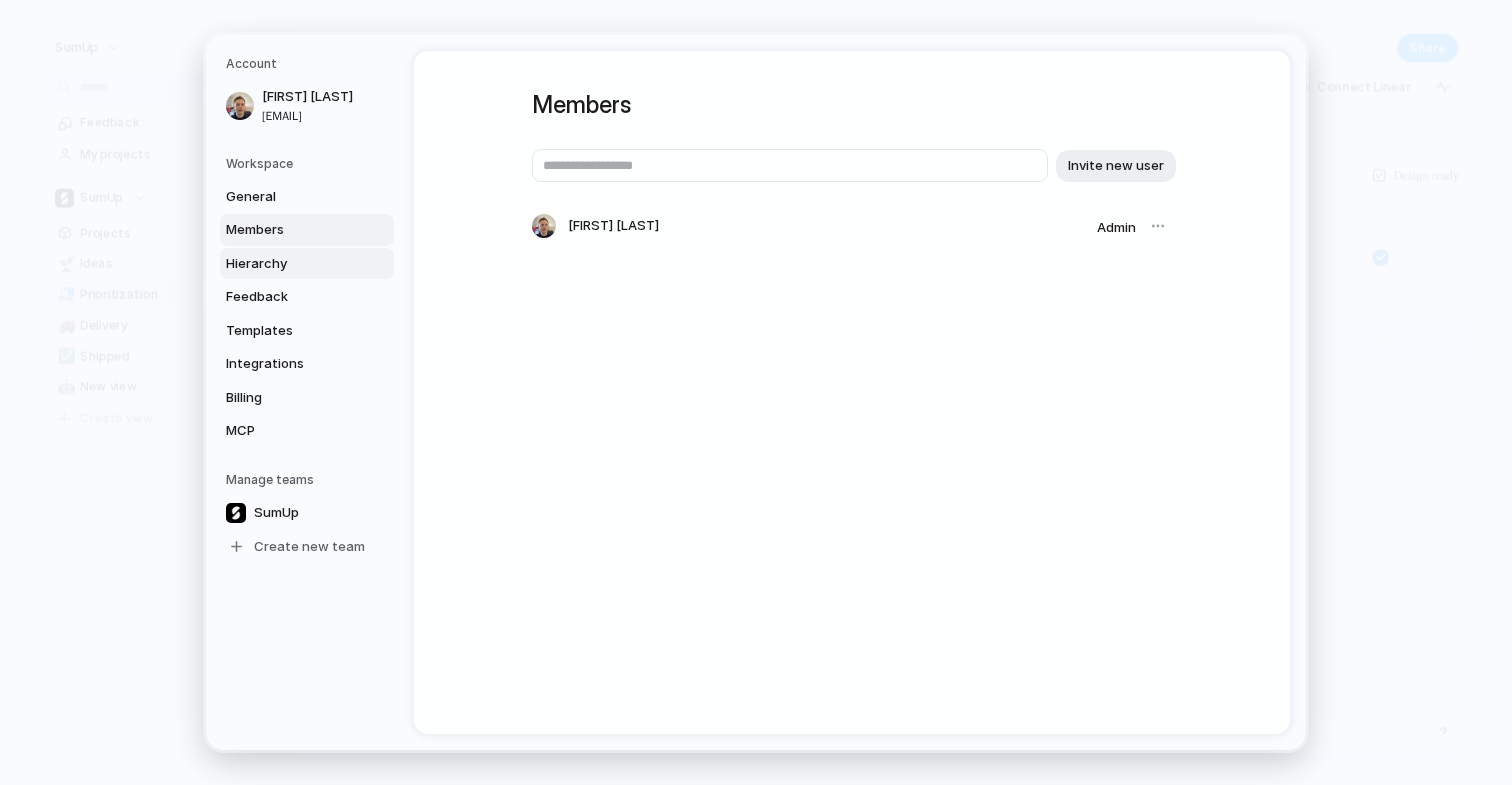 click on "Hierarchy" at bounding box center (290, 264) 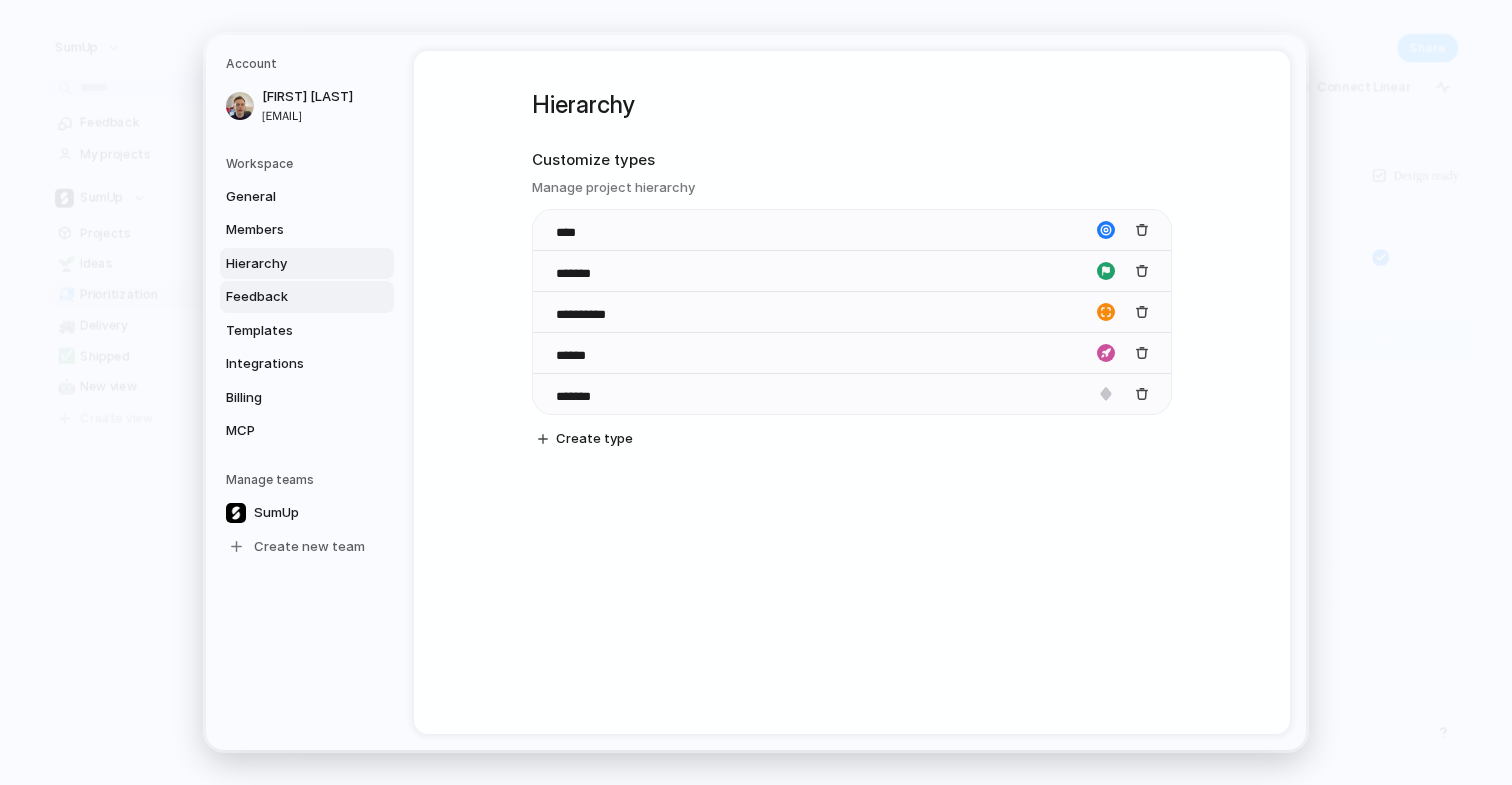 click on "Feedback" at bounding box center [290, 297] 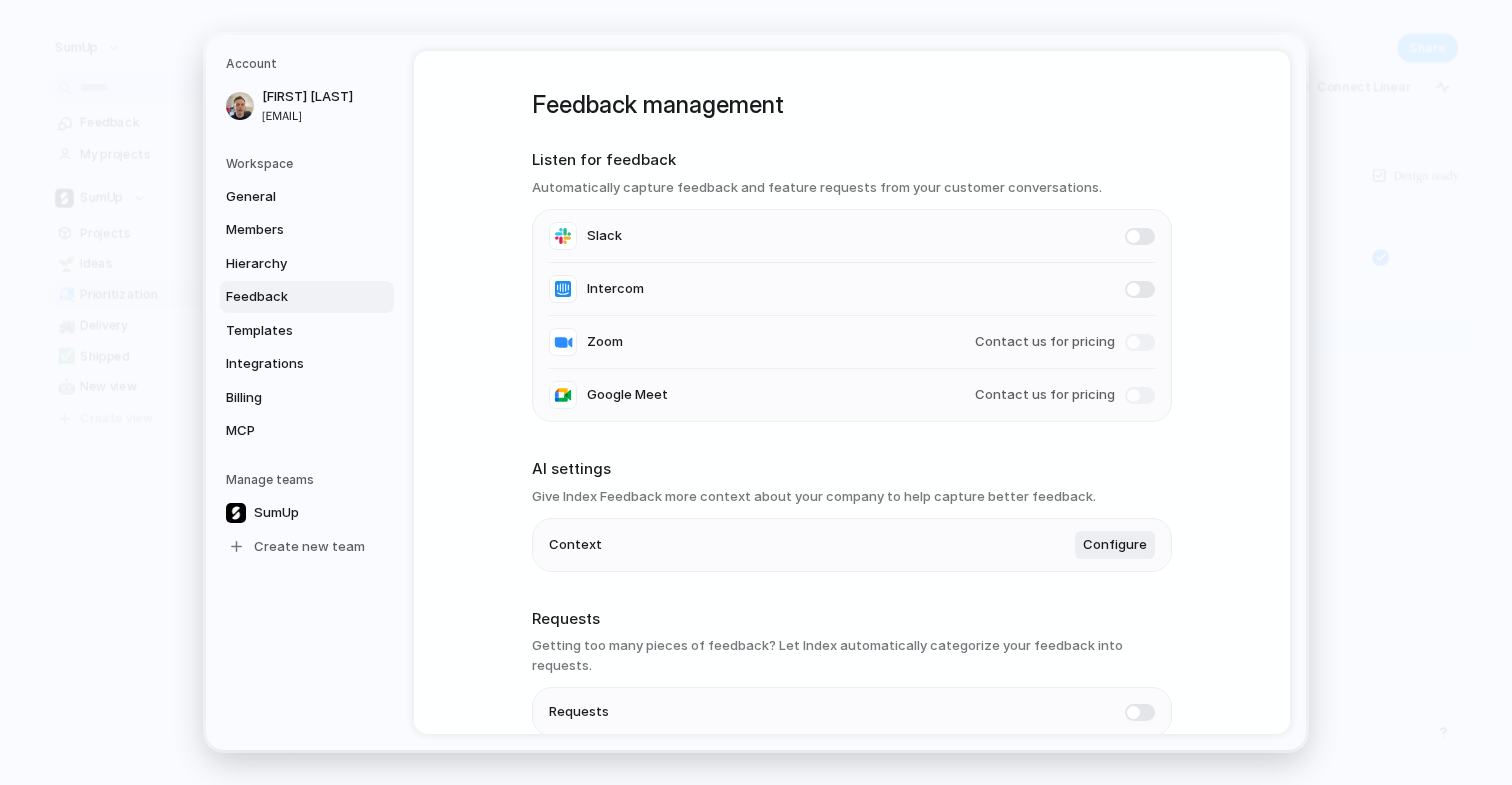 scroll, scrollTop: 78, scrollLeft: 0, axis: vertical 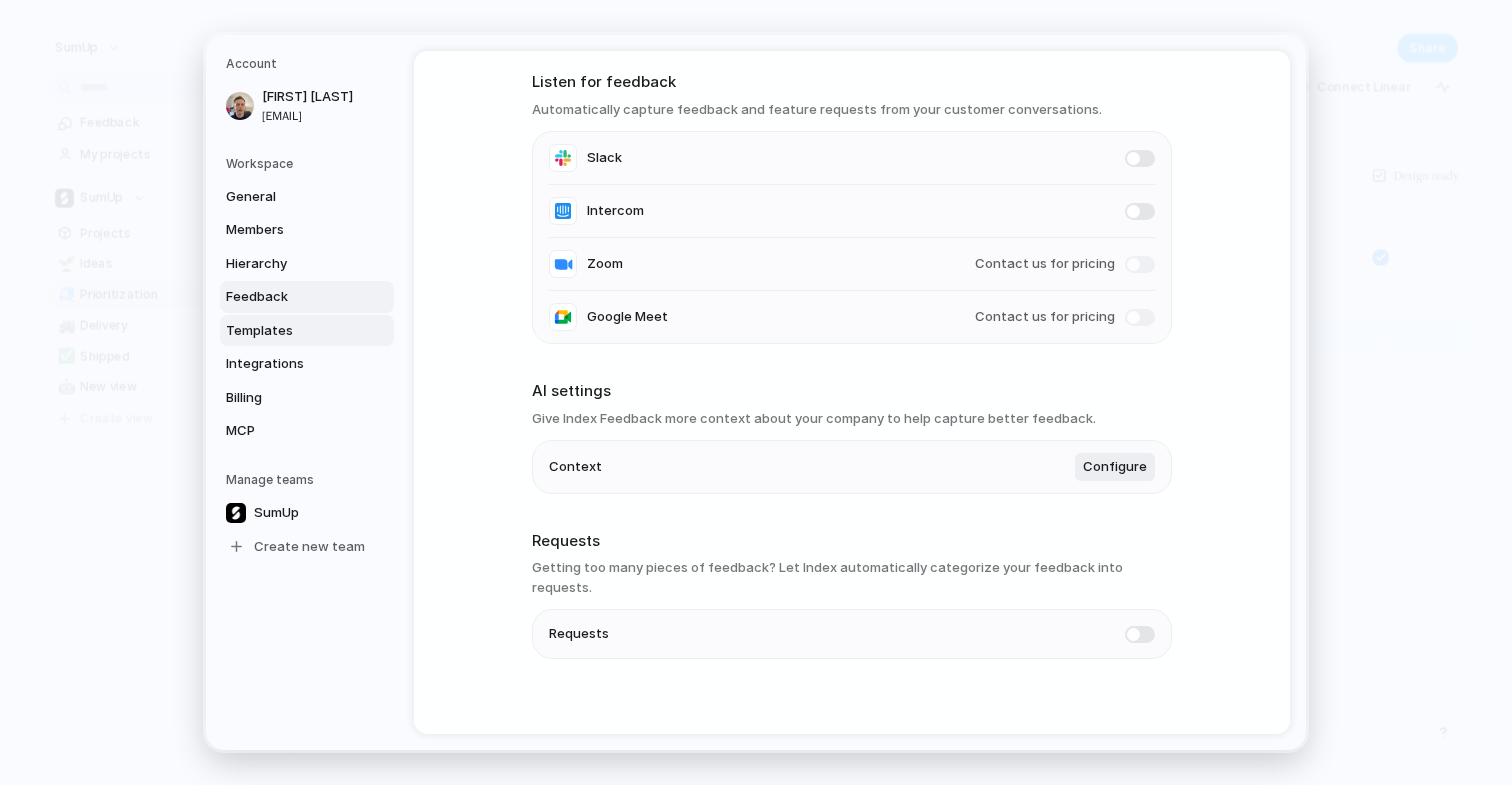 click on "Templates" at bounding box center (290, 331) 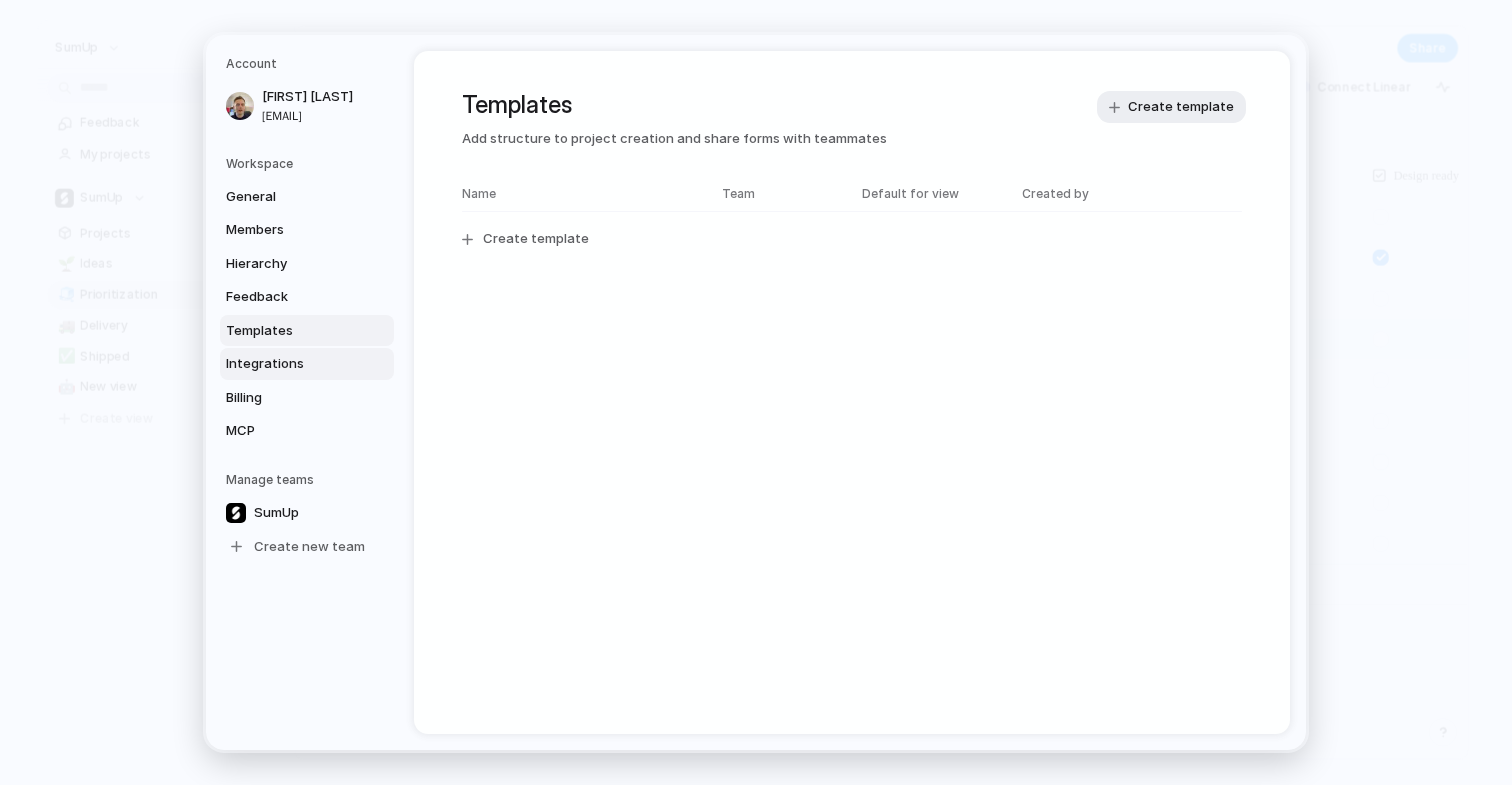 click on "Integrations" at bounding box center [290, 364] 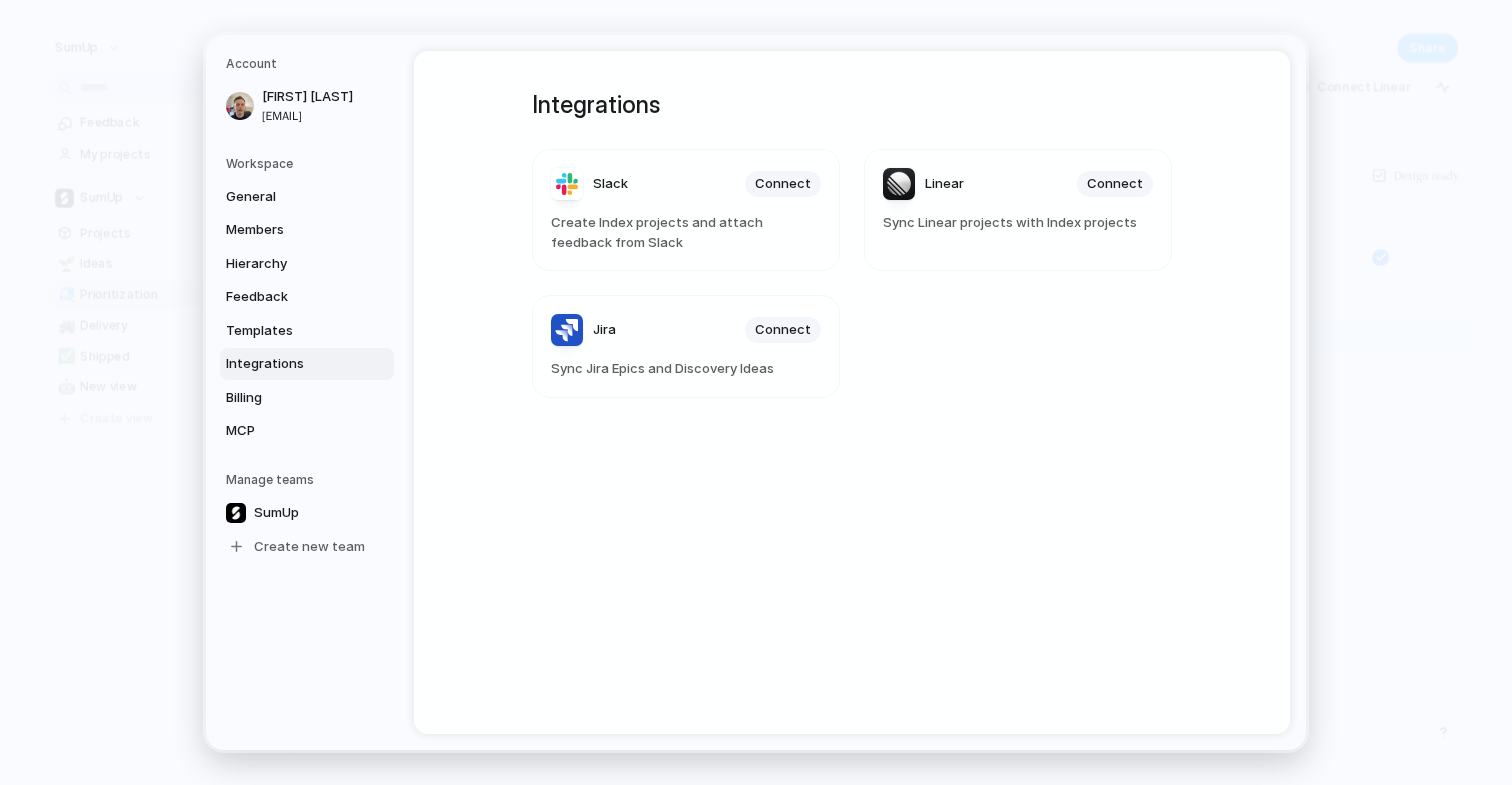 click on "Jira" at bounding box center [583, 330] 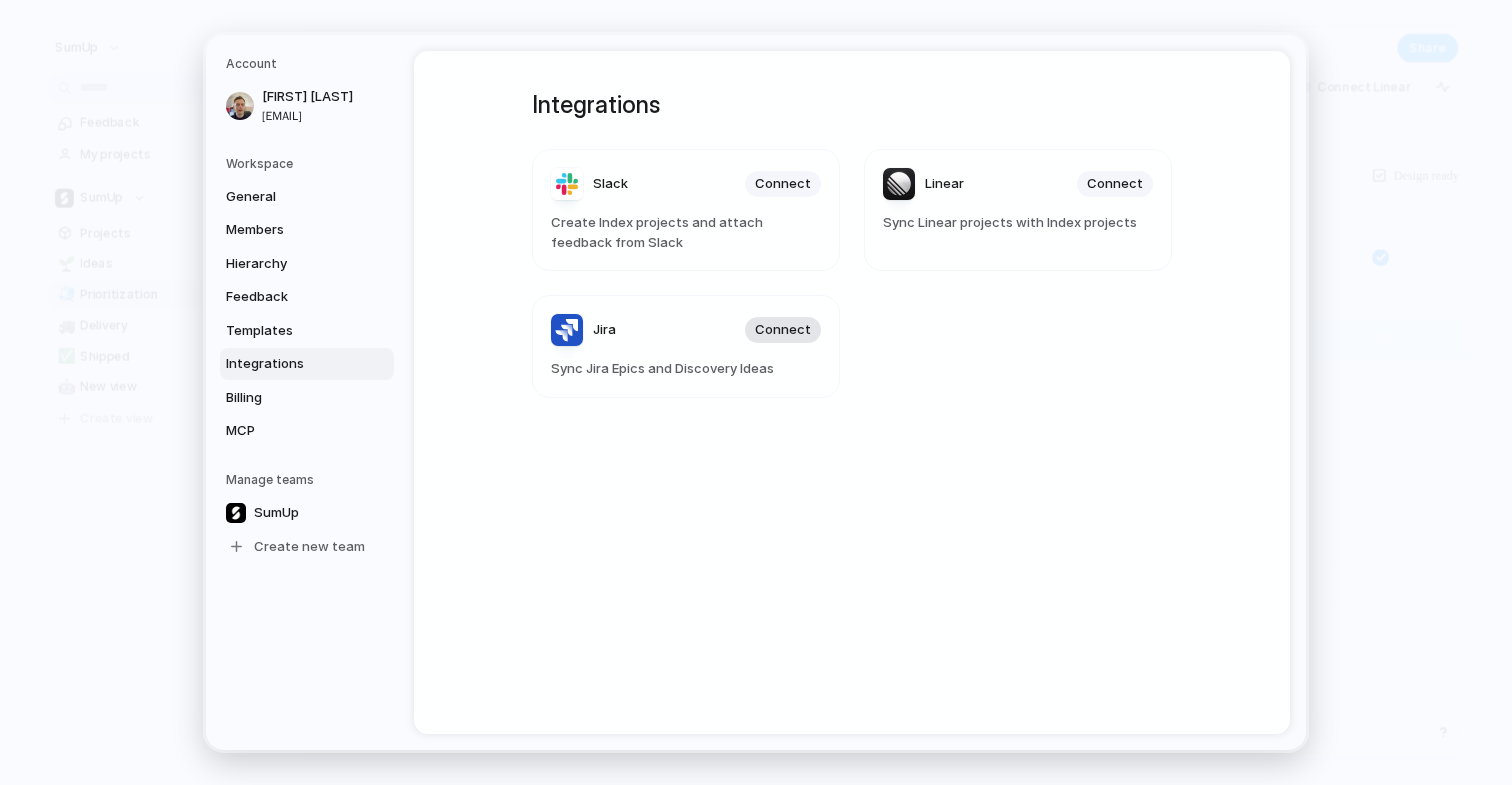 click on "Connect" at bounding box center (783, 330) 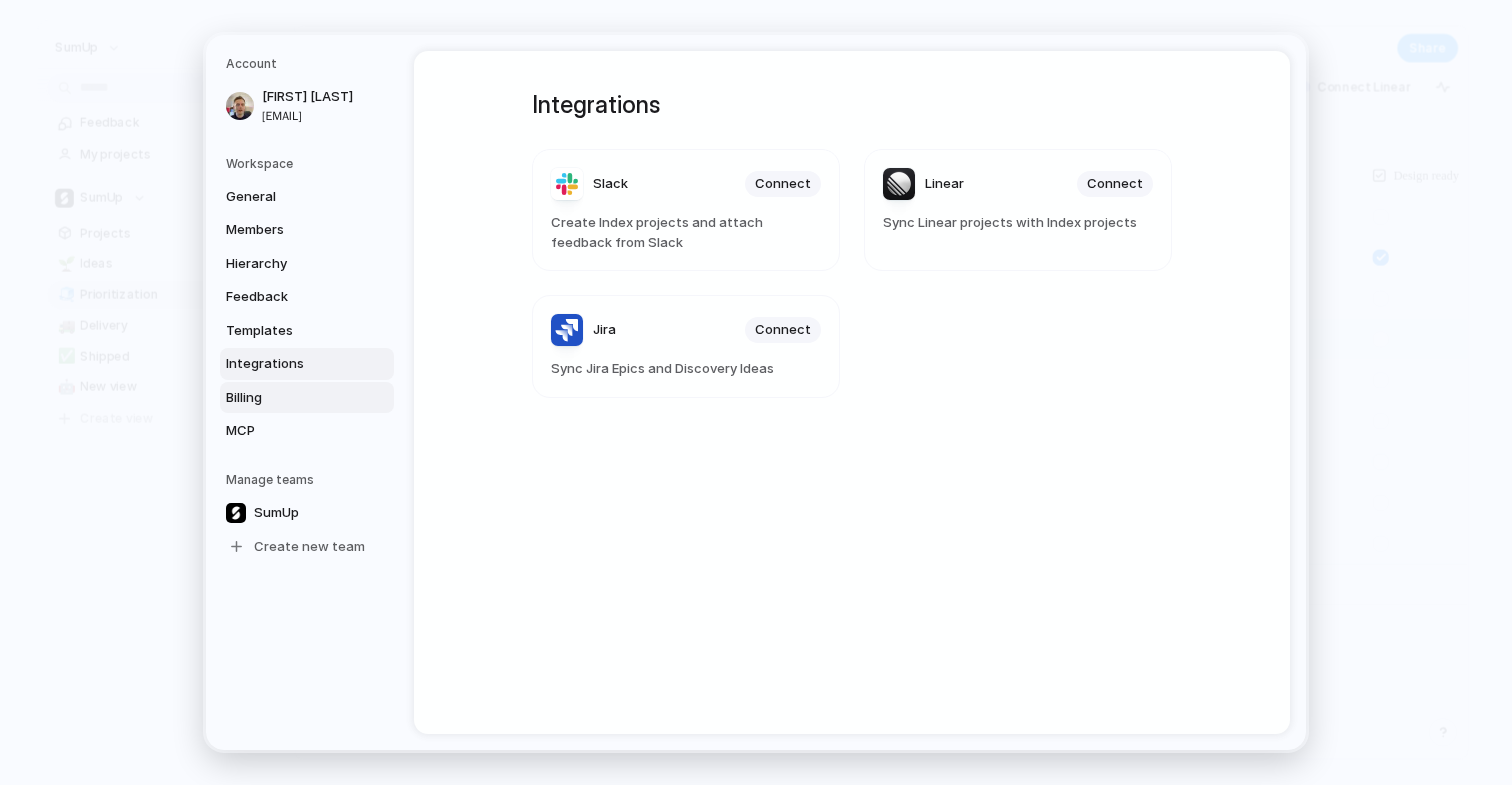 click on "Billing" at bounding box center [290, 398] 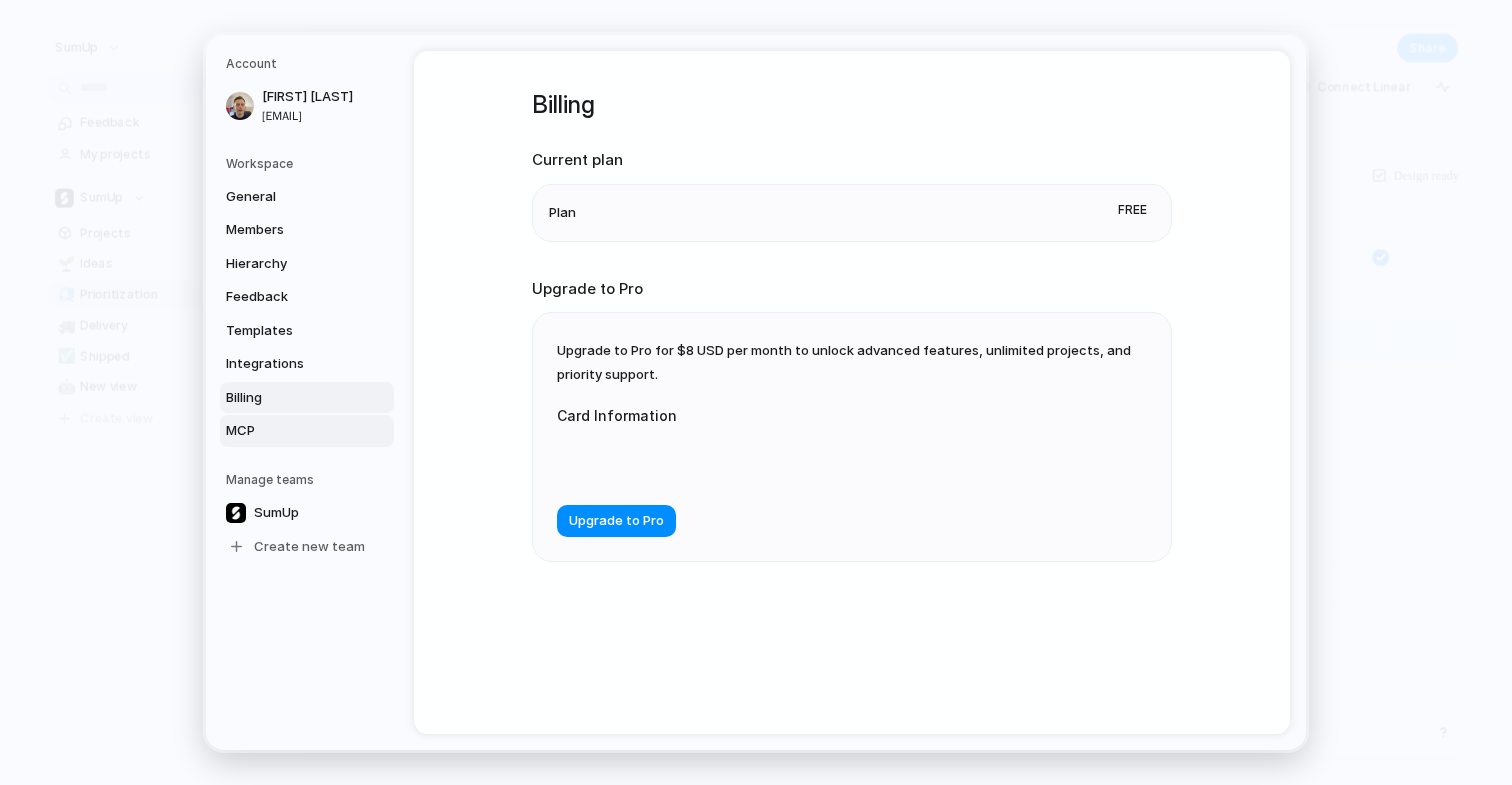 click on "MCP" at bounding box center [290, 431] 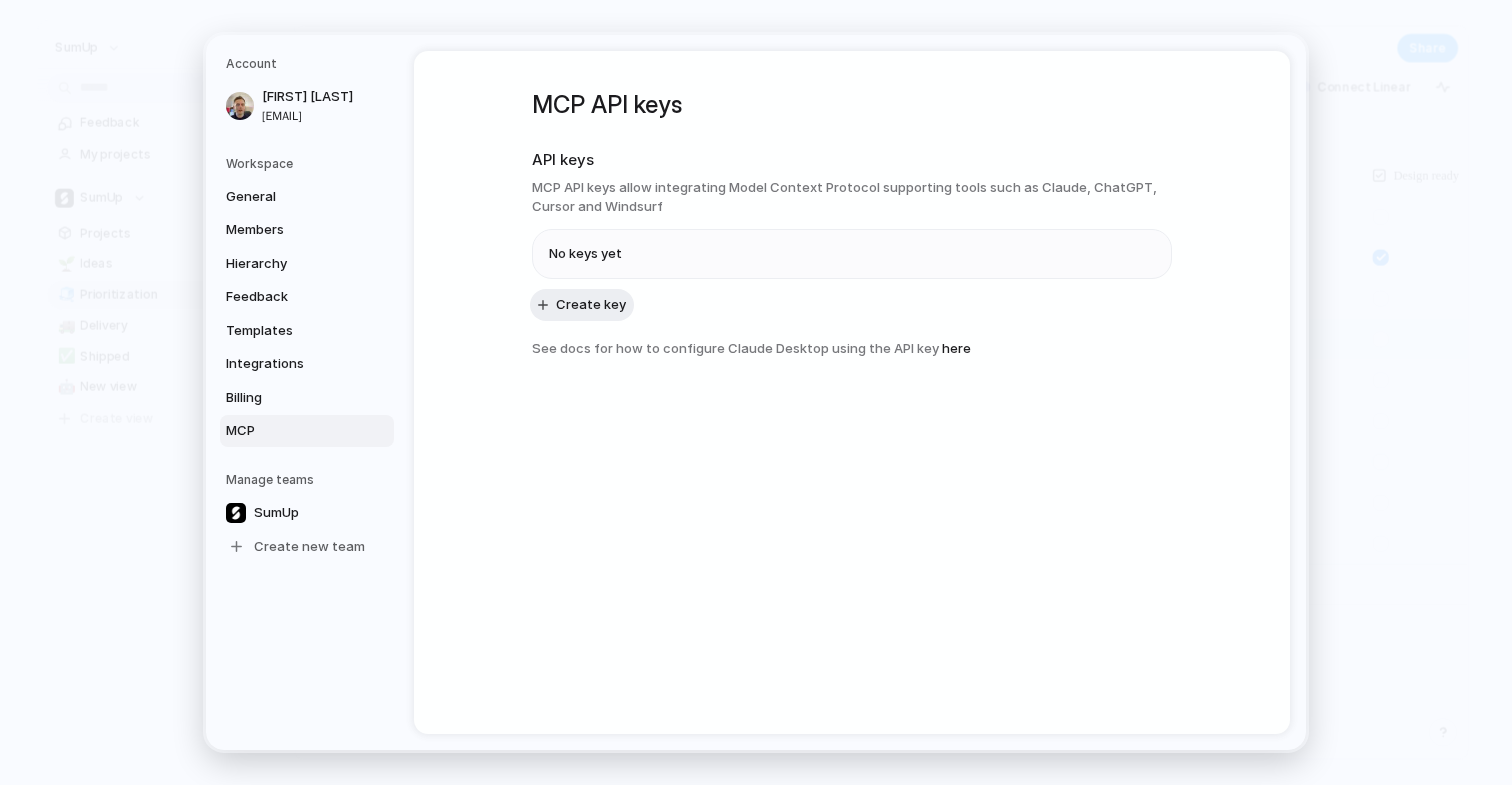 click on "here" at bounding box center (956, 348) 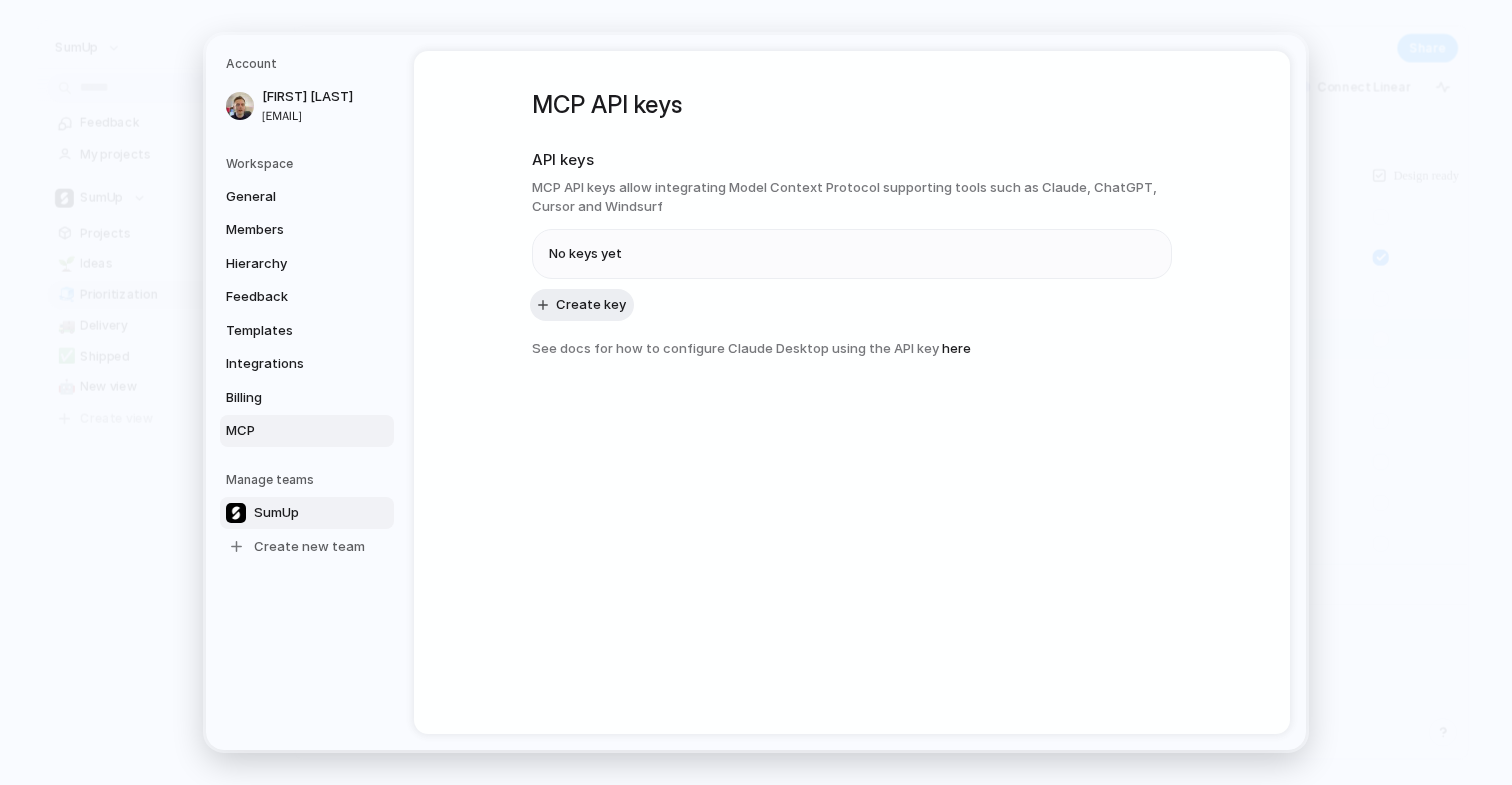 click on "SumUp" at bounding box center [307, 513] 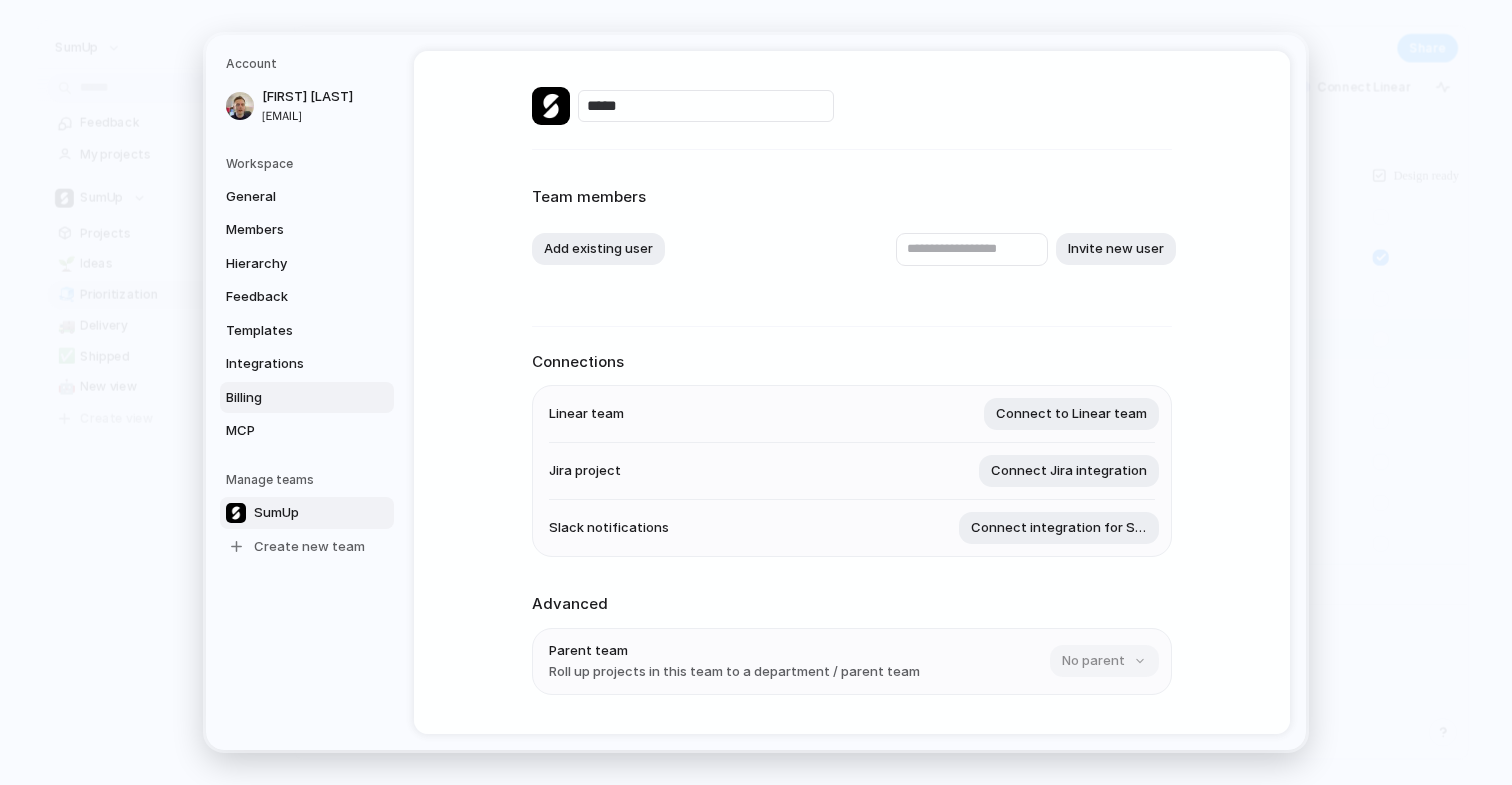 click on "Billing" at bounding box center [290, 398] 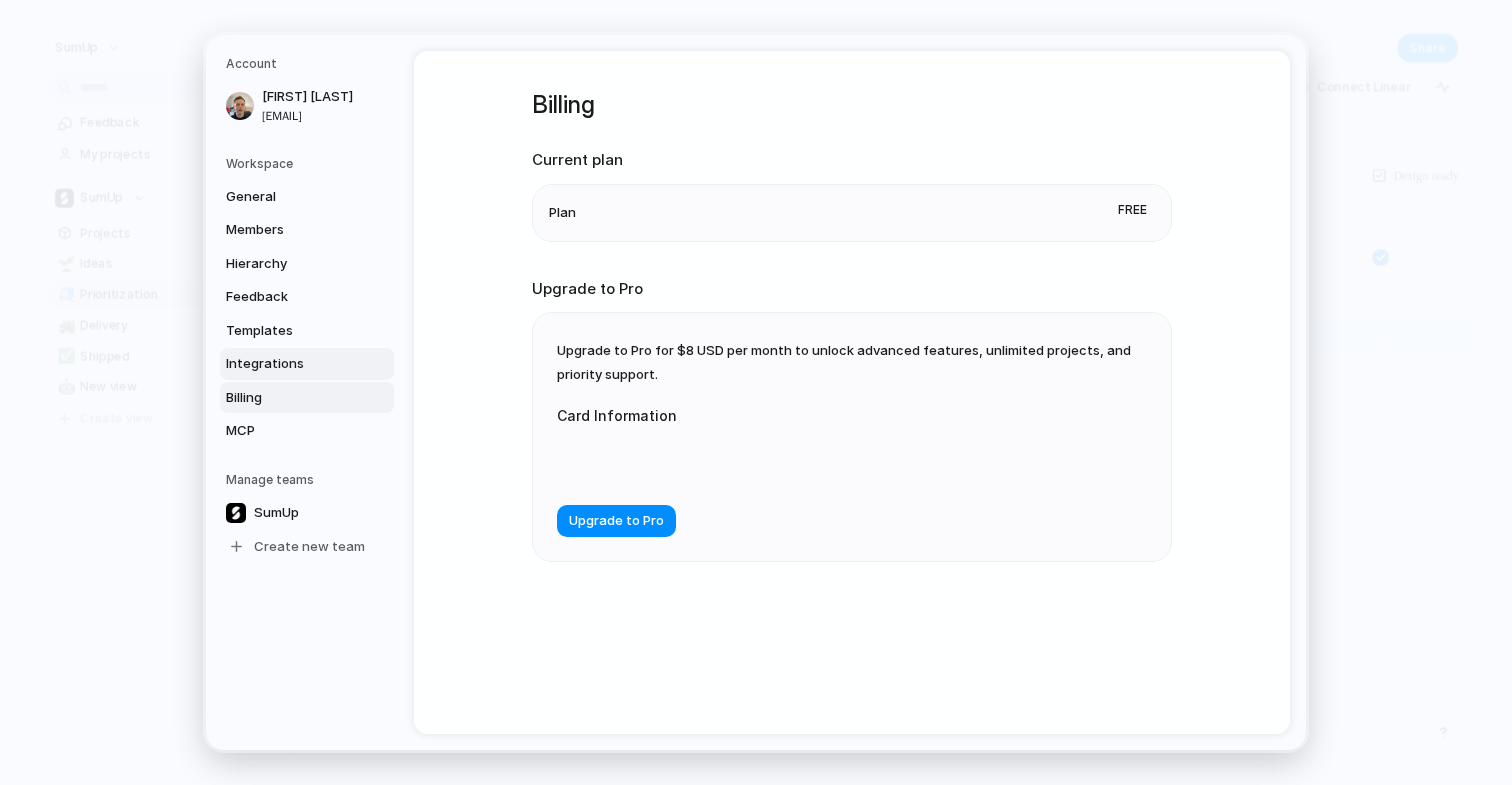 click on "Integrations" at bounding box center (290, 364) 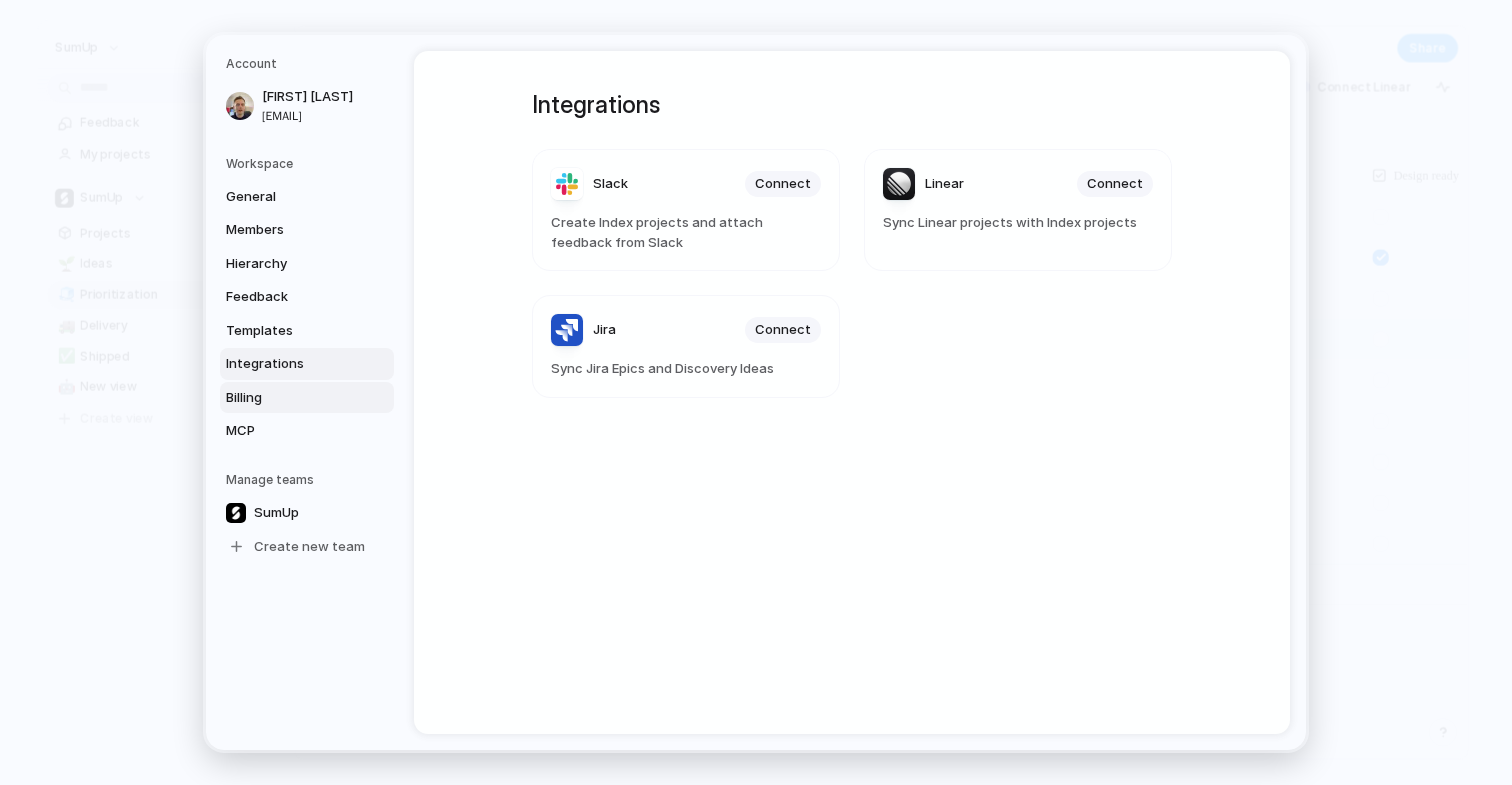 click on "Billing" at bounding box center (290, 398) 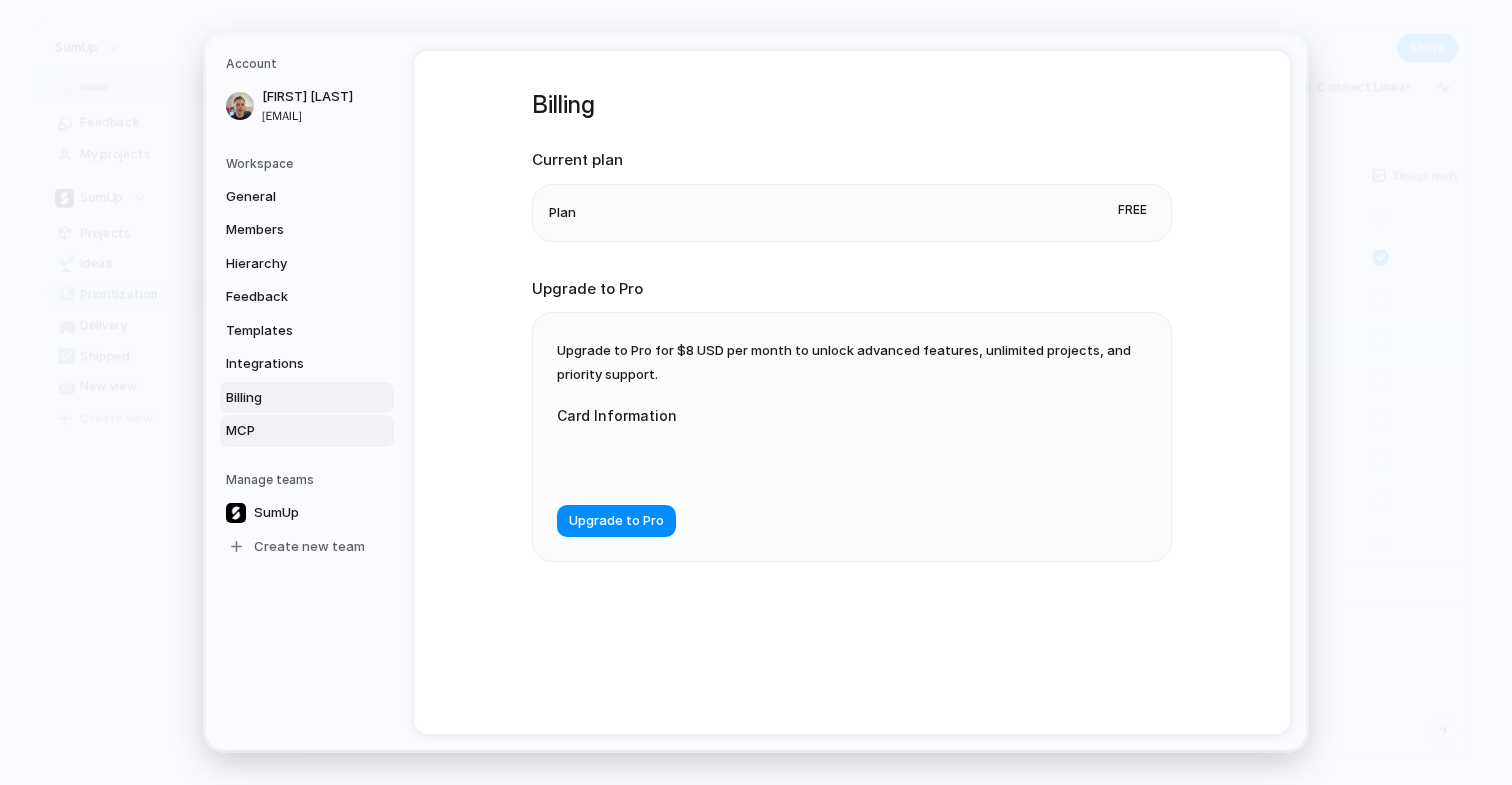 click on "MCP" at bounding box center [290, 431] 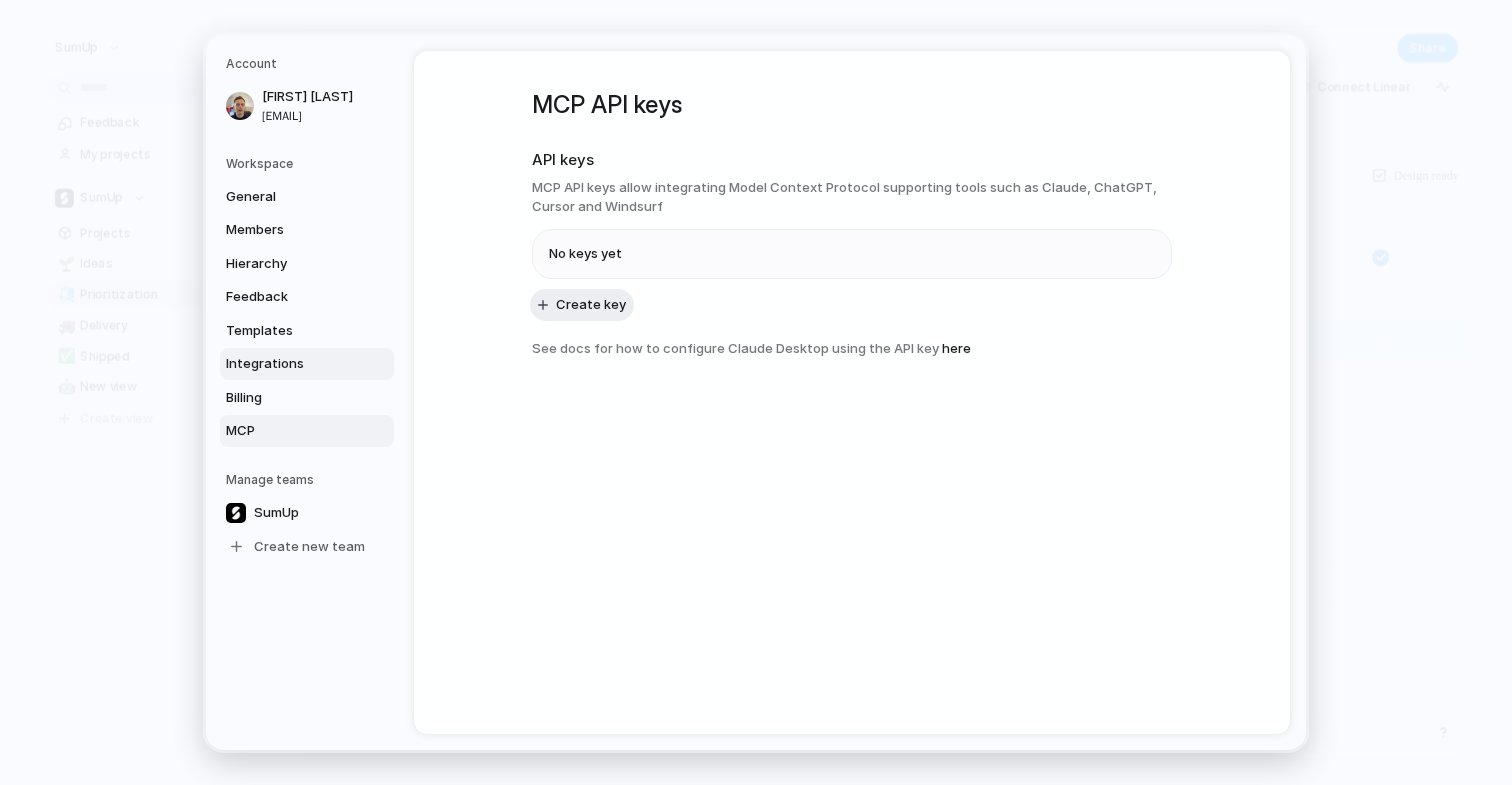 click on "Integrations" at bounding box center (307, 364) 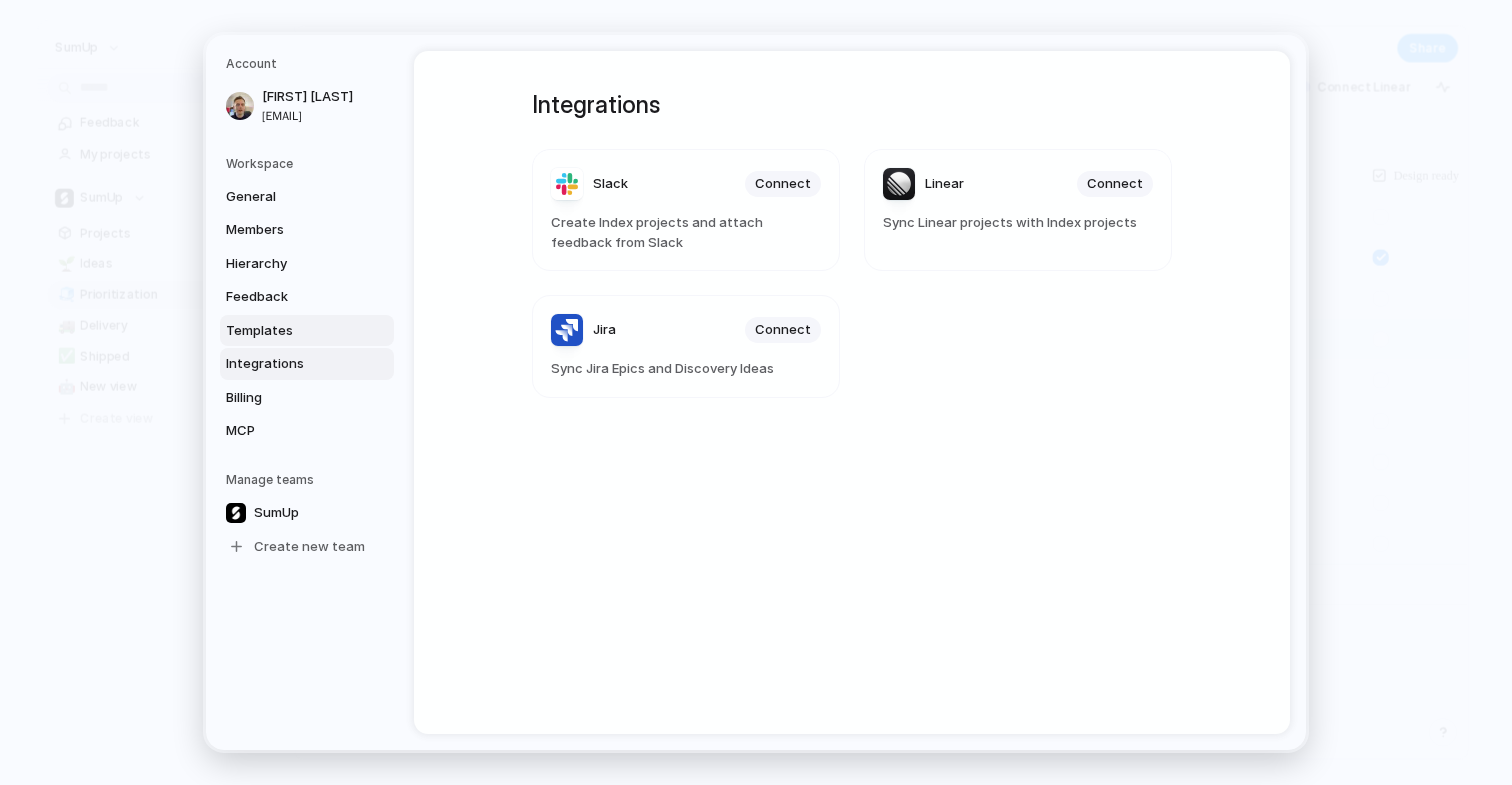 click on "Templates" at bounding box center [290, 331] 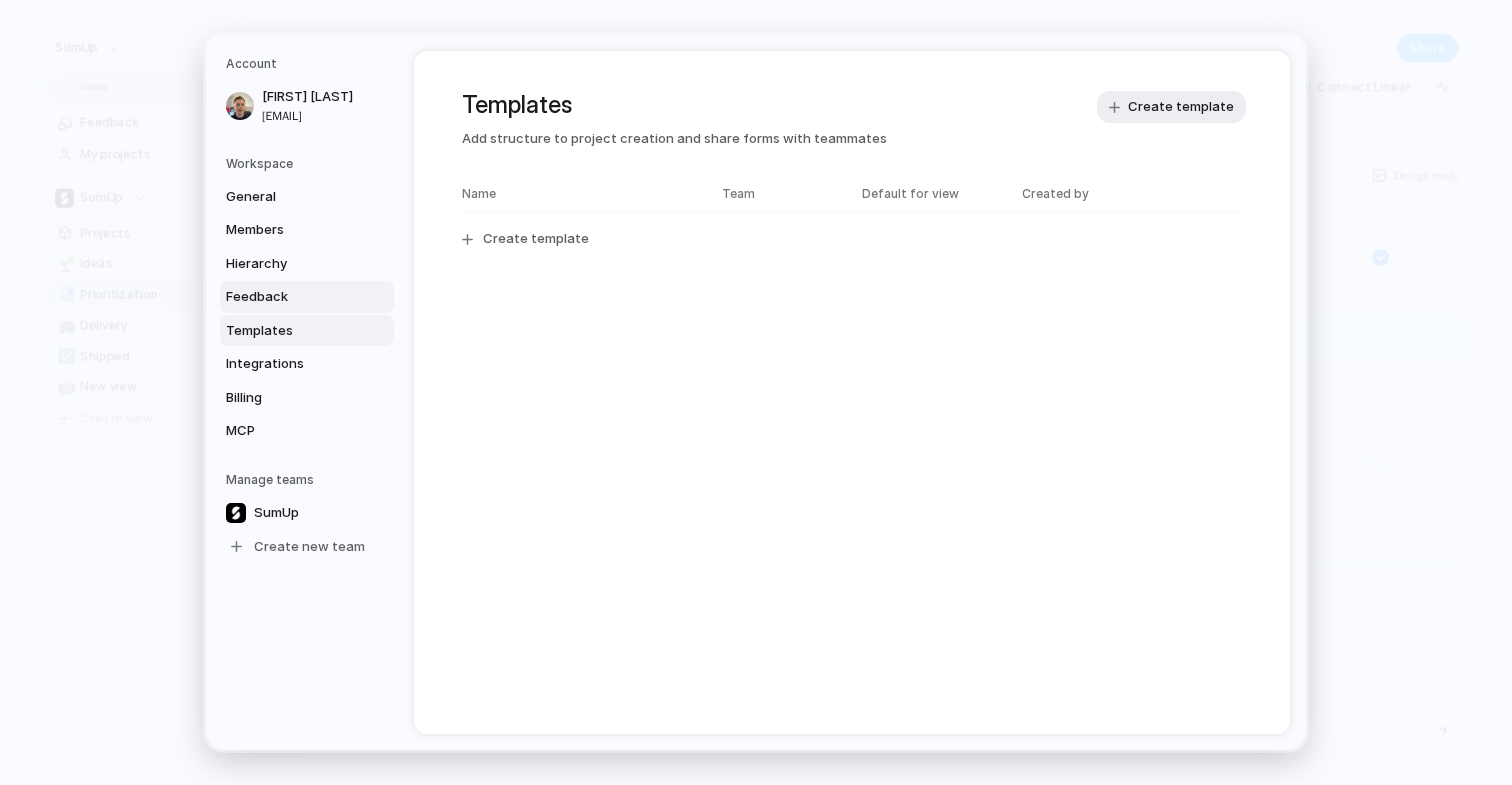 click on "Feedback" at bounding box center (290, 297) 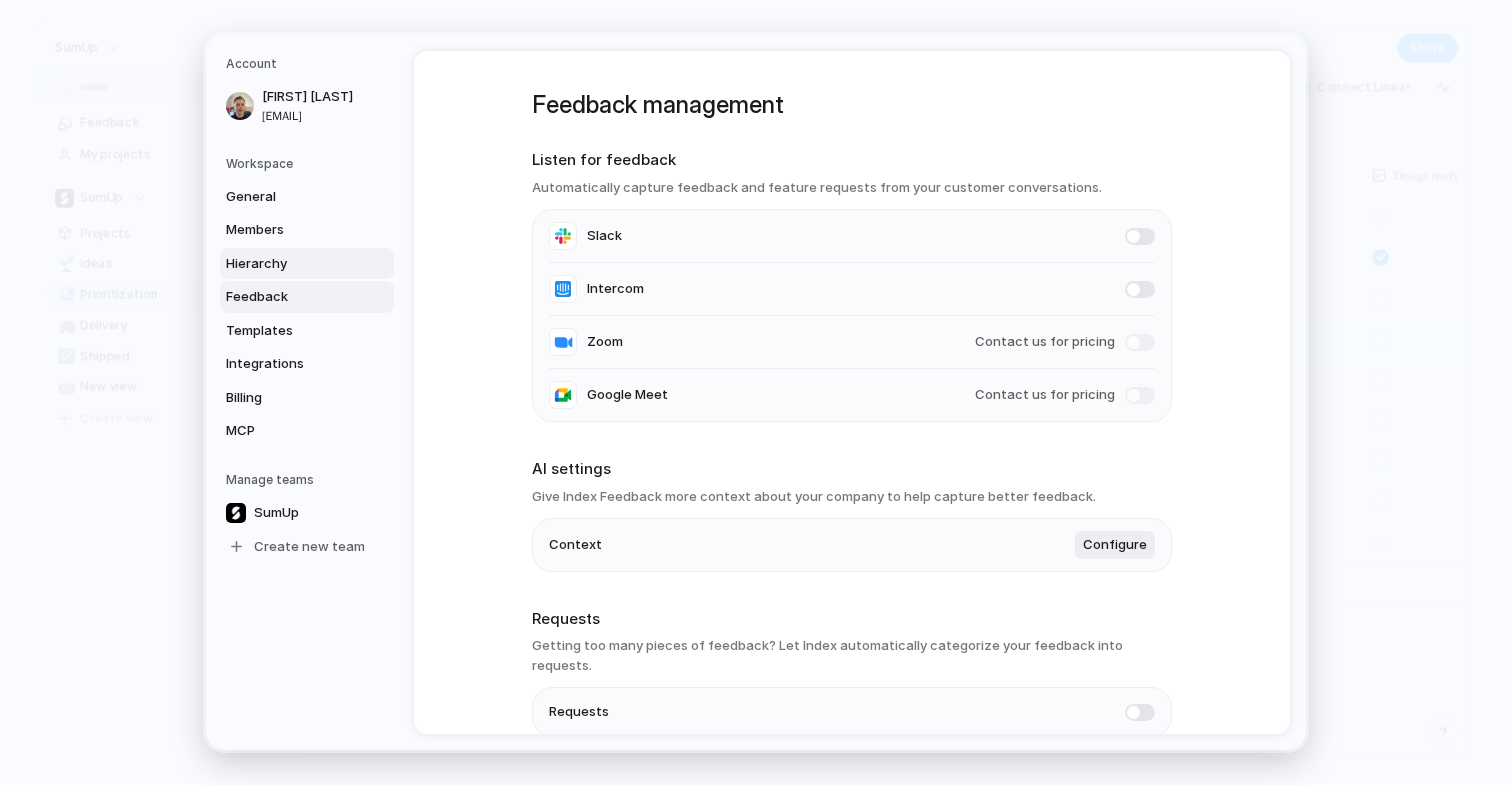 click on "Hierarchy" at bounding box center (290, 264) 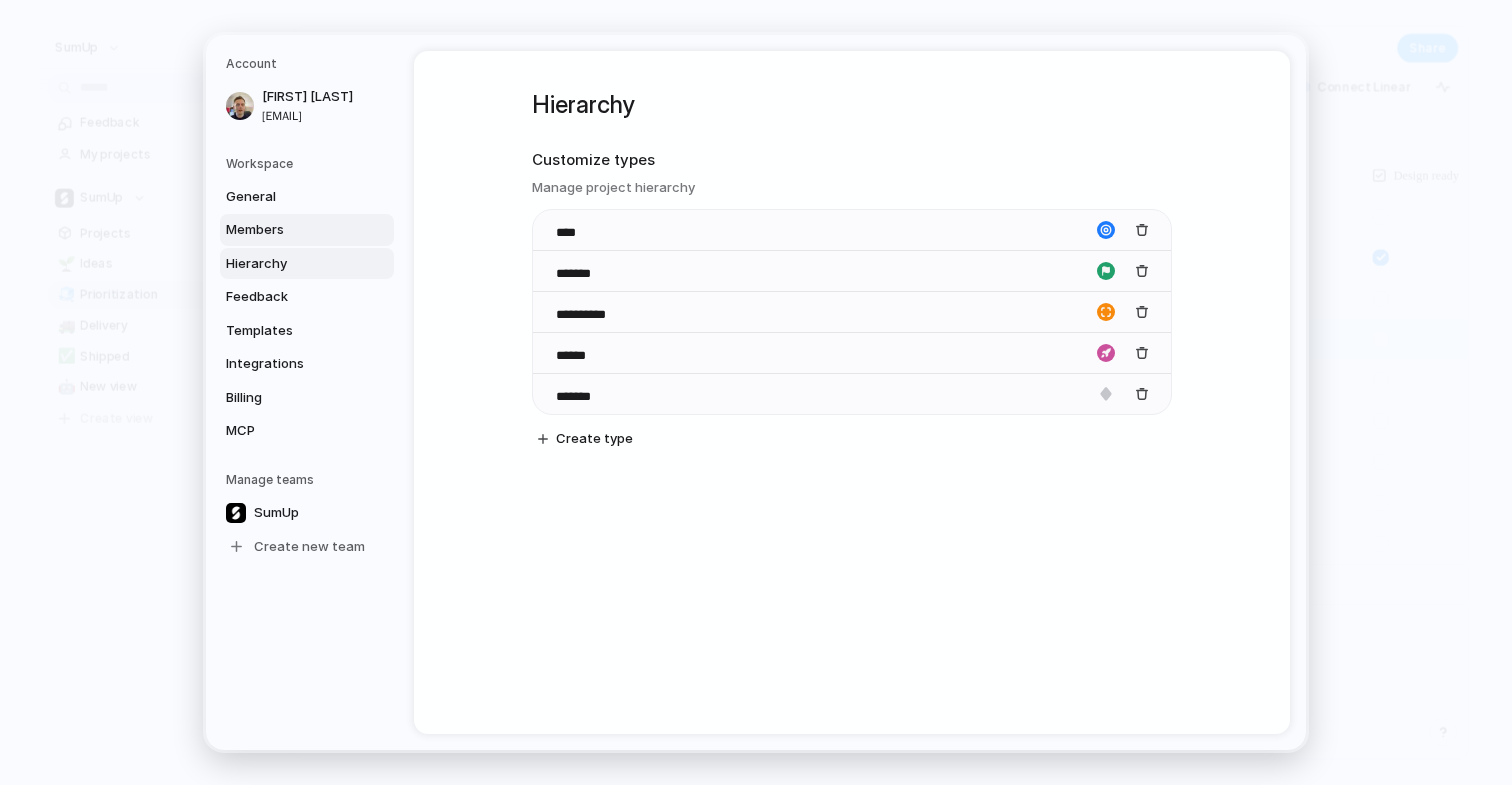 click on "Members" at bounding box center [290, 230] 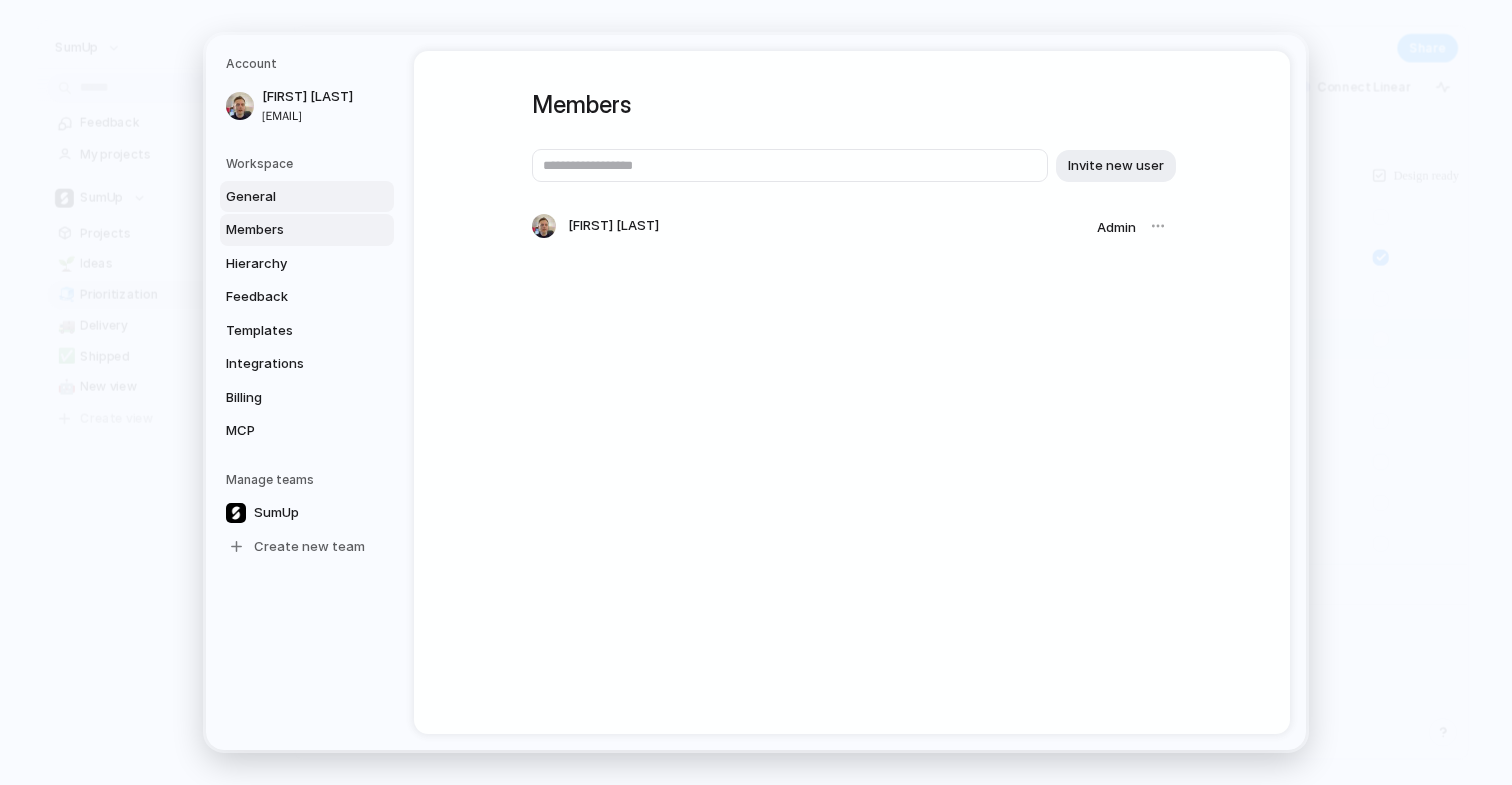 click on "General" at bounding box center (290, 197) 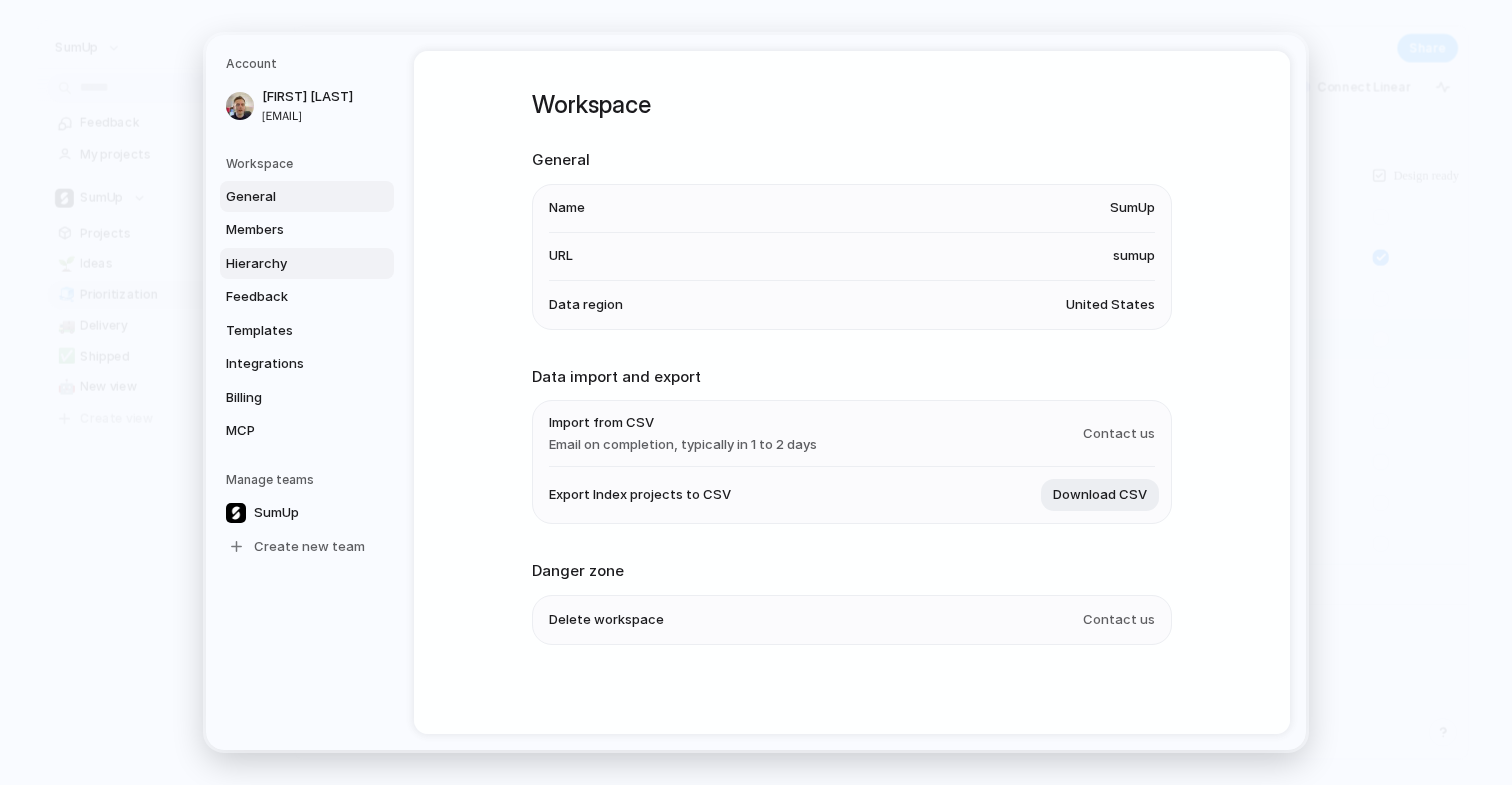 click on "Hierarchy" at bounding box center [307, 264] 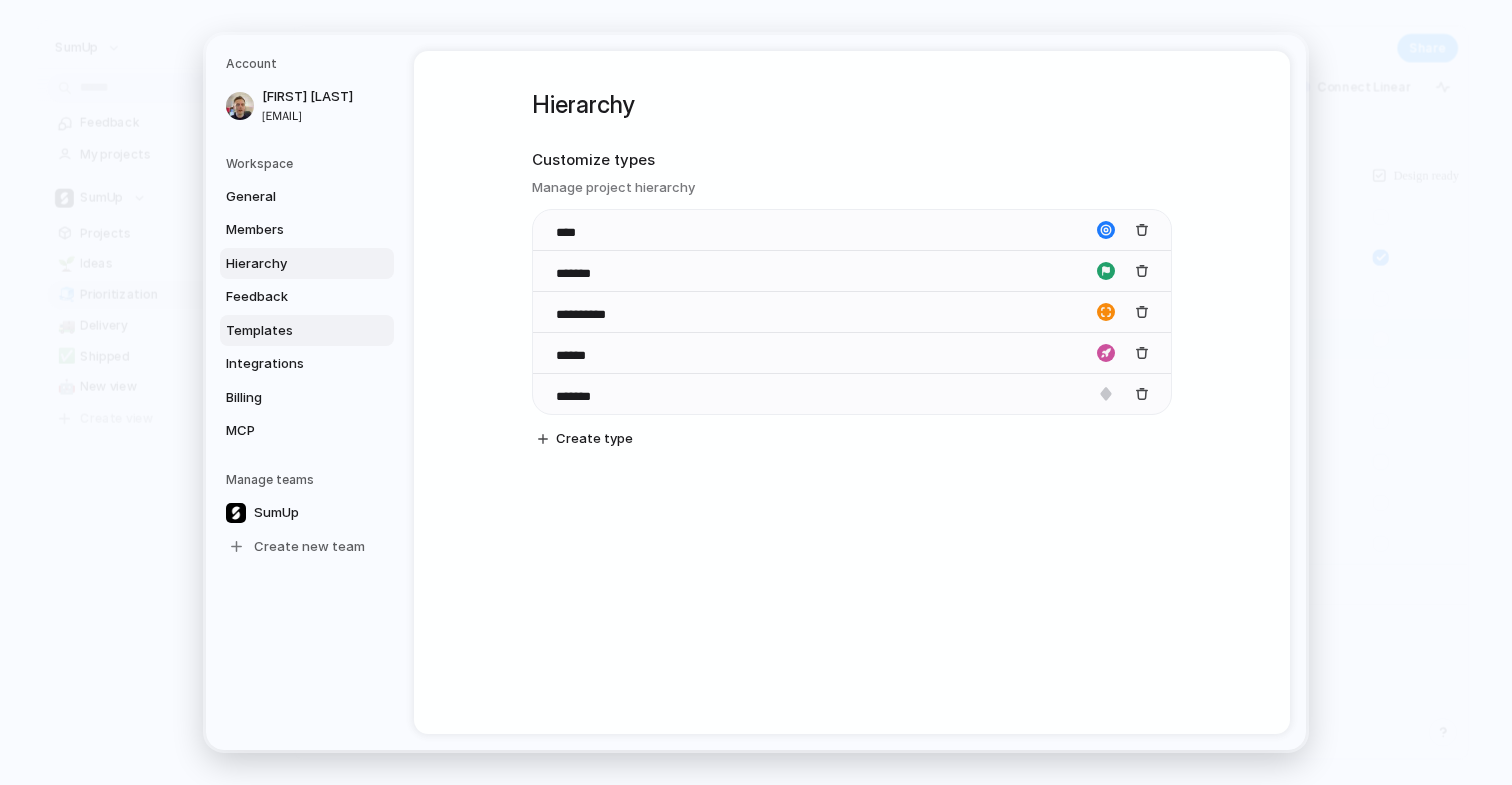 click on "Templates" at bounding box center [307, 331] 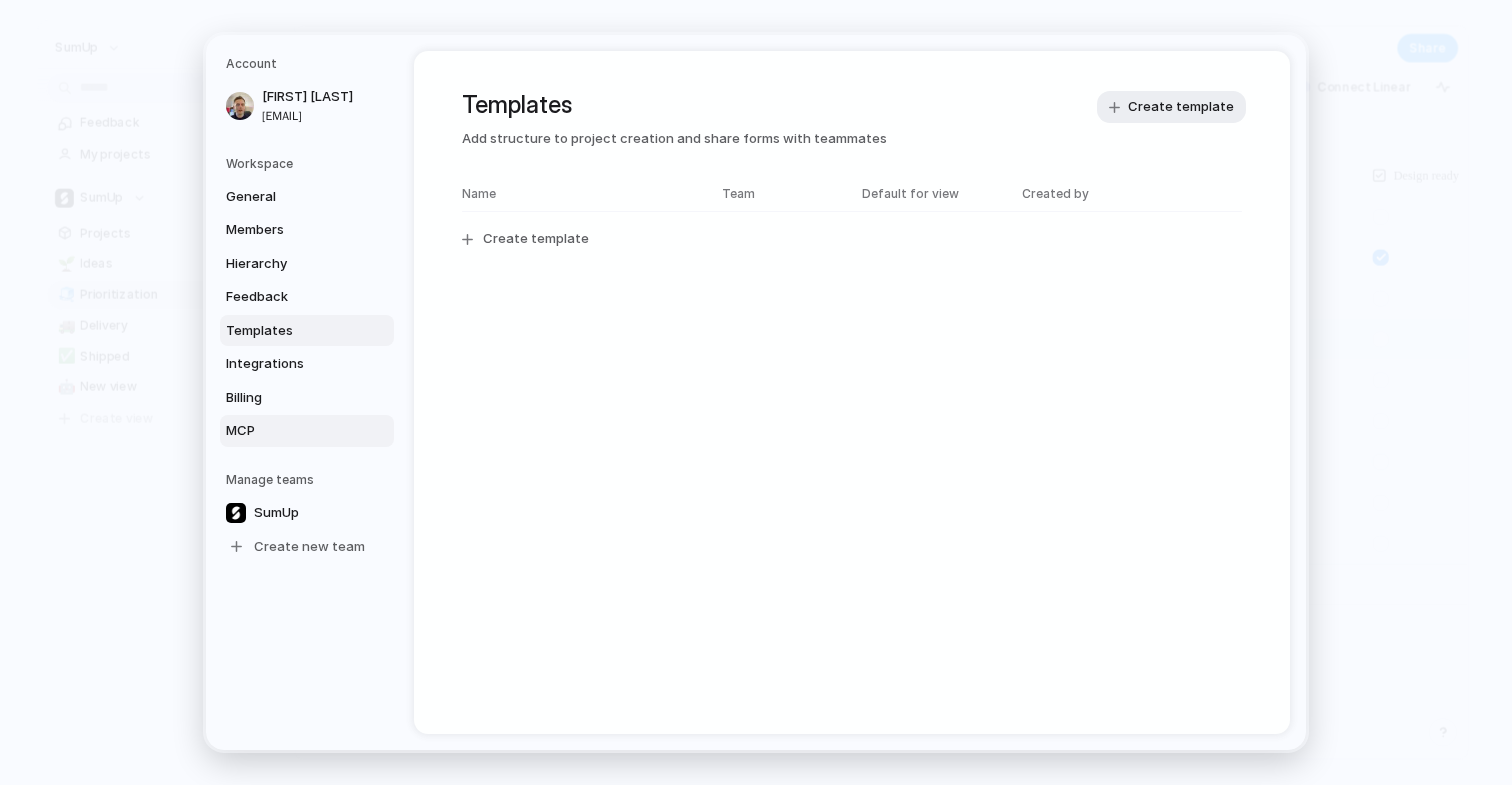 click on "MCP" at bounding box center [307, 431] 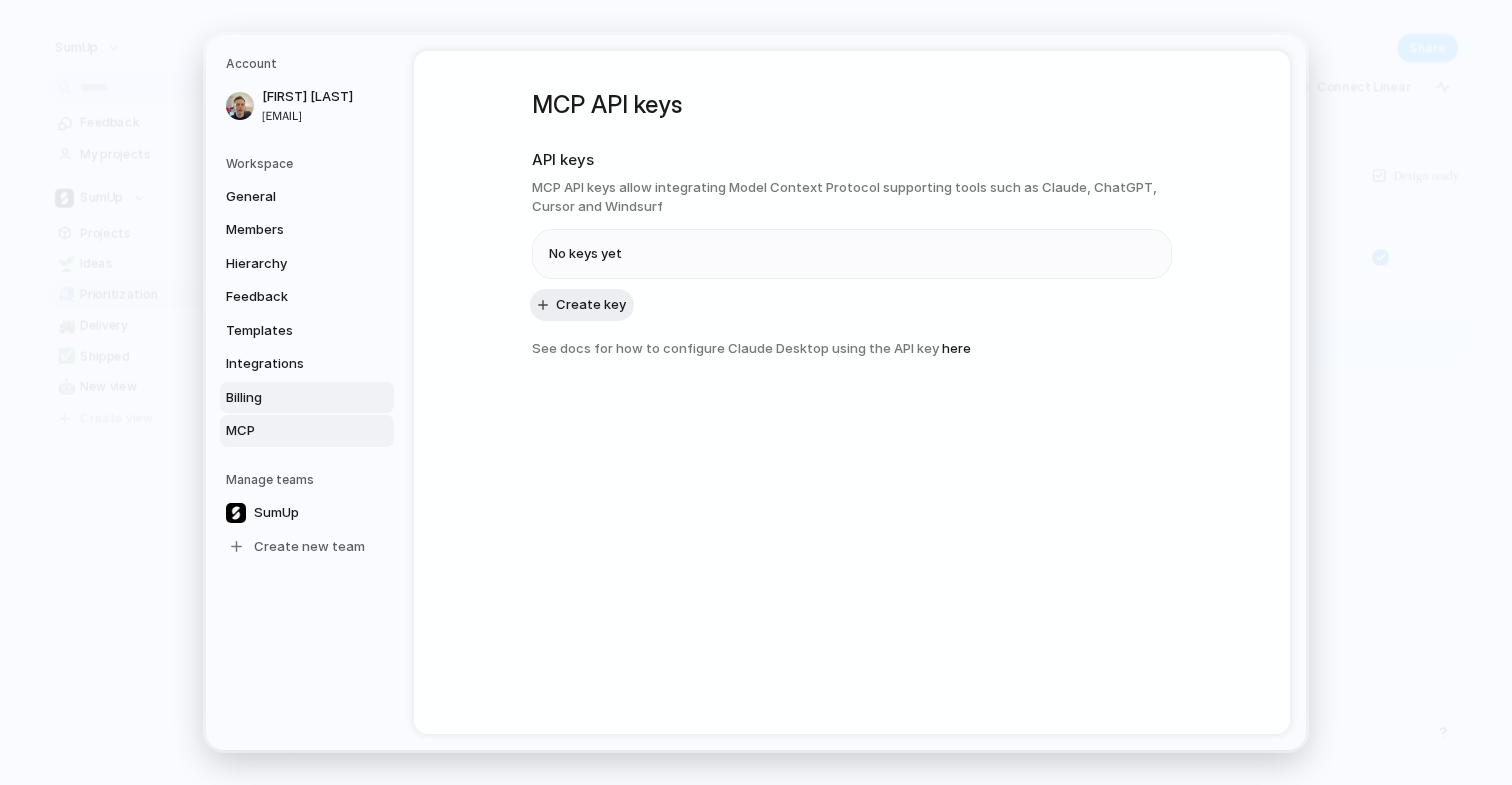 click on "Billing" at bounding box center (290, 398) 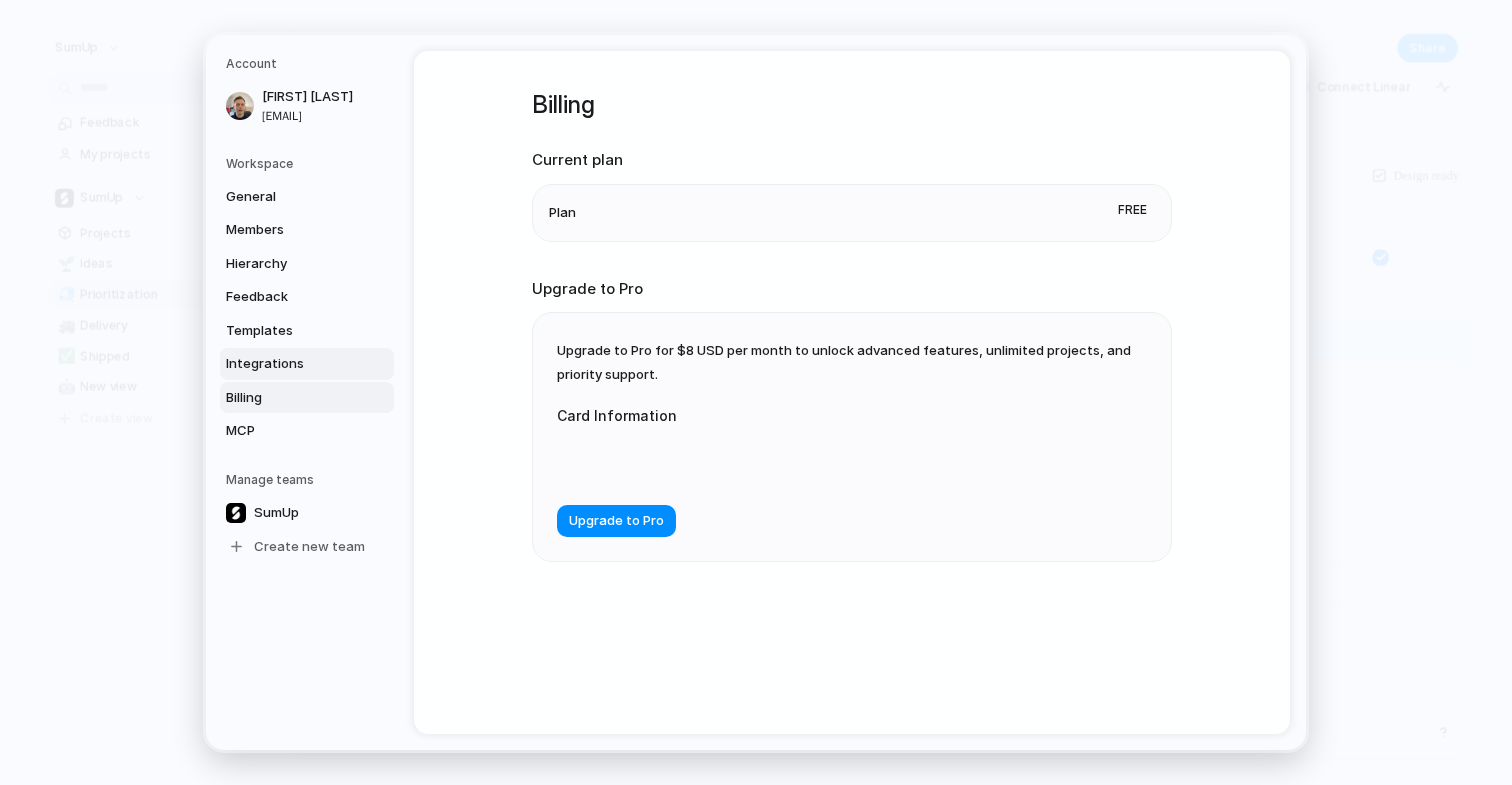 click on "Integrations" at bounding box center [290, 364] 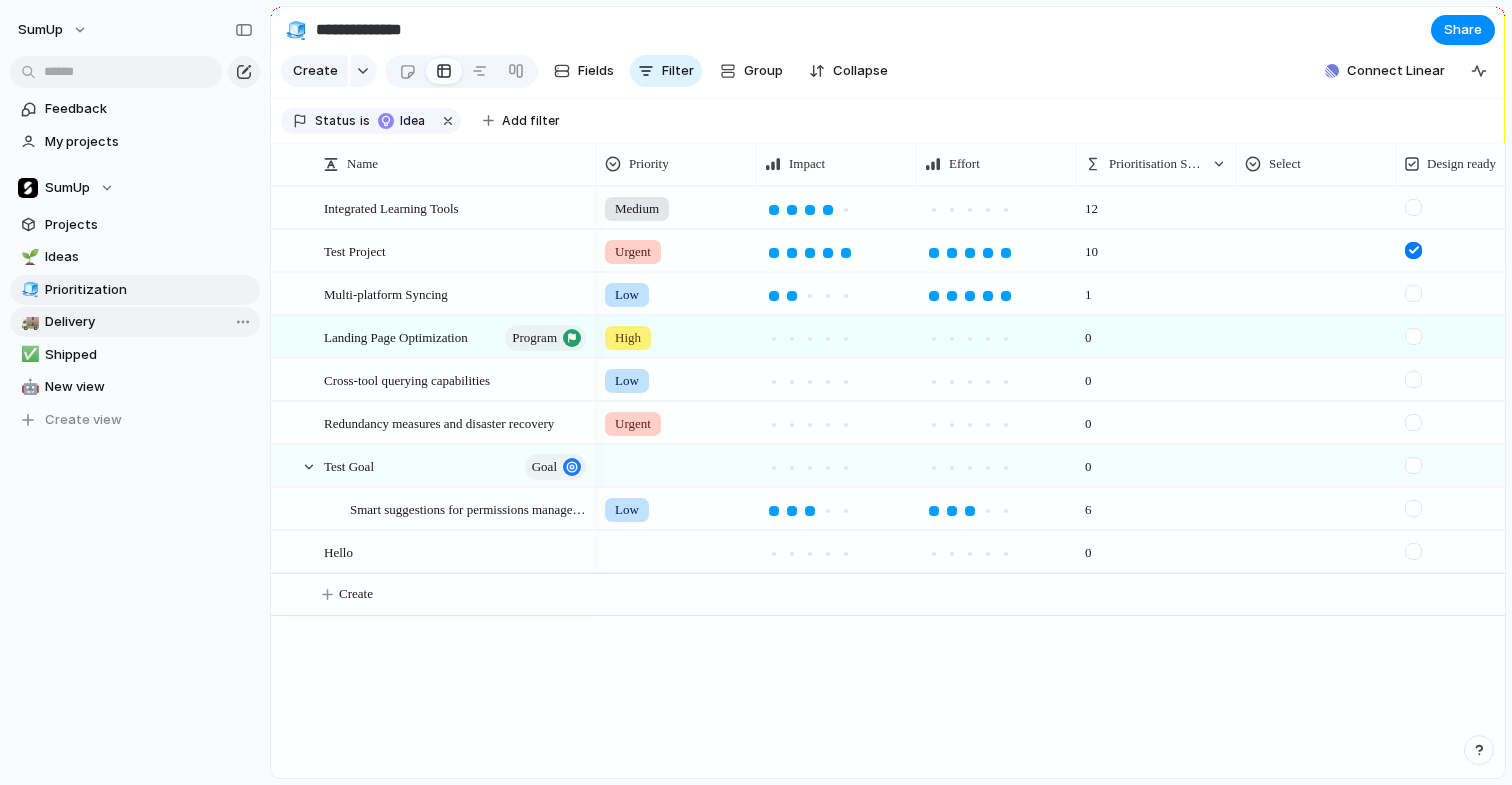 click on "Delivery" at bounding box center [149, 322] 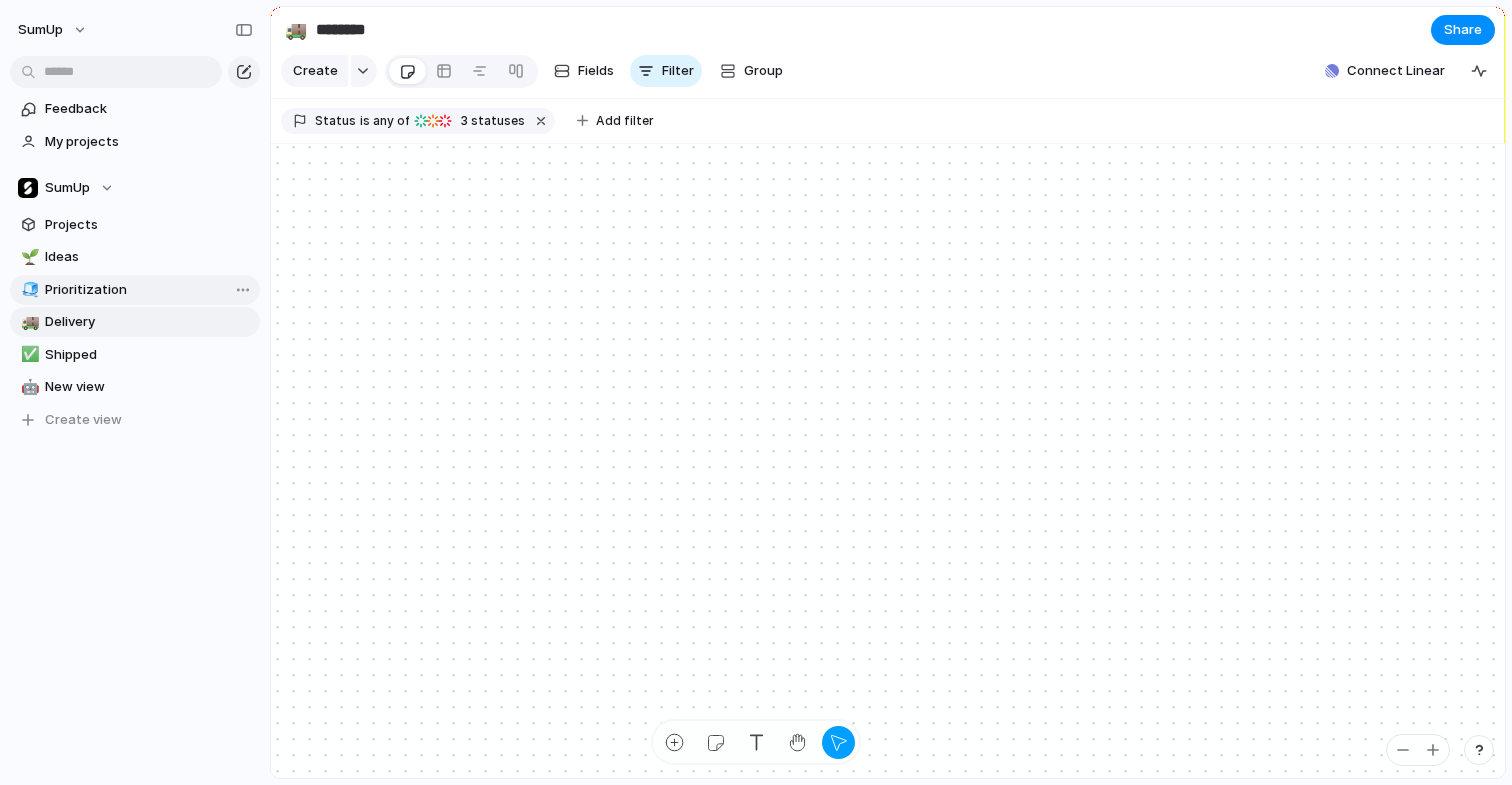 click on "Prioritization" at bounding box center [149, 290] 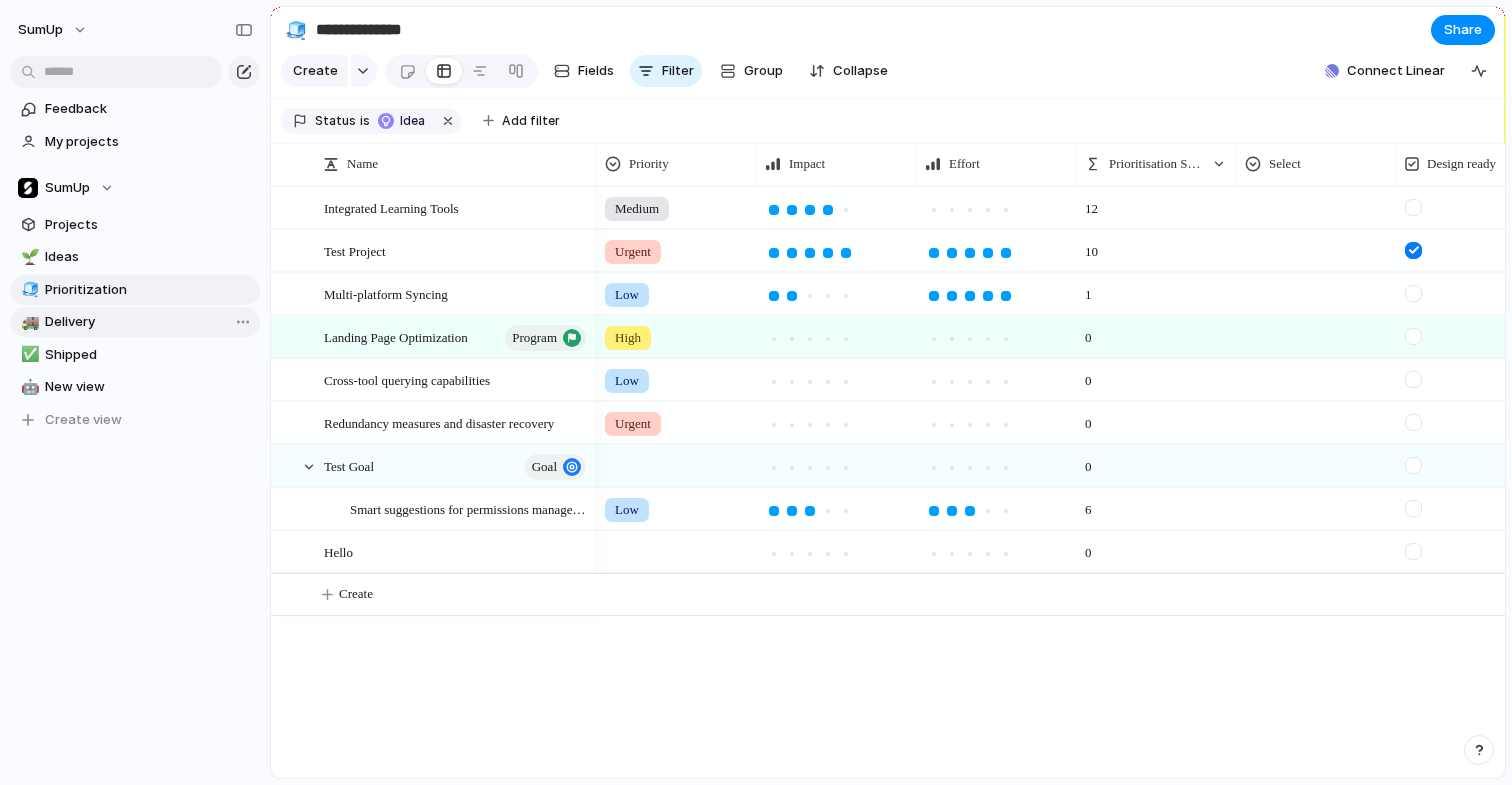 click on "Delivery" at bounding box center (149, 322) 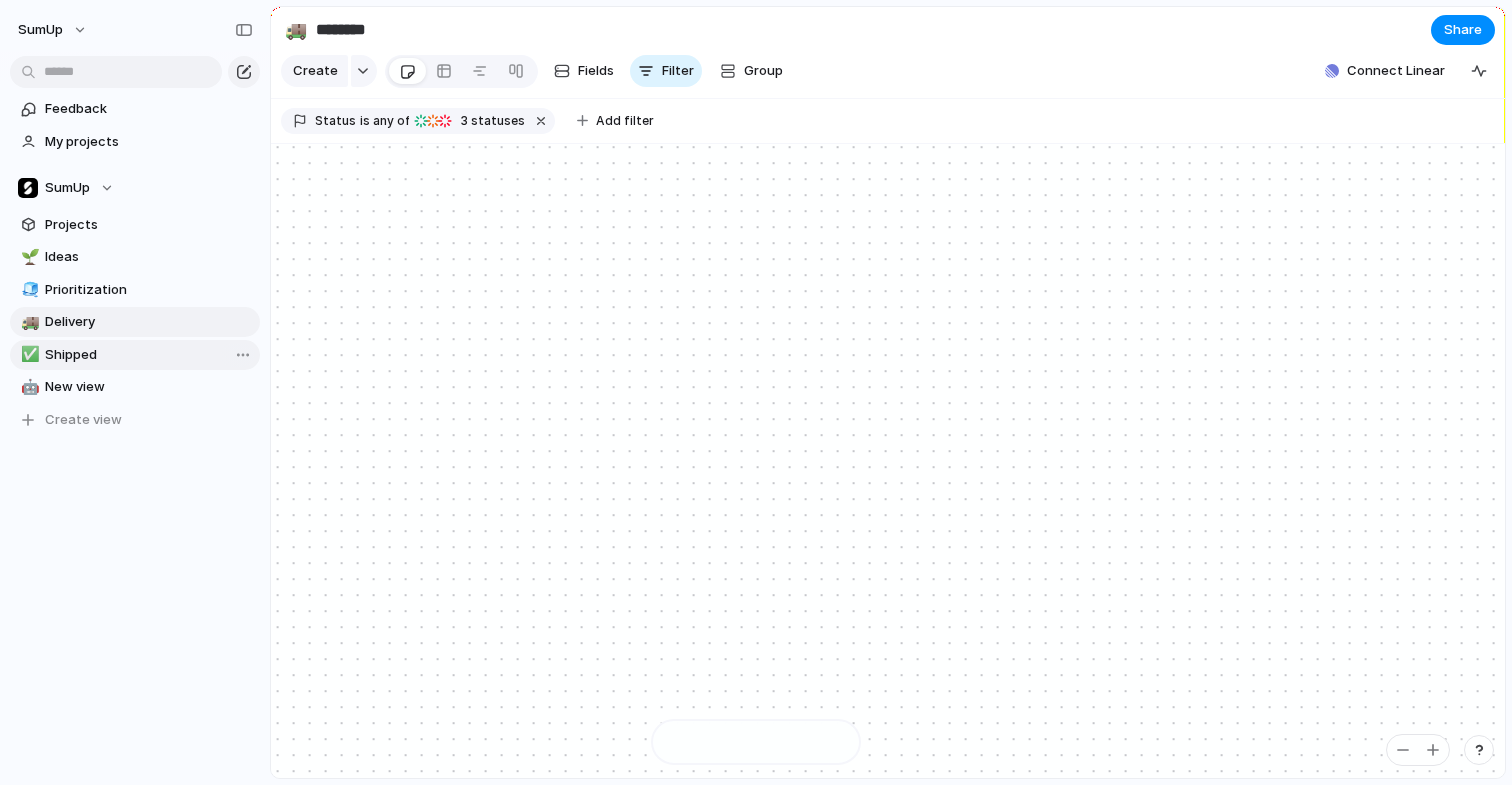 click on "✅ Shipped" at bounding box center (135, 355) 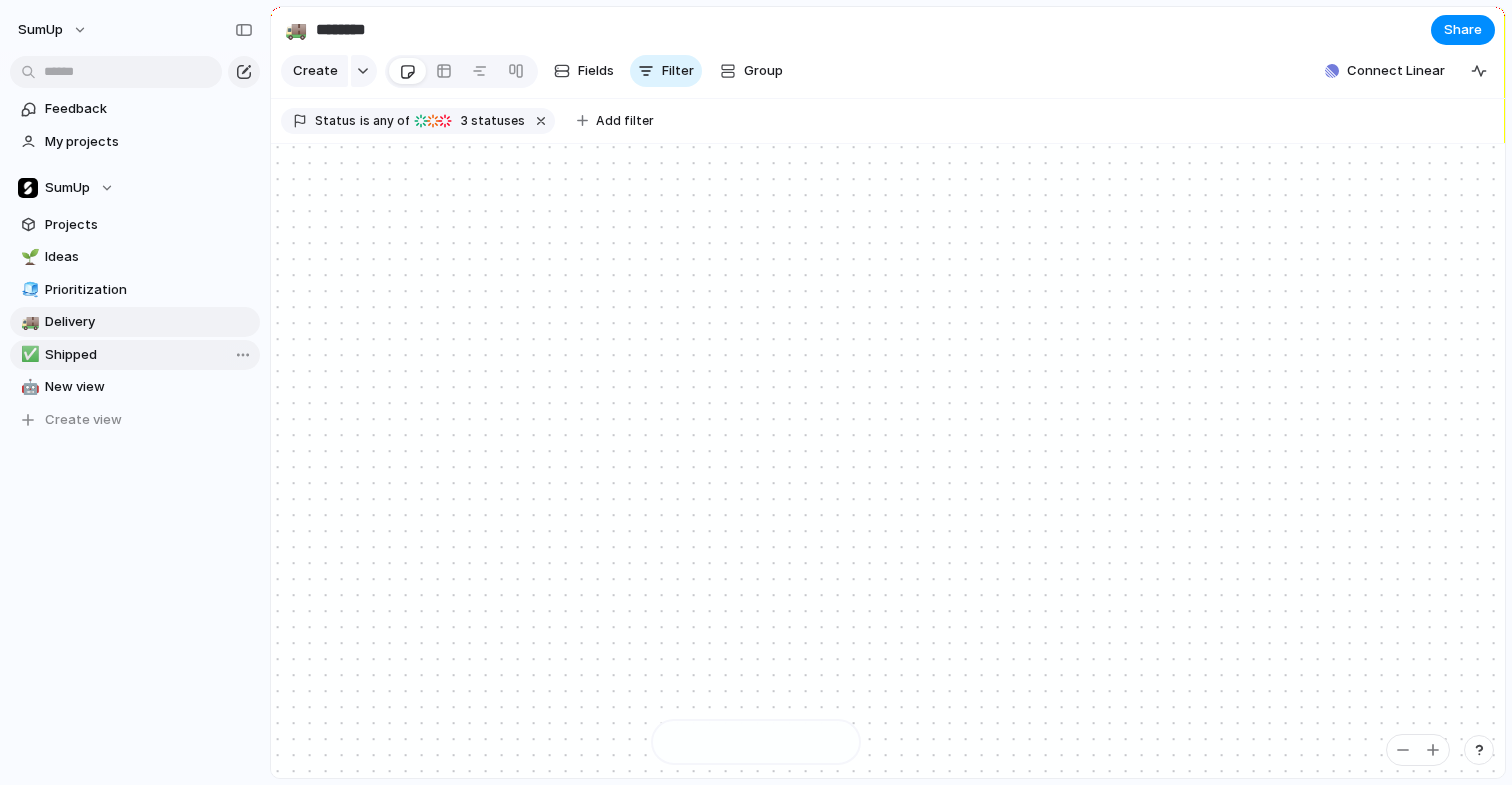 type on "*******" 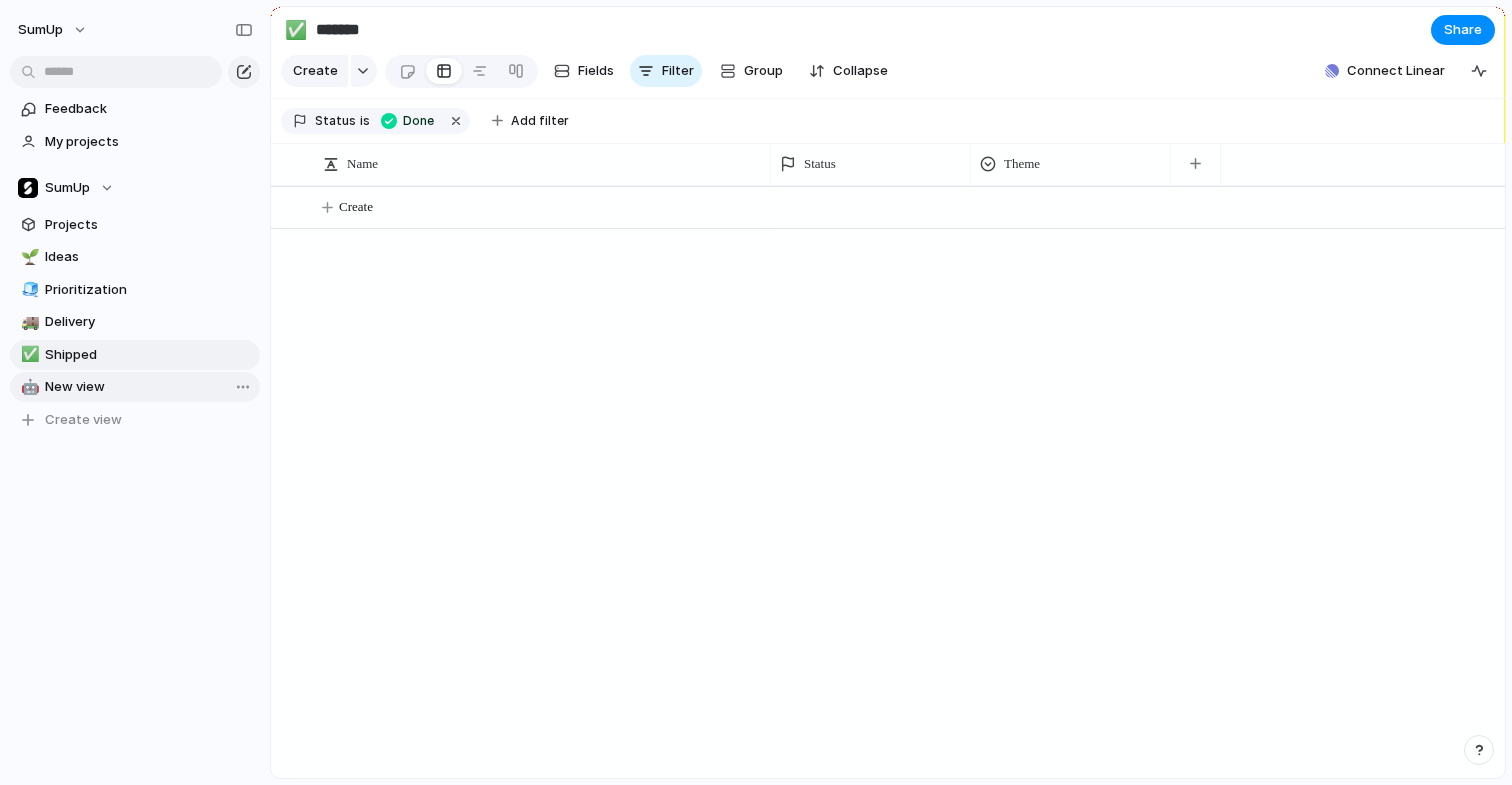 click on "New view" at bounding box center (149, 387) 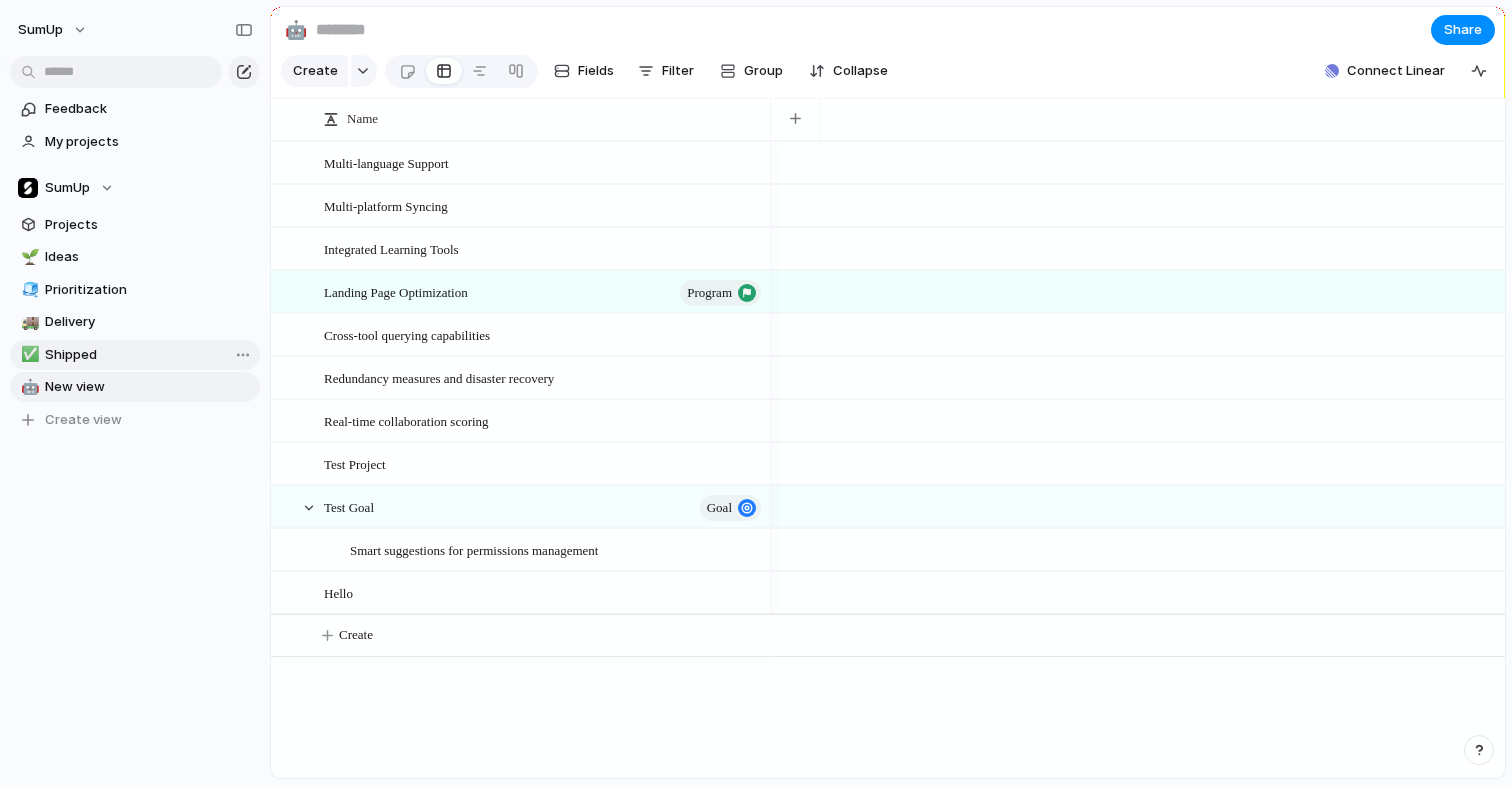 click on "Shipped" at bounding box center [149, 355] 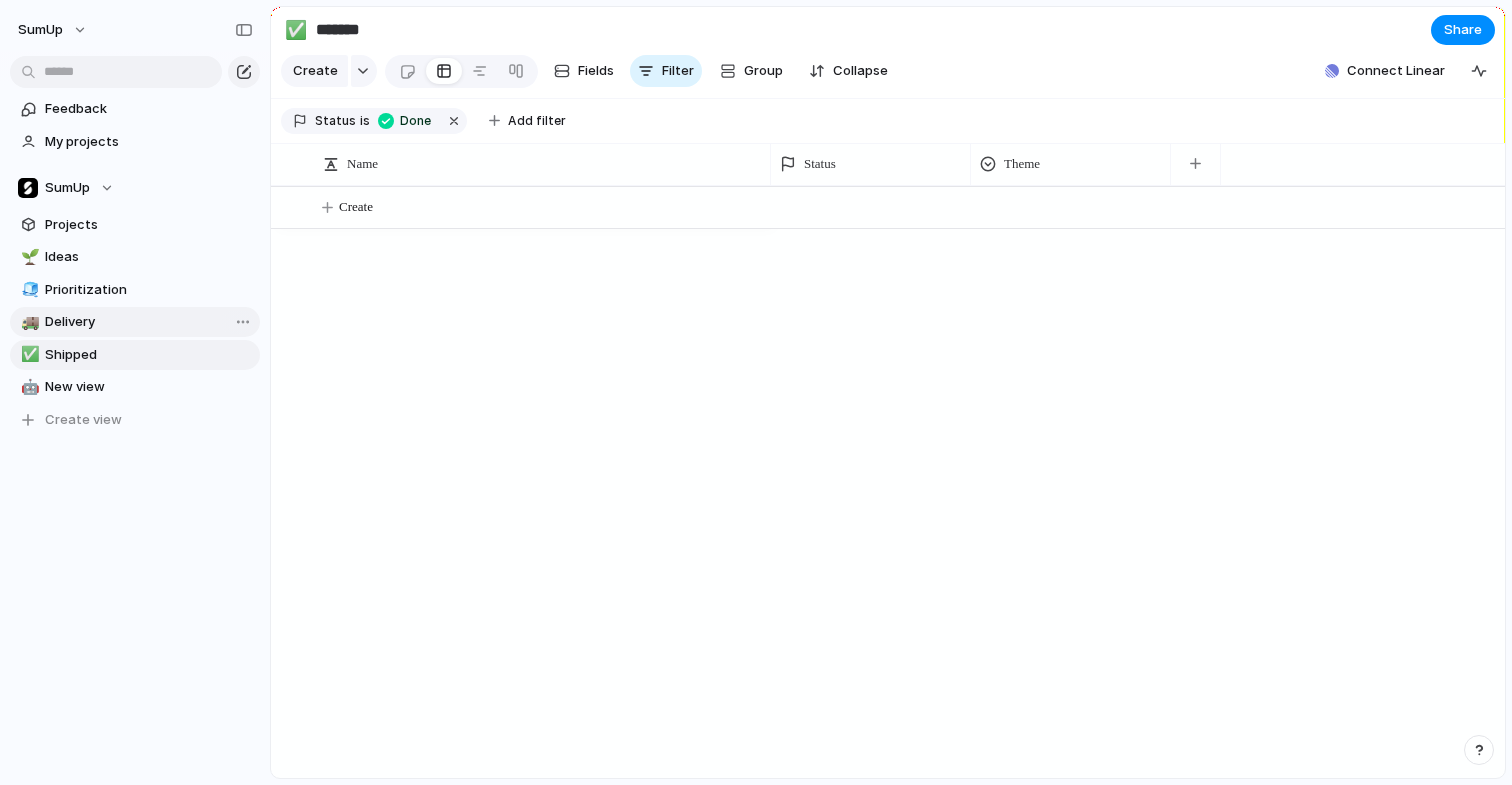 click on "Delivery" at bounding box center [149, 322] 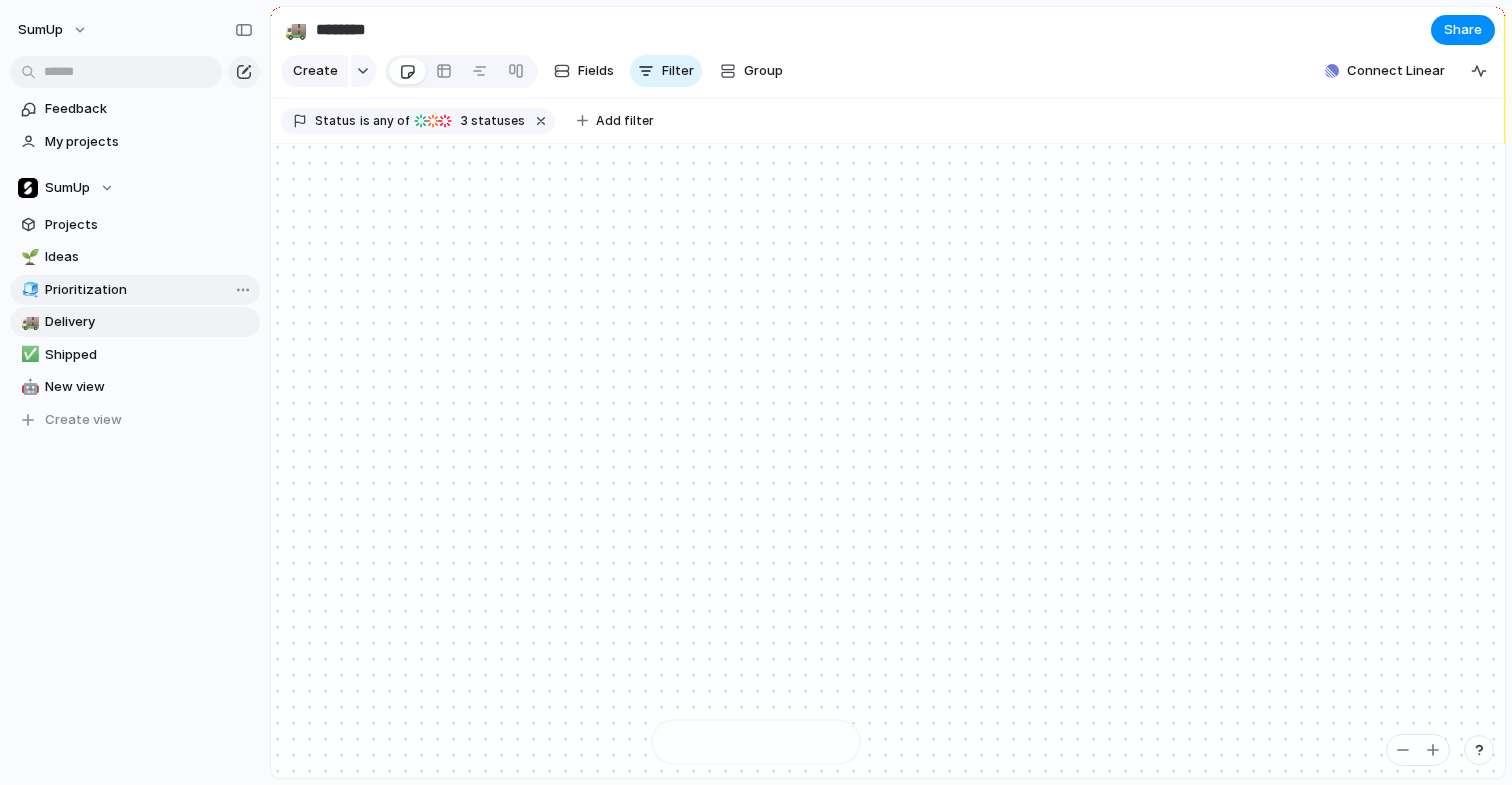 click on "Prioritization" at bounding box center [149, 290] 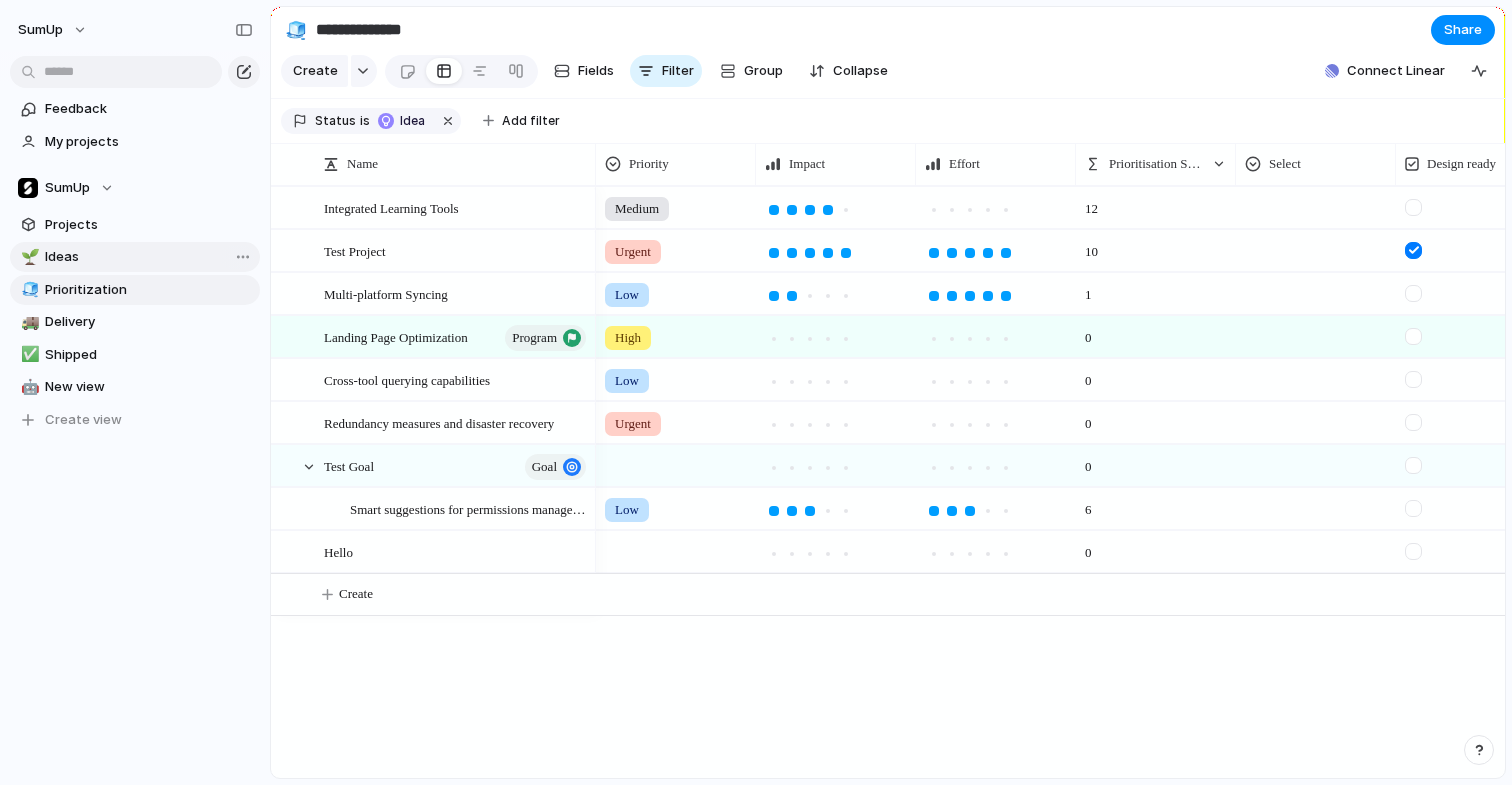 click on "🌱 Ideas" at bounding box center (135, 257) 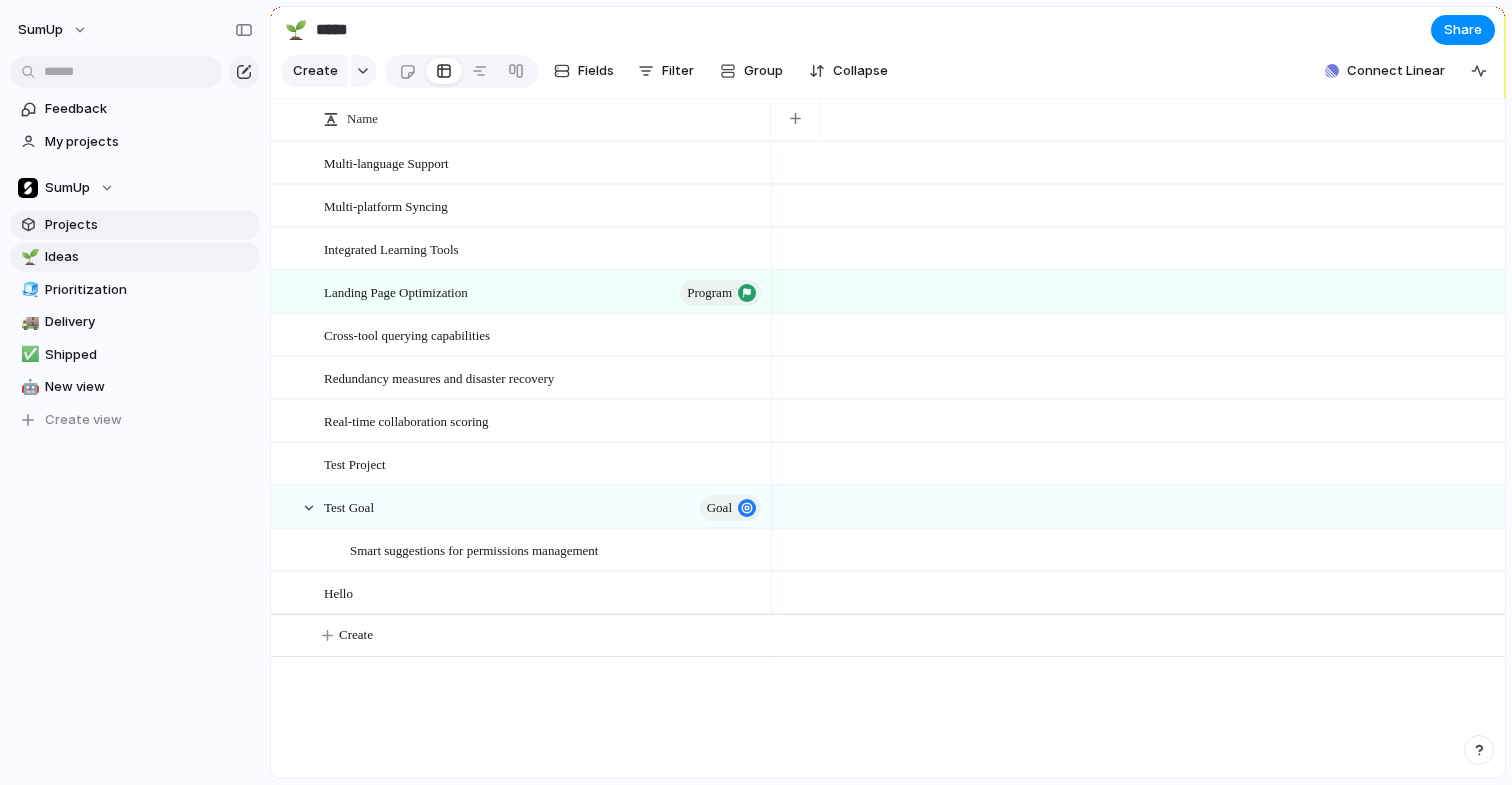 click on "Projects" at bounding box center (149, 225) 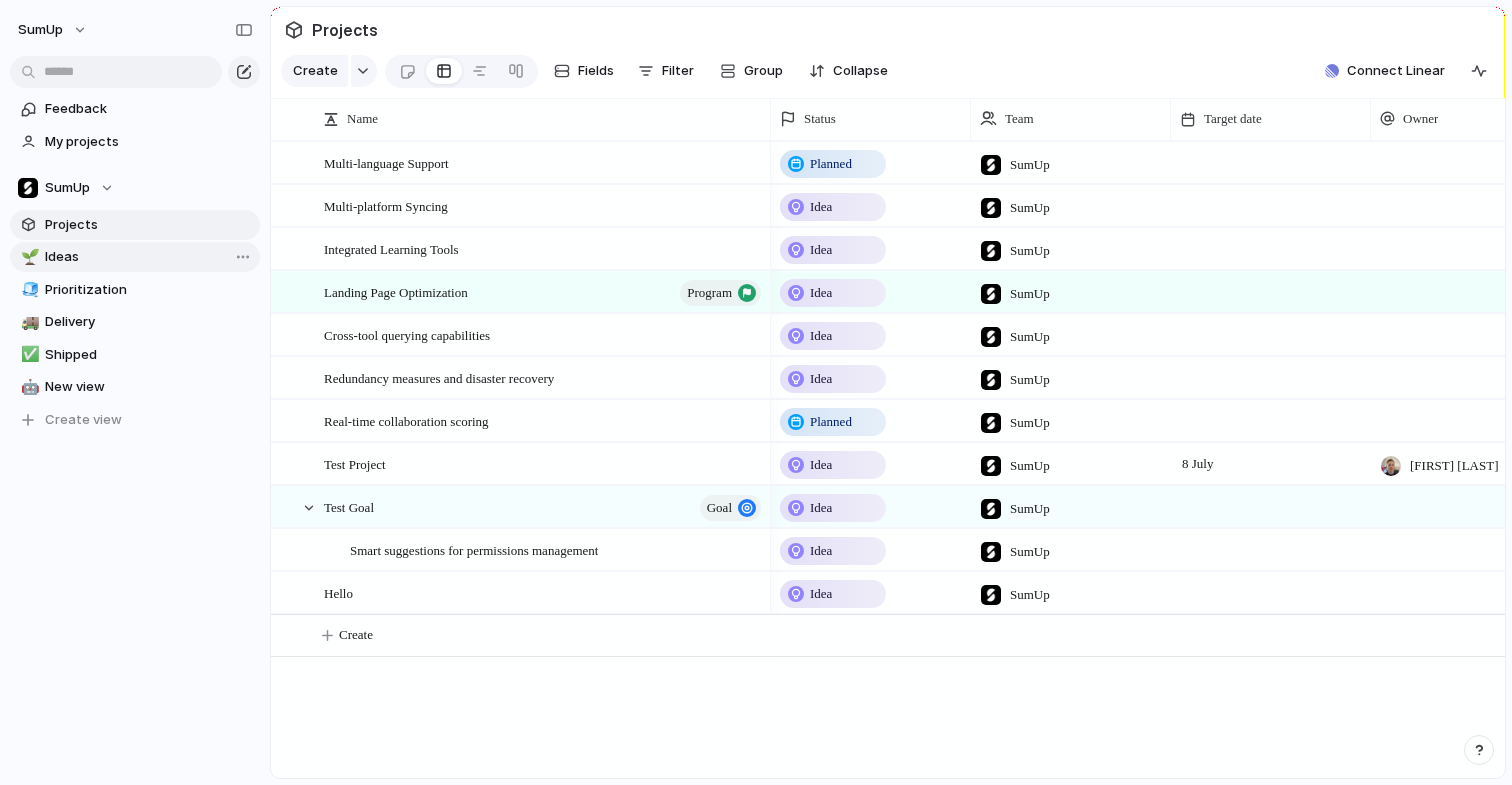 click on "Ideas" at bounding box center [149, 257] 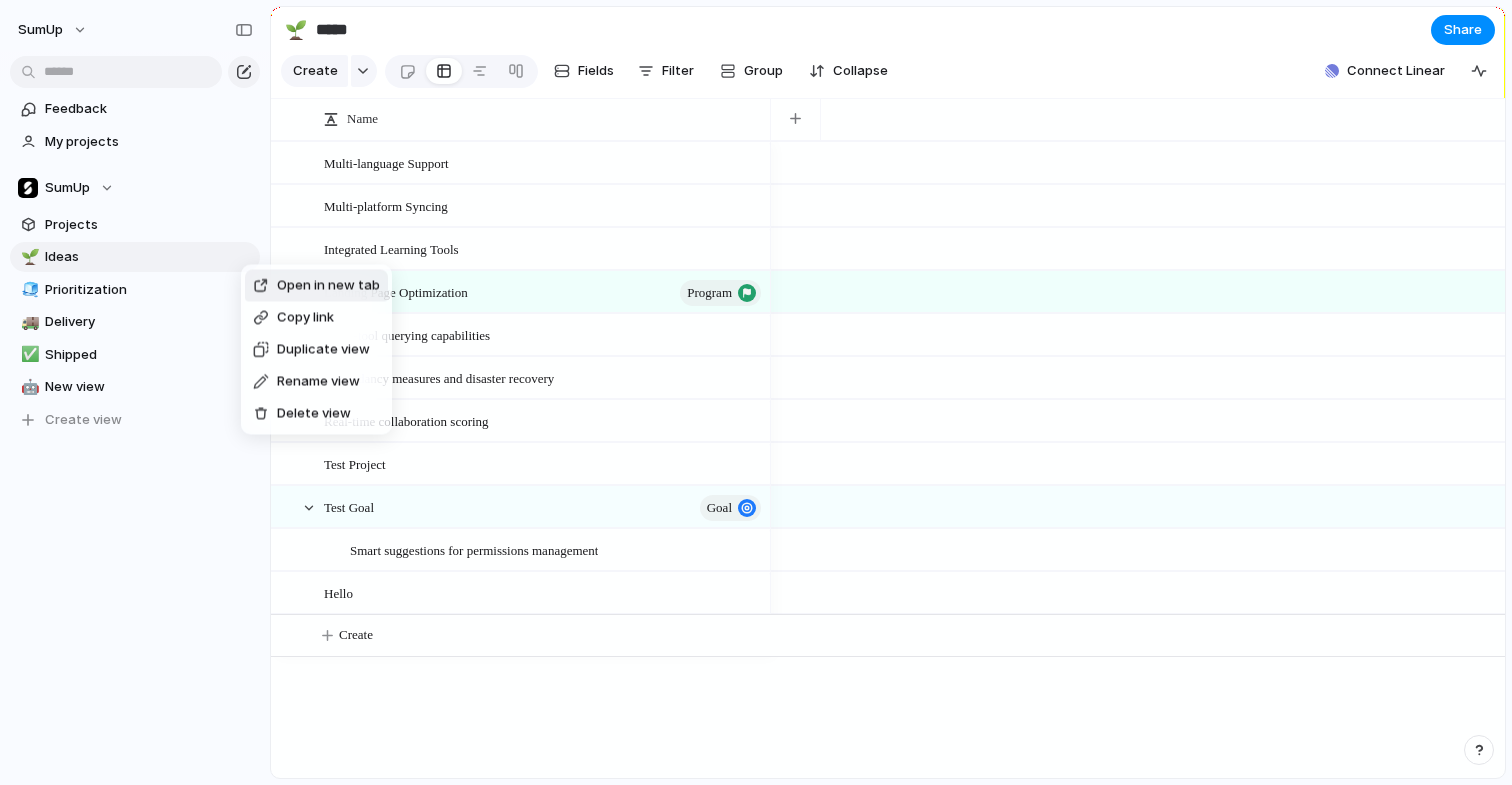 click on "Open in new tab   Copy link   Duplicate view   Rename view   Delete view" at bounding box center [756, 392] 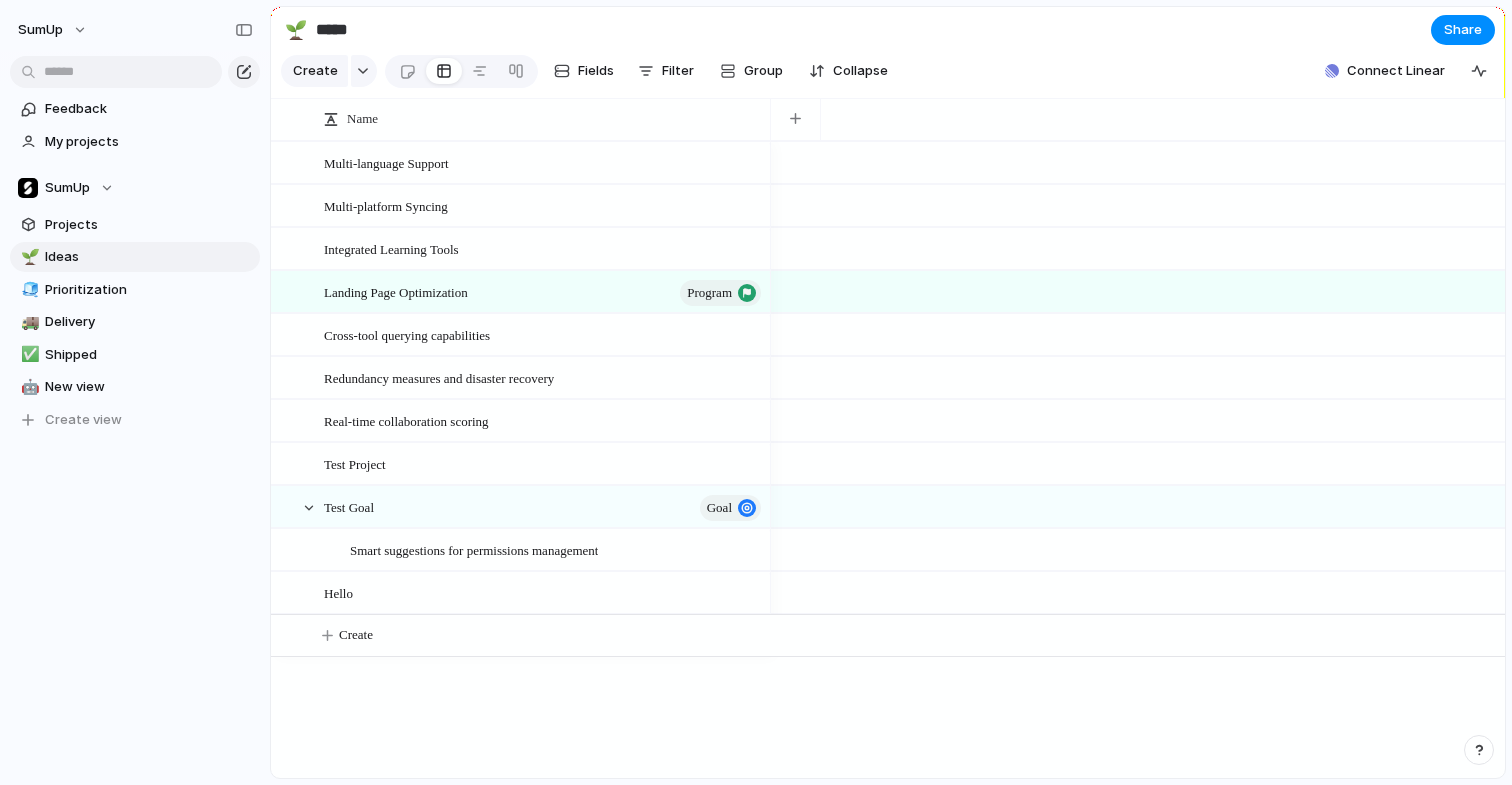 click on "🌱 Ideas 🧊 Prioritization 🚚 Delivery ✅ Shipped 🤖 New view
To pick up a draggable item, press the space bar.
While dragging, use the arrow keys to move the item.
Press space again to drop the item in its new position, or press escape to cancel.
Create view" at bounding box center (135, 338) 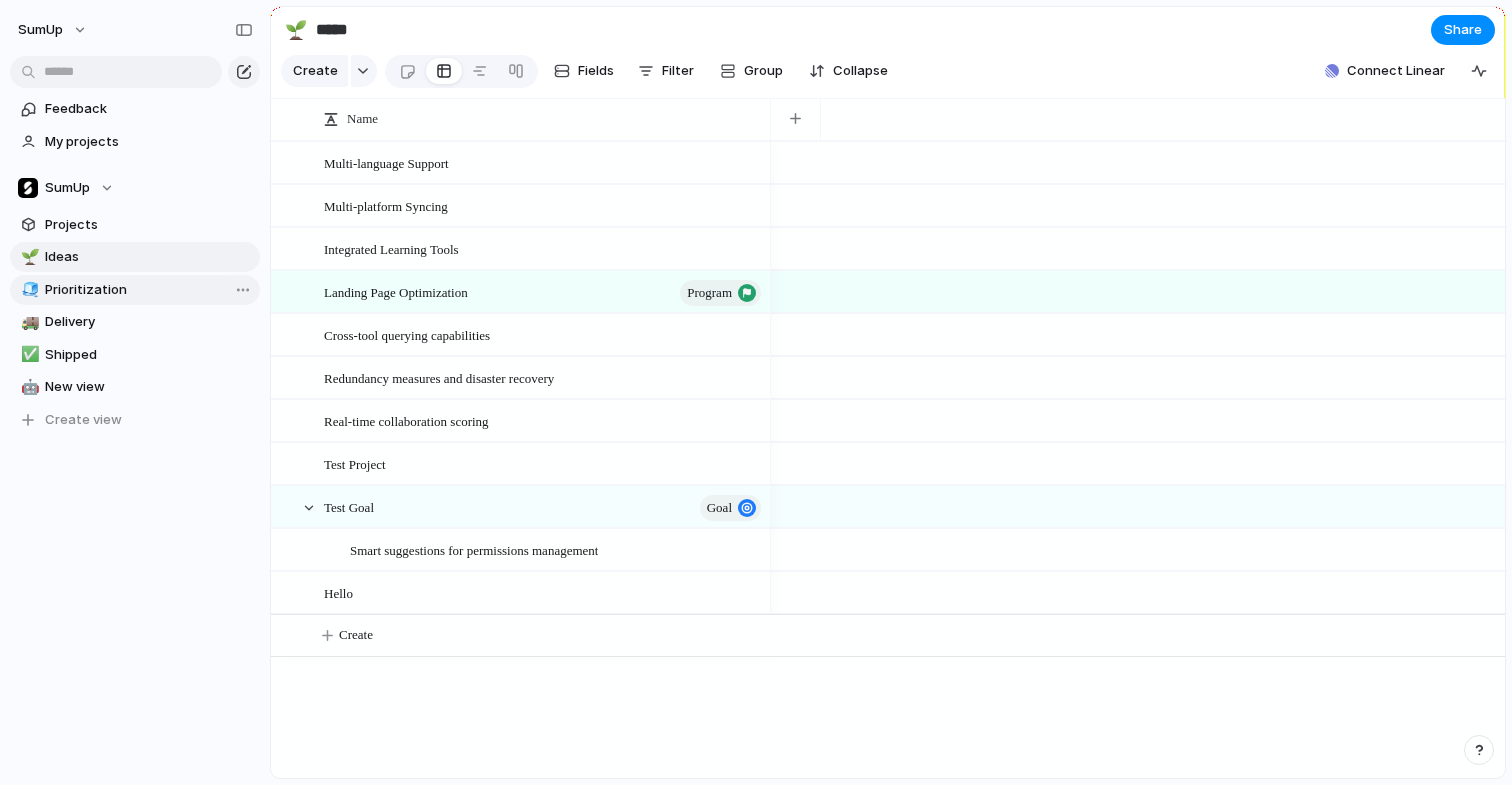 click on "Prioritization" at bounding box center (149, 290) 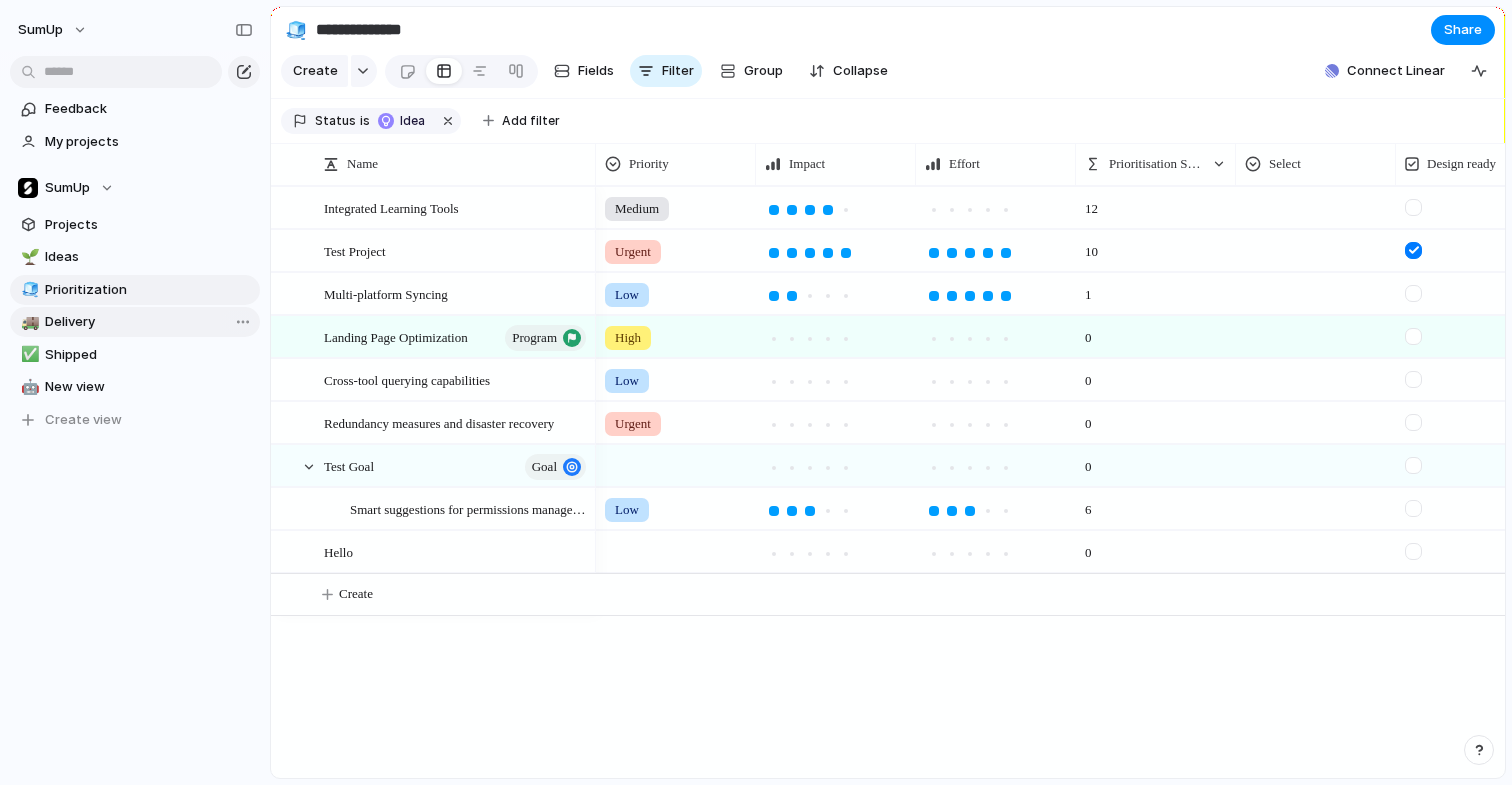 click on "Delivery" at bounding box center [149, 322] 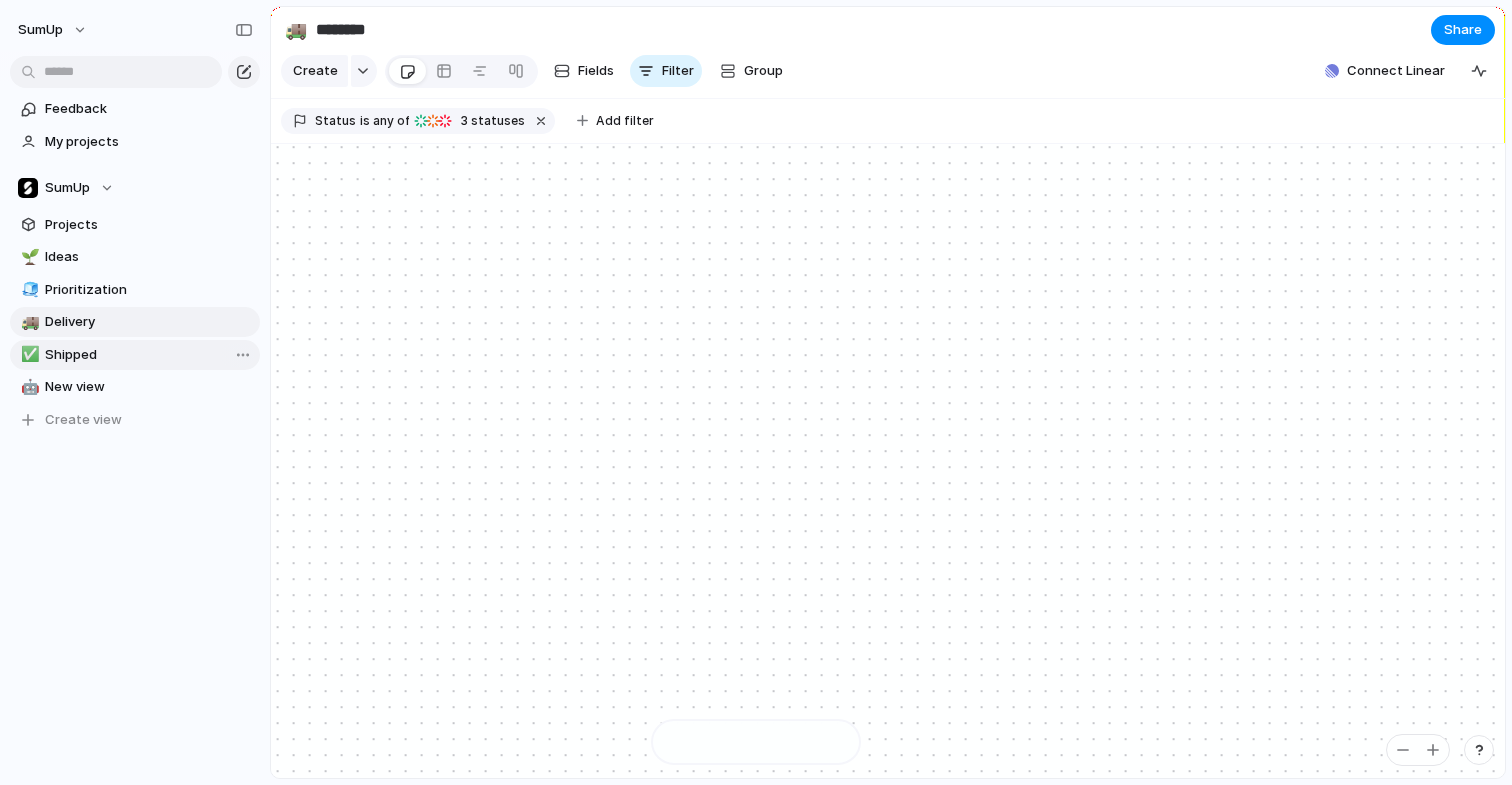 click on "Shipped" at bounding box center [149, 355] 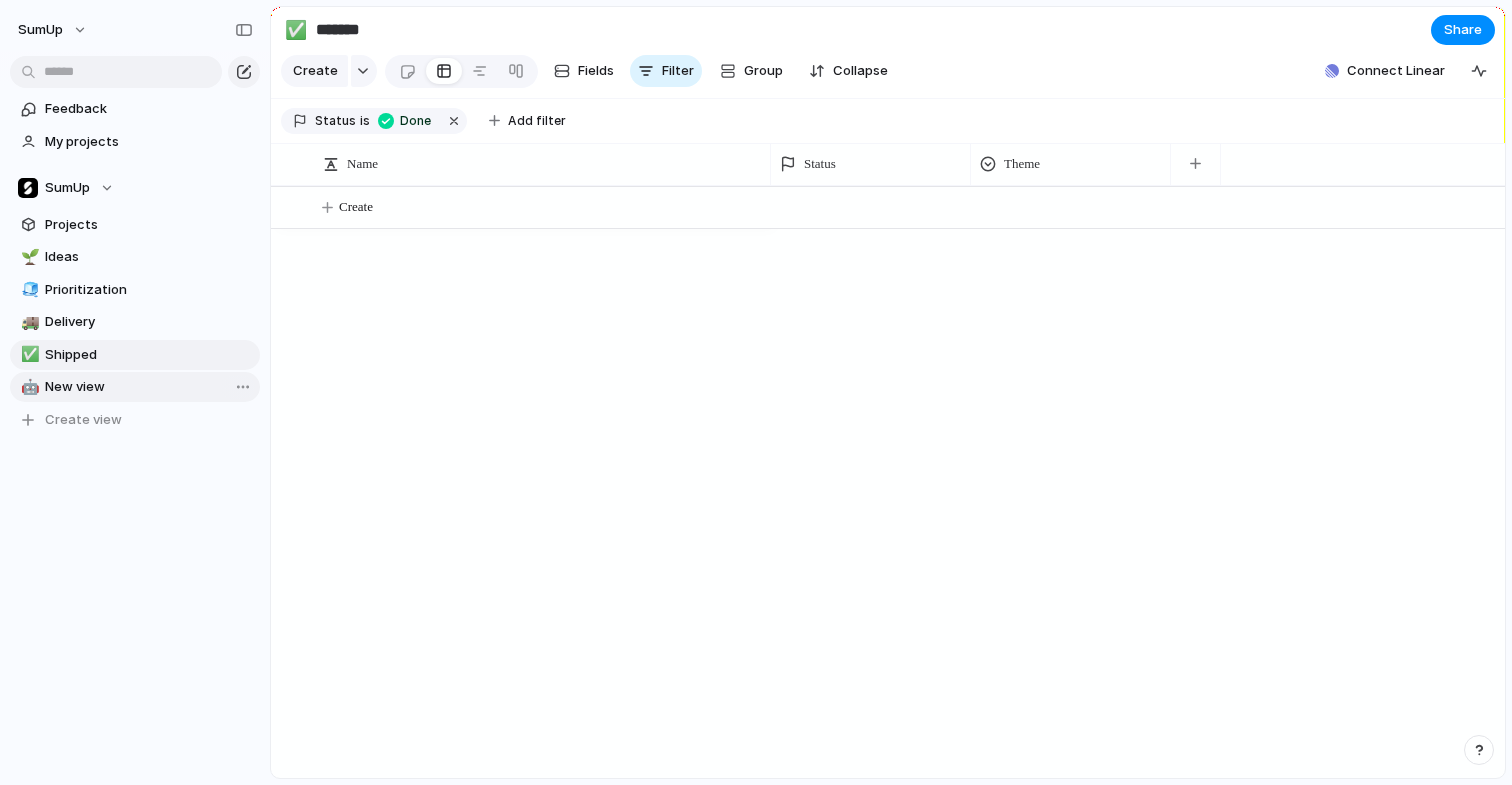 click on "New view" at bounding box center [149, 387] 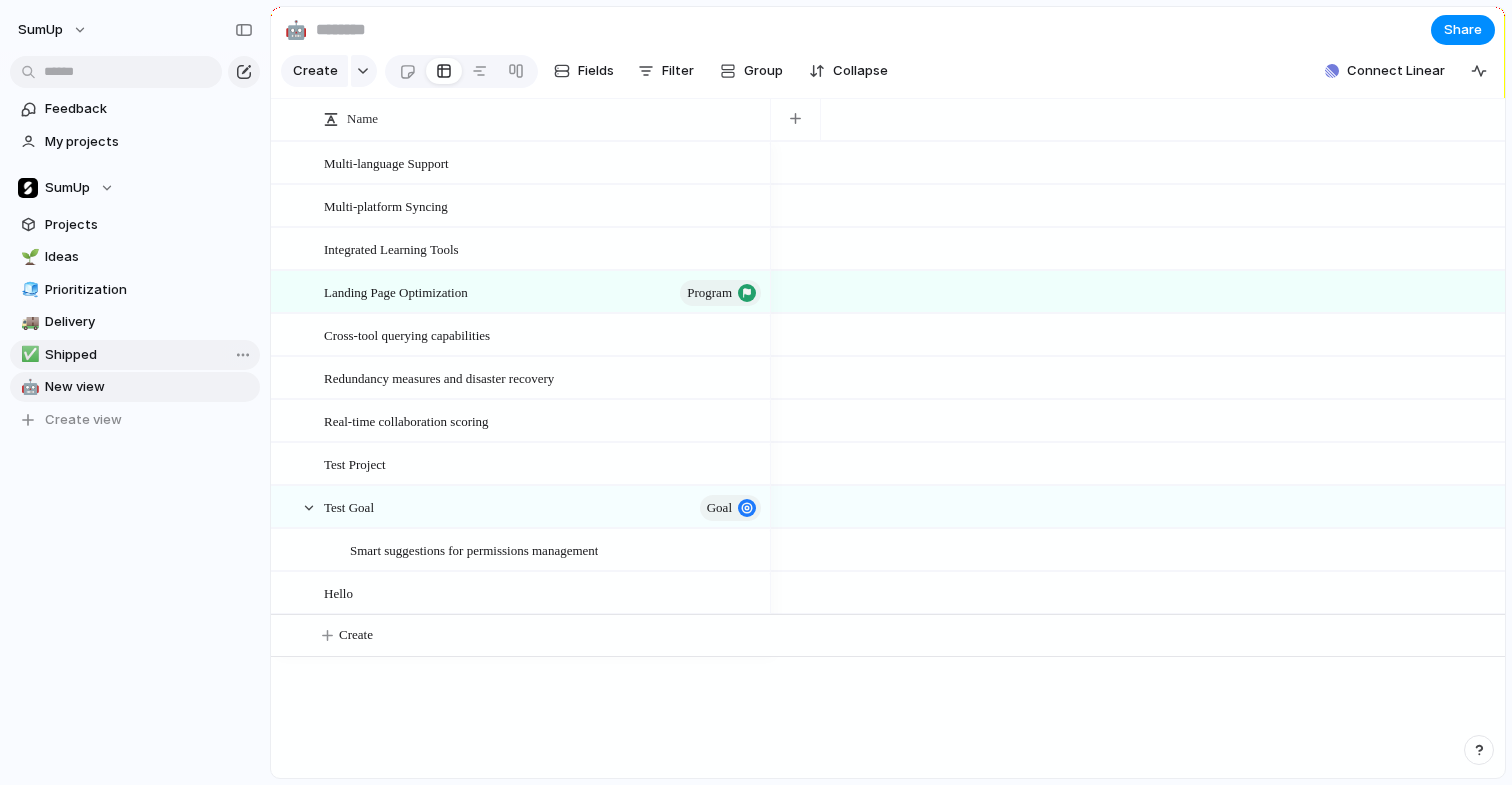 click on "Shipped" at bounding box center [149, 355] 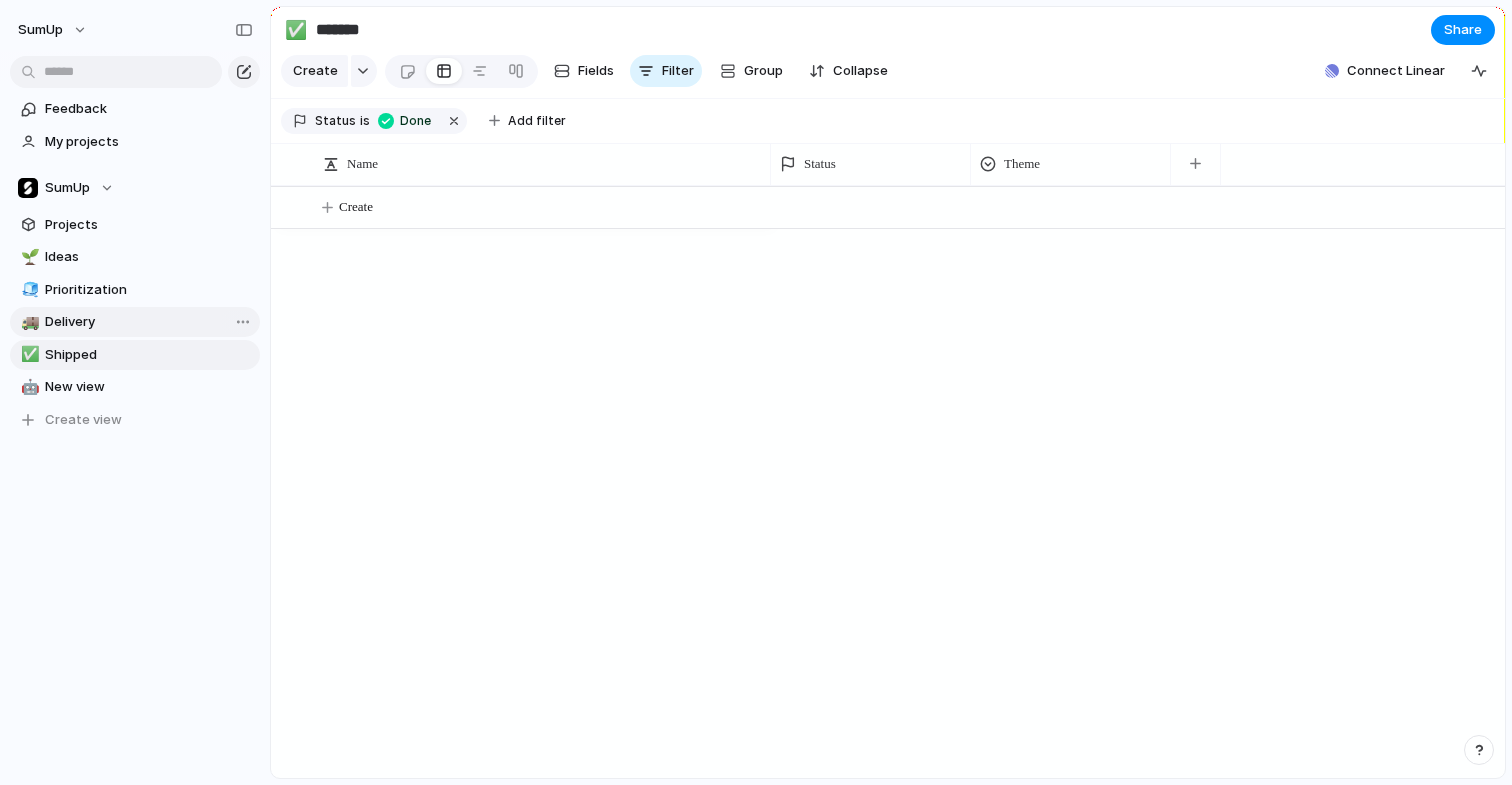click on "🚚 Delivery" at bounding box center [135, 322] 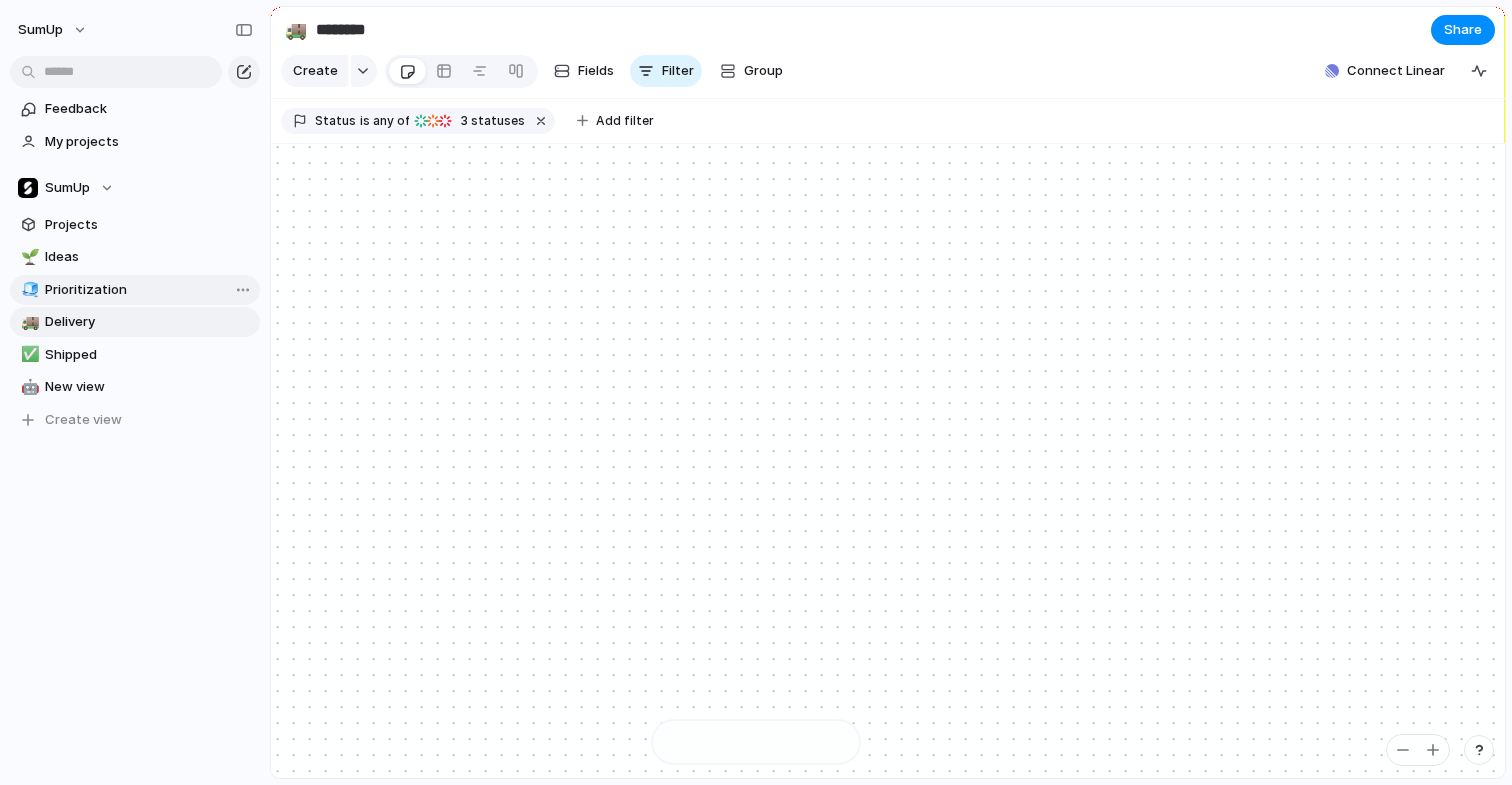 click on "🧊 Prioritization" at bounding box center (135, 290) 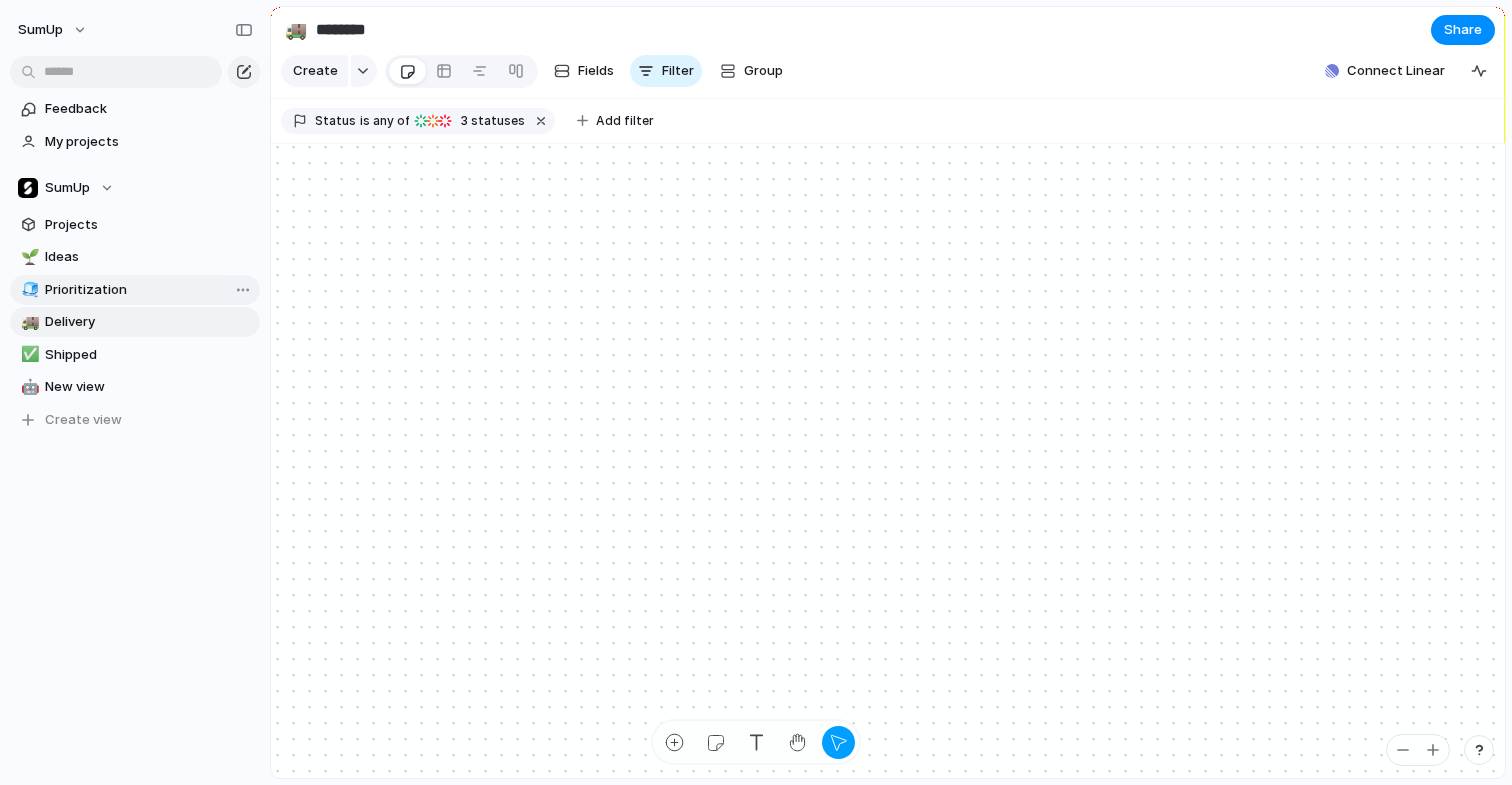 type on "**********" 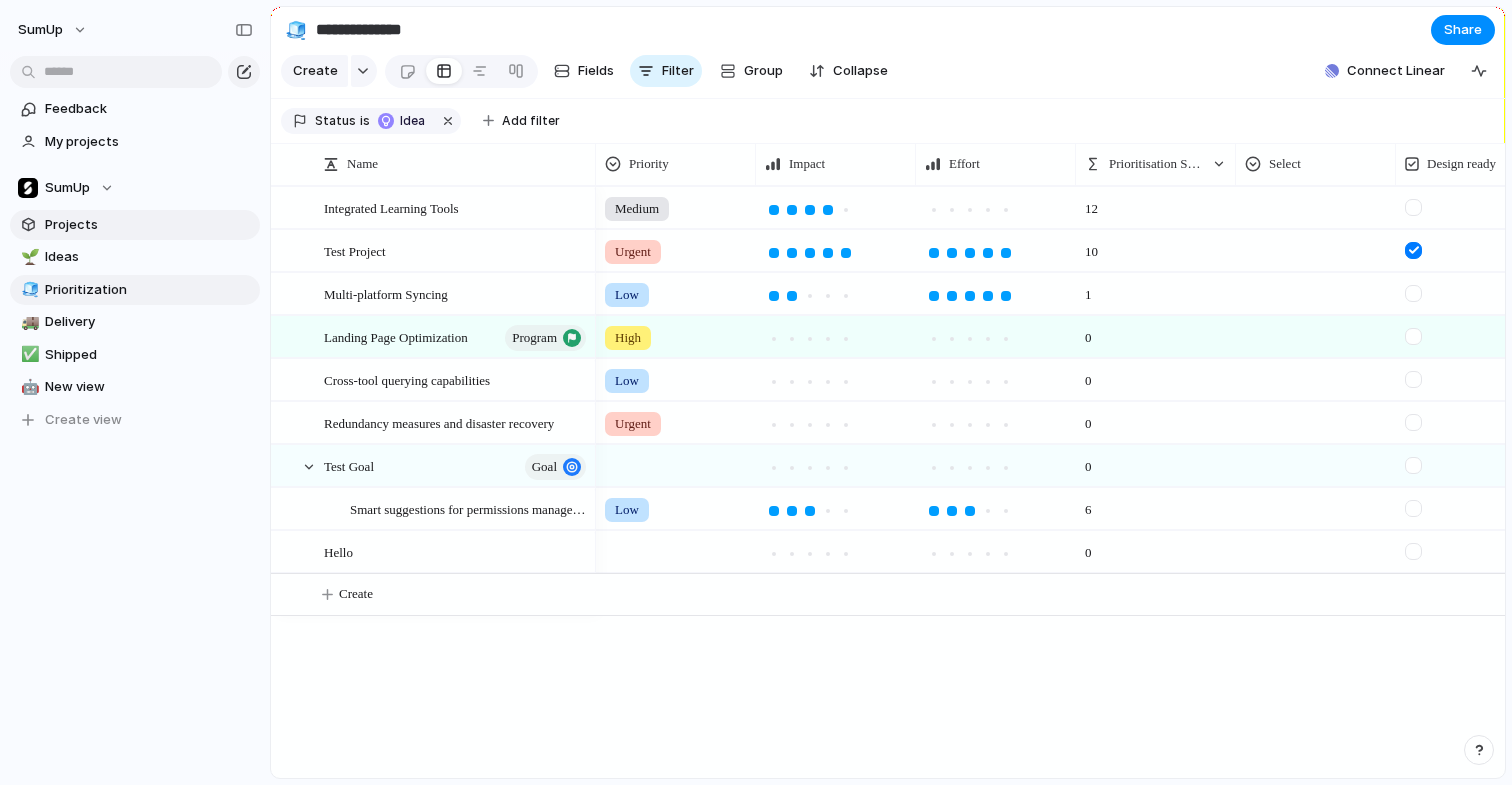 click on "Projects" at bounding box center (135, 225) 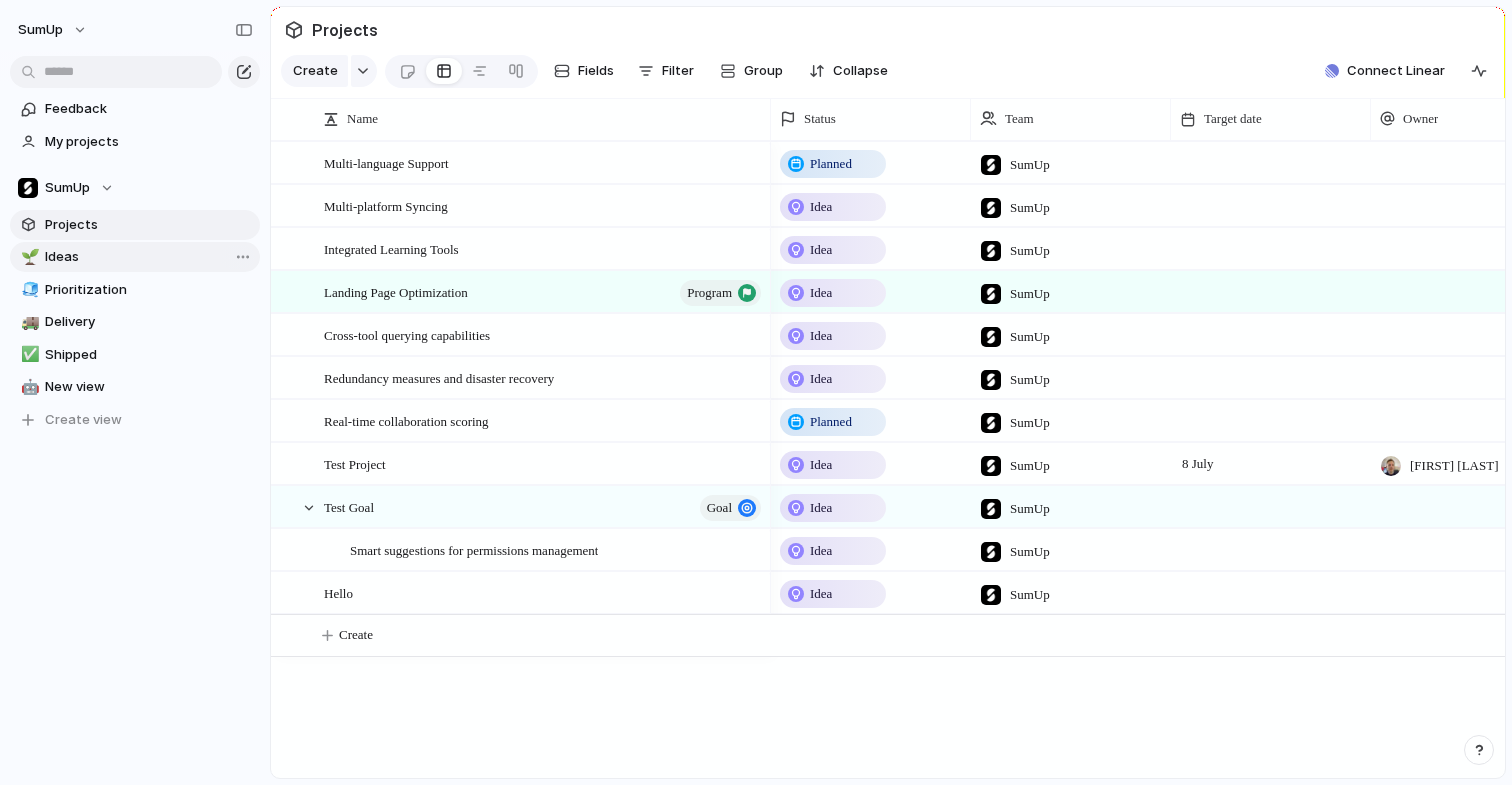 click on "Ideas" at bounding box center (149, 257) 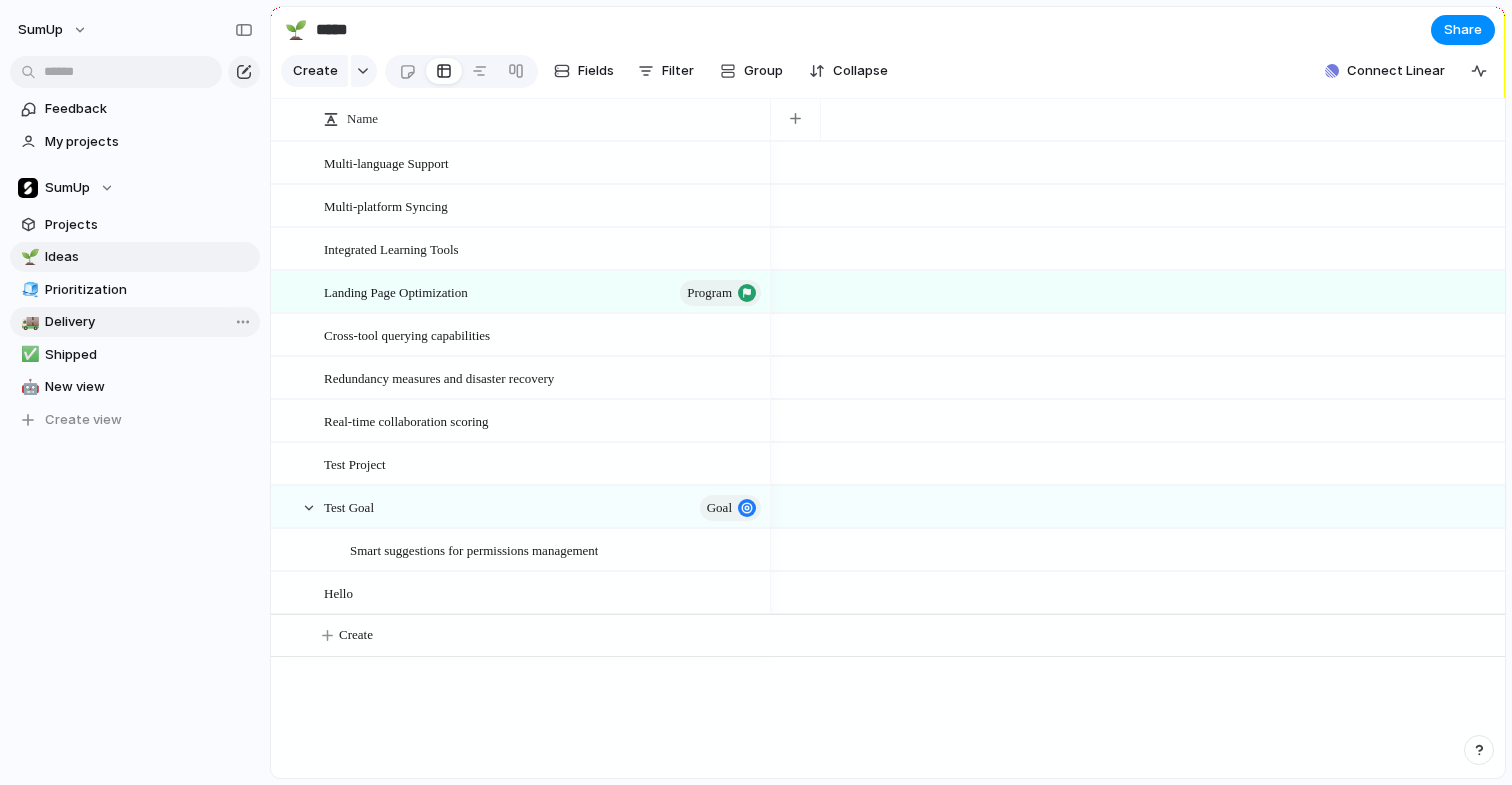 click on "Delivery" at bounding box center (149, 322) 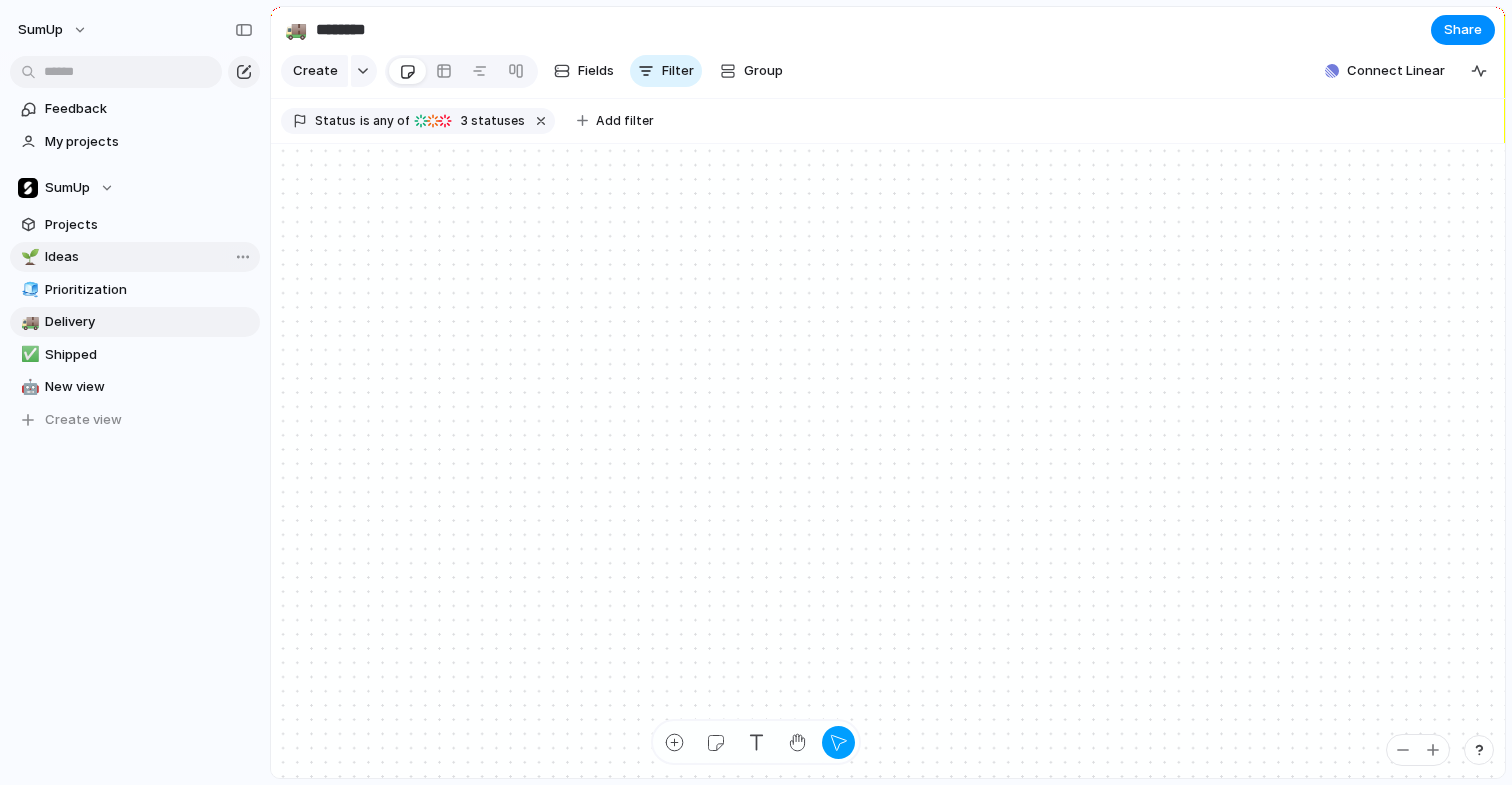 click on "Ideas" at bounding box center [149, 257] 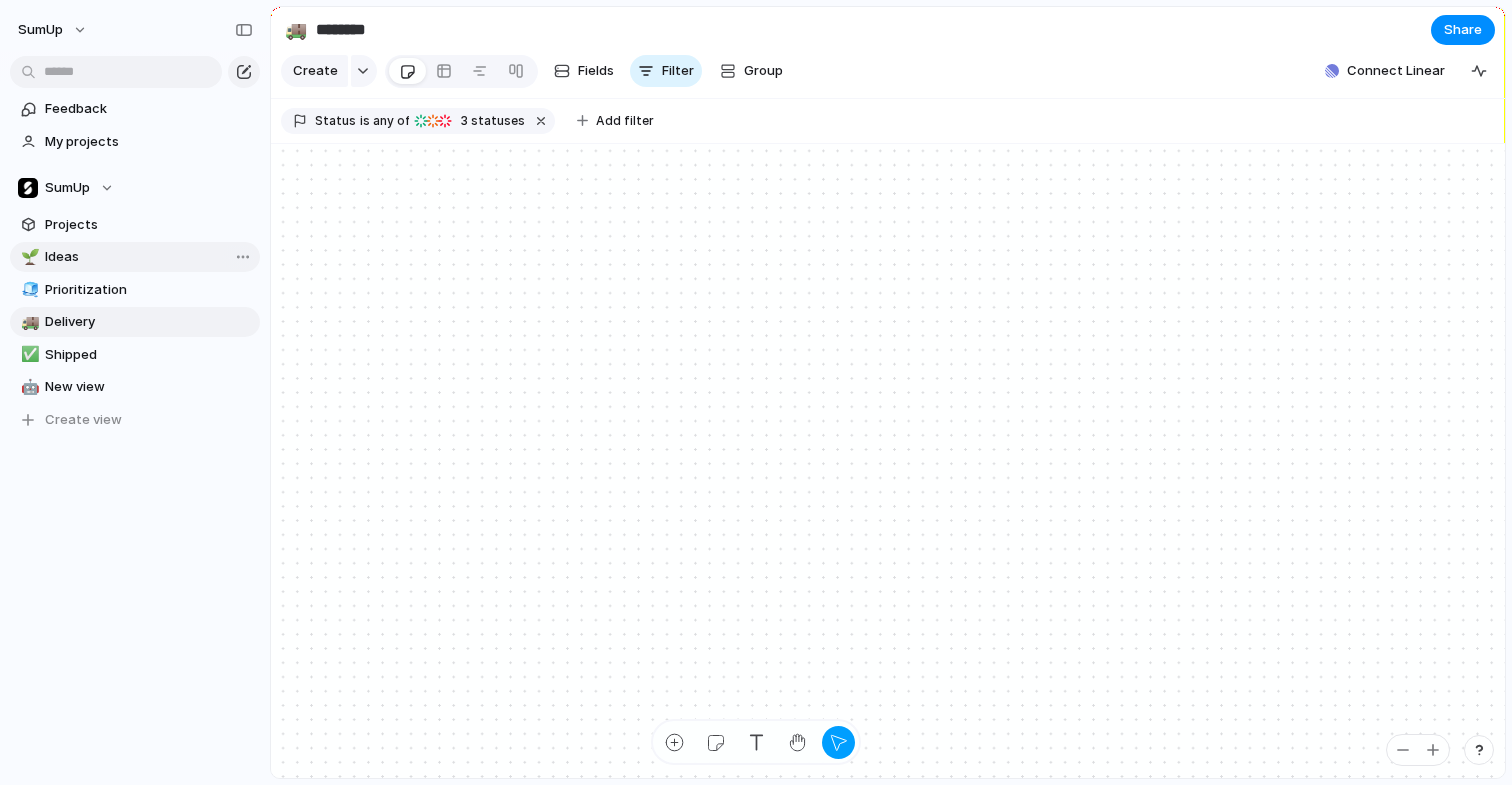 type on "*****" 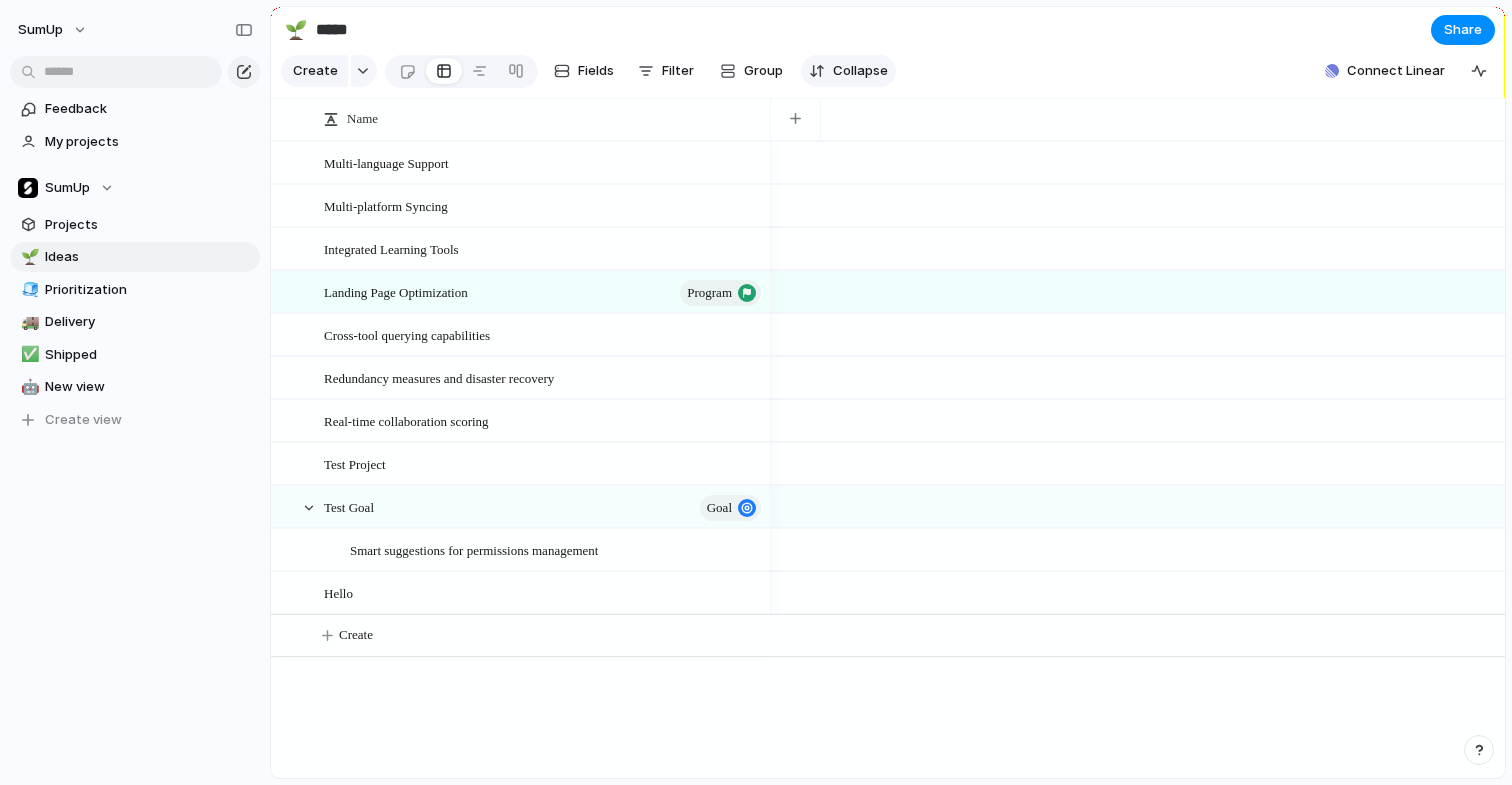 click on "Collapse" at bounding box center [860, 71] 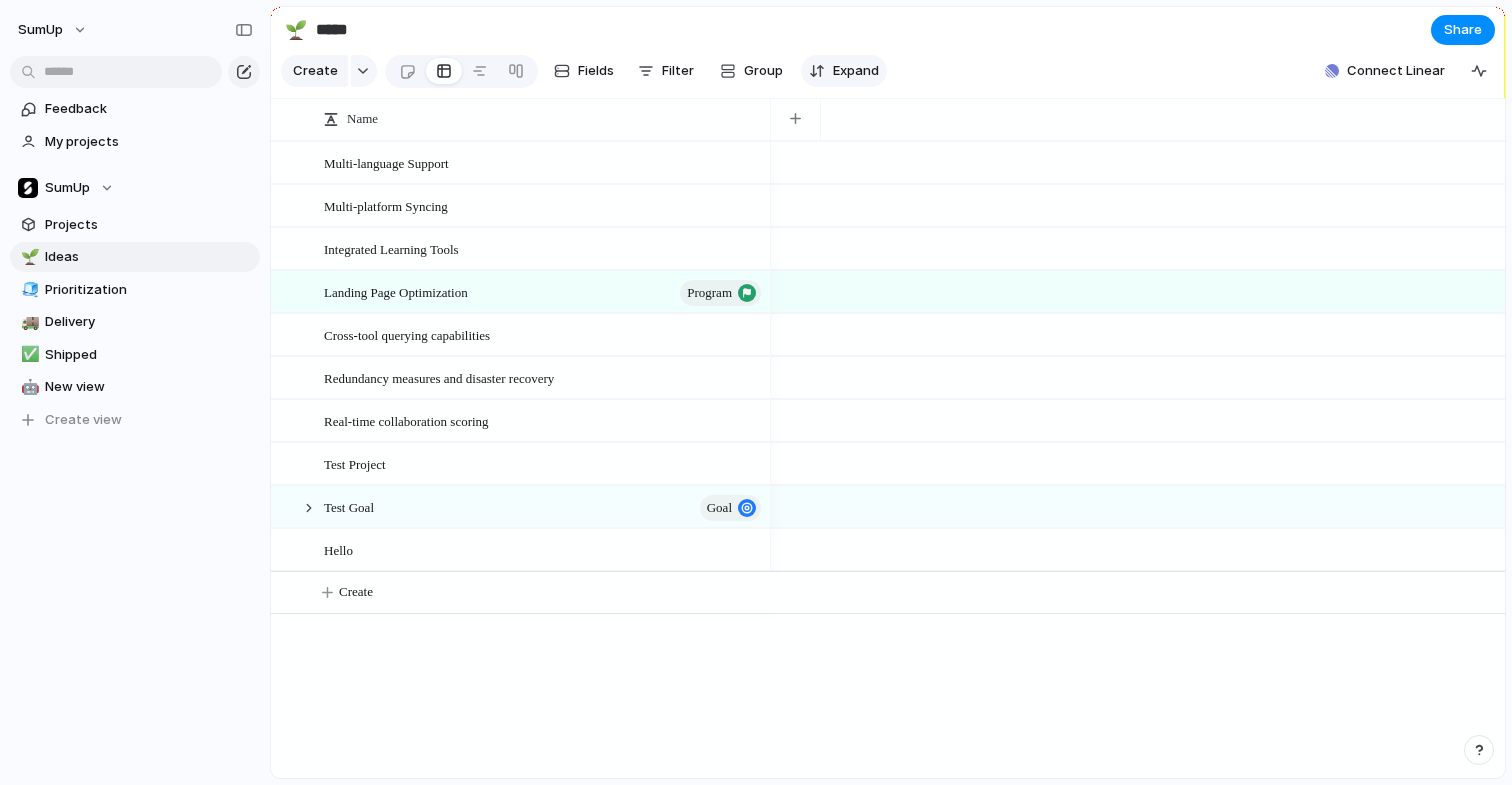 click on "Expand" at bounding box center (856, 71) 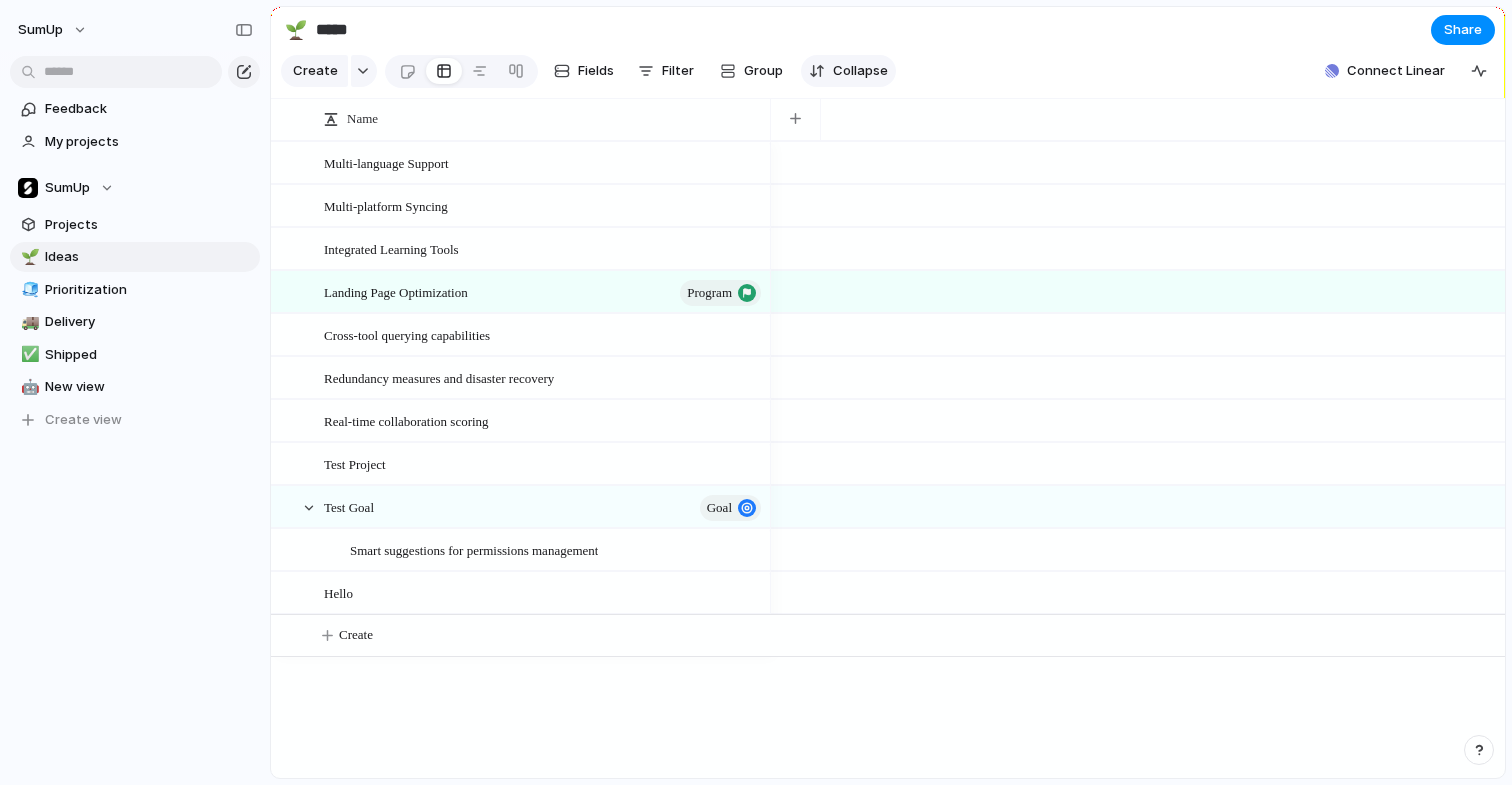 click on "Collapse" at bounding box center [860, 71] 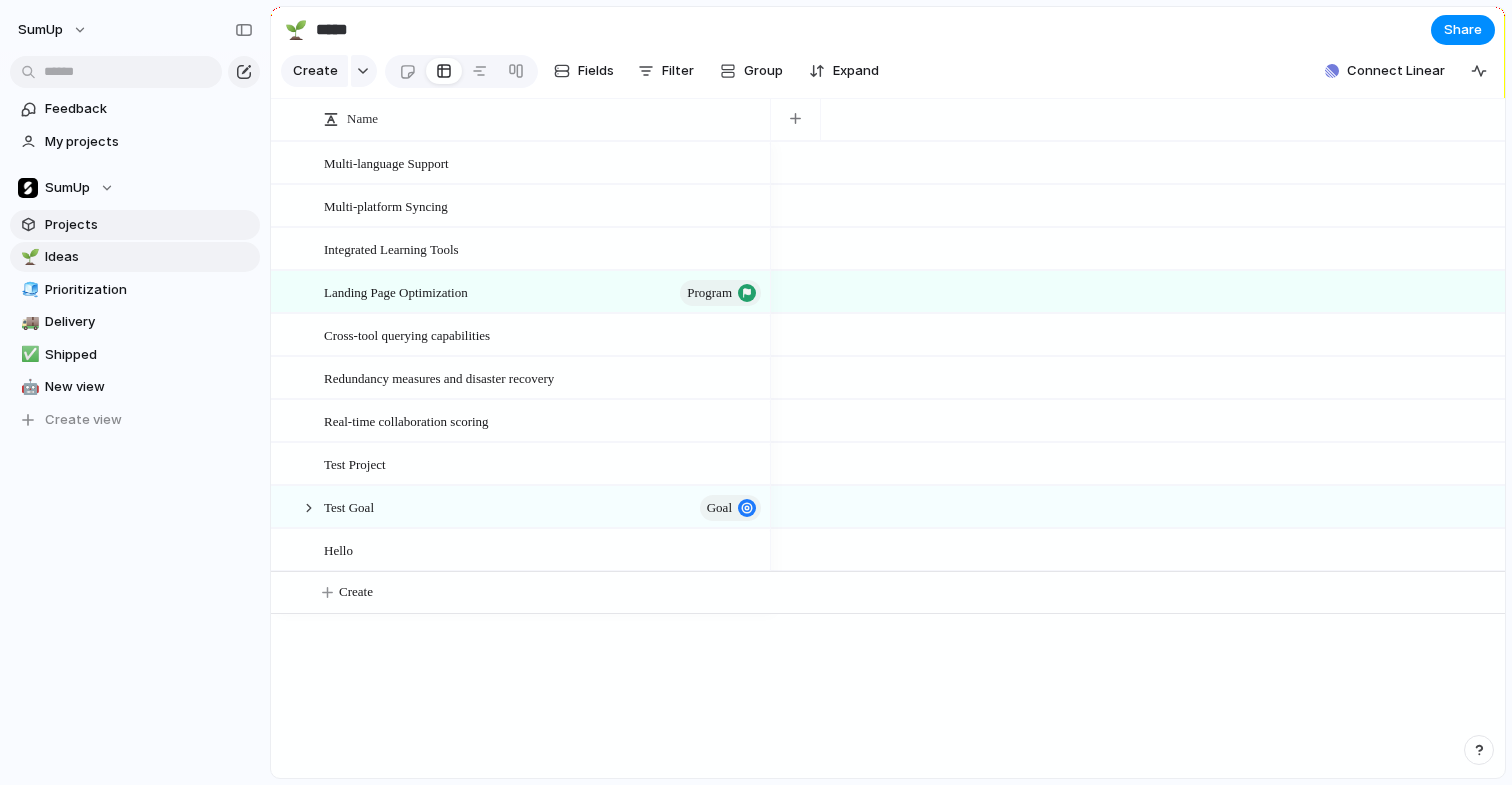 click on "Projects" at bounding box center [149, 225] 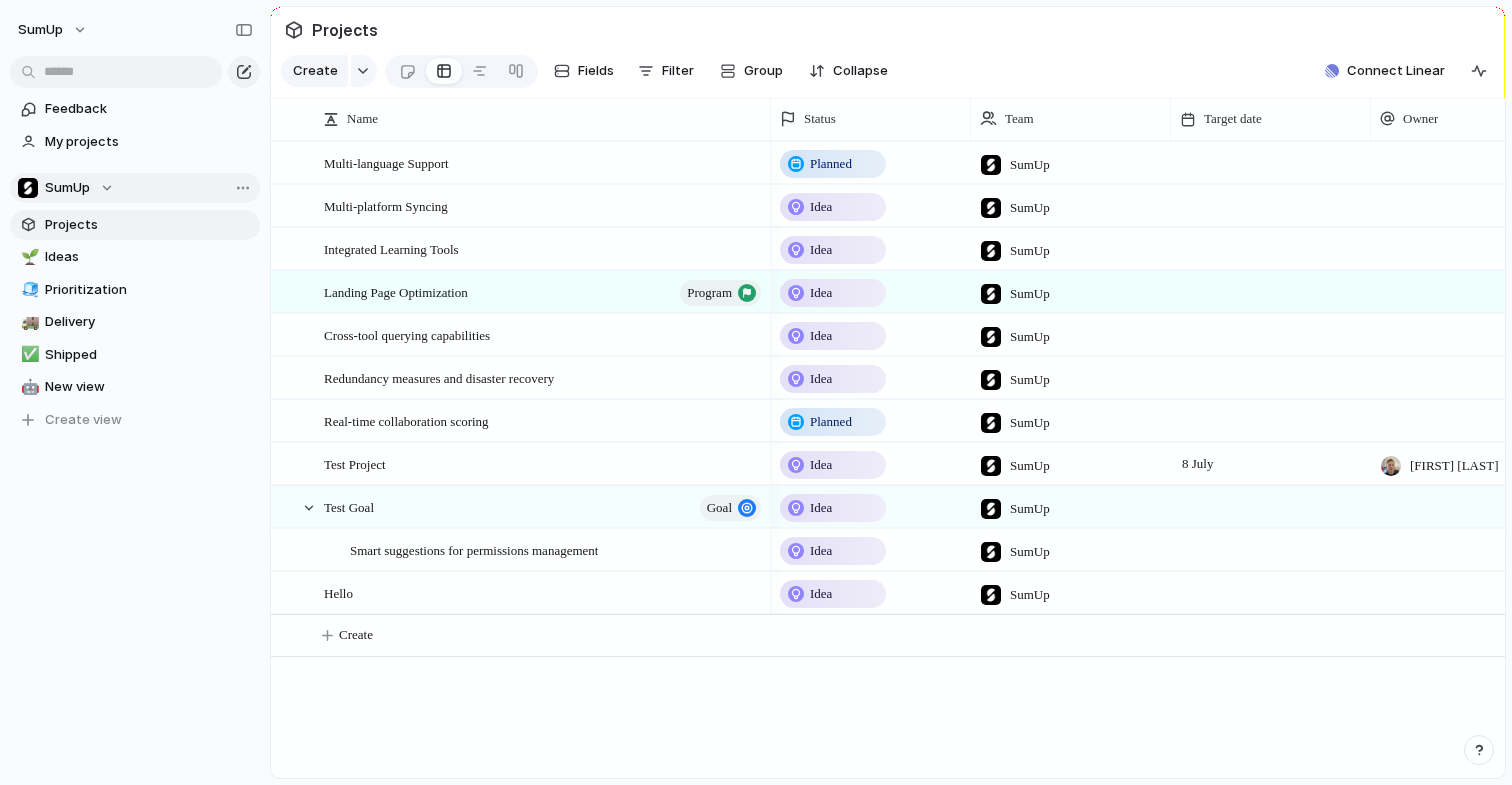 click on "SumUp" at bounding box center [135, 188] 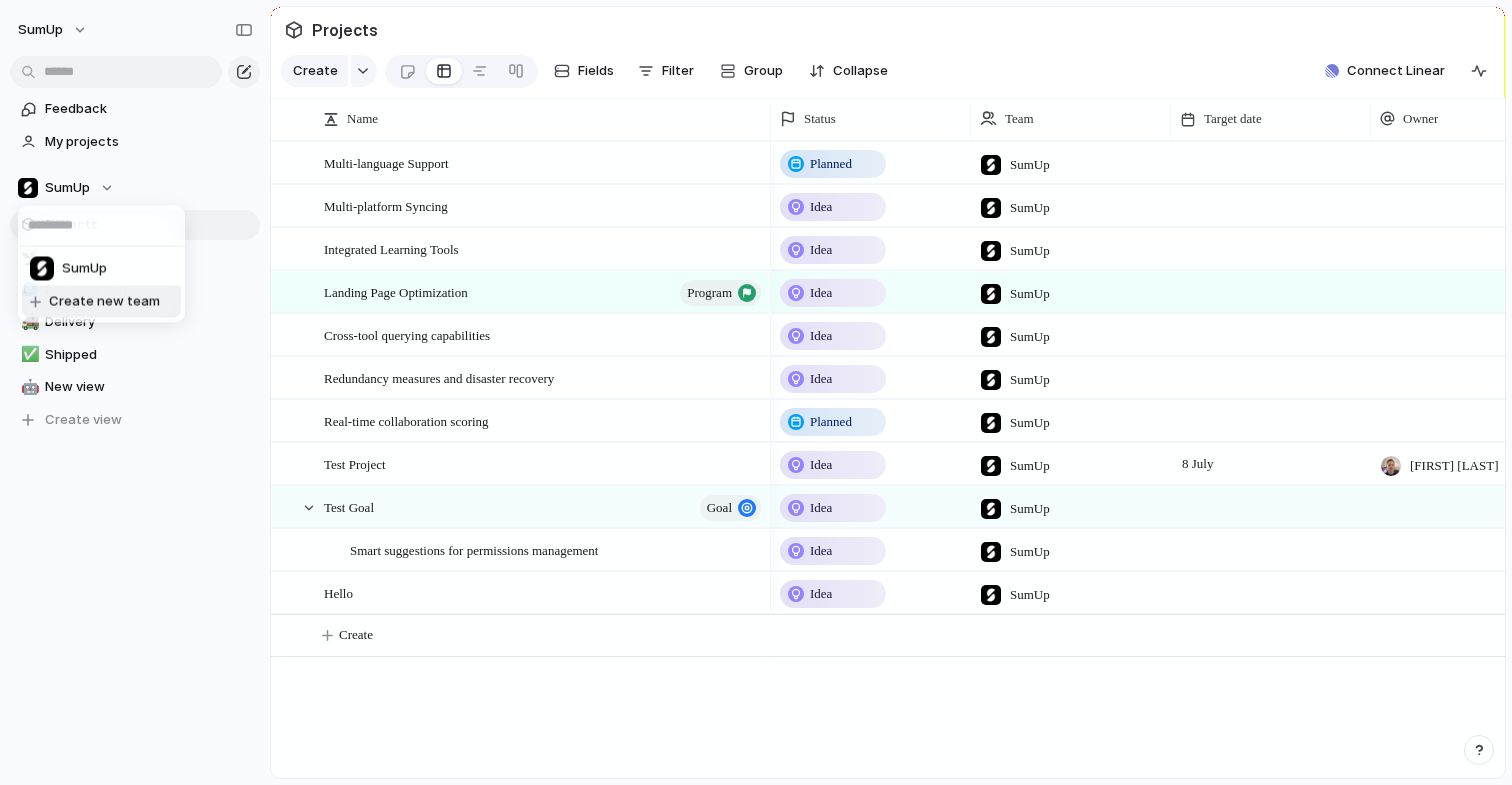 click on "Create new team" at bounding box center [104, 302] 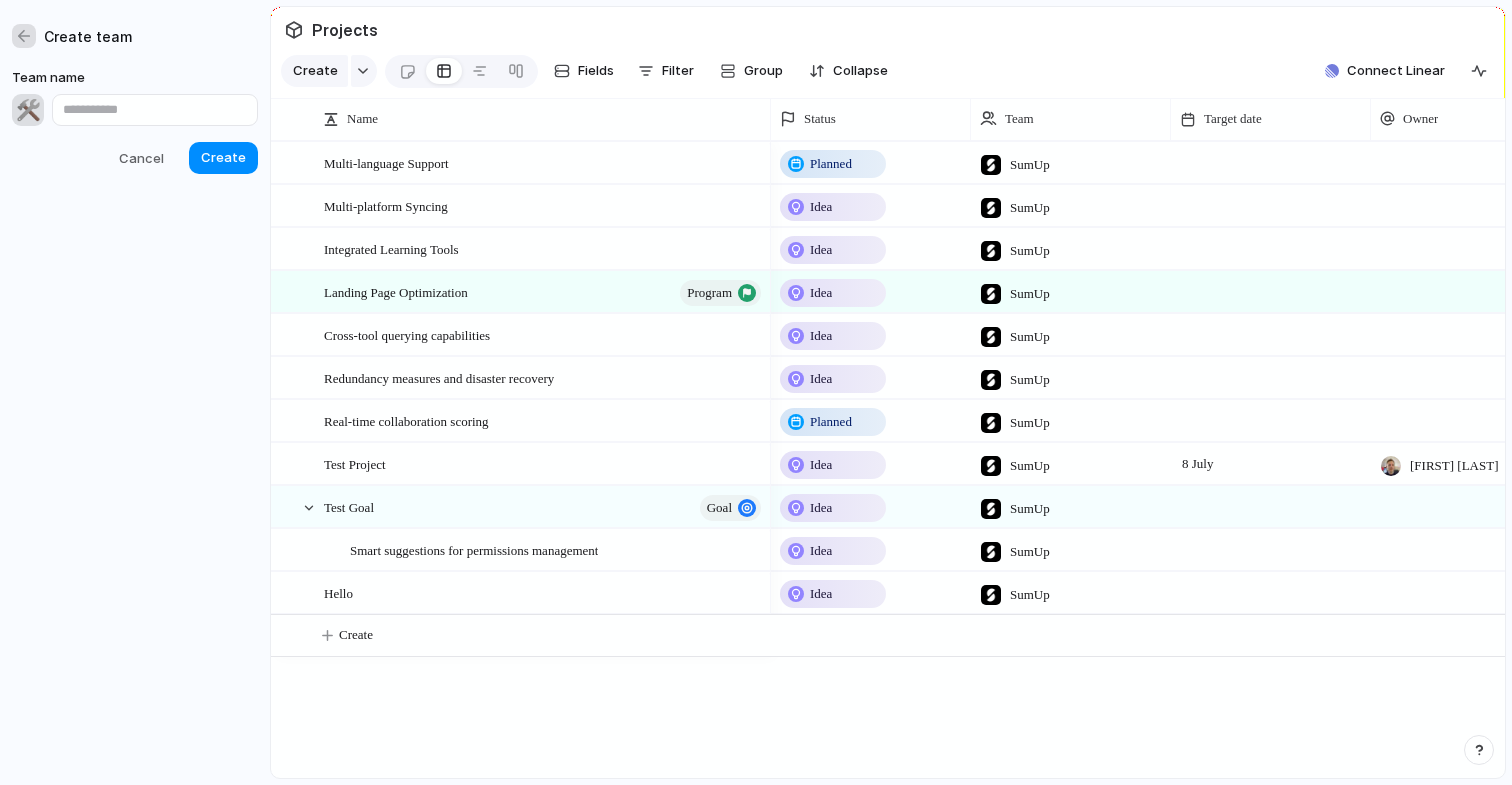 click at bounding box center [24, 36] 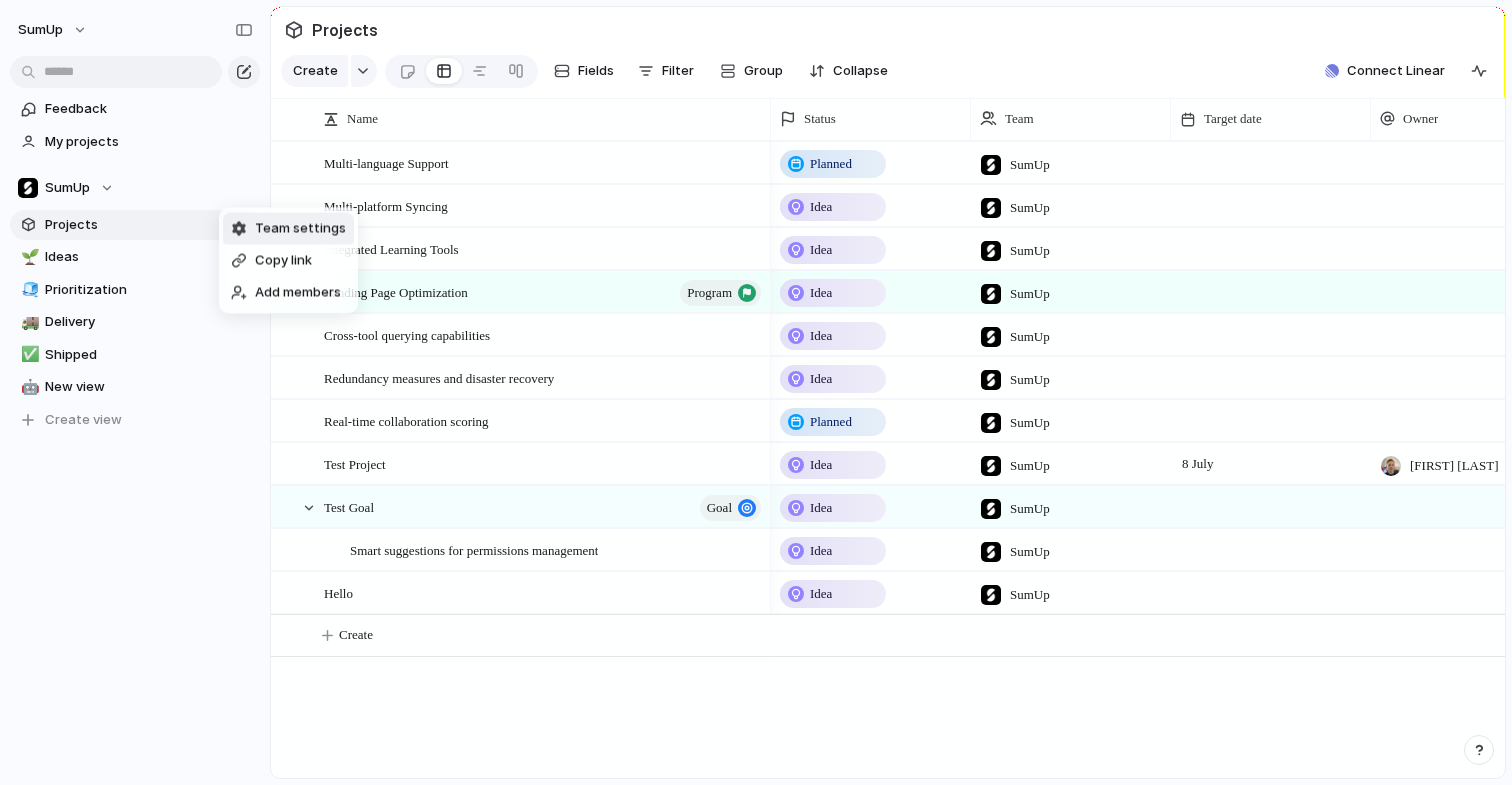 click on "Team settings" at bounding box center (300, 229) 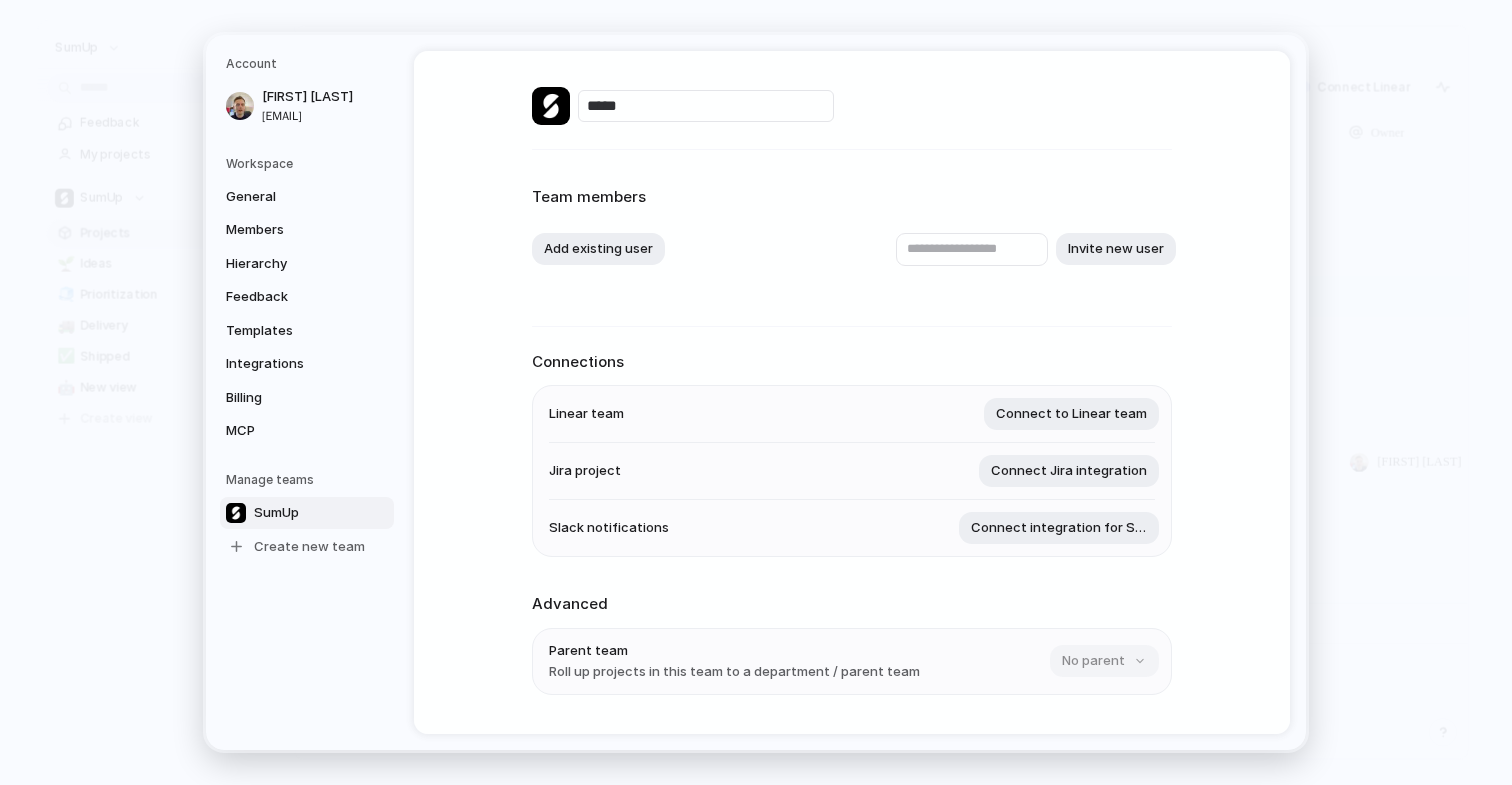click on "SumUp" at bounding box center (307, 513) 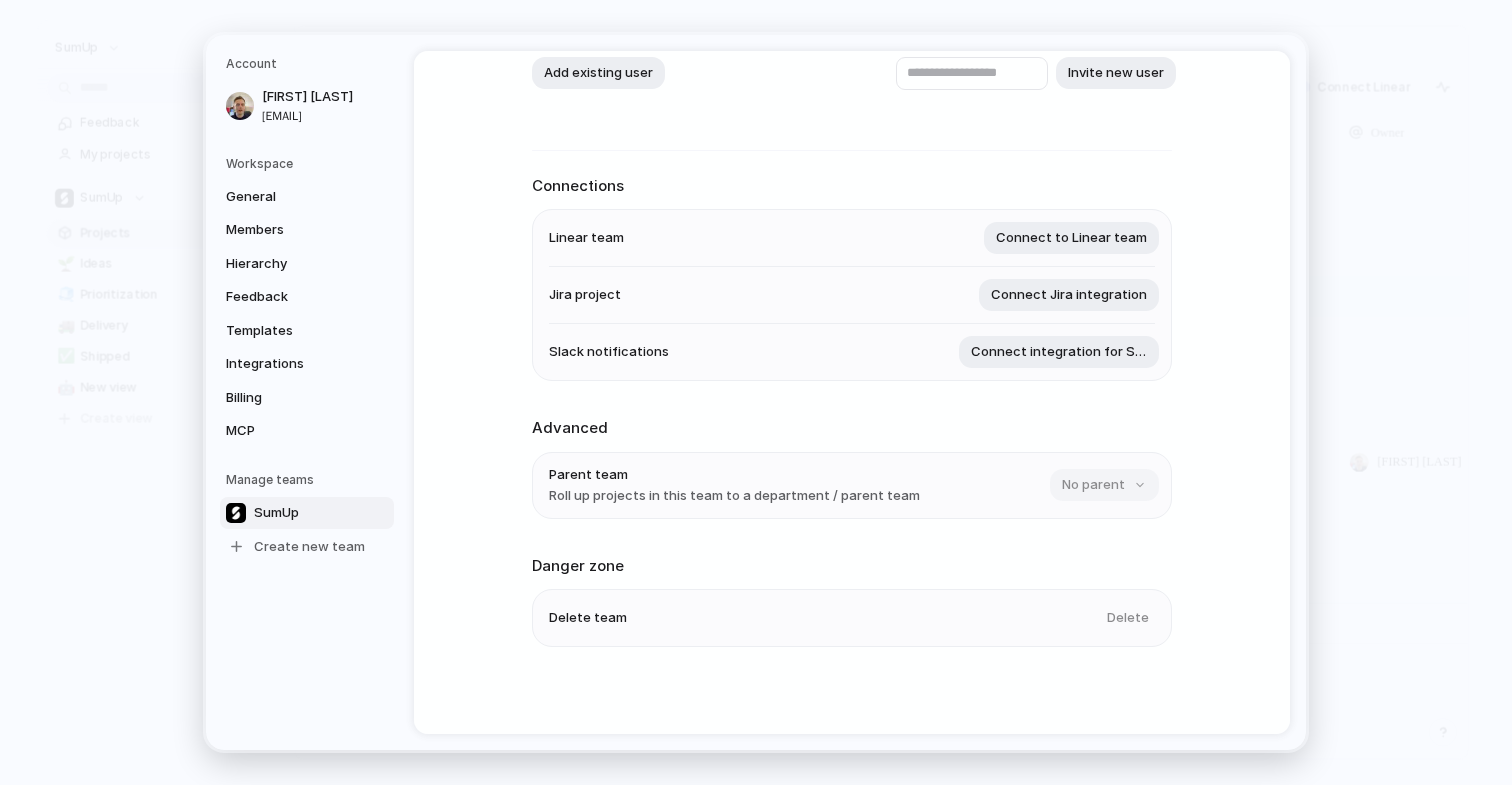 scroll, scrollTop: 183, scrollLeft: 0, axis: vertical 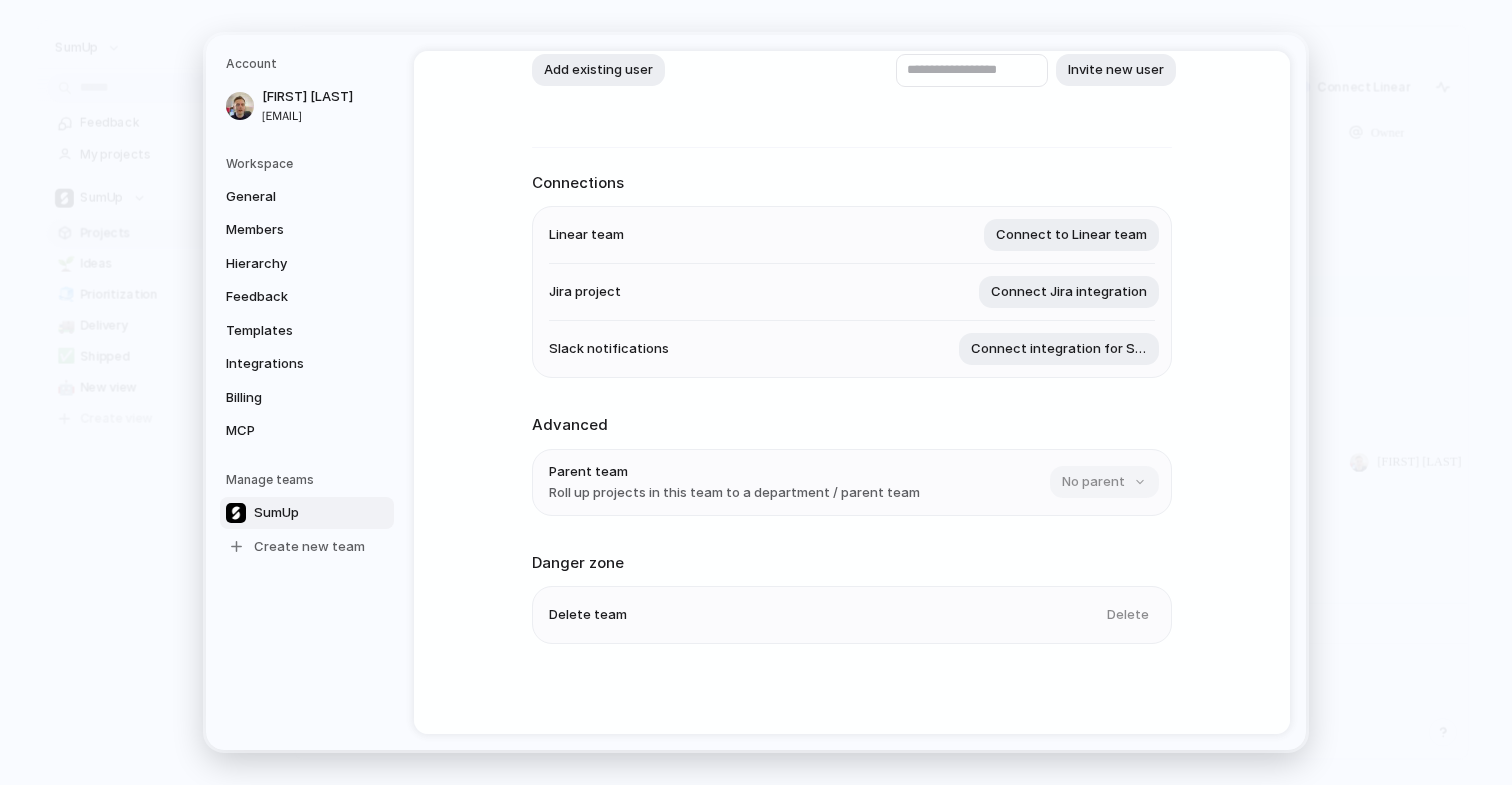 click on "Roll up projects in this team to a department / parent team" at bounding box center [734, 493] 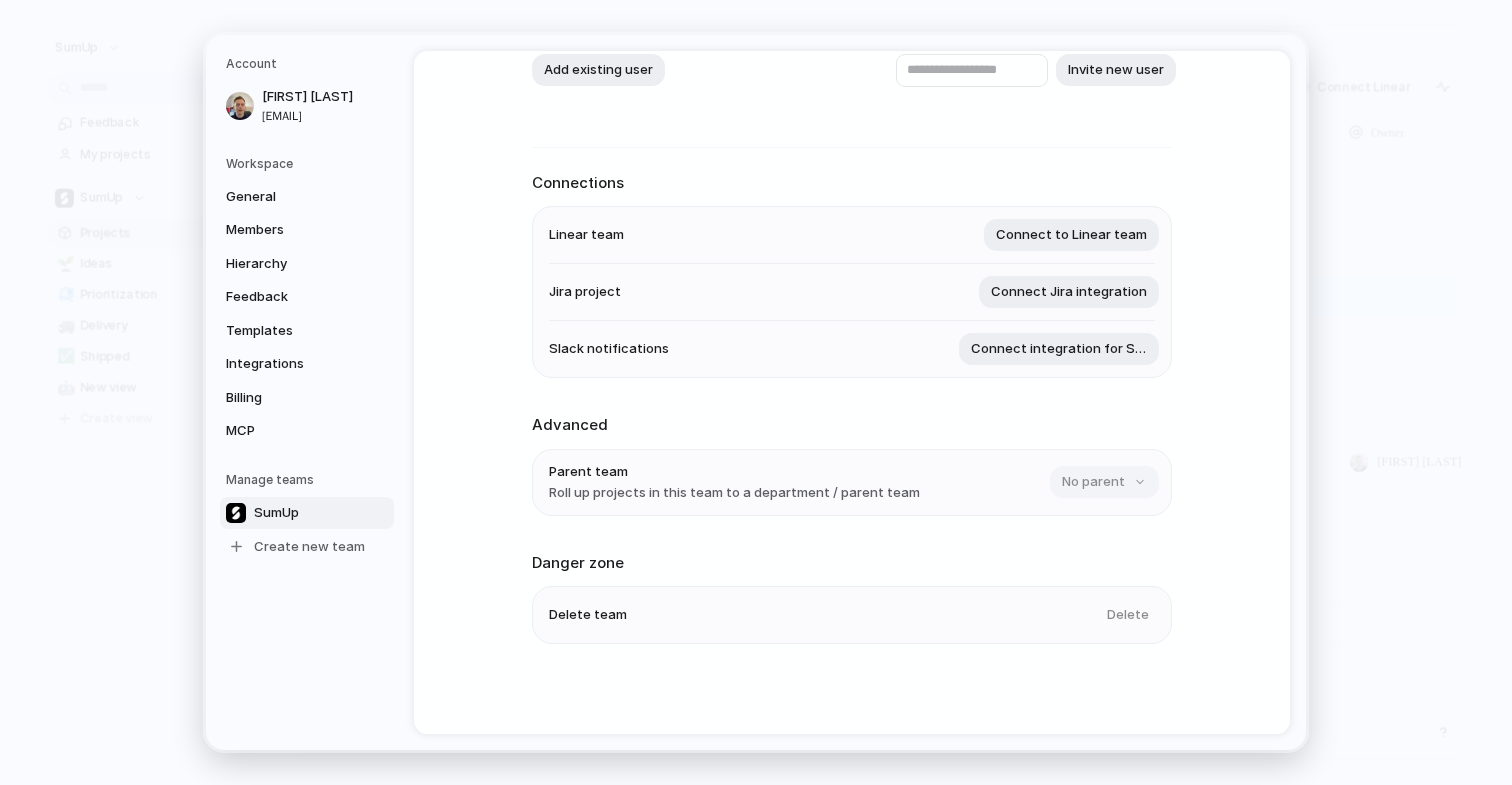 click on "Roll up projects in this team to a department / parent team" at bounding box center [734, 493] 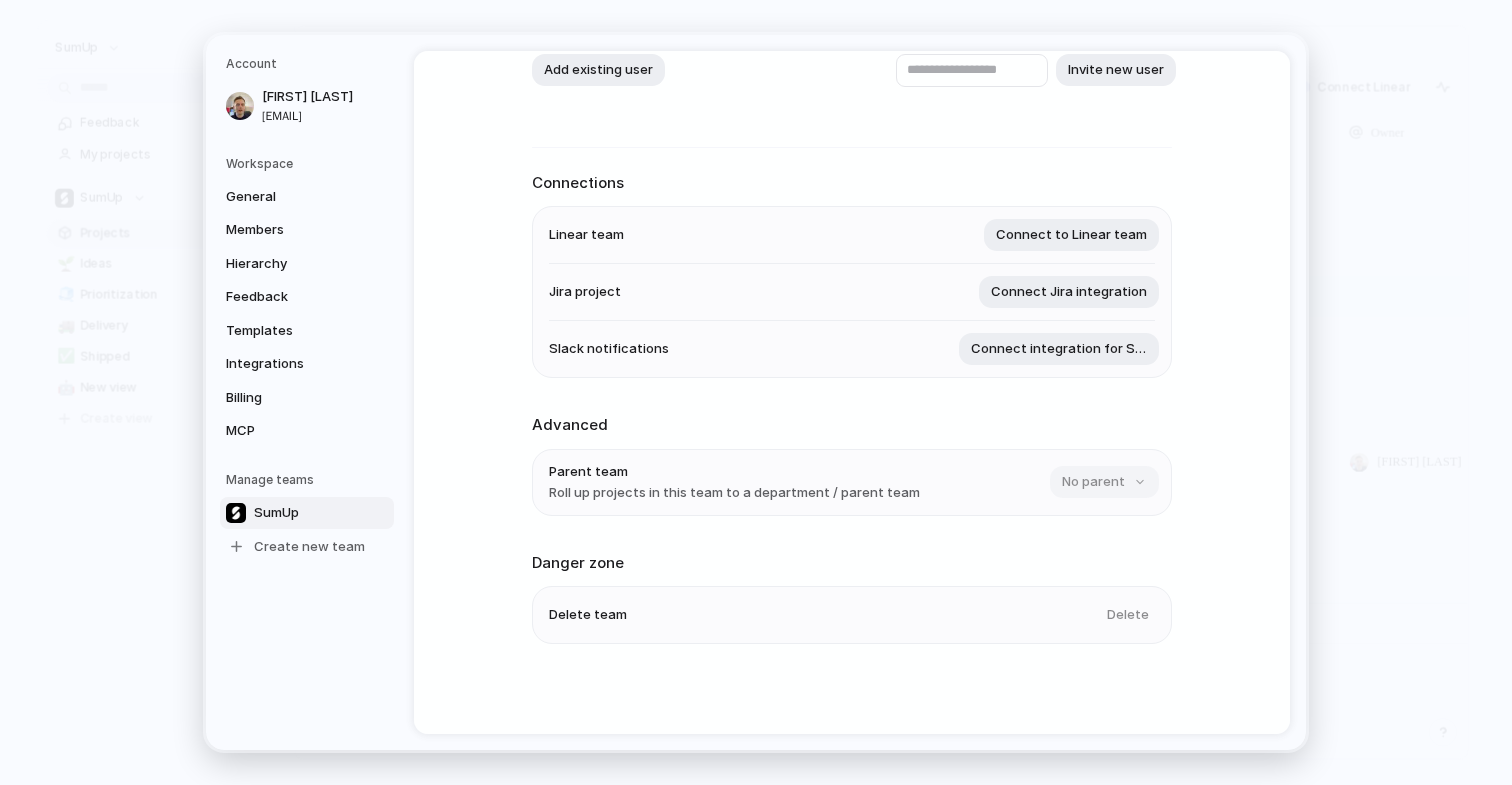 drag, startPoint x: 740, startPoint y: 487, endPoint x: 882, endPoint y: 486, distance: 142.00352 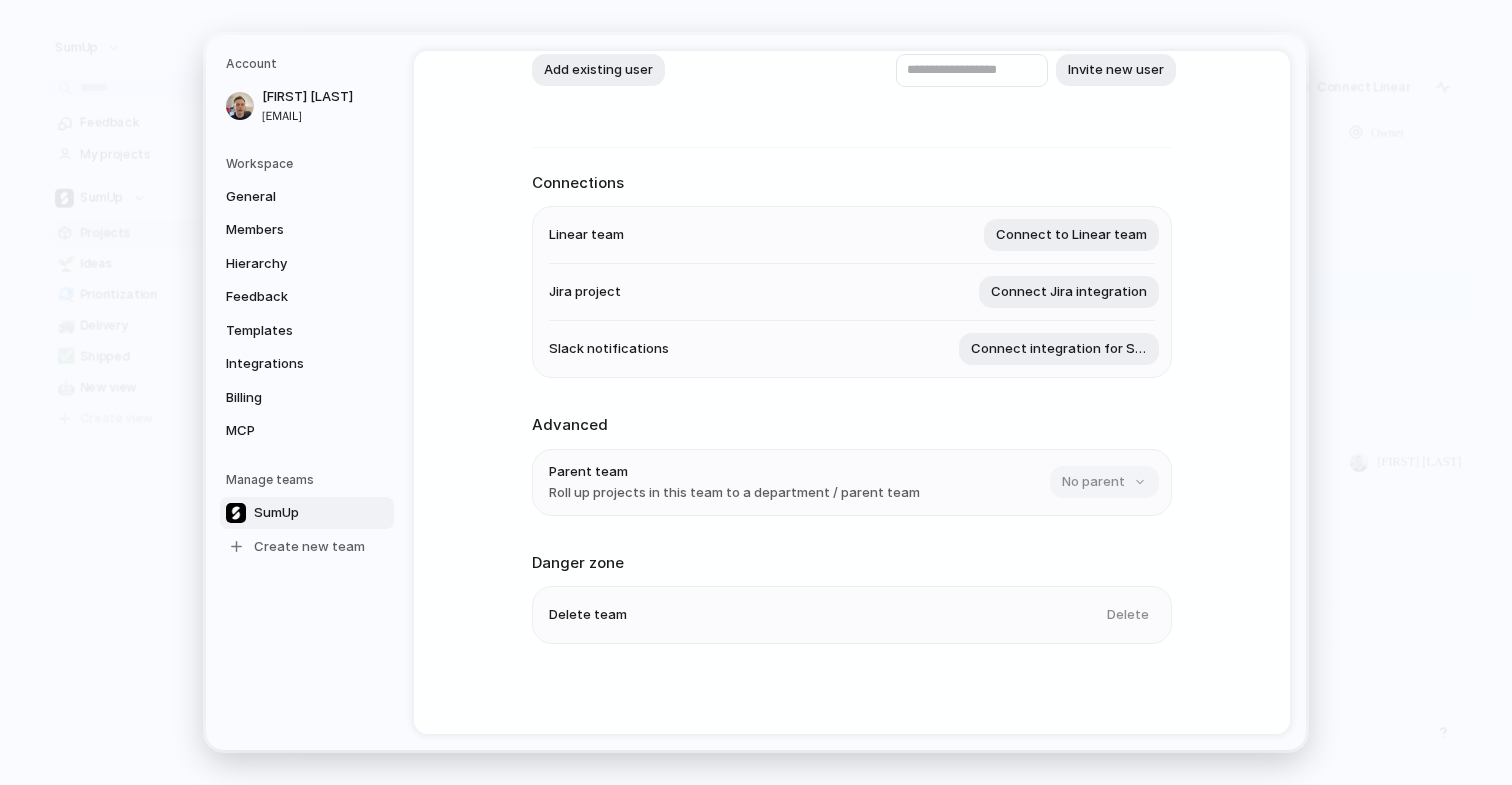 click on "Roll up projects in this team to a department / parent team" at bounding box center (734, 493) 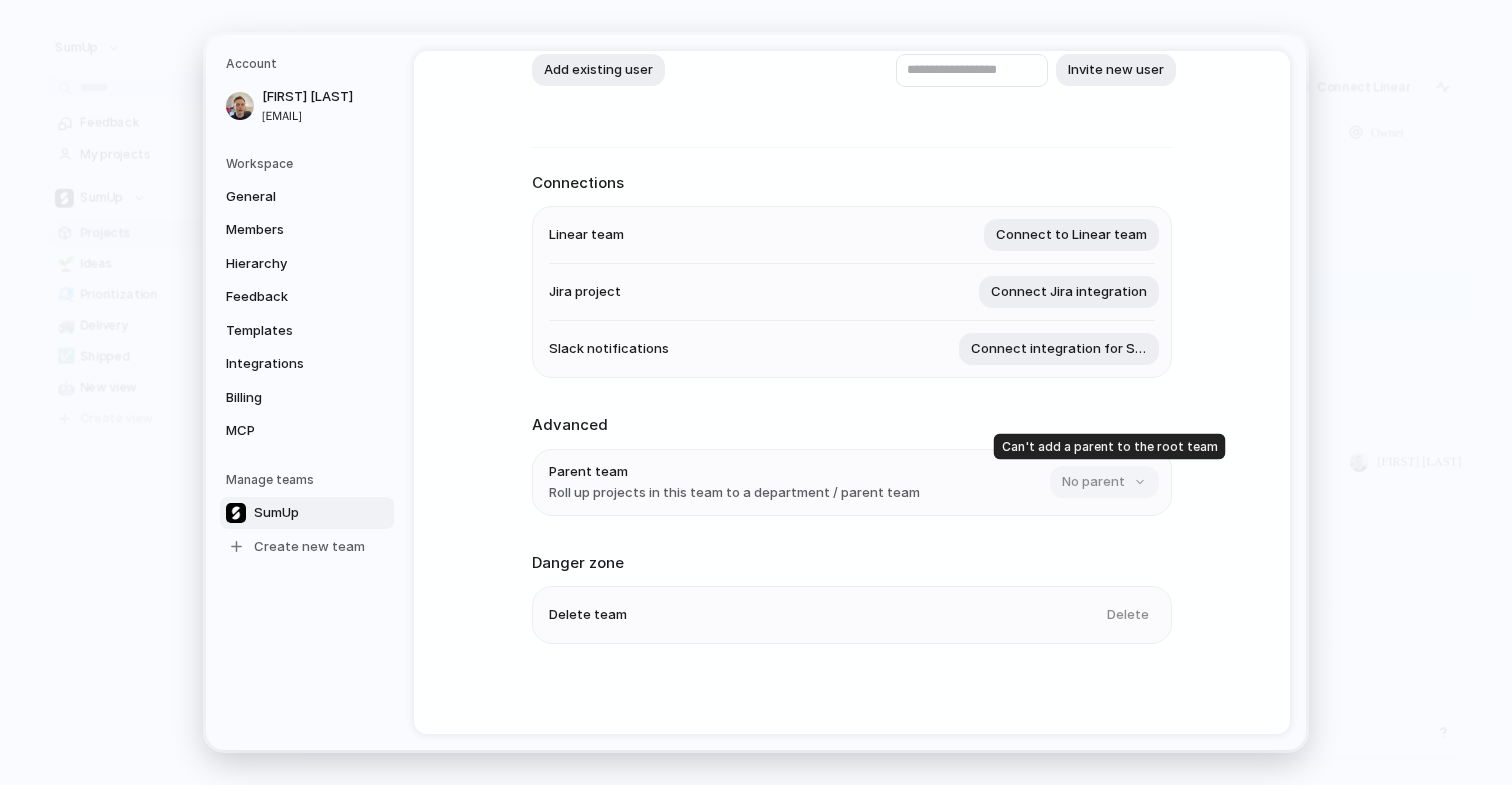 click on "No parent" at bounding box center [1102, 482] 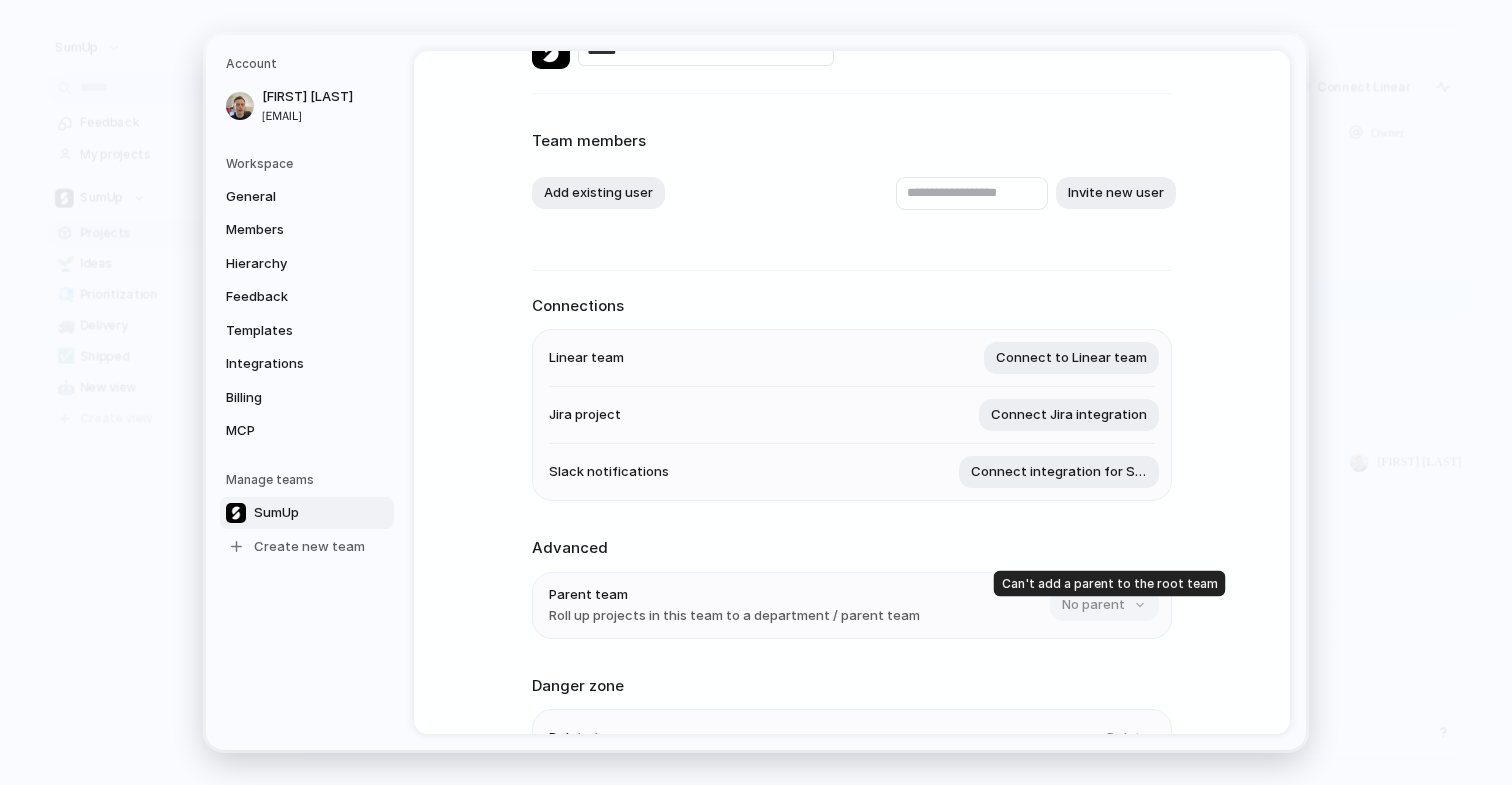 scroll, scrollTop: 0, scrollLeft: 0, axis: both 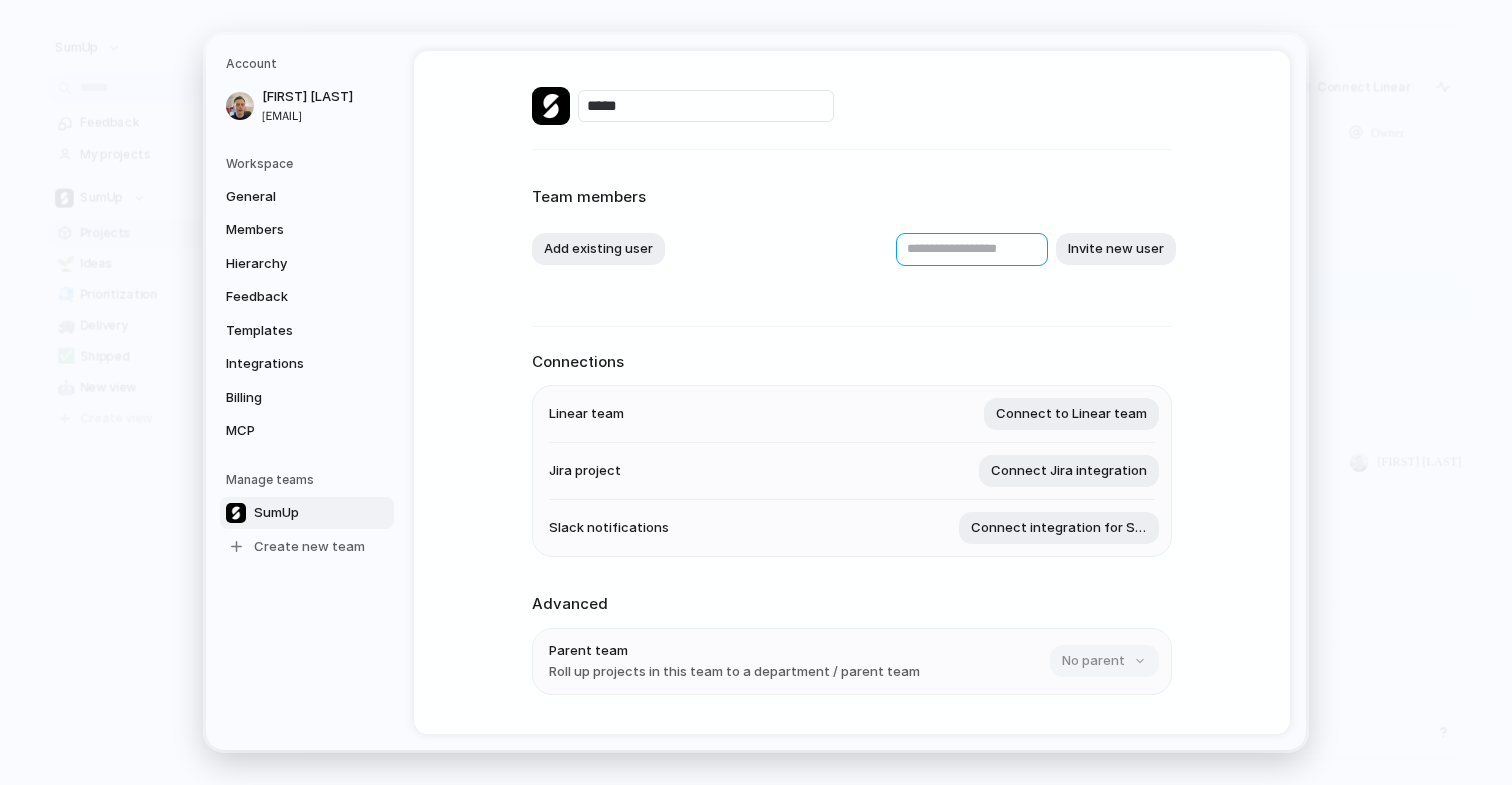 click at bounding box center [972, 249] 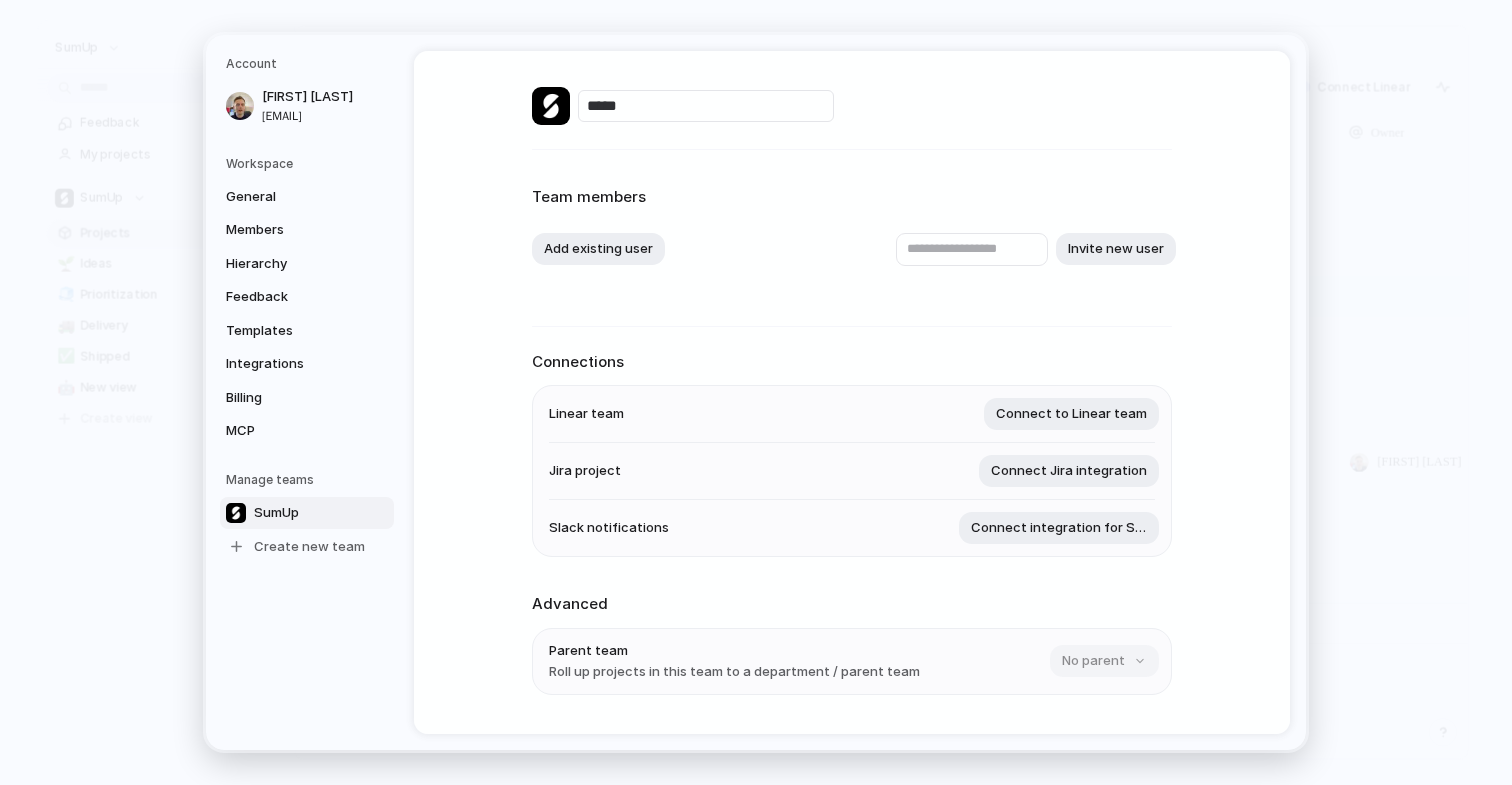 click on "Team members Add existing user Invite new user" at bounding box center [852, 238] 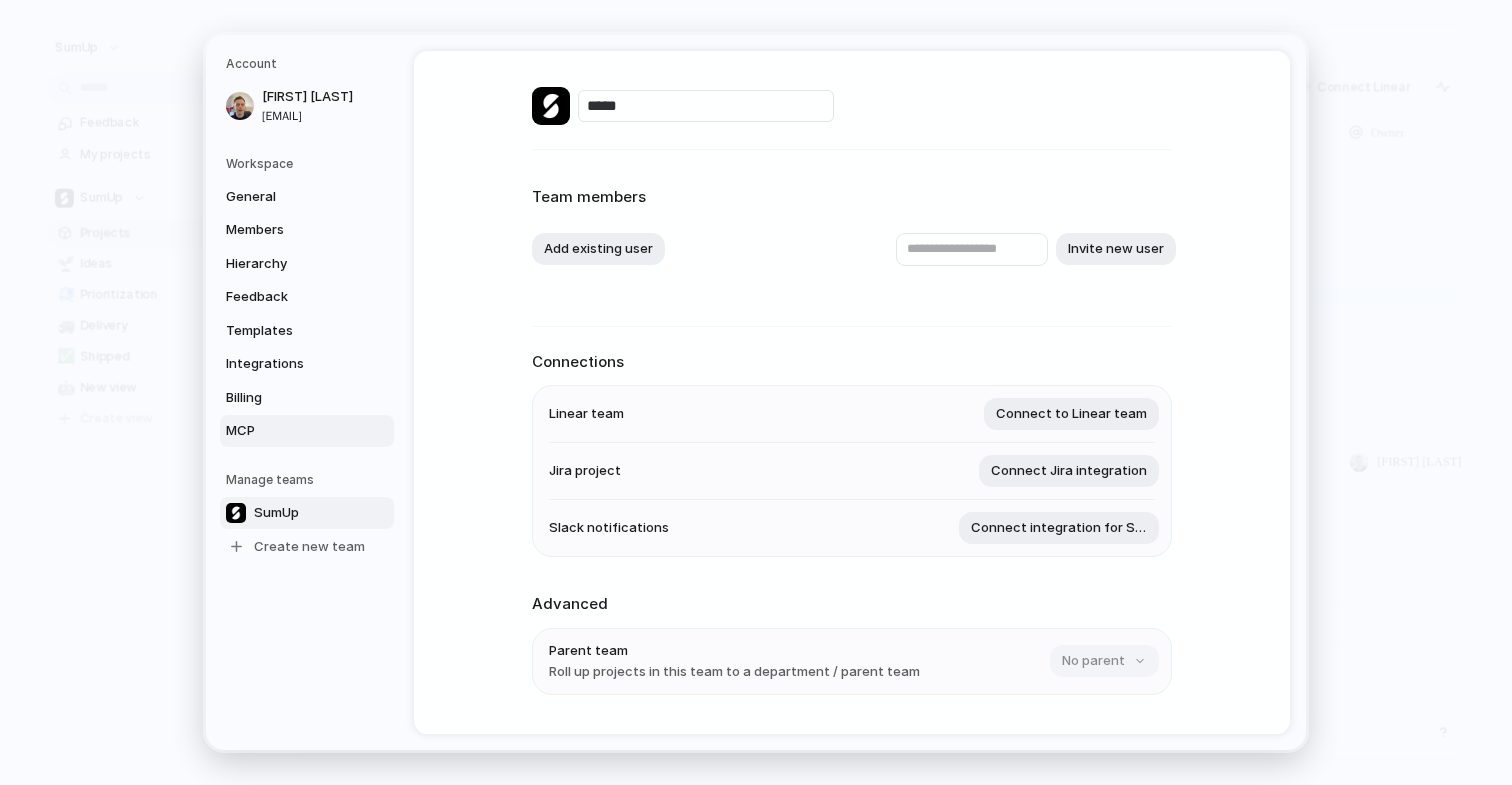 click on "MCP" at bounding box center (290, 431) 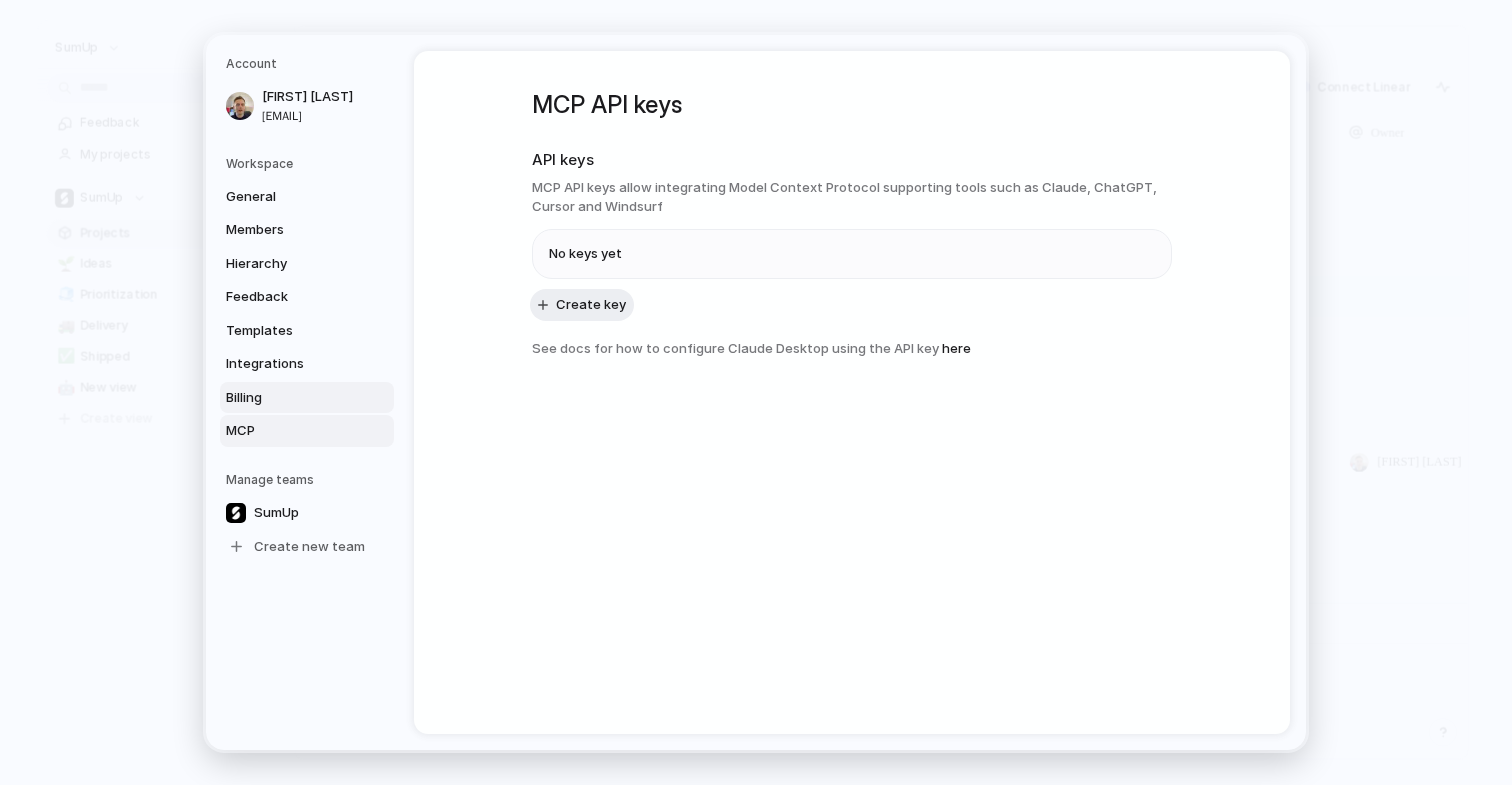 click on "Billing" at bounding box center (290, 398) 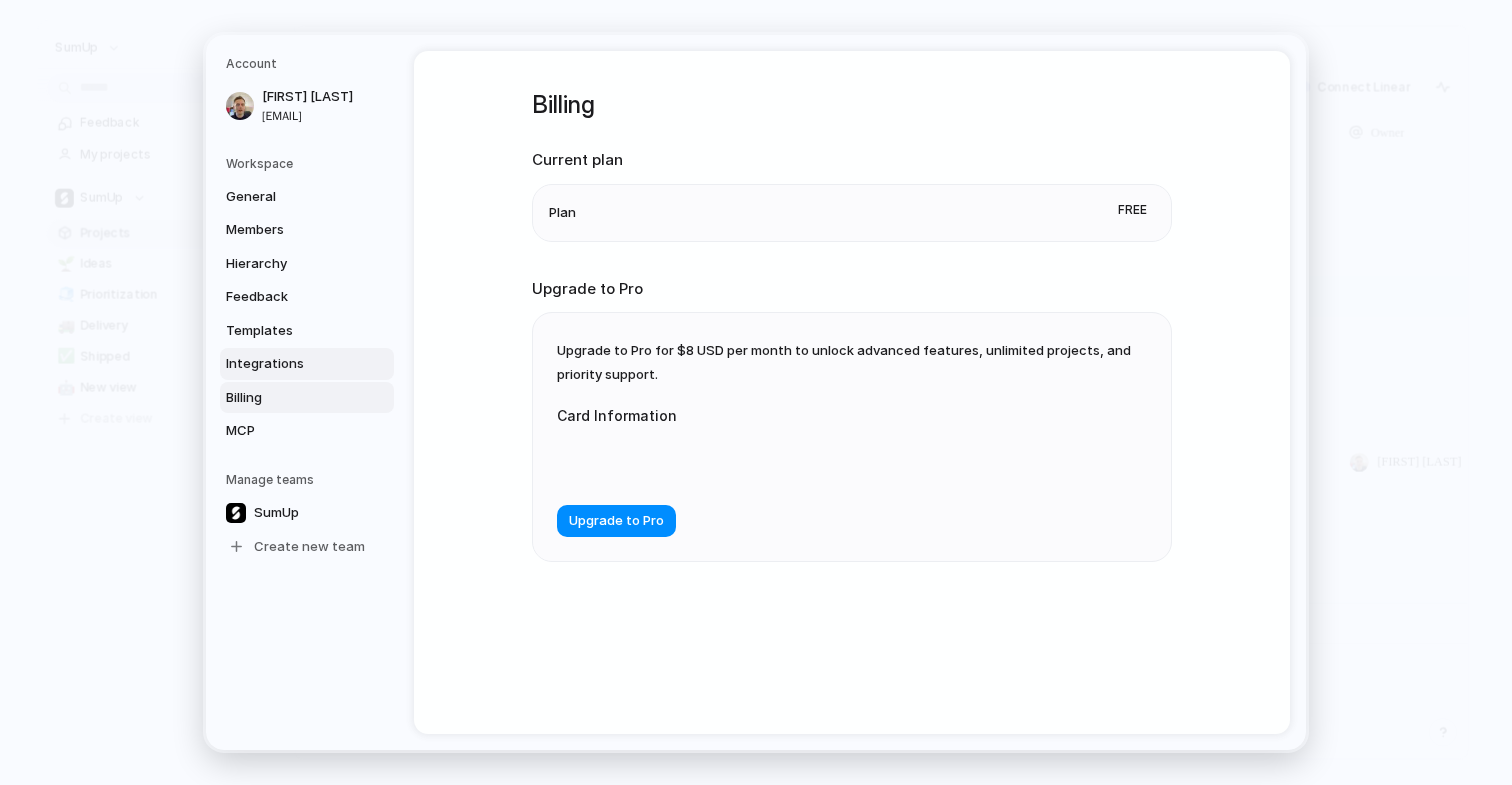 click on "Integrations" at bounding box center [290, 364] 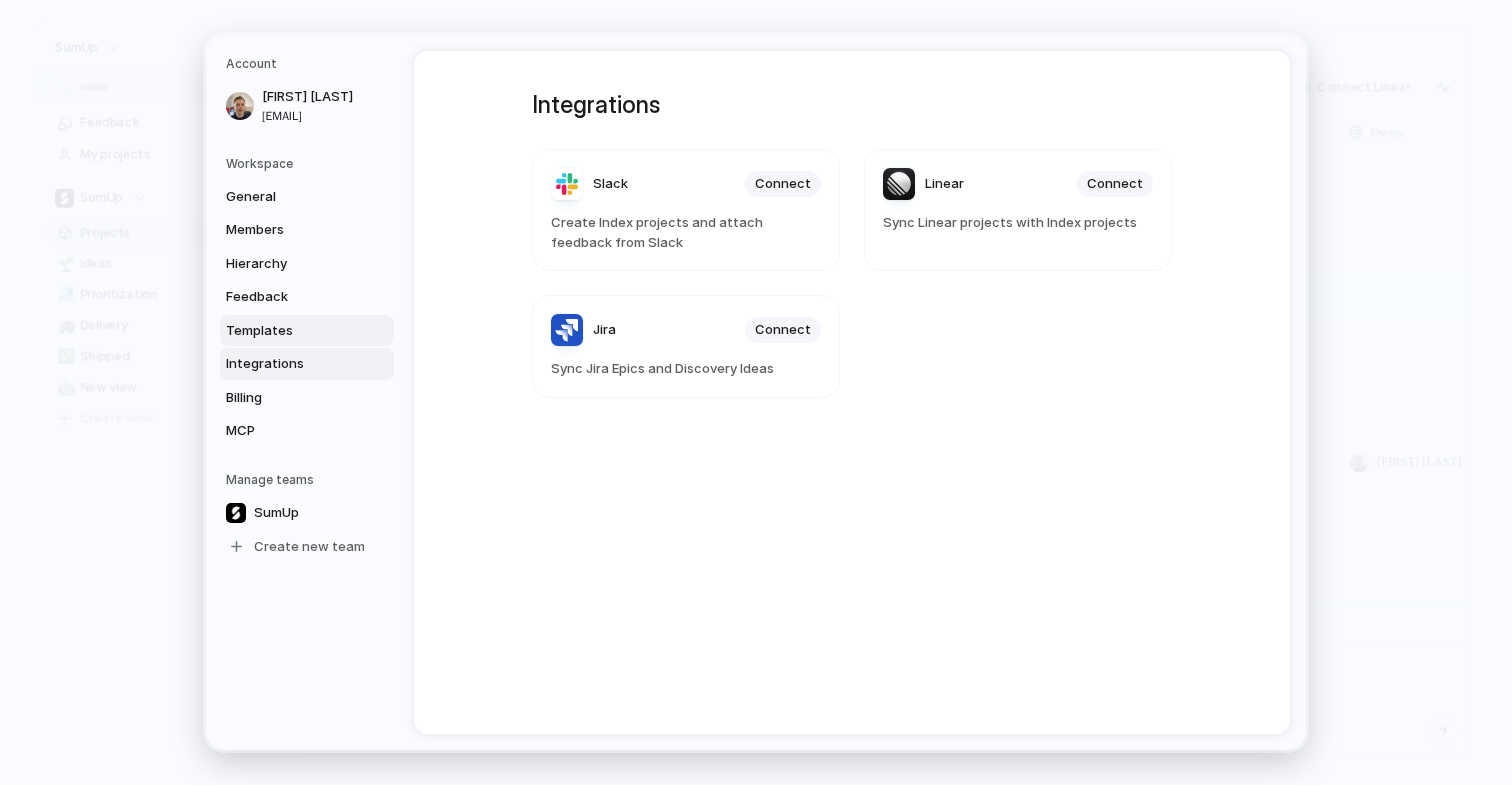click on "Templates" at bounding box center (307, 331) 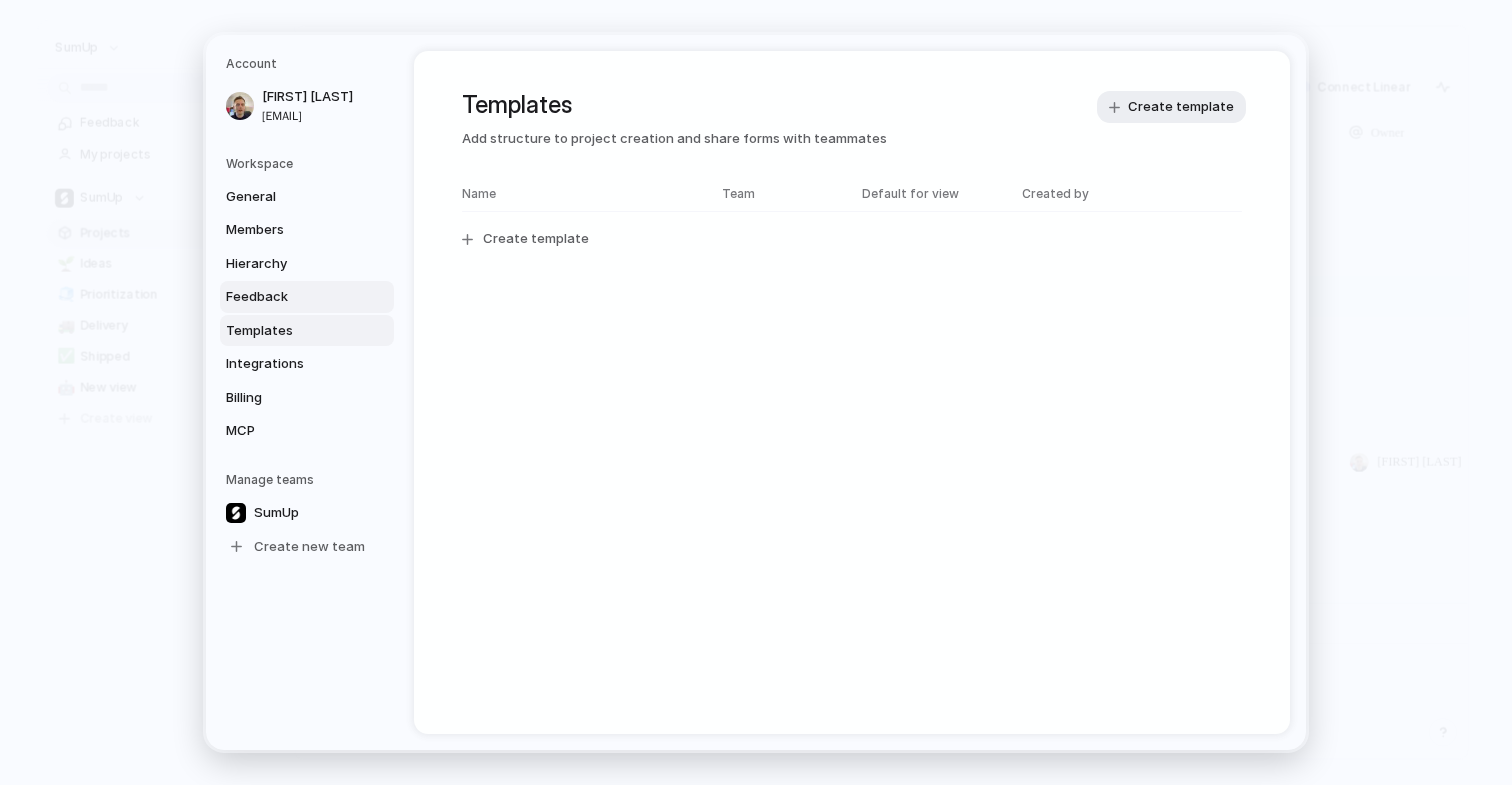 click on "Feedback" at bounding box center [307, 297] 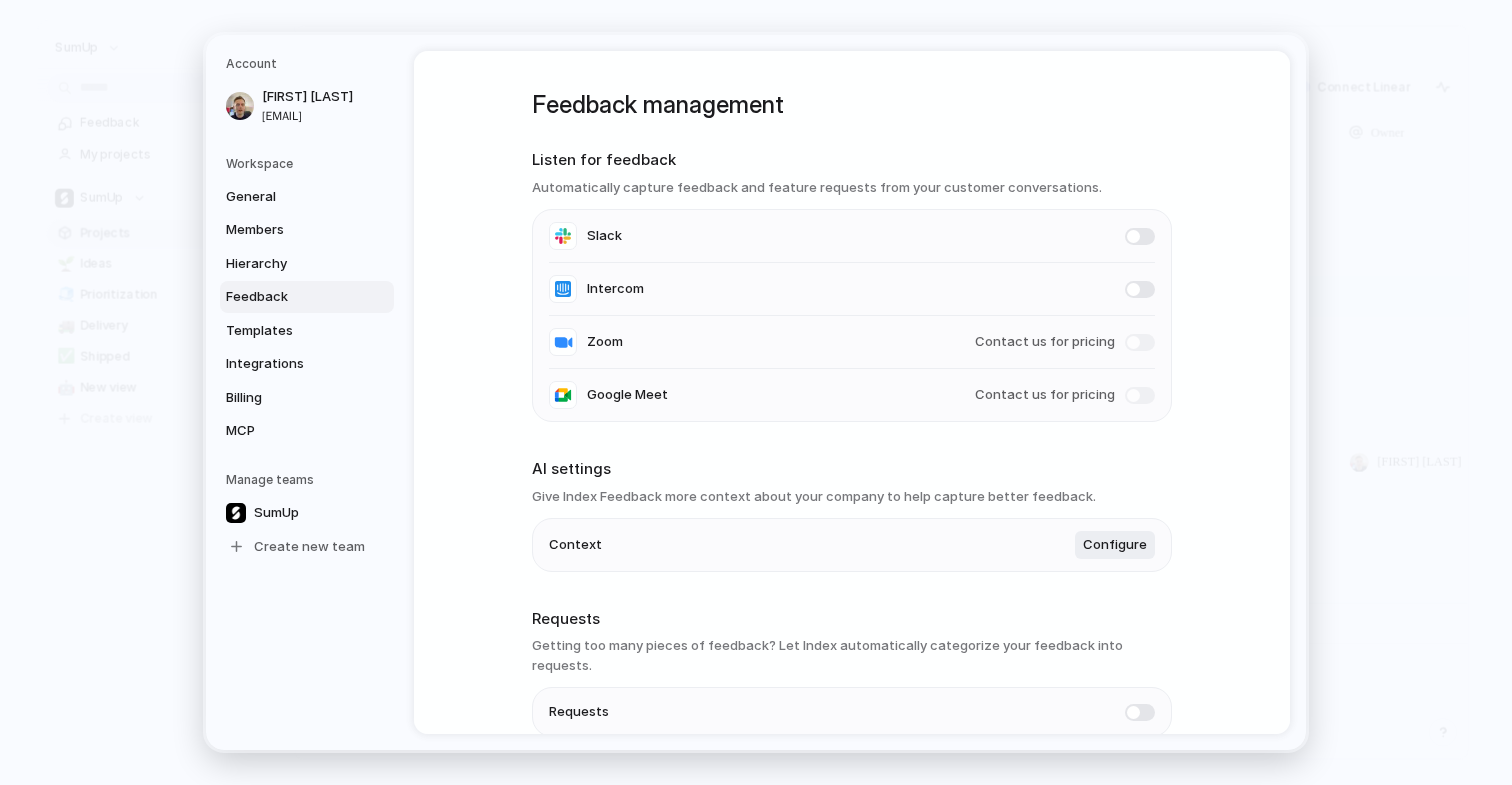 click on "General Members Hierarchy Feedback Templates Integrations Billing MCP" at bounding box center (310, 314) 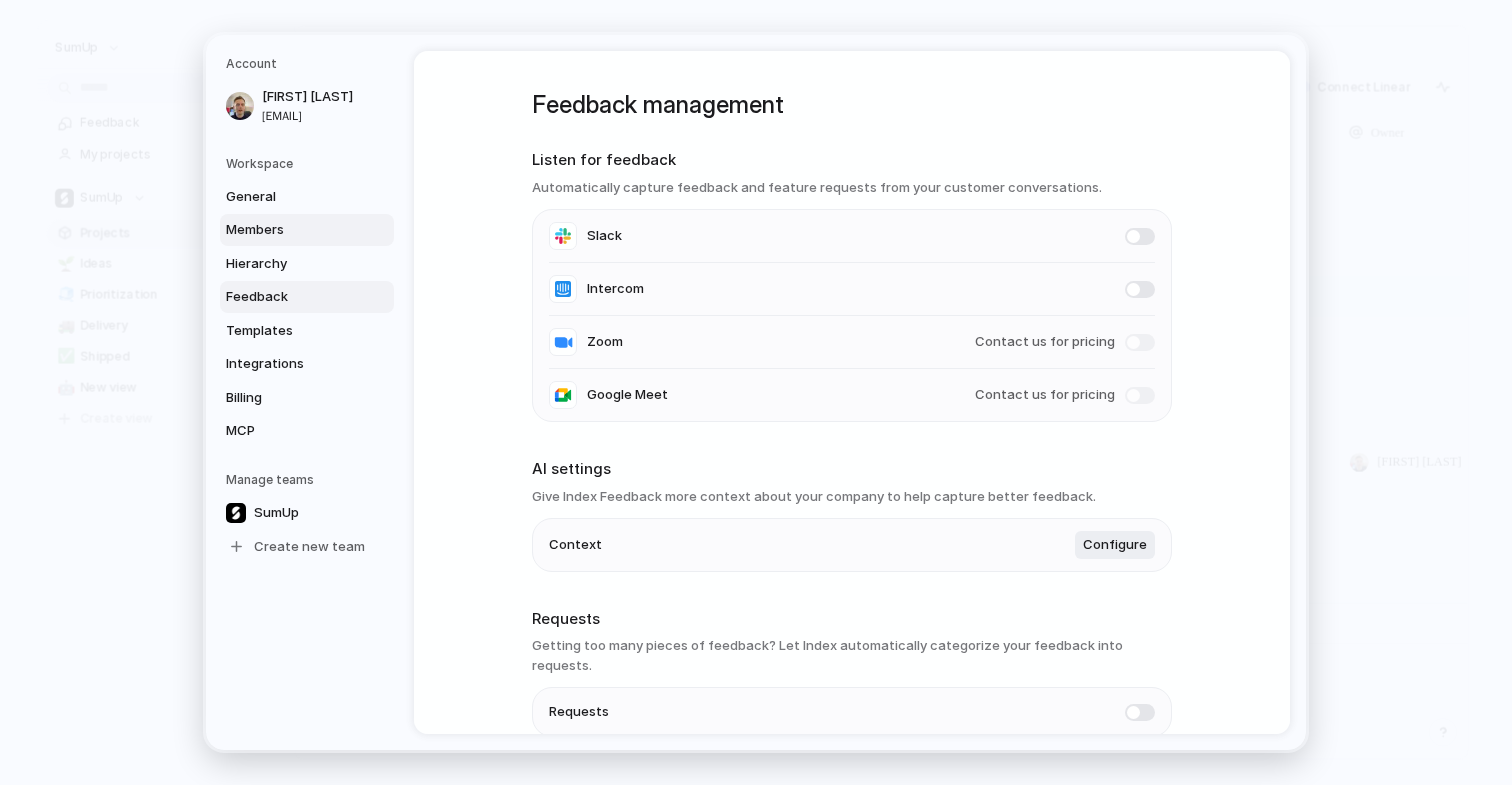 click on "Members" at bounding box center (290, 230) 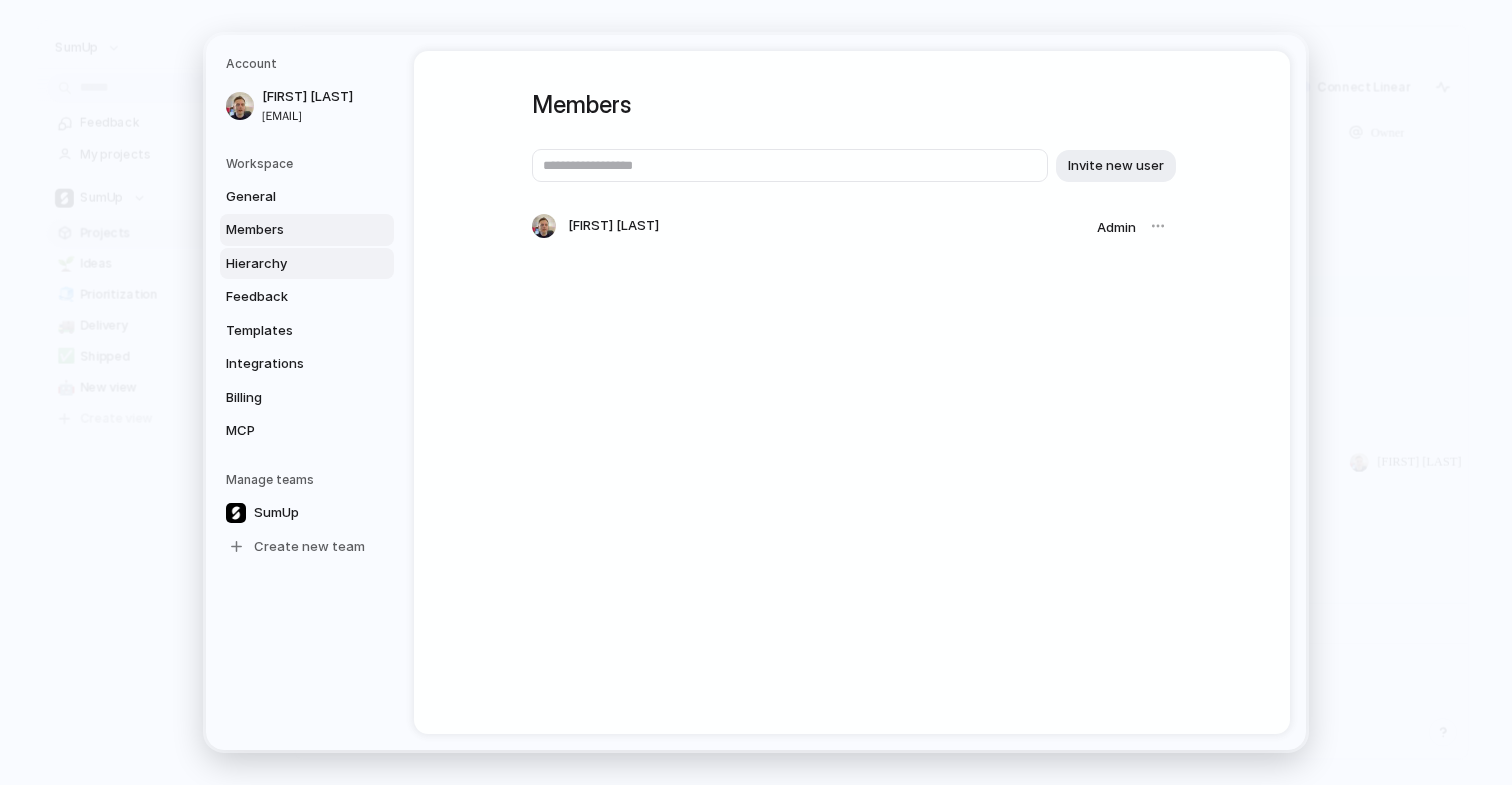 click on "Hierarchy" at bounding box center [290, 264] 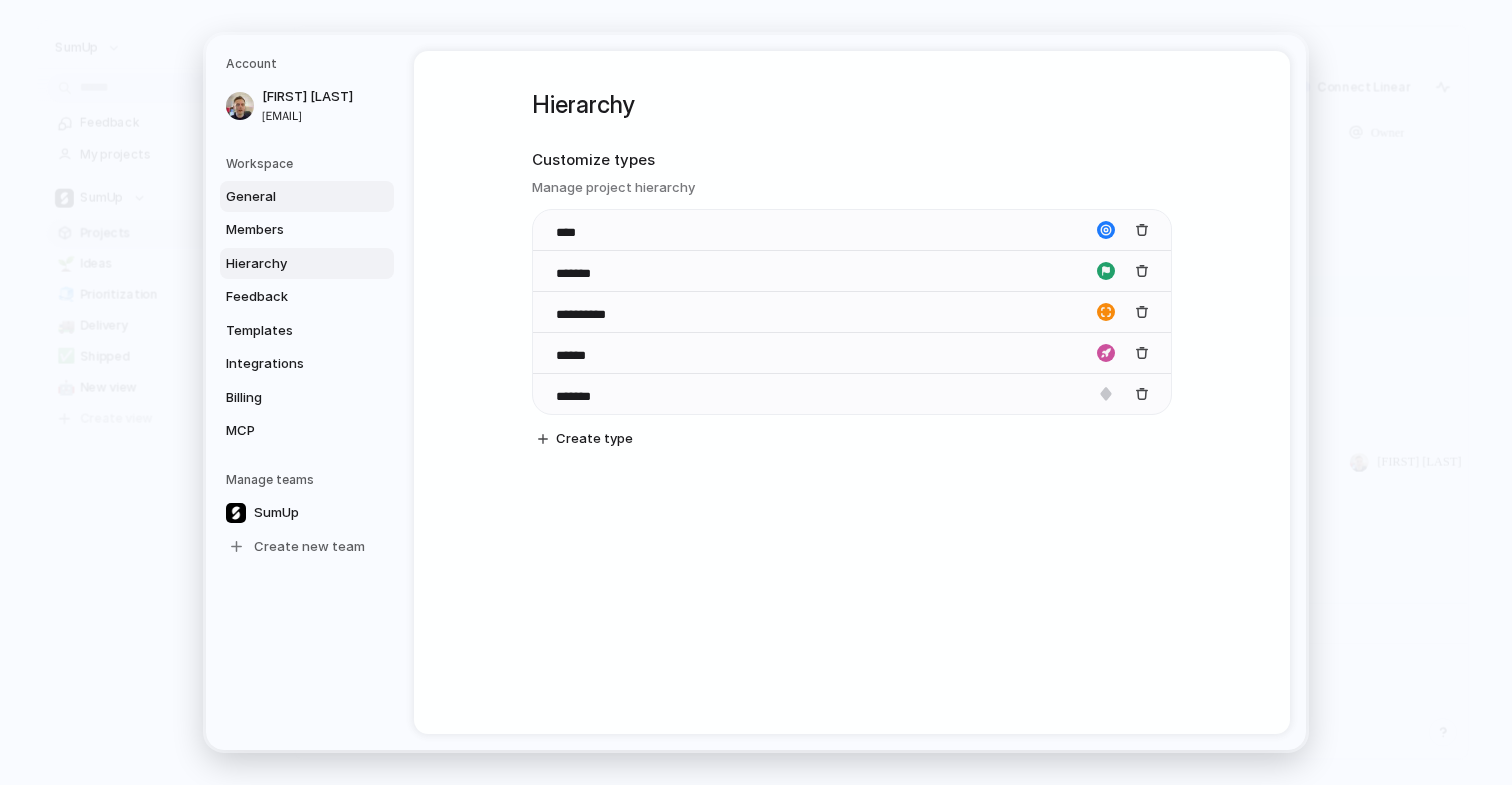 click on "General" at bounding box center (307, 197) 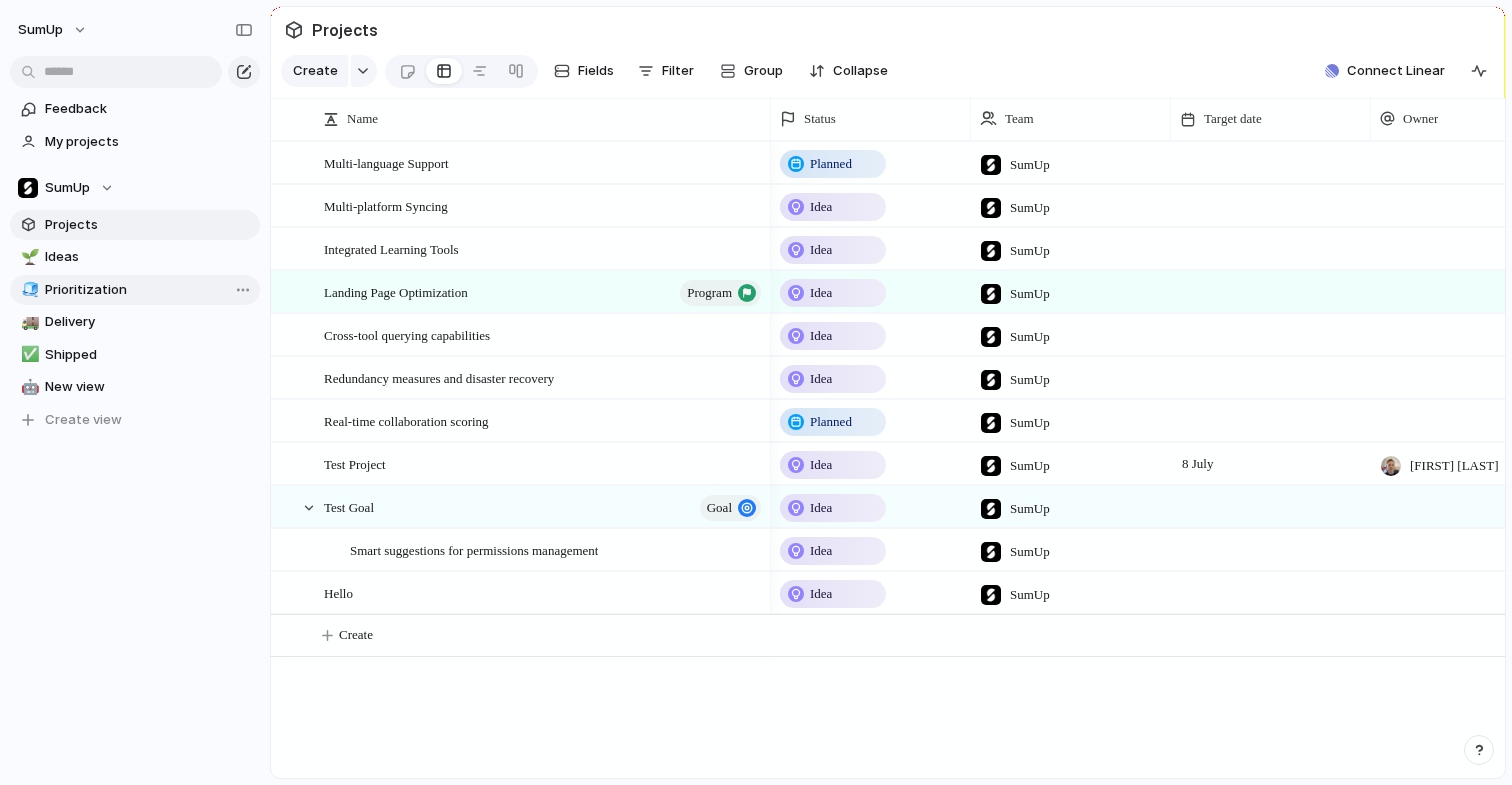 click on "🧊 Prioritization" at bounding box center (135, 290) 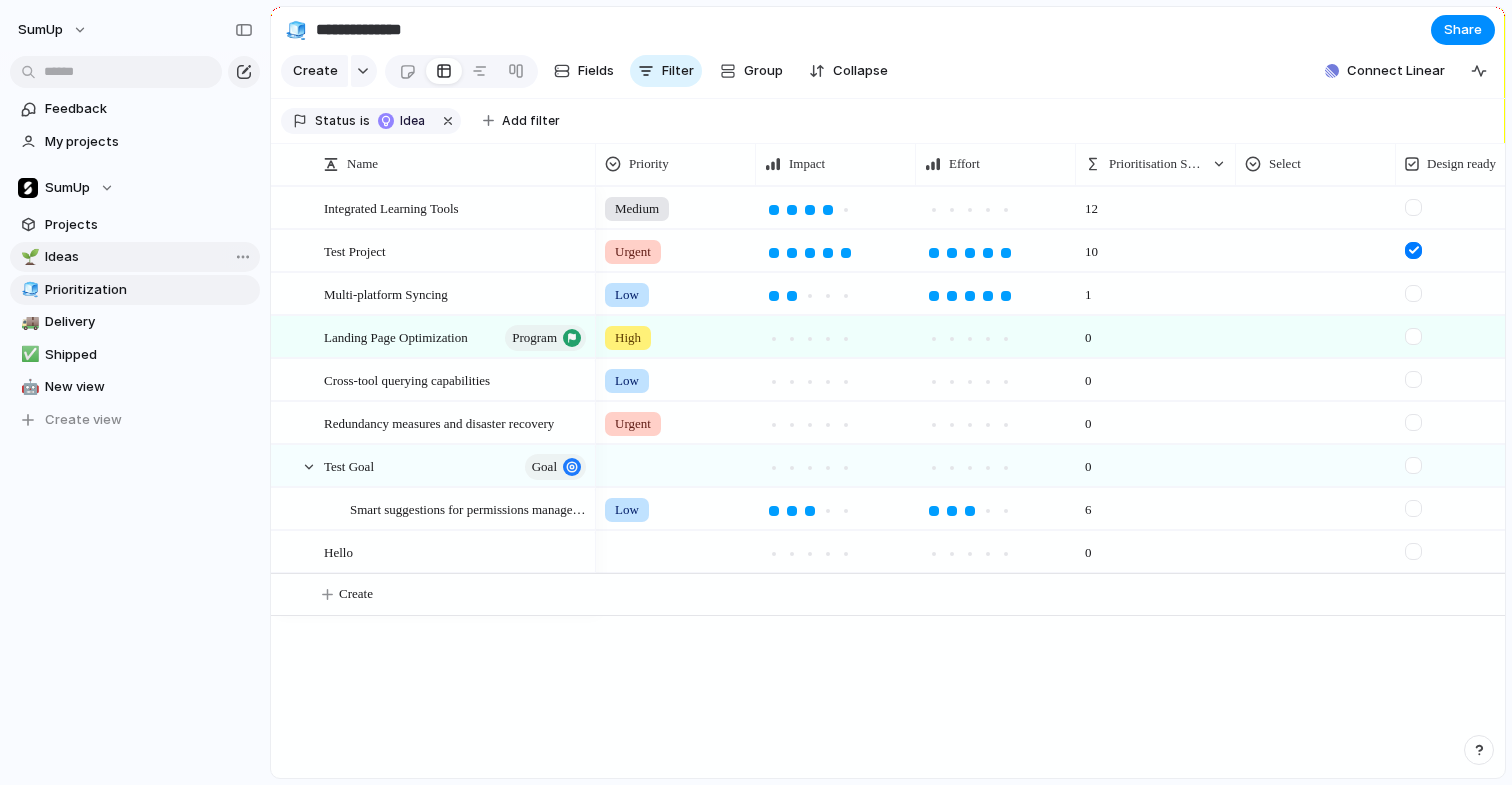 click on "Ideas" at bounding box center [149, 257] 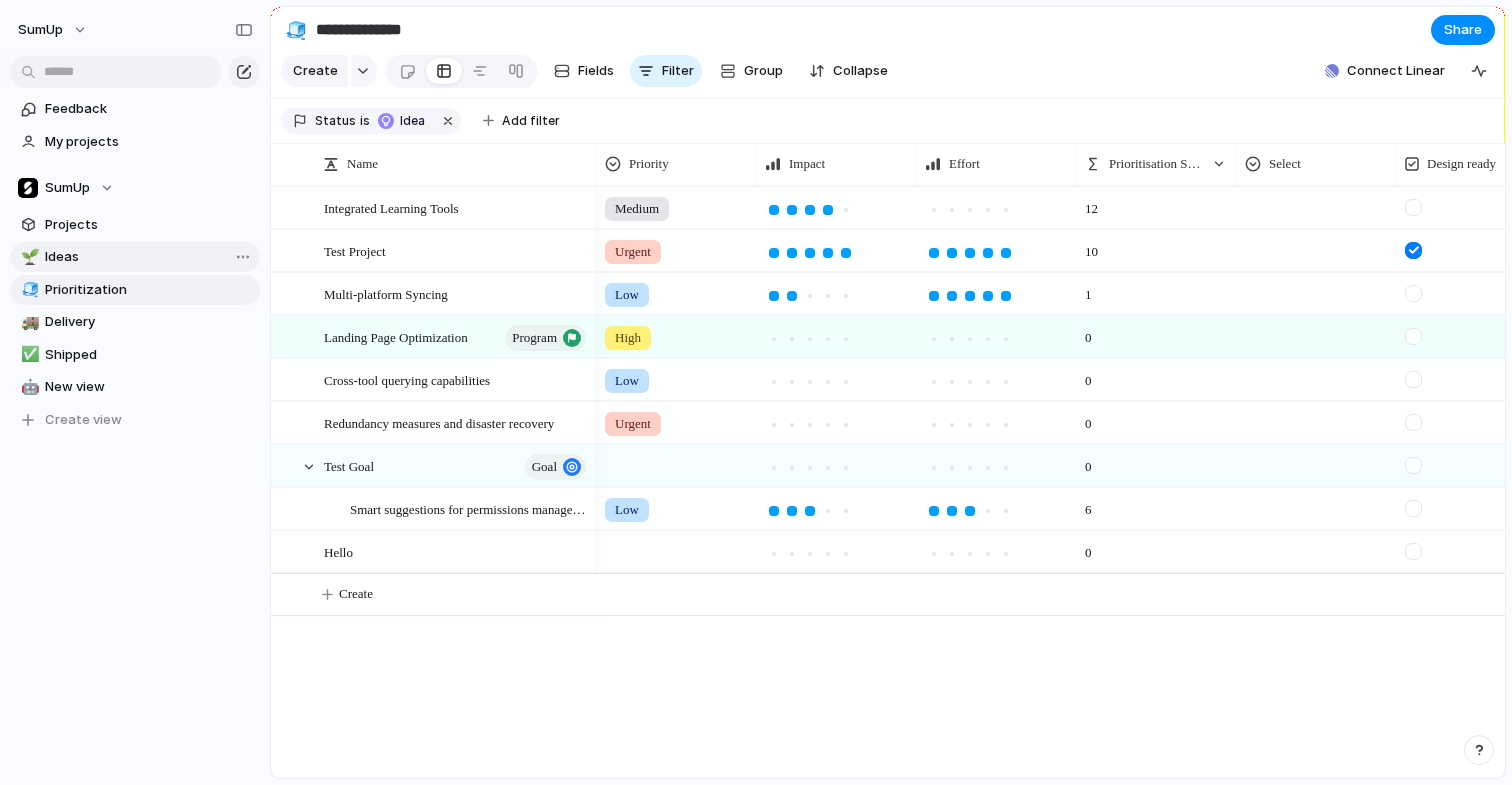 type on "*****" 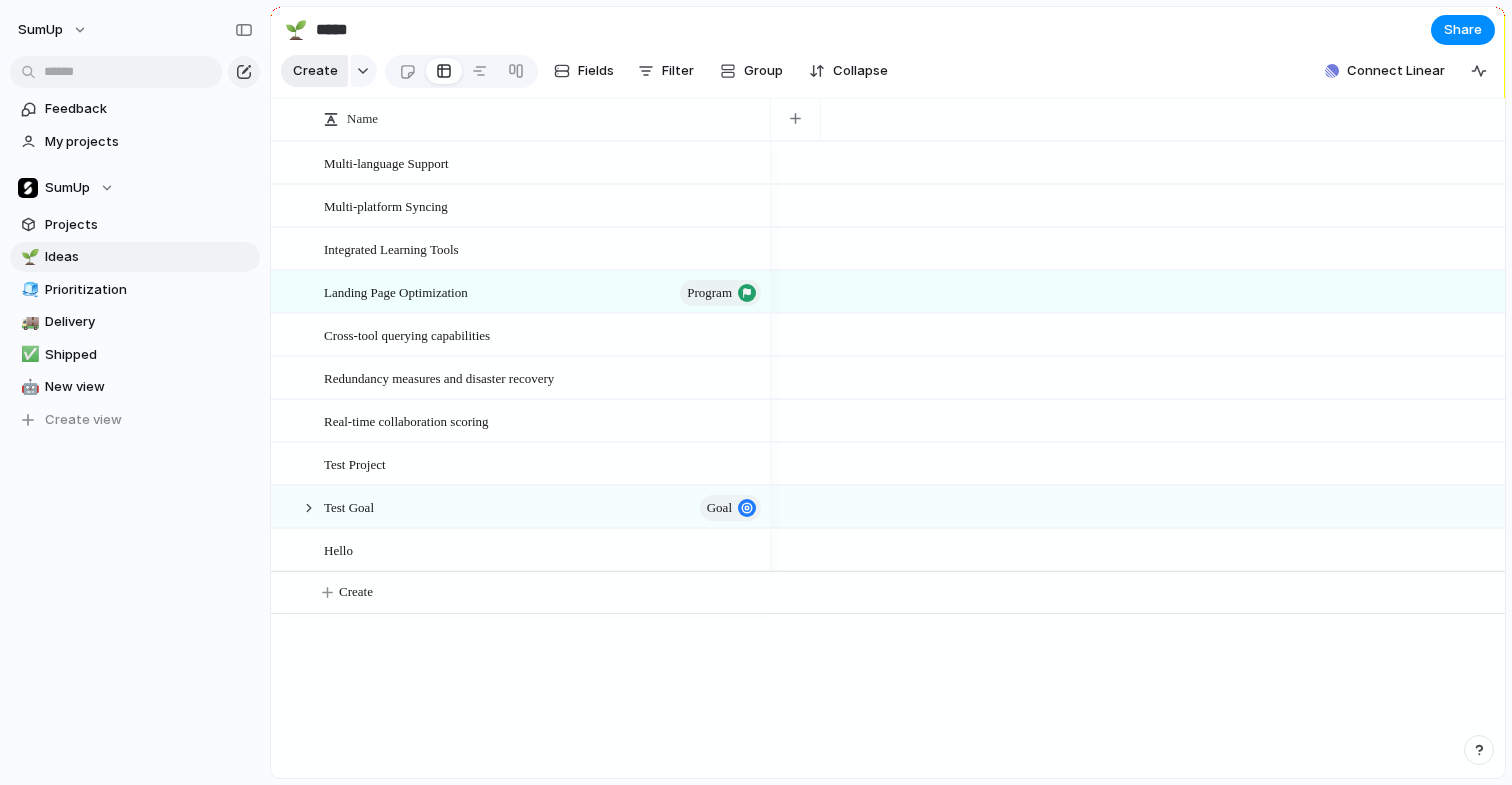 click on "Create" at bounding box center (315, 71) 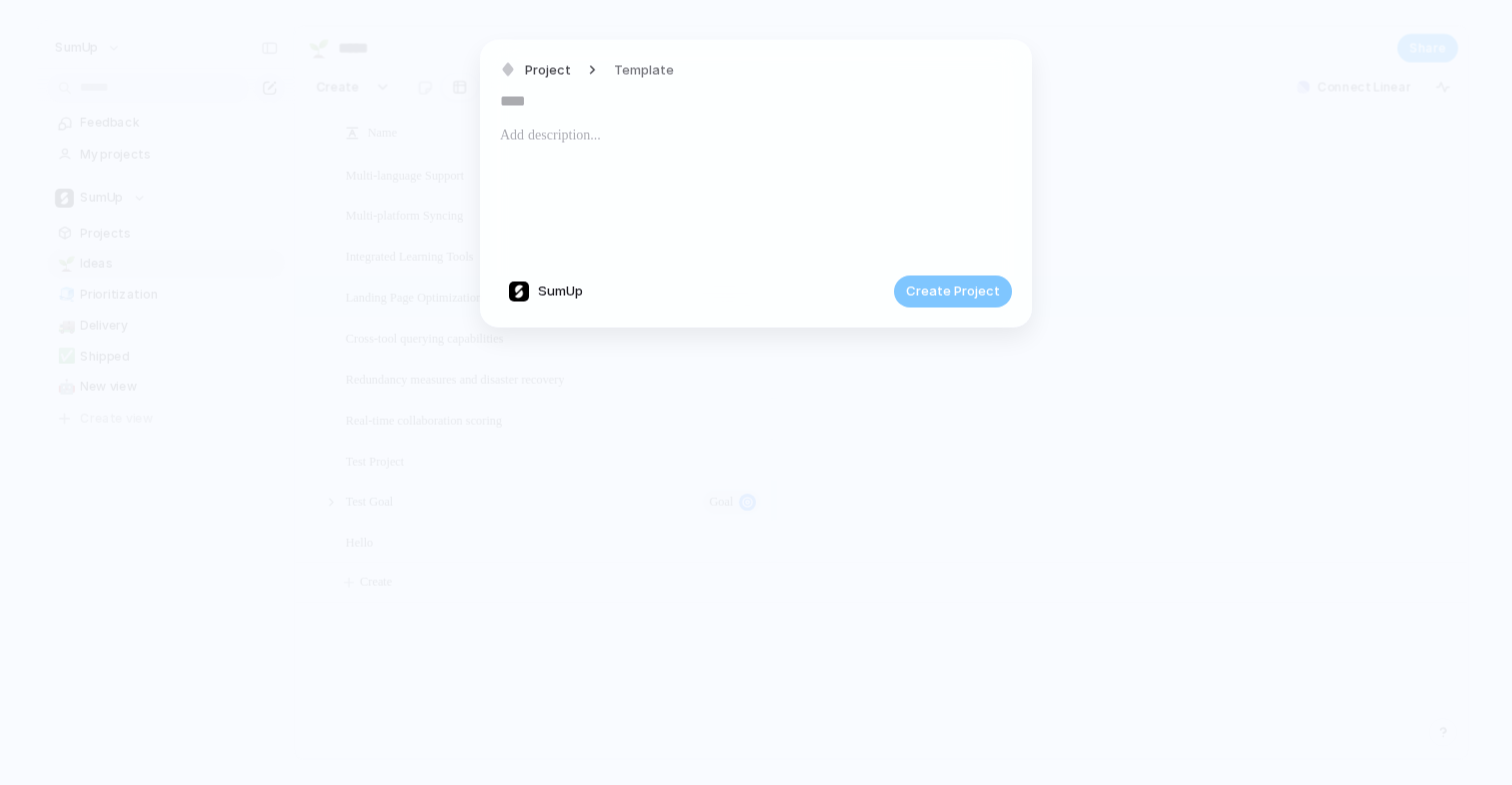 click at bounding box center (756, 191) 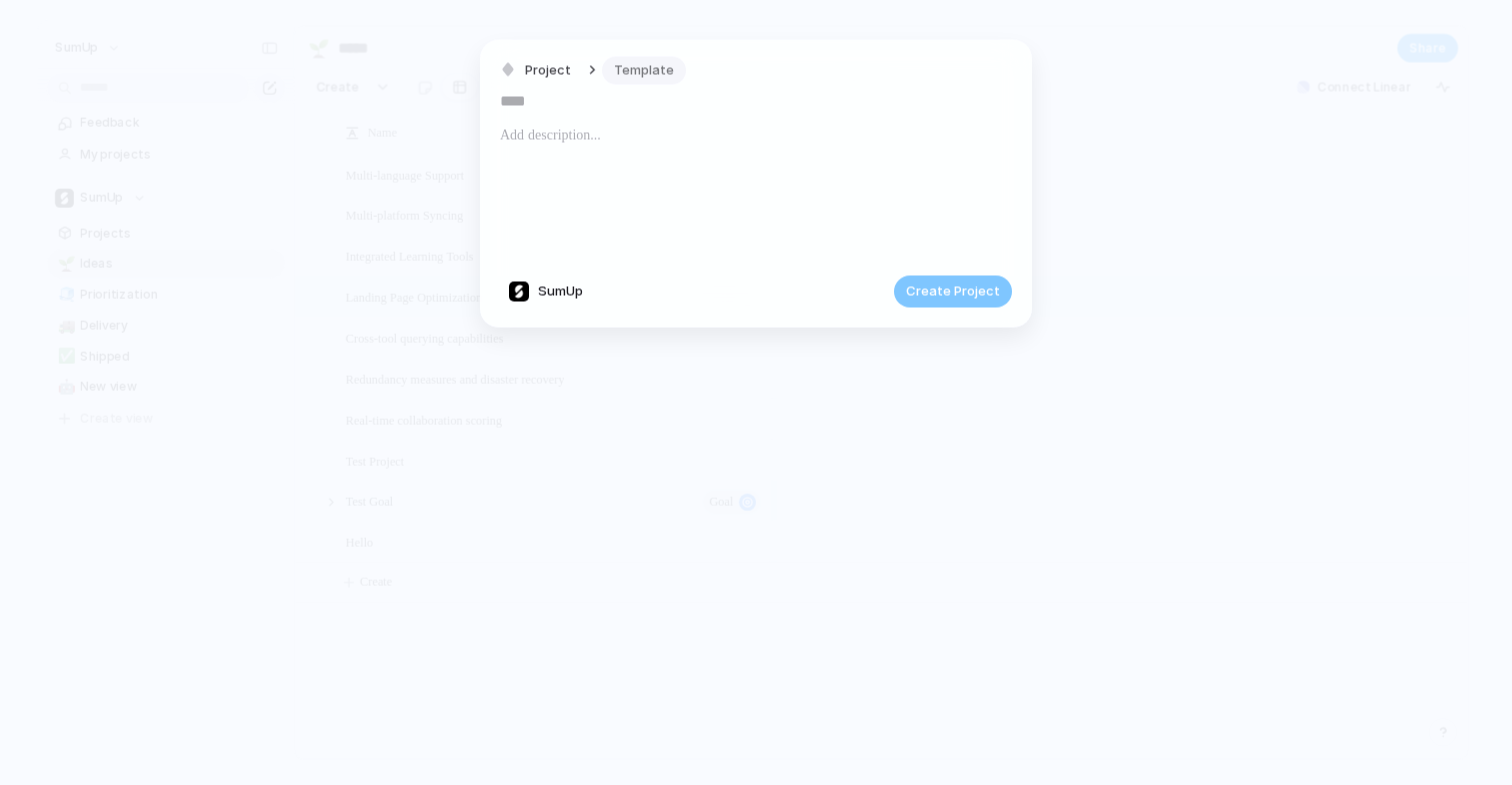 click on "Template" at bounding box center [644, 70] 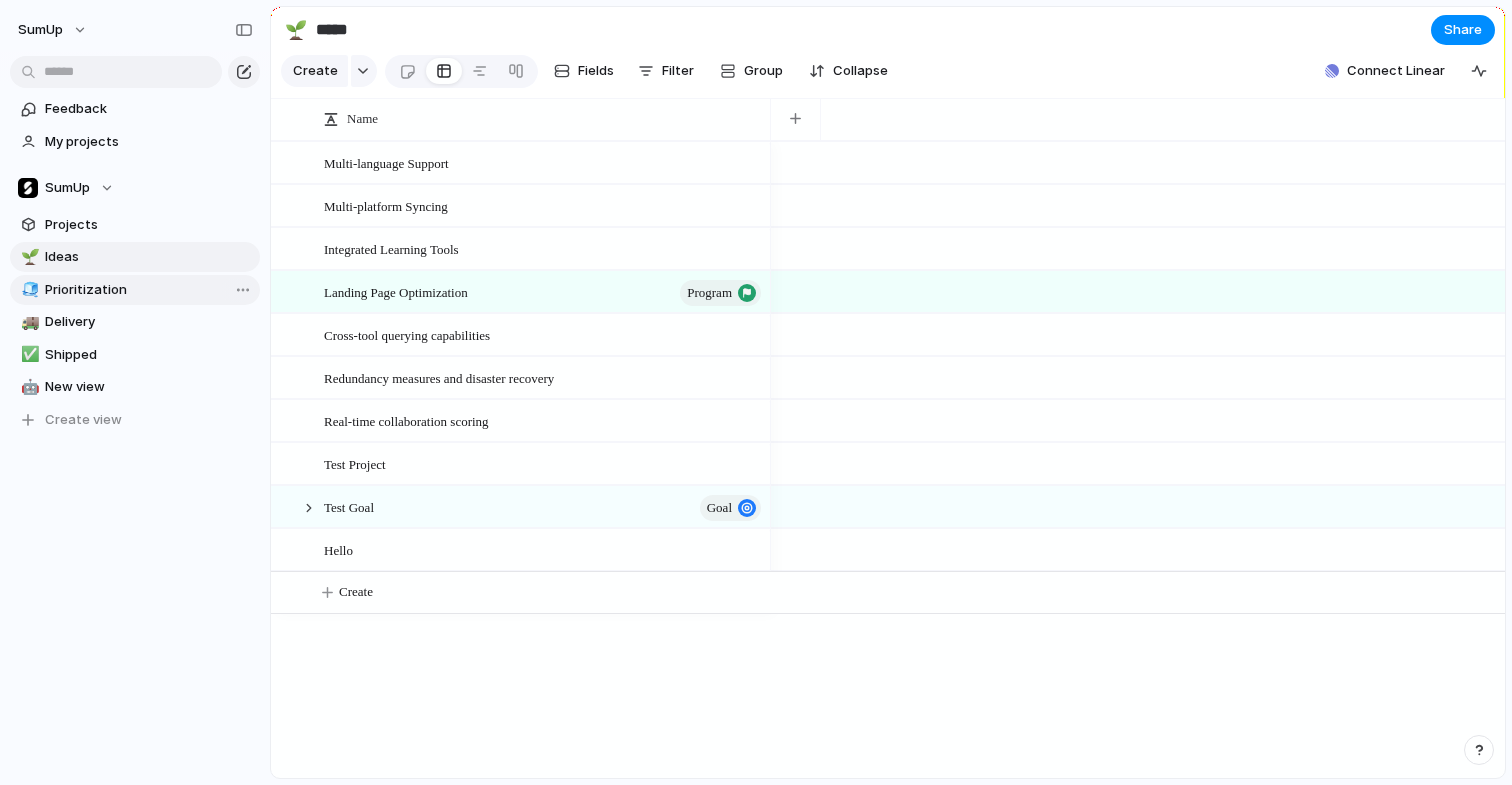 click on "Prioritization" at bounding box center [149, 290] 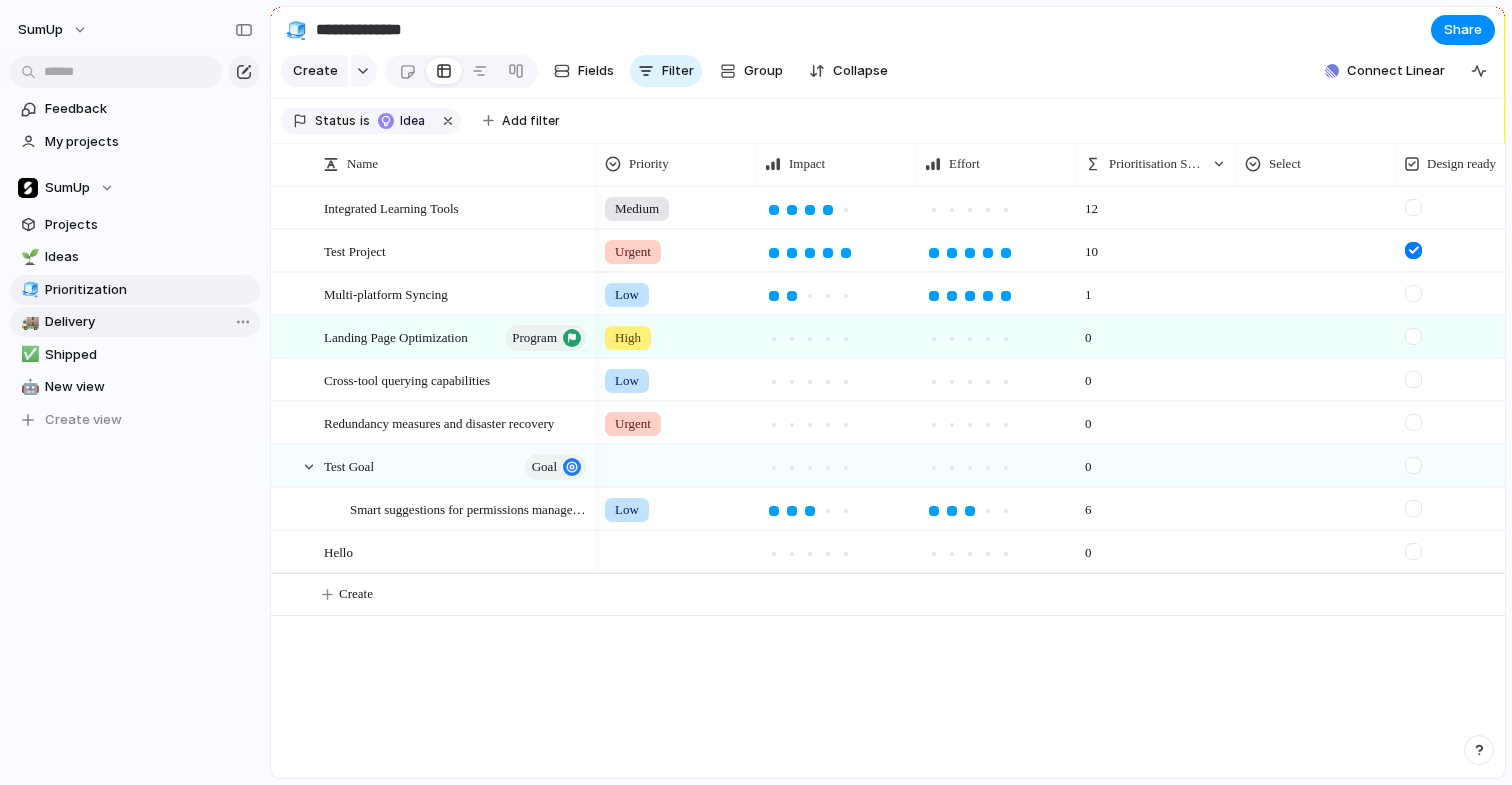 click on "Delivery" at bounding box center (149, 322) 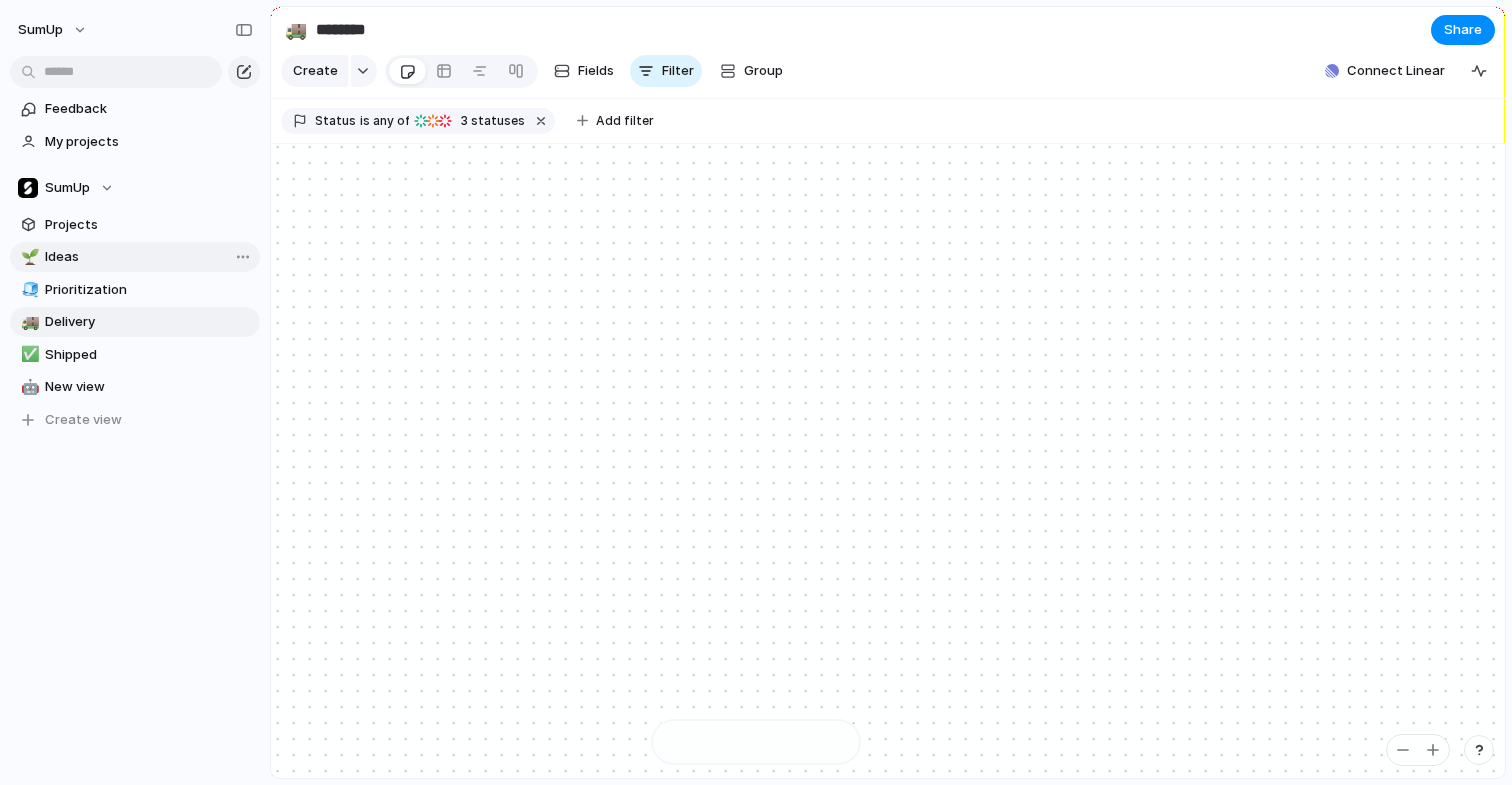 click on "🌱 Ideas" at bounding box center [135, 257] 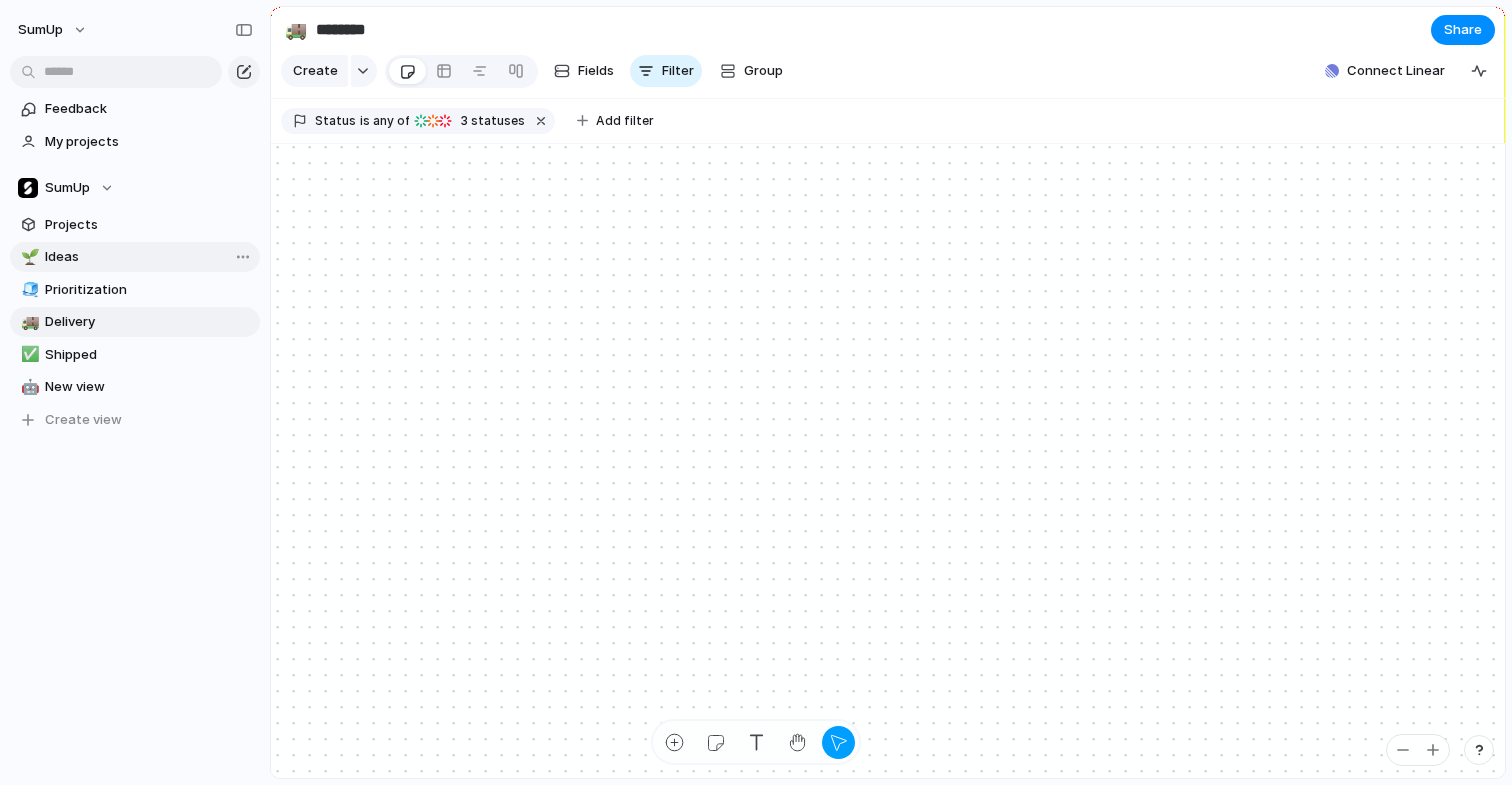 type on "*****" 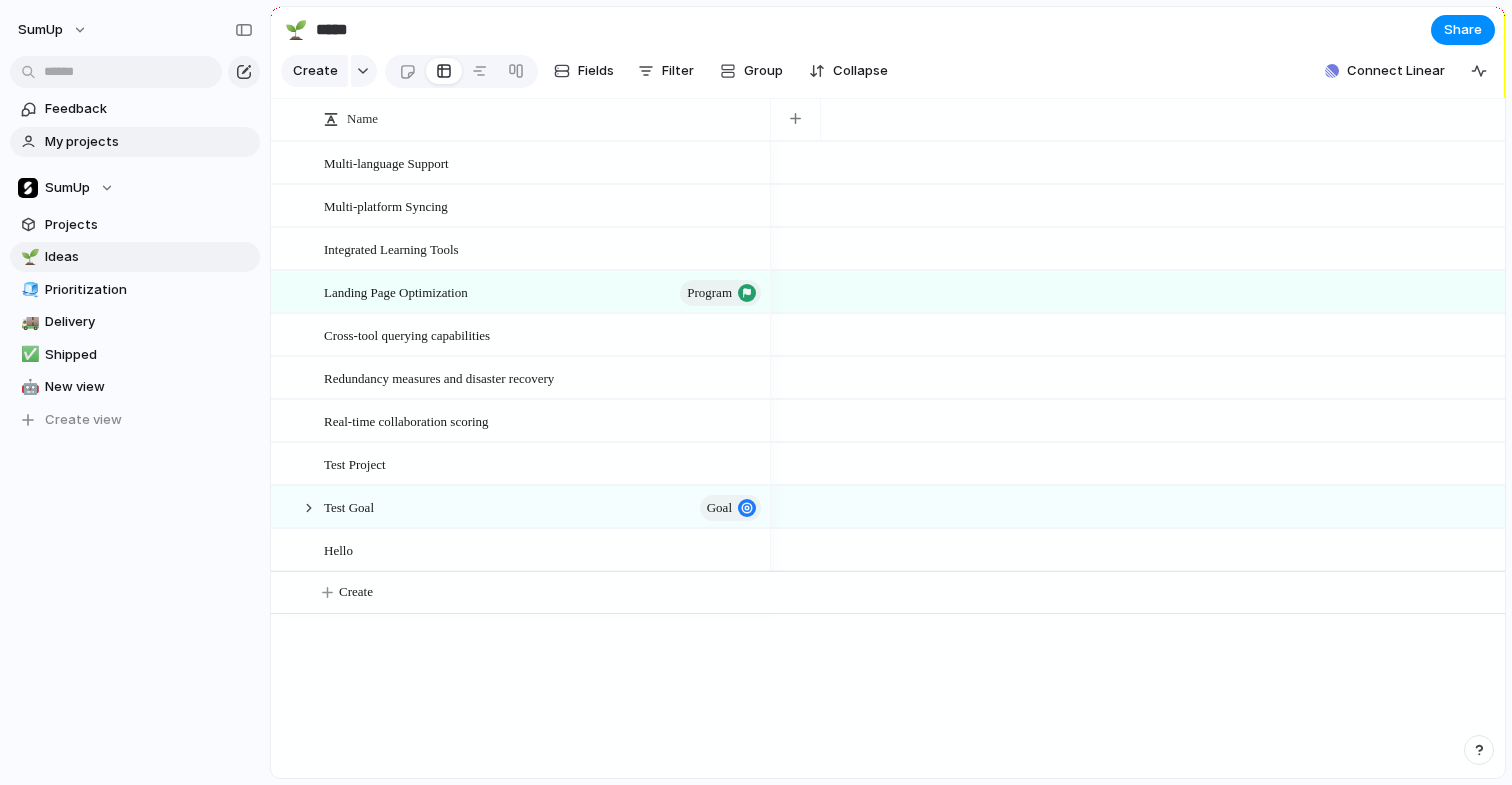 click on "My projects" at bounding box center (149, 142) 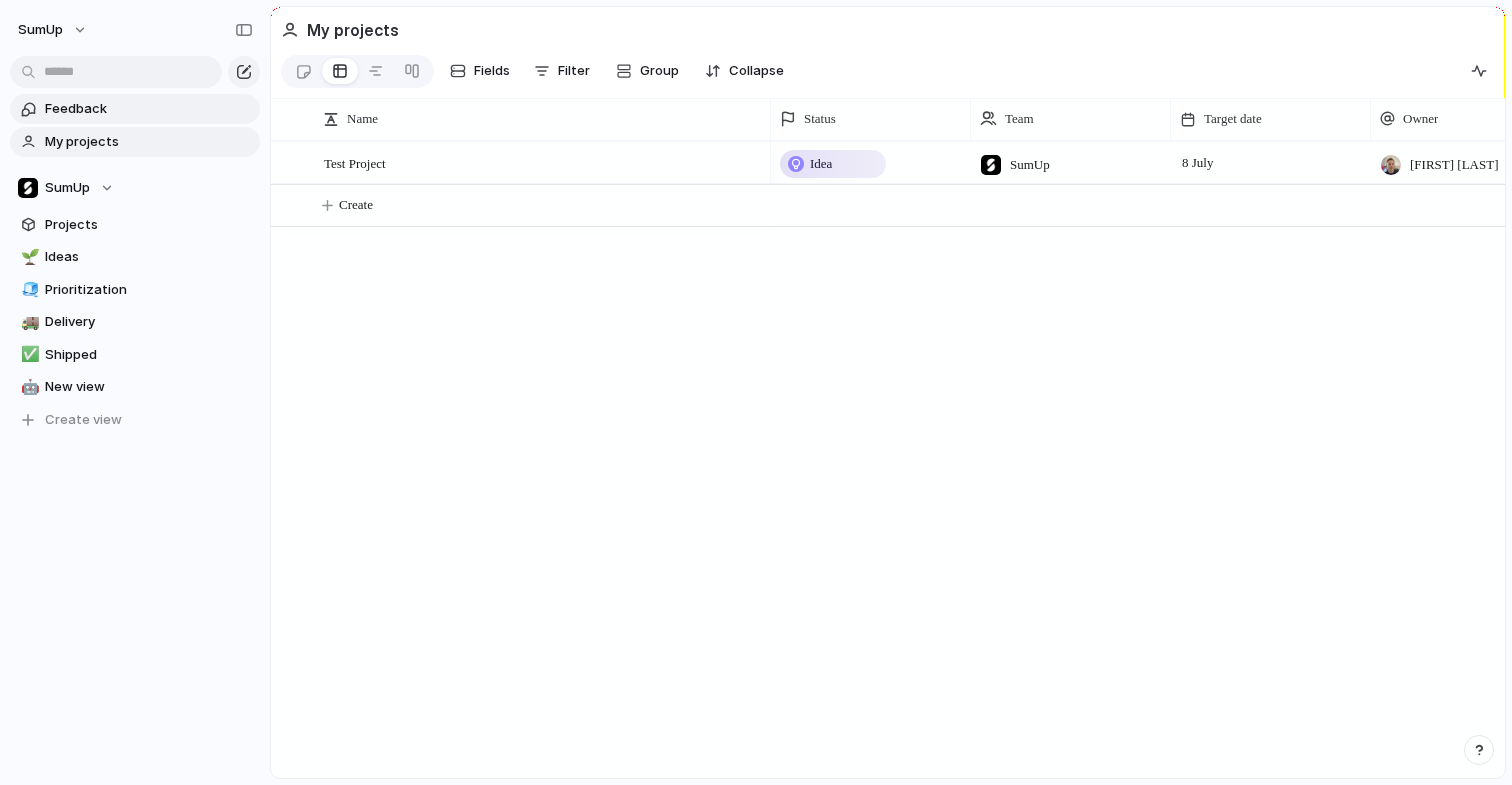 click on "Feedback" at bounding box center (149, 109) 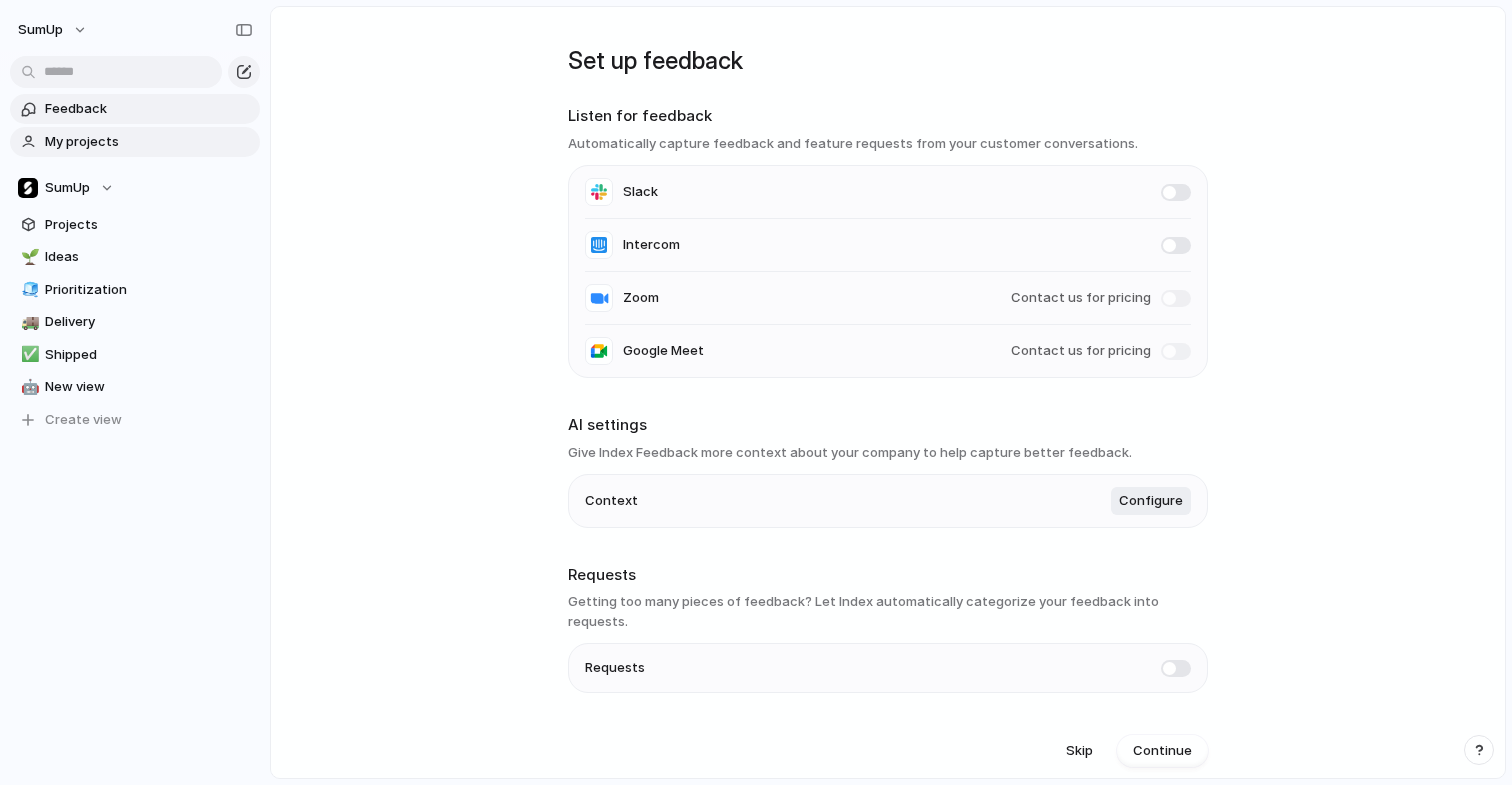 click on "My projects" at bounding box center (135, 142) 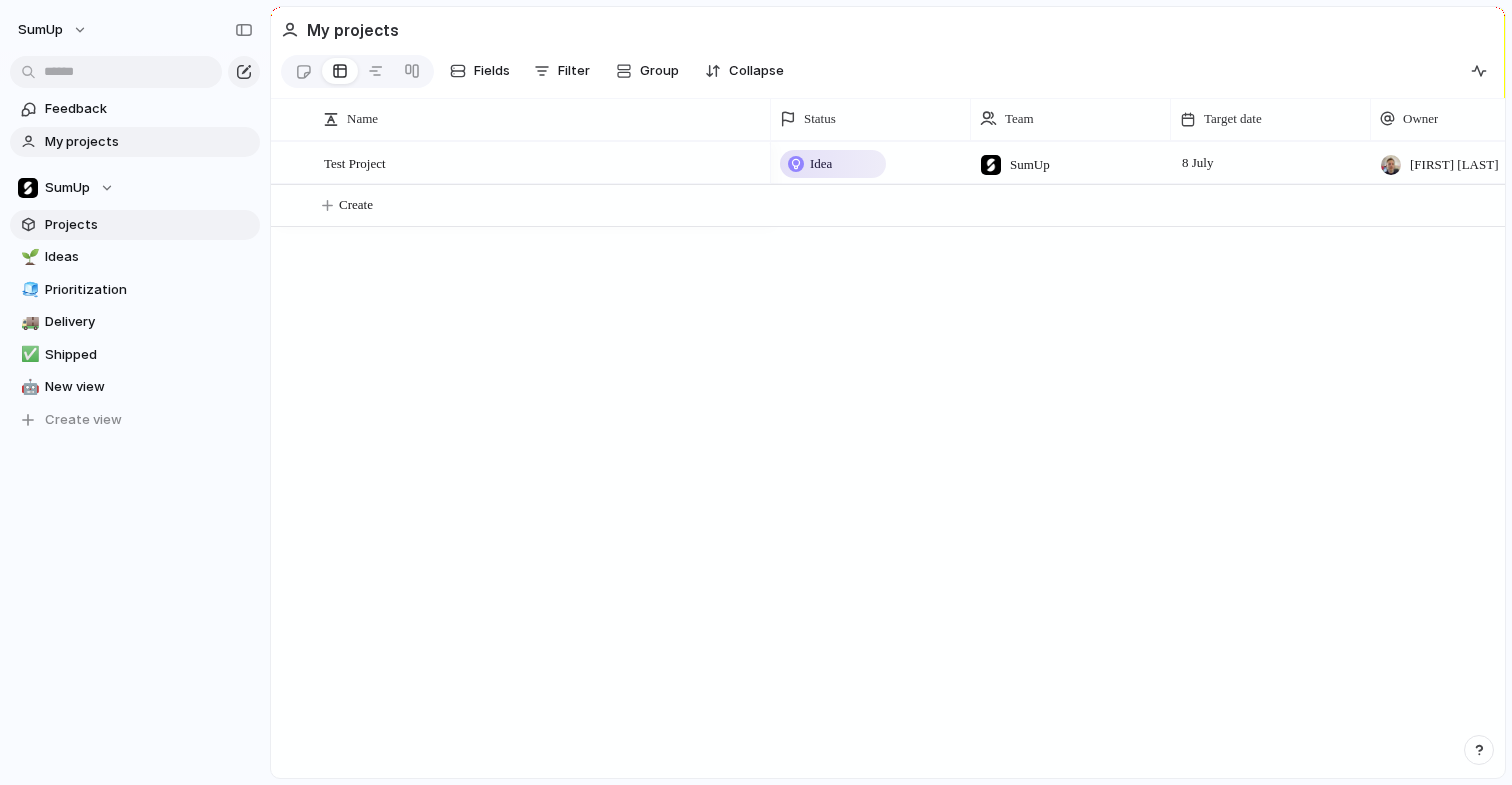 click on "Projects" at bounding box center [149, 225] 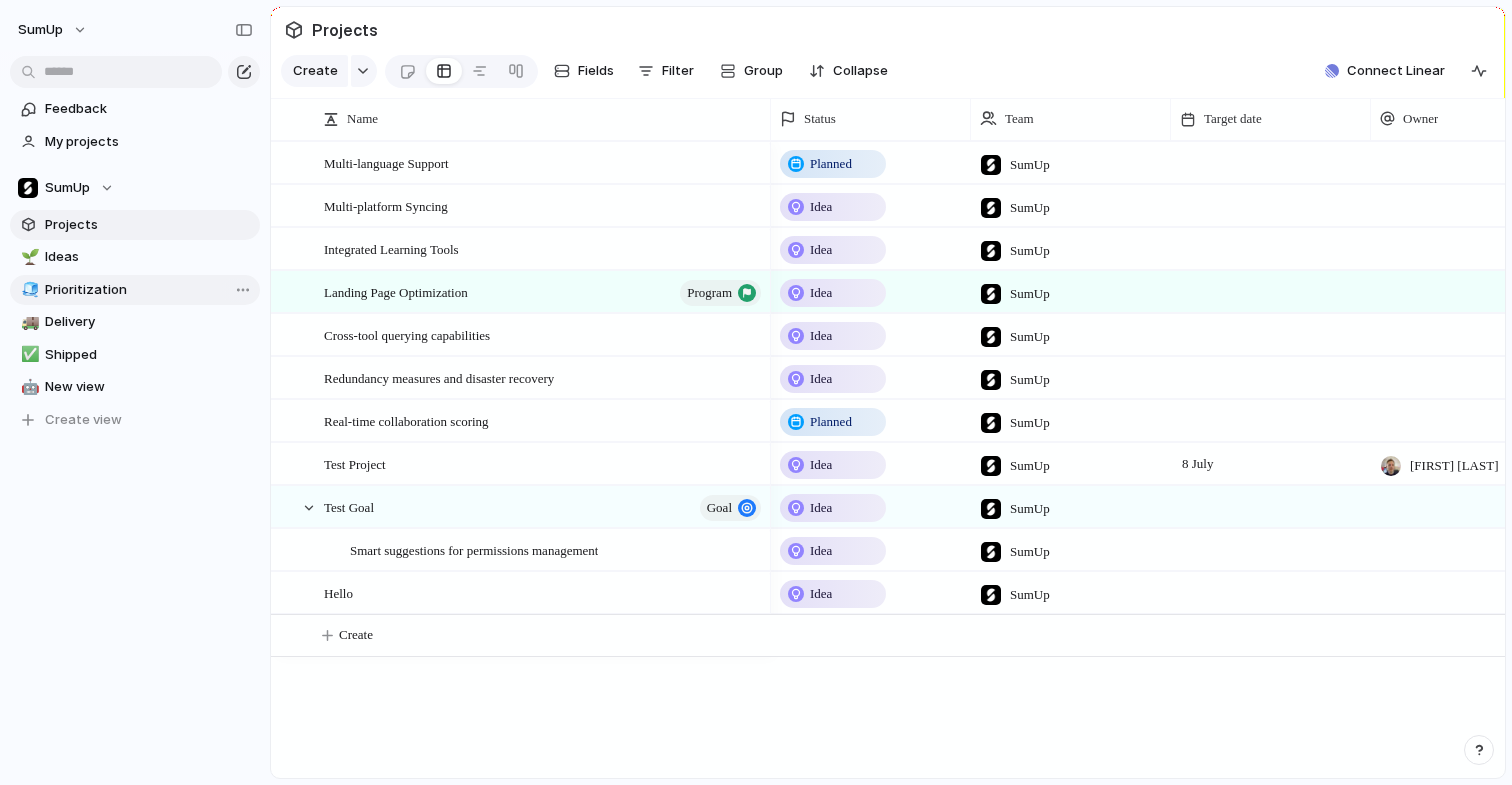 click on "🧊 Prioritization" at bounding box center [135, 290] 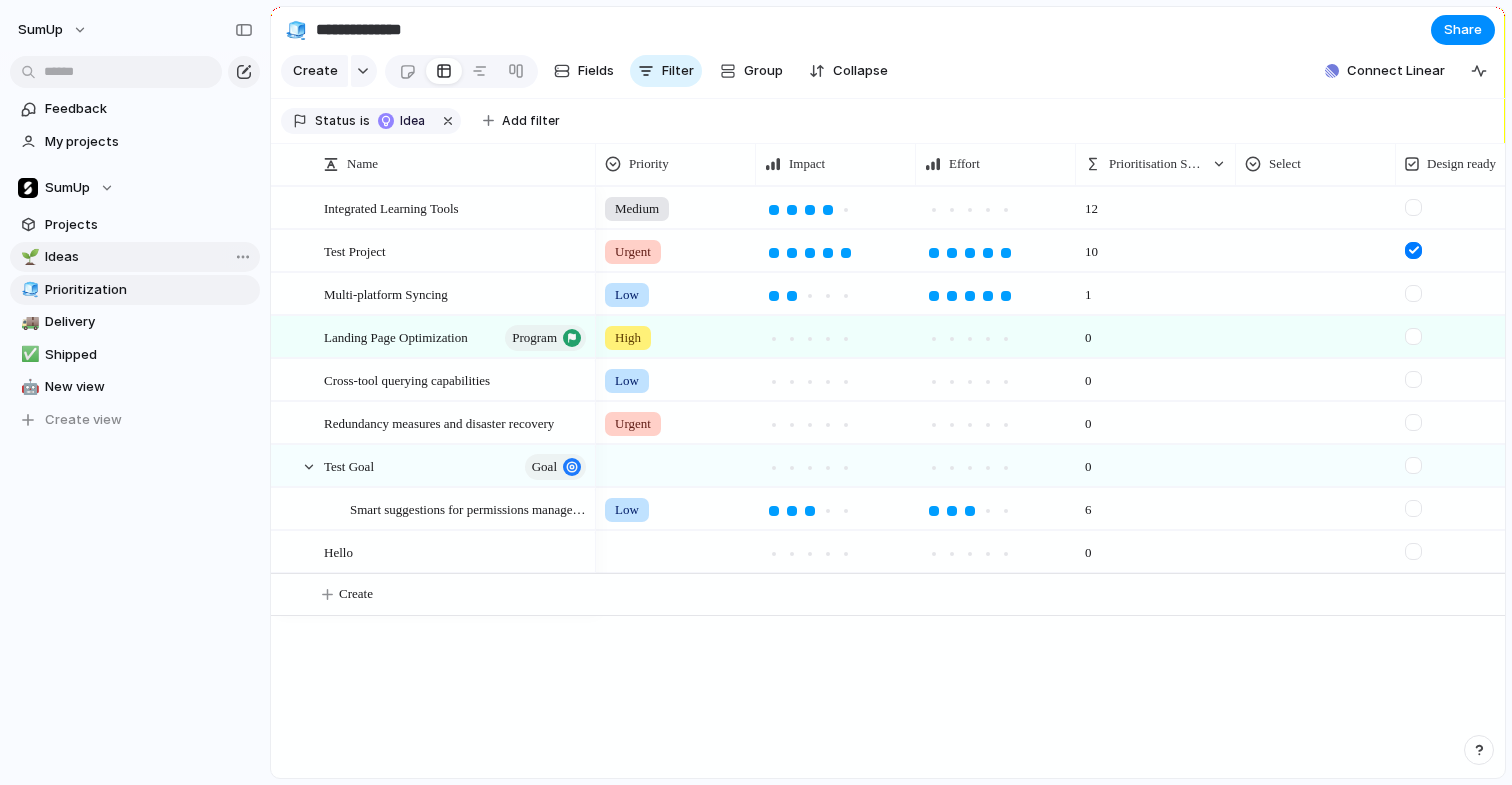 click on "🌱 Ideas" at bounding box center (135, 257) 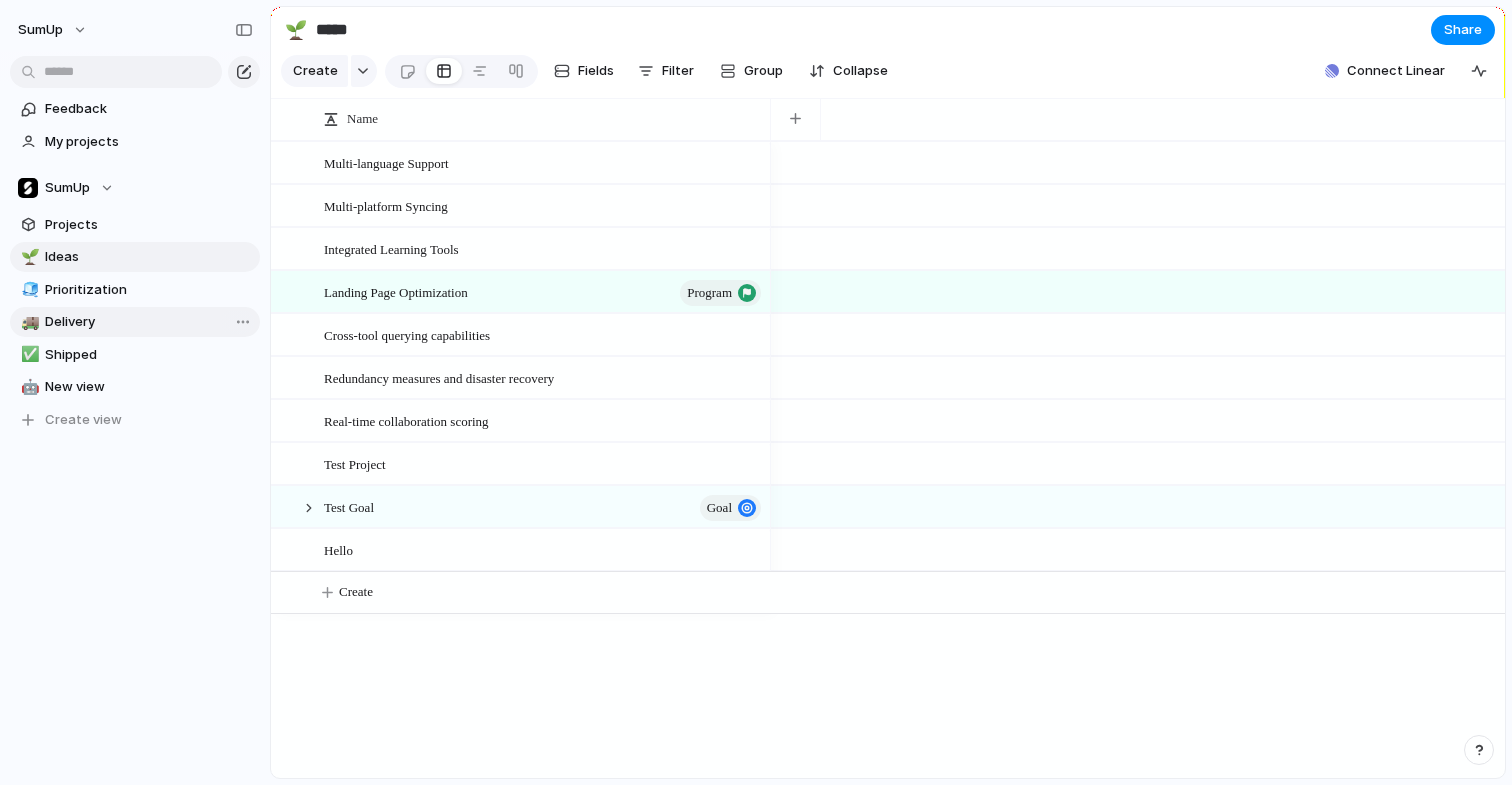 click on "Delivery" at bounding box center (149, 322) 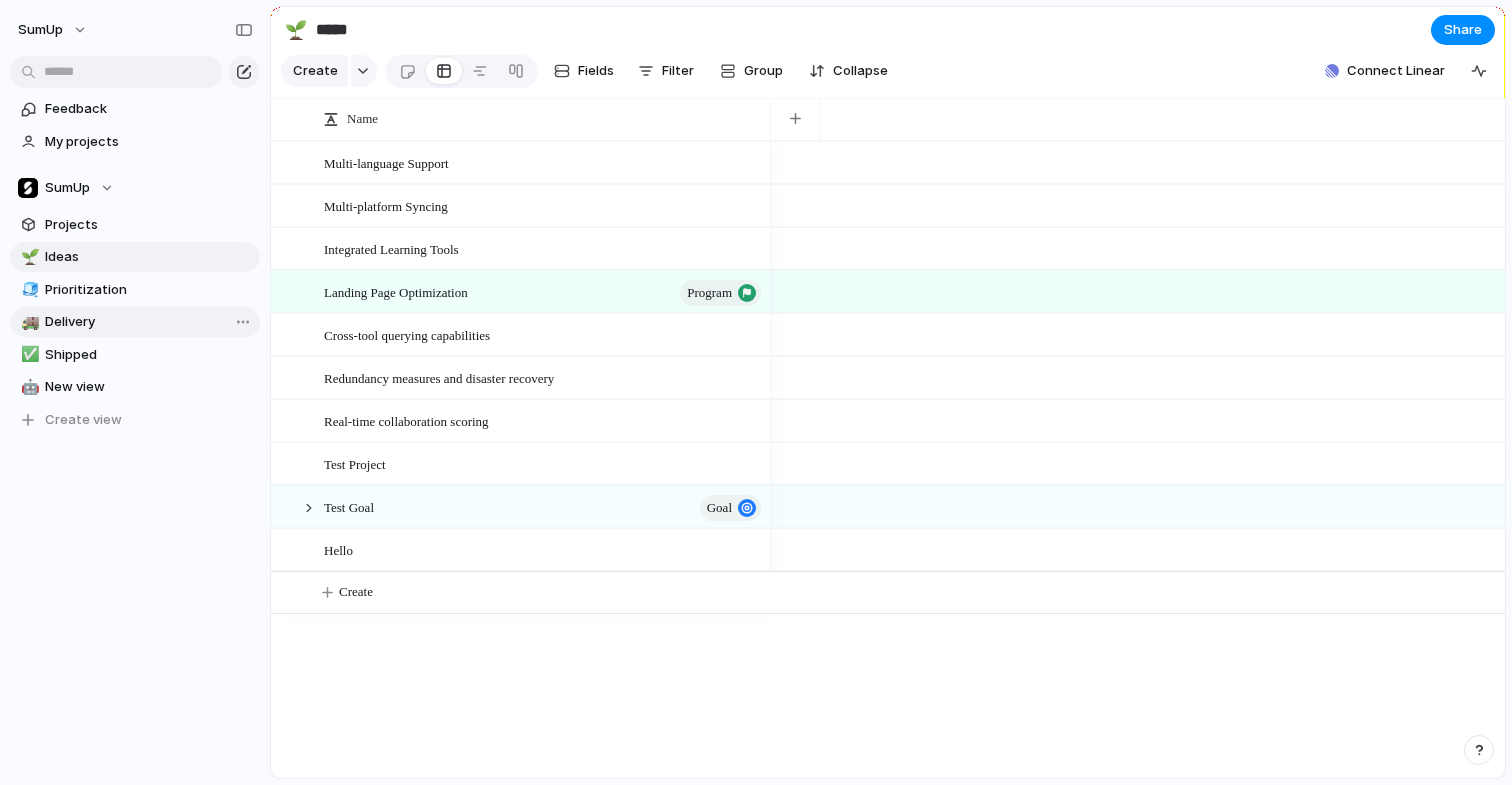 type on "********" 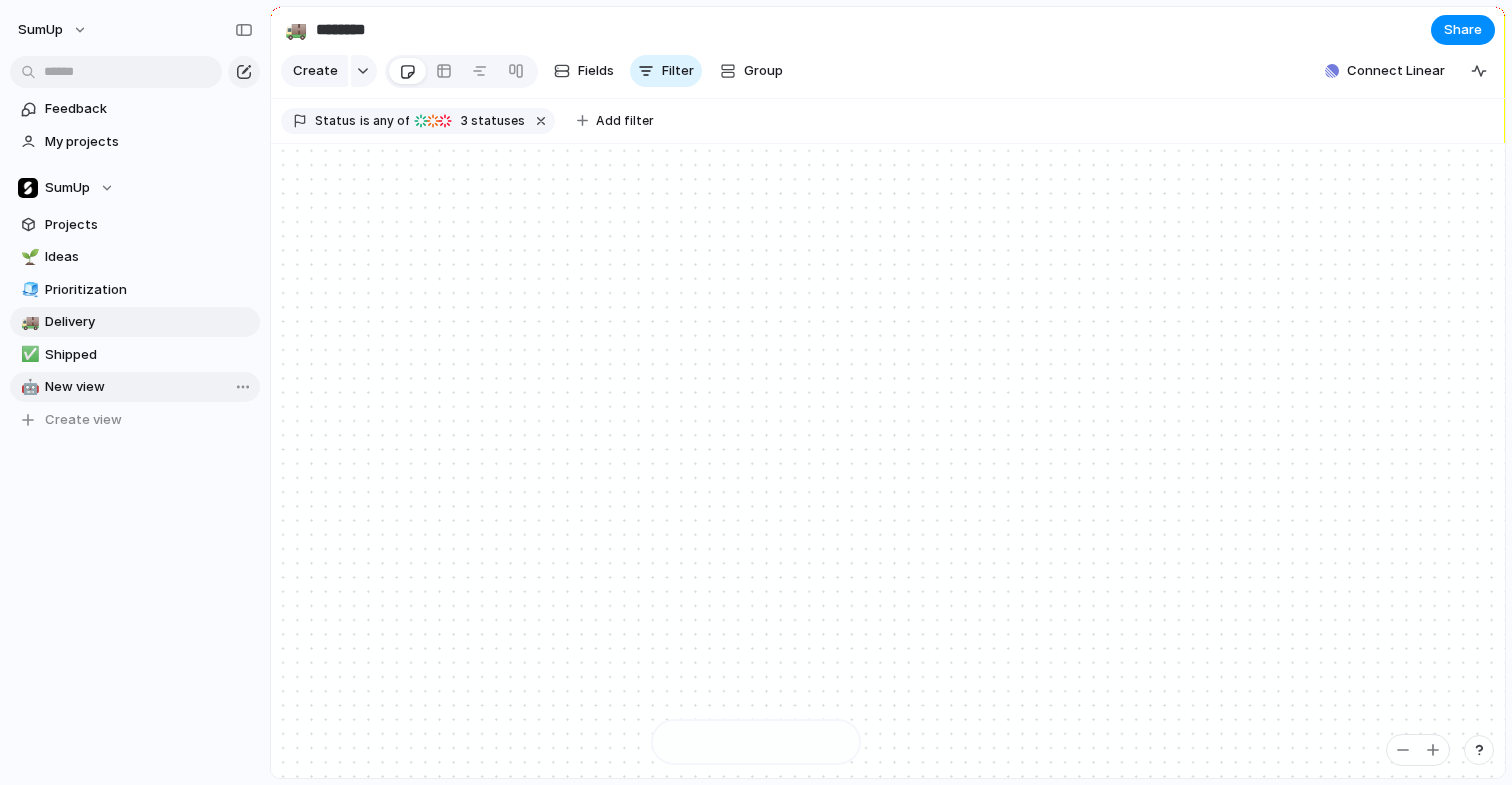 click on "New view" at bounding box center (149, 387) 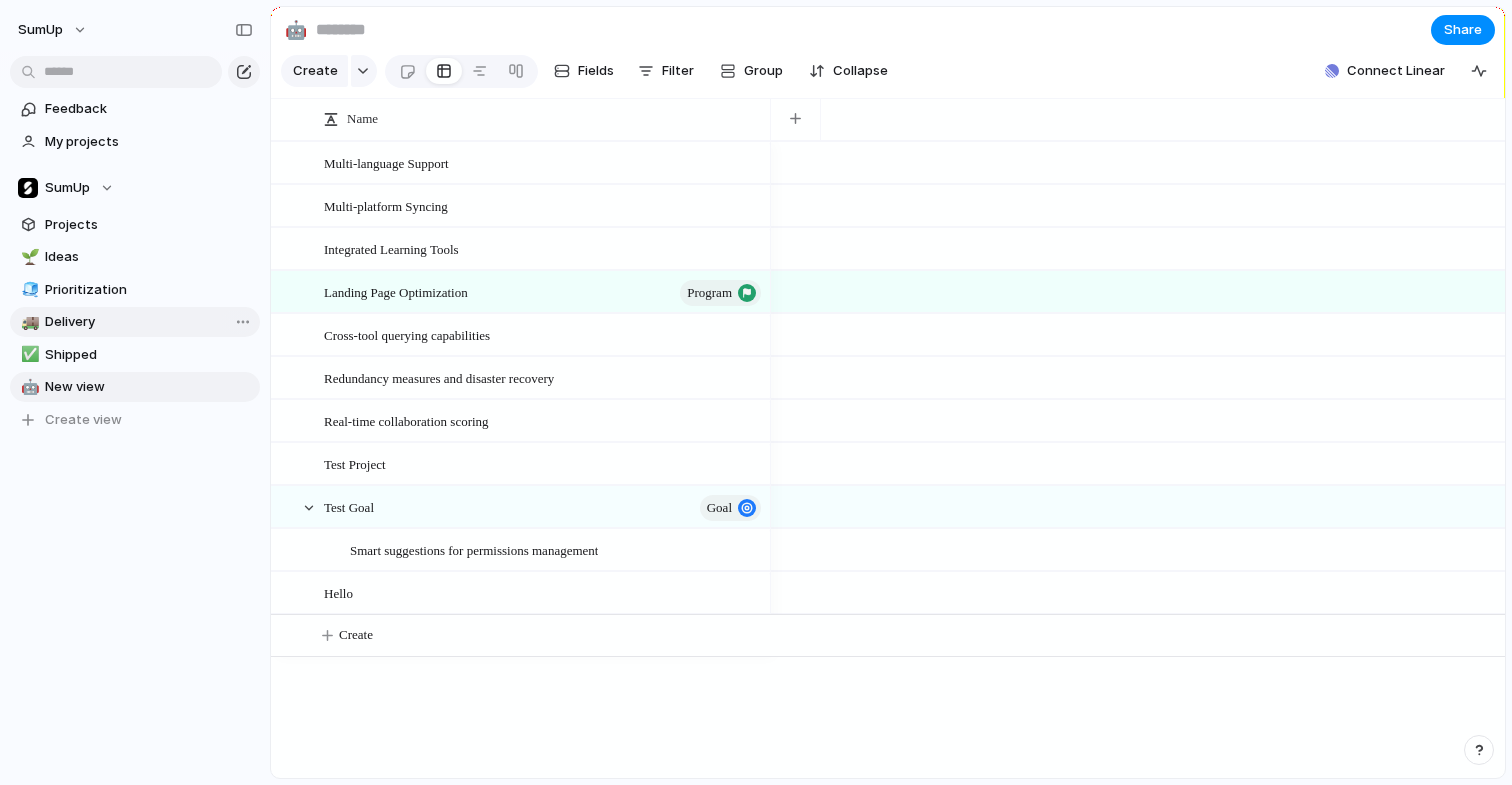 click on "Delivery" at bounding box center [149, 322] 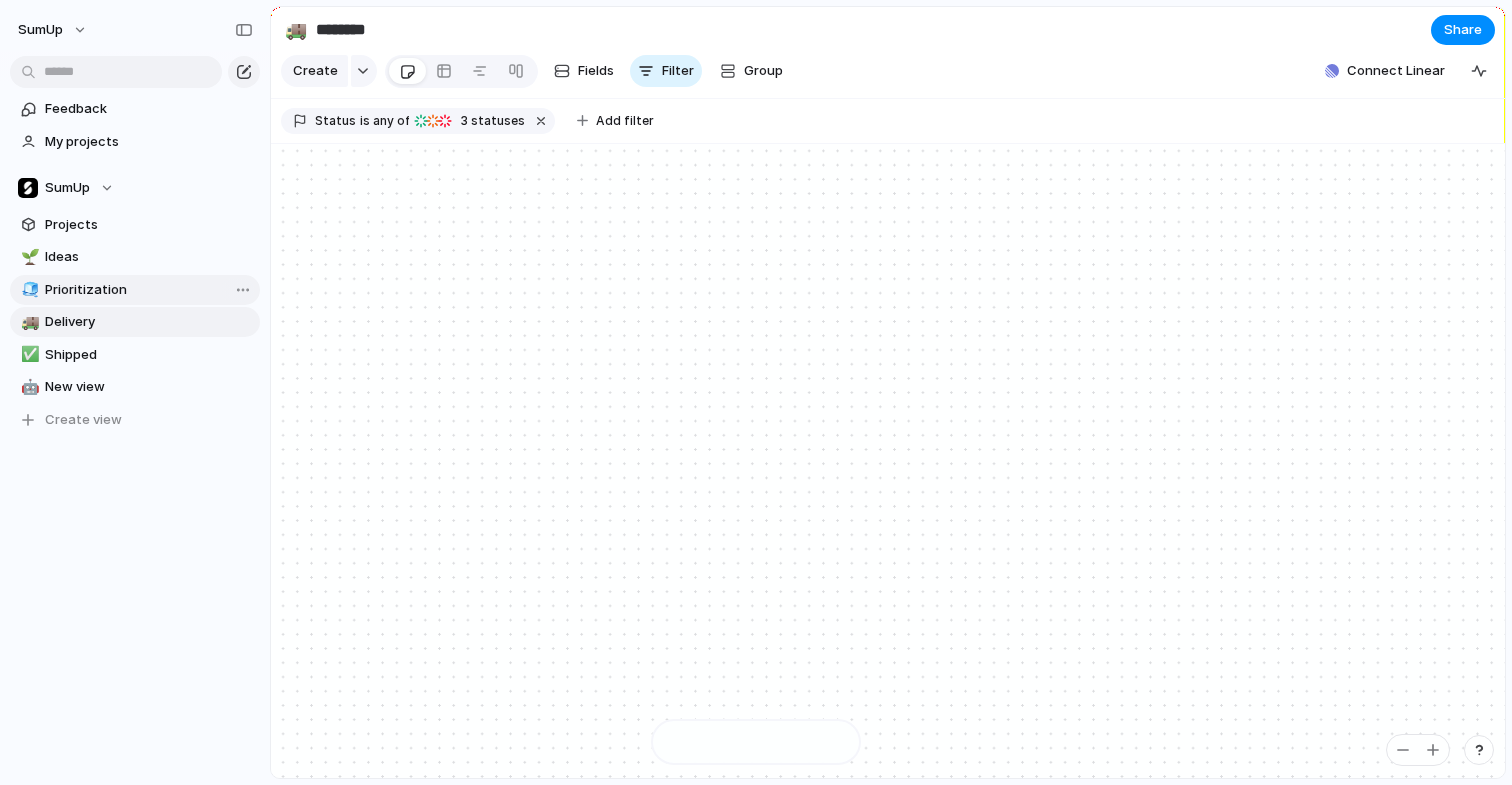 click on "🧊 Prioritization" at bounding box center (135, 290) 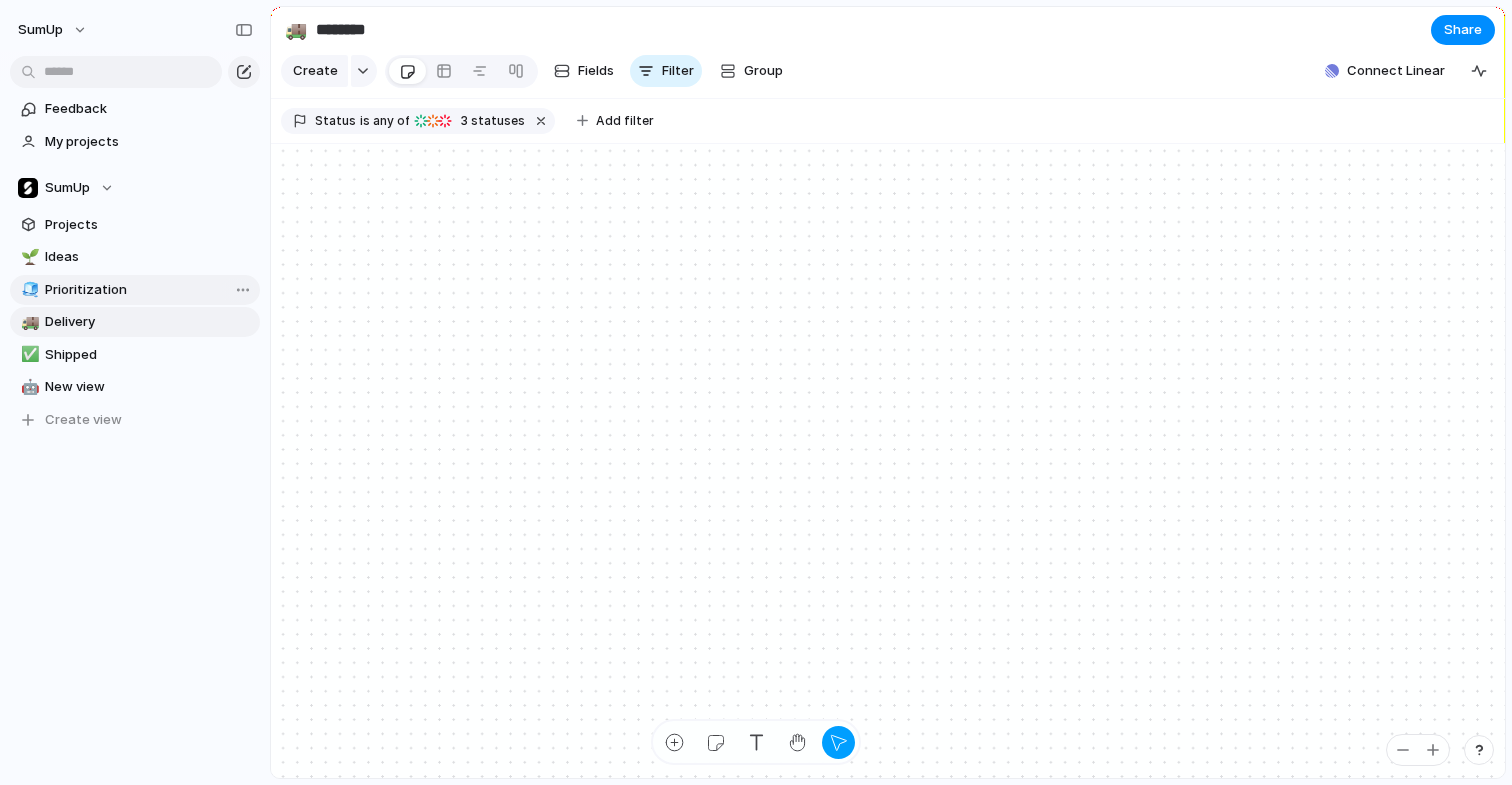 type on "**********" 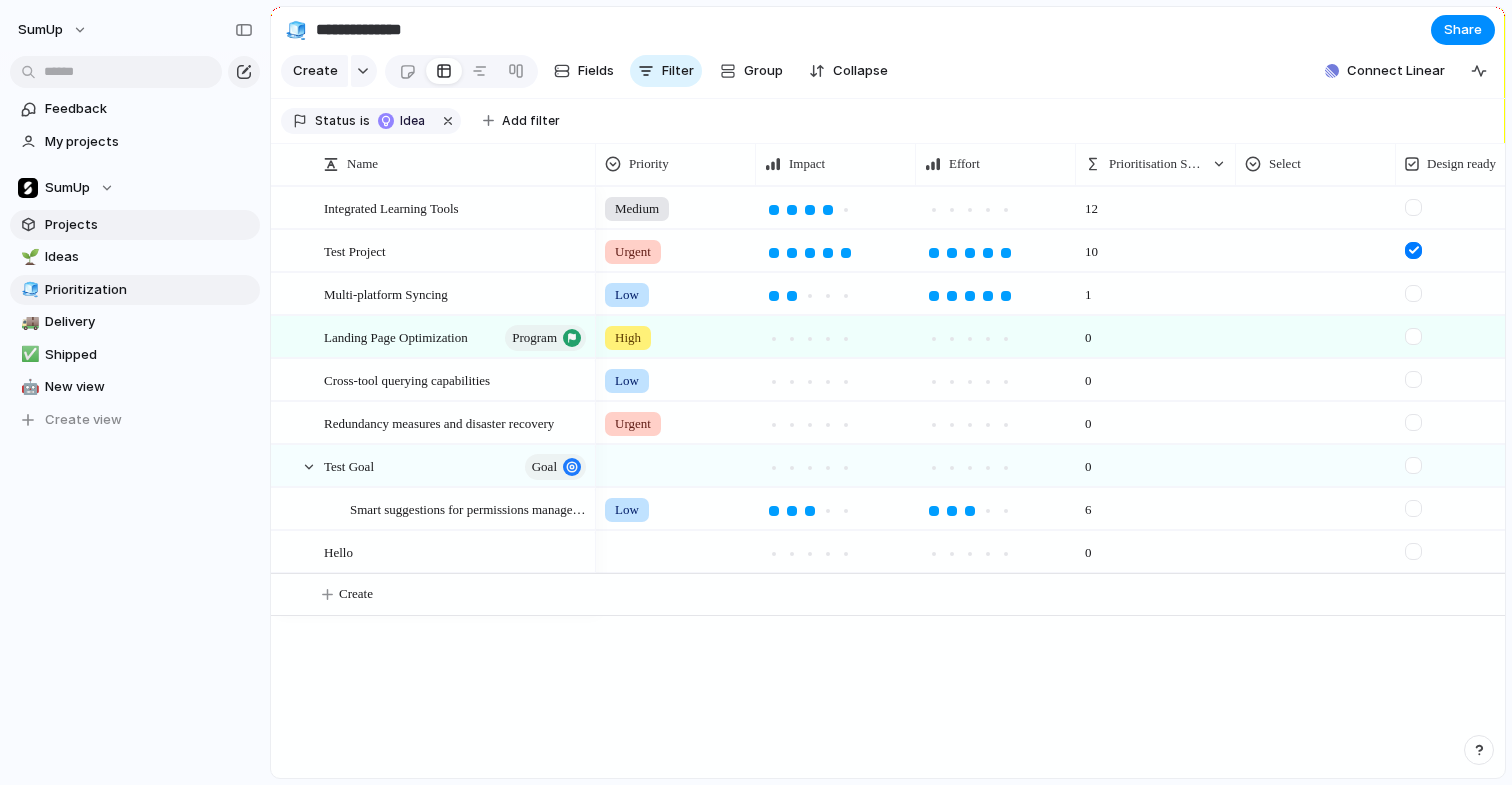 click on "Projects" at bounding box center [135, 225] 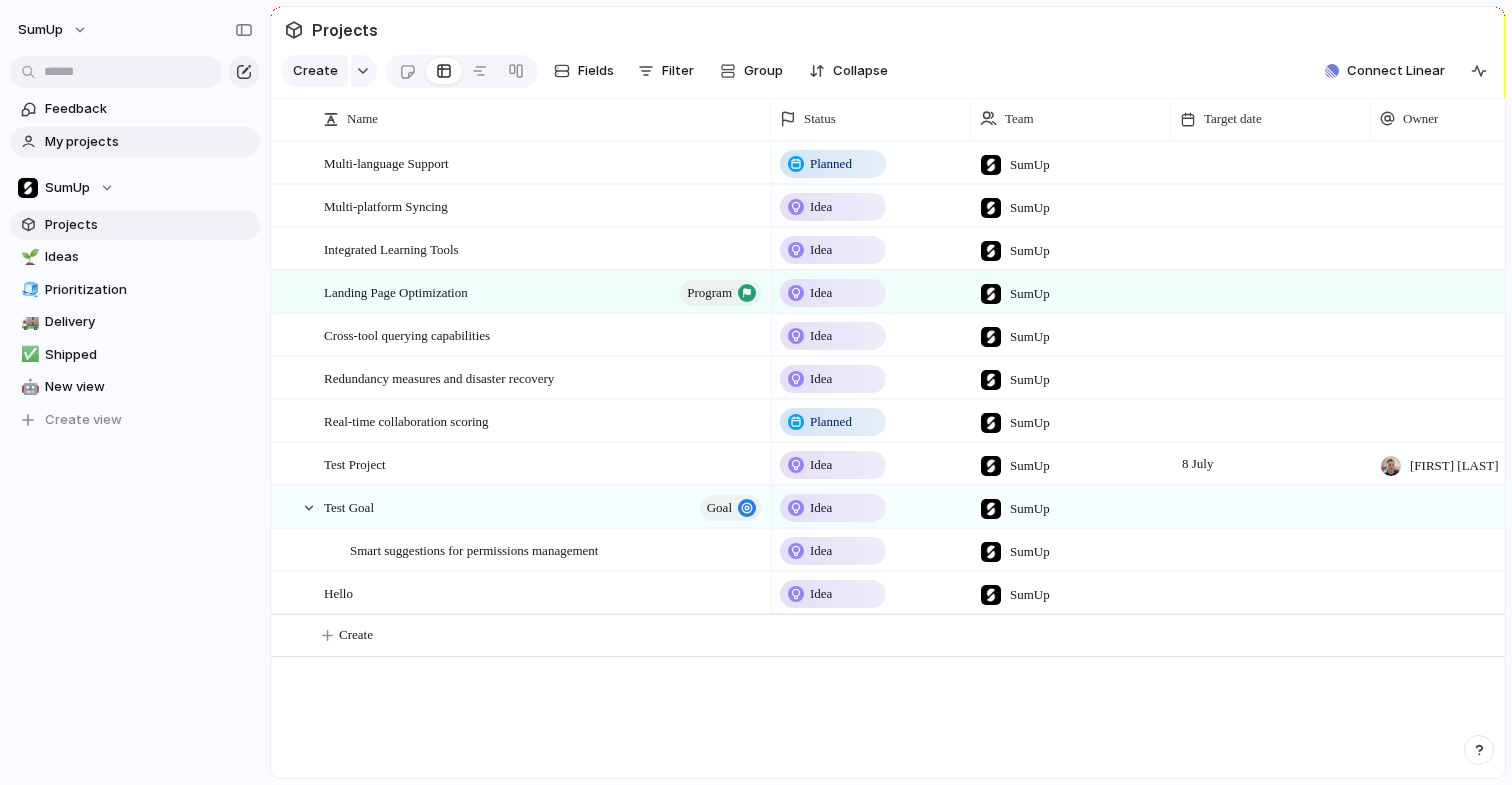 click on "My projects" at bounding box center [149, 142] 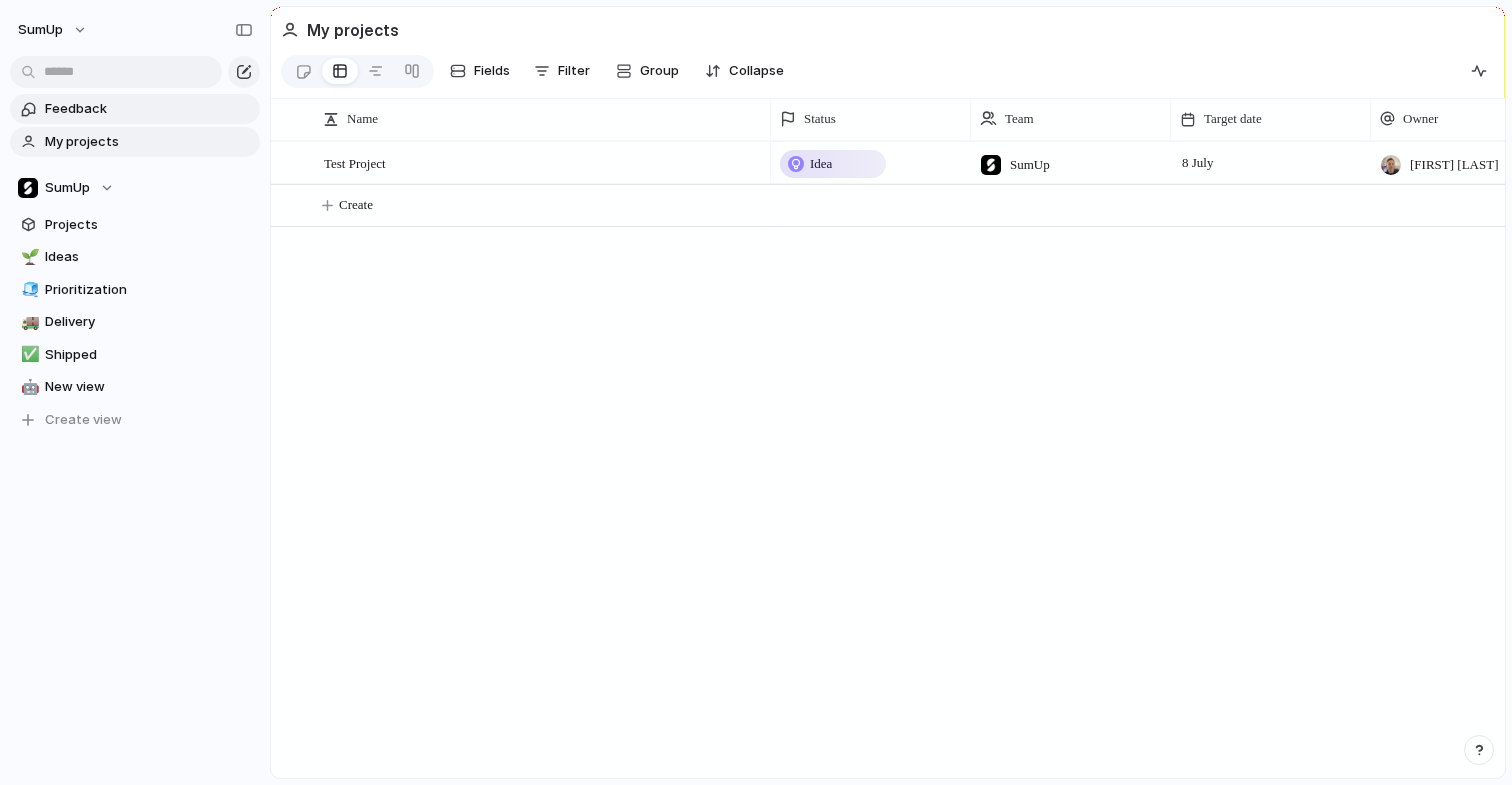 click on "Feedback" at bounding box center [149, 109] 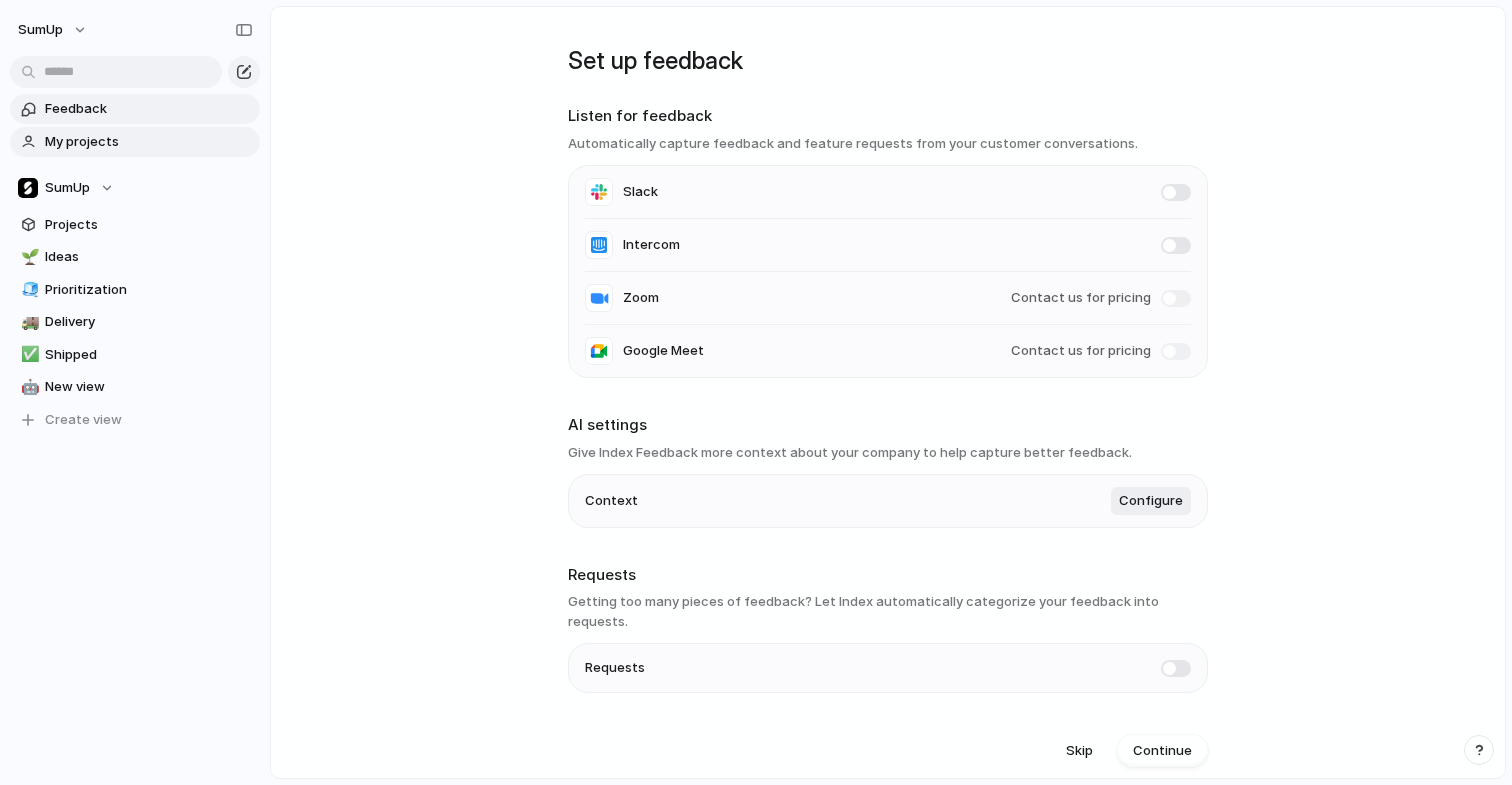 click on "My projects" at bounding box center (149, 142) 